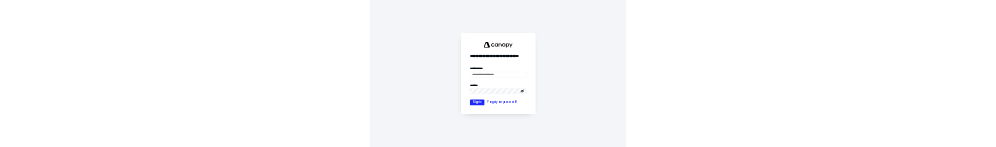 scroll, scrollTop: 0, scrollLeft: 0, axis: both 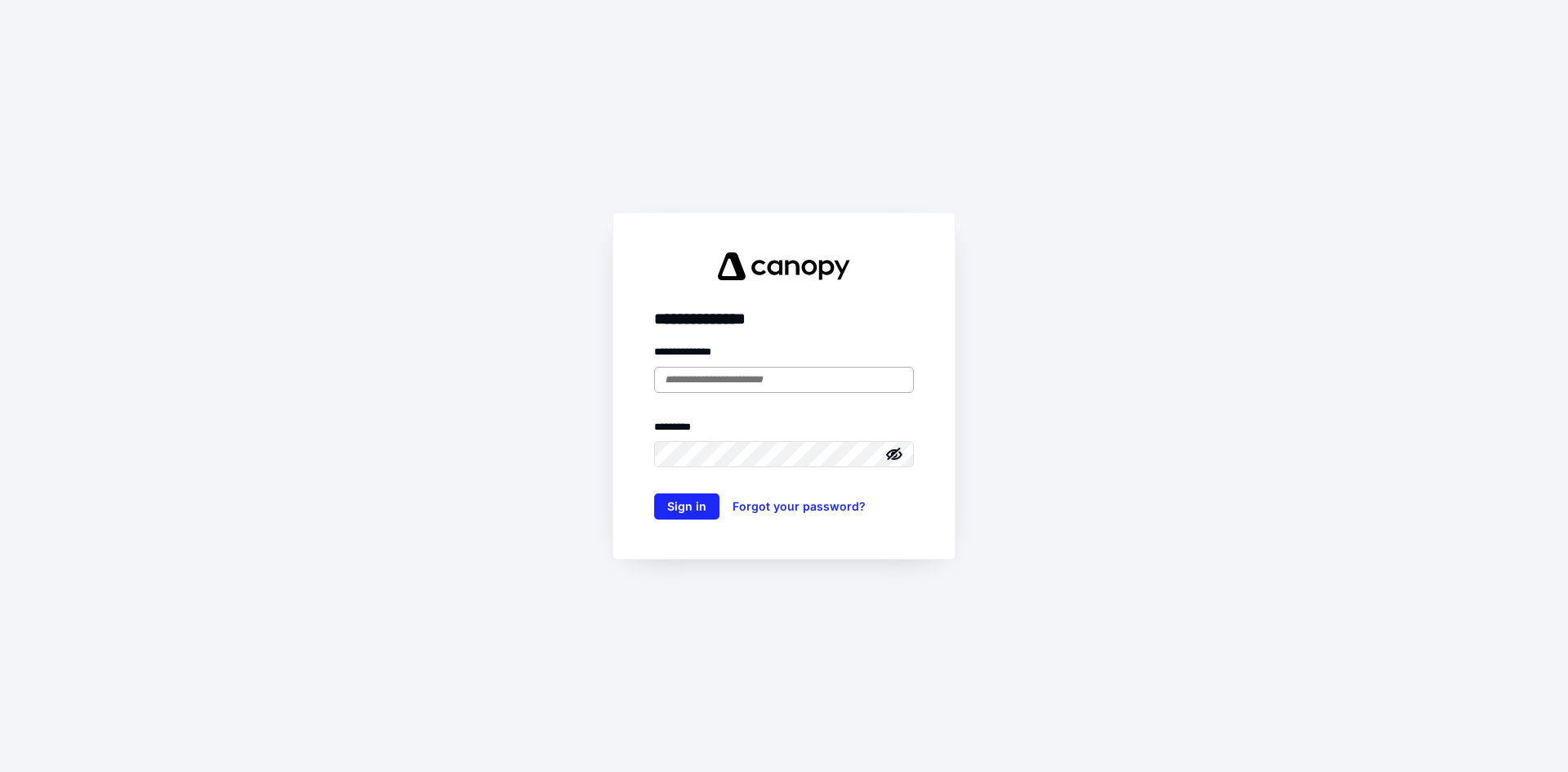 click at bounding box center (784, 380) 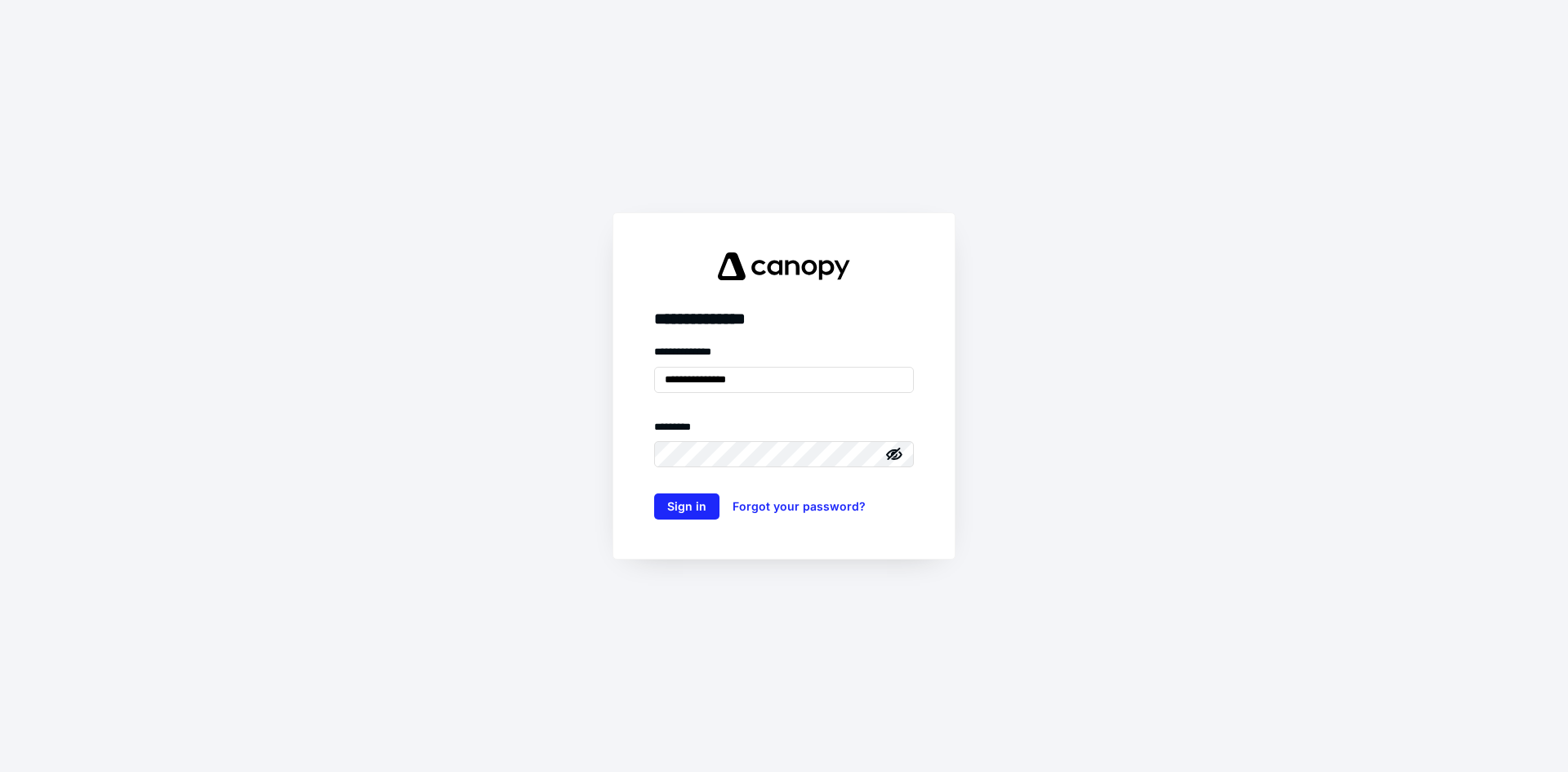 click on "**********" at bounding box center (784, 431) 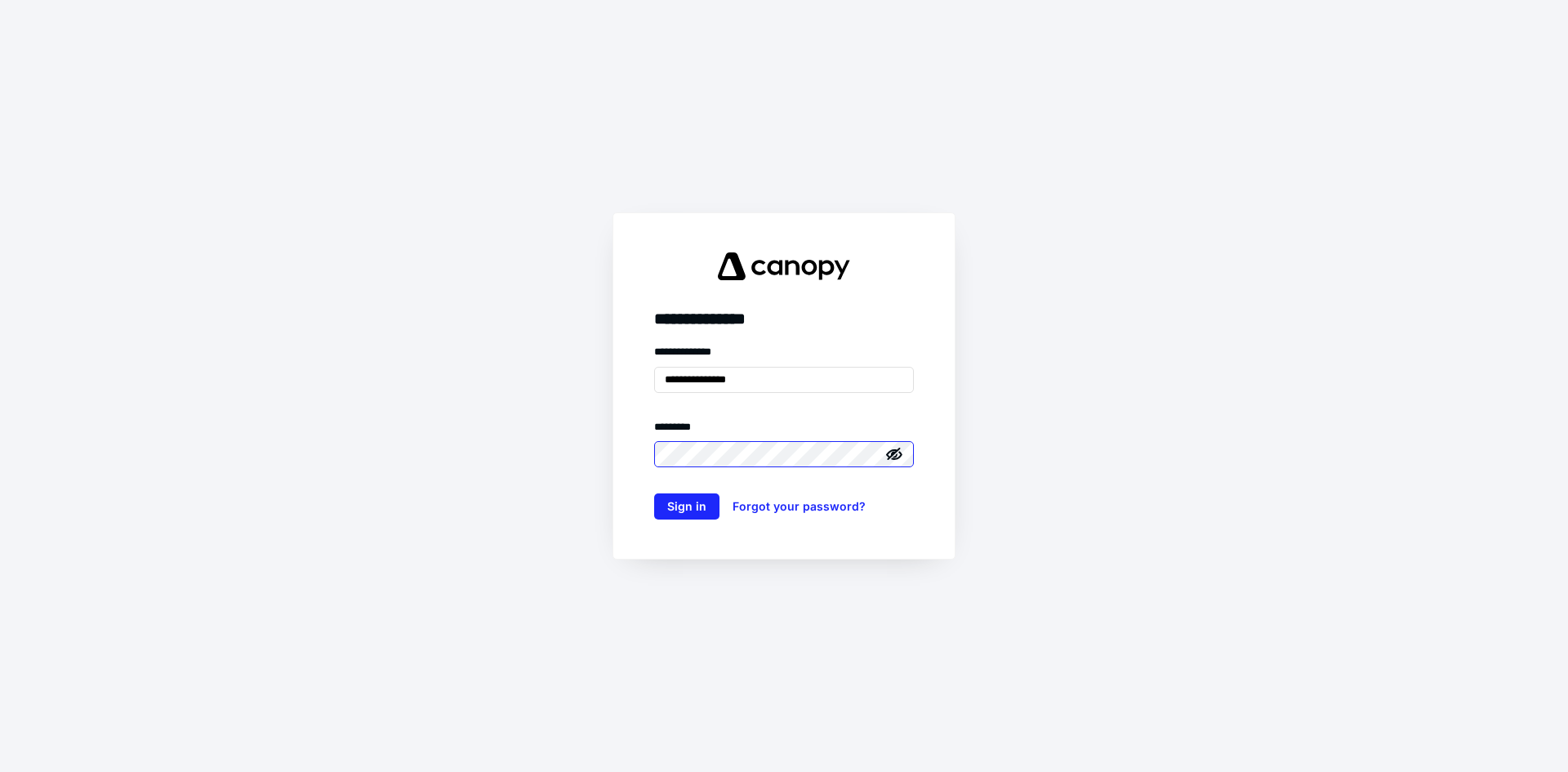 click on "Sign in" at bounding box center [687, 506] 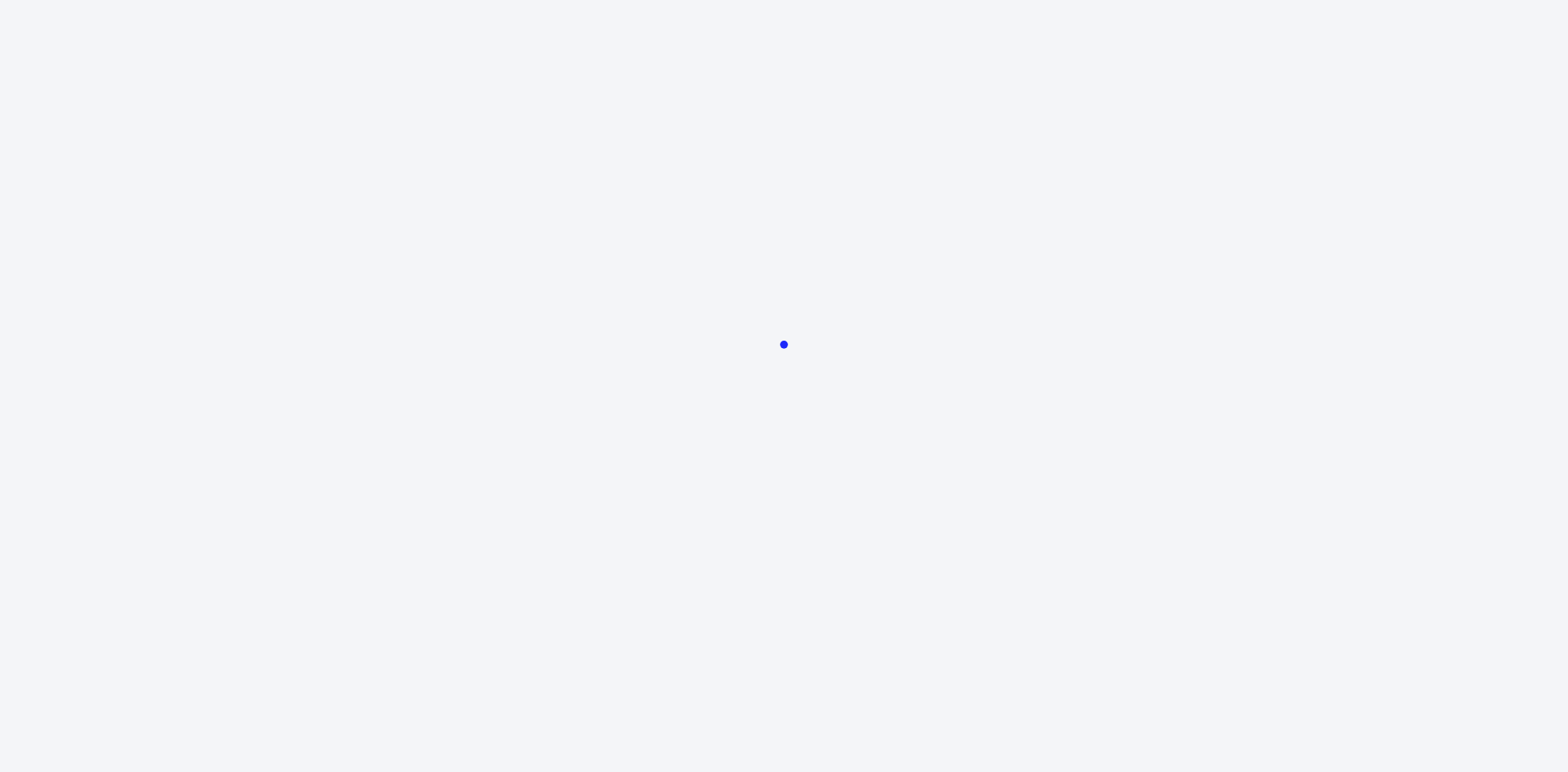 scroll, scrollTop: 0, scrollLeft: 0, axis: both 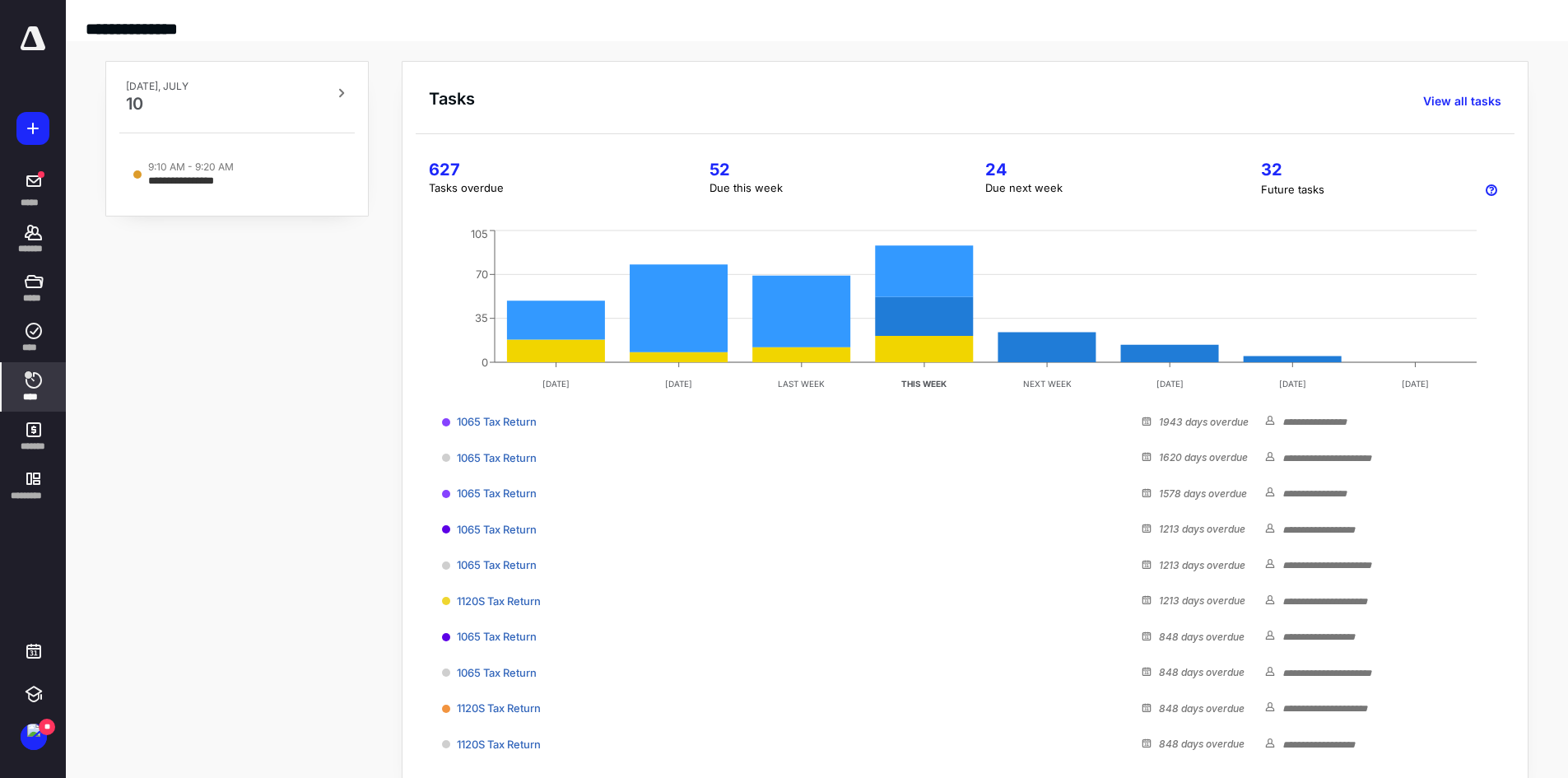 click 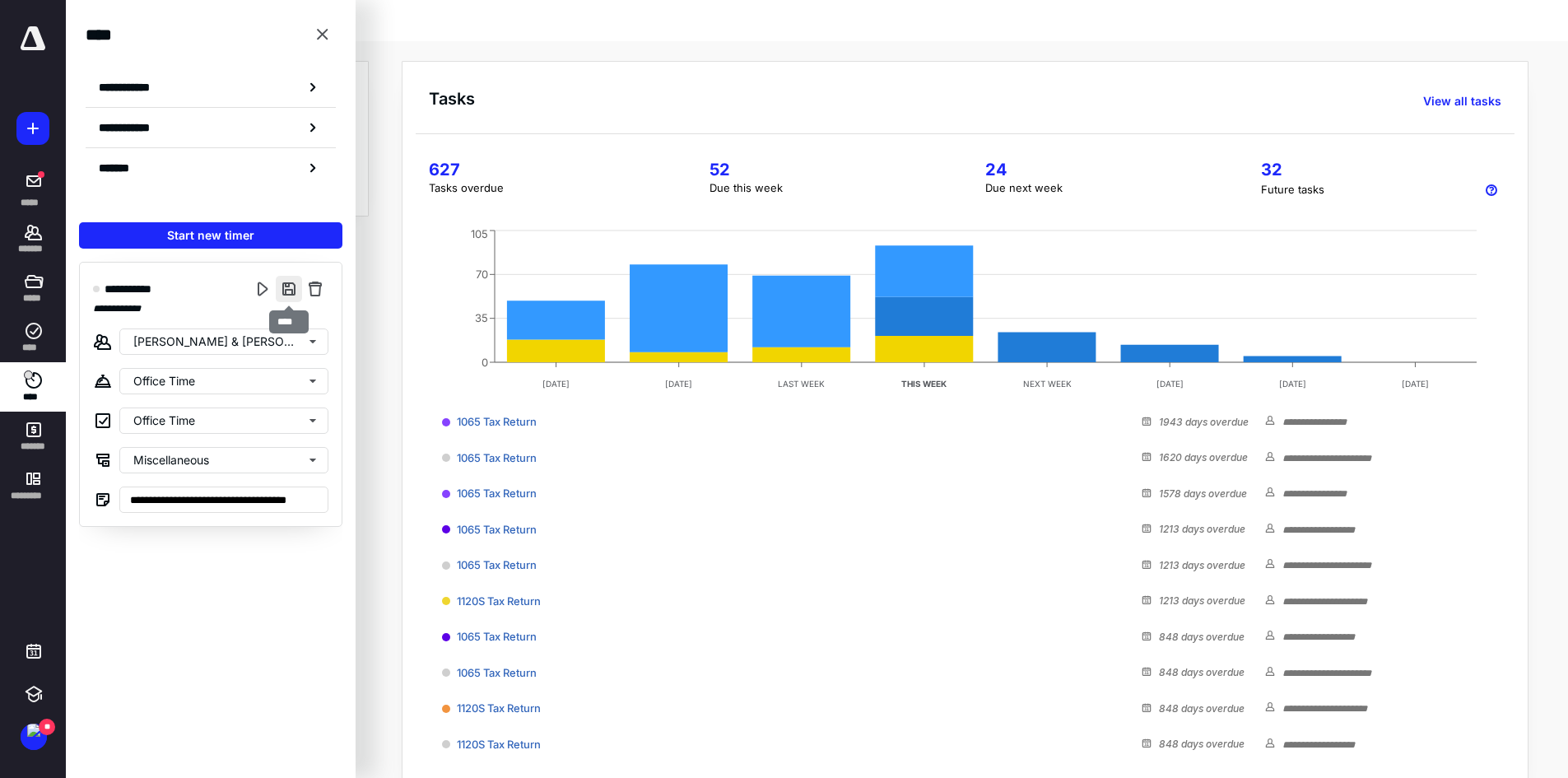 click at bounding box center (289, 289) 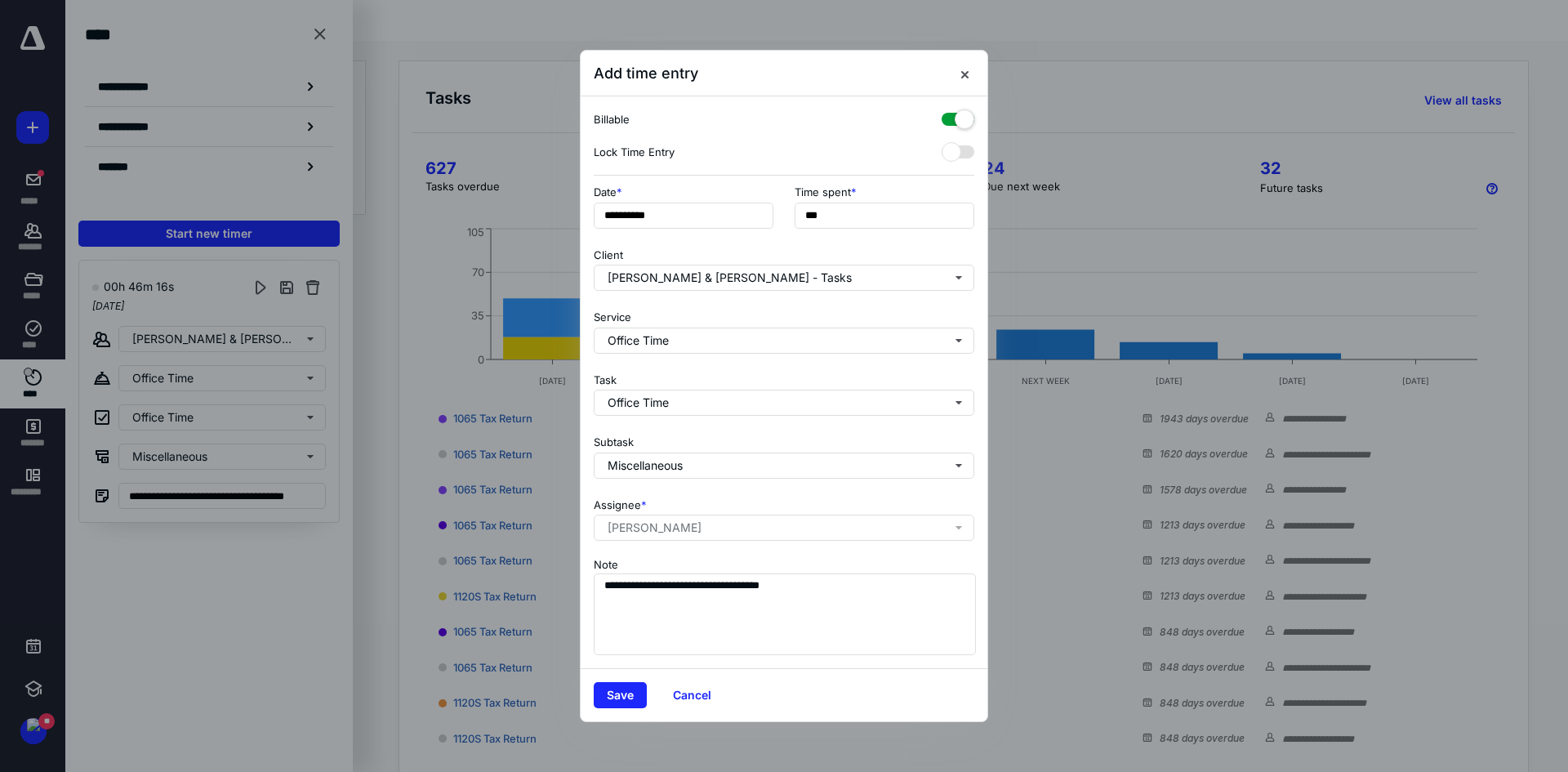 click at bounding box center [958, 116] 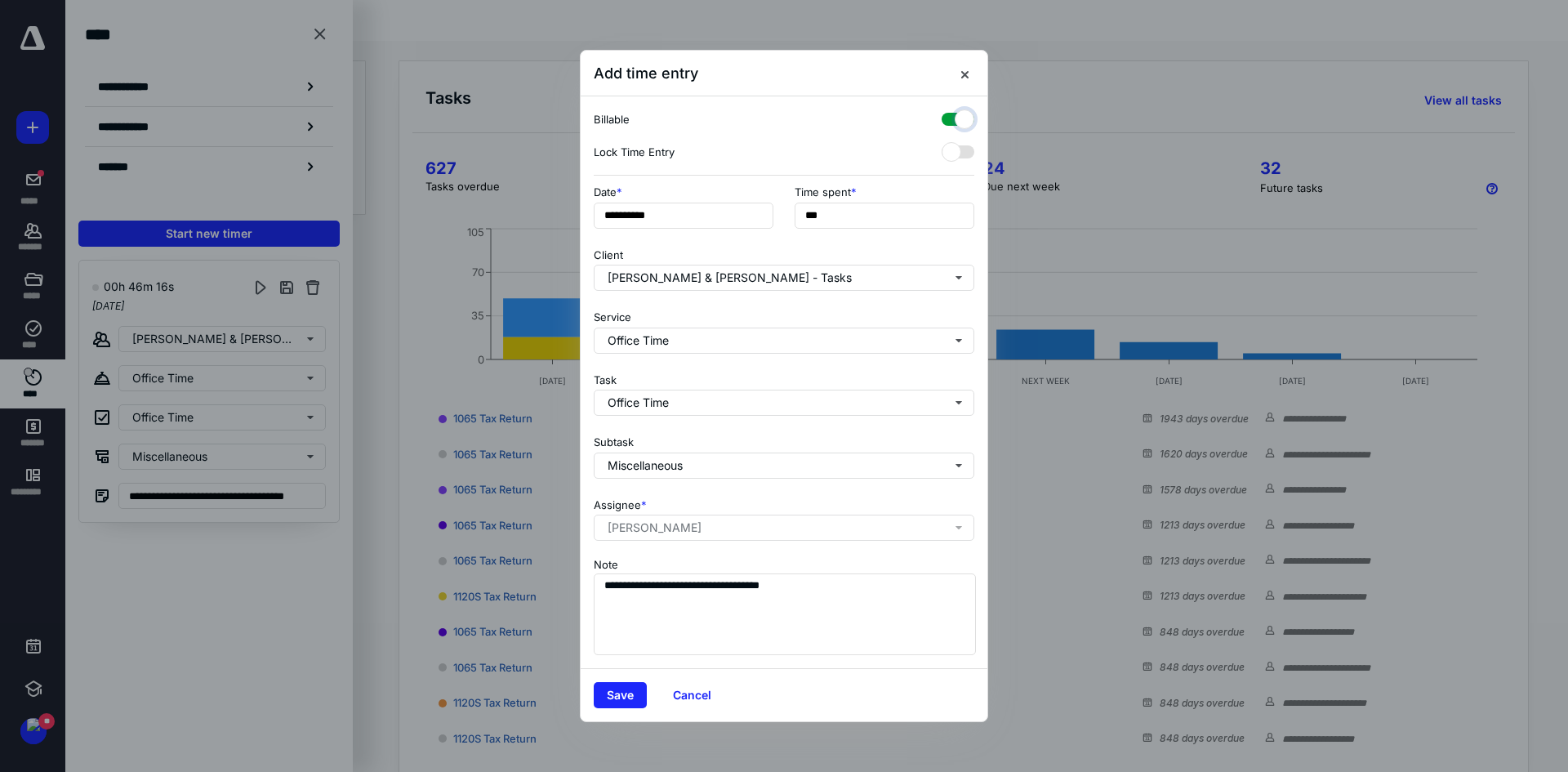 click at bounding box center (950, 117) 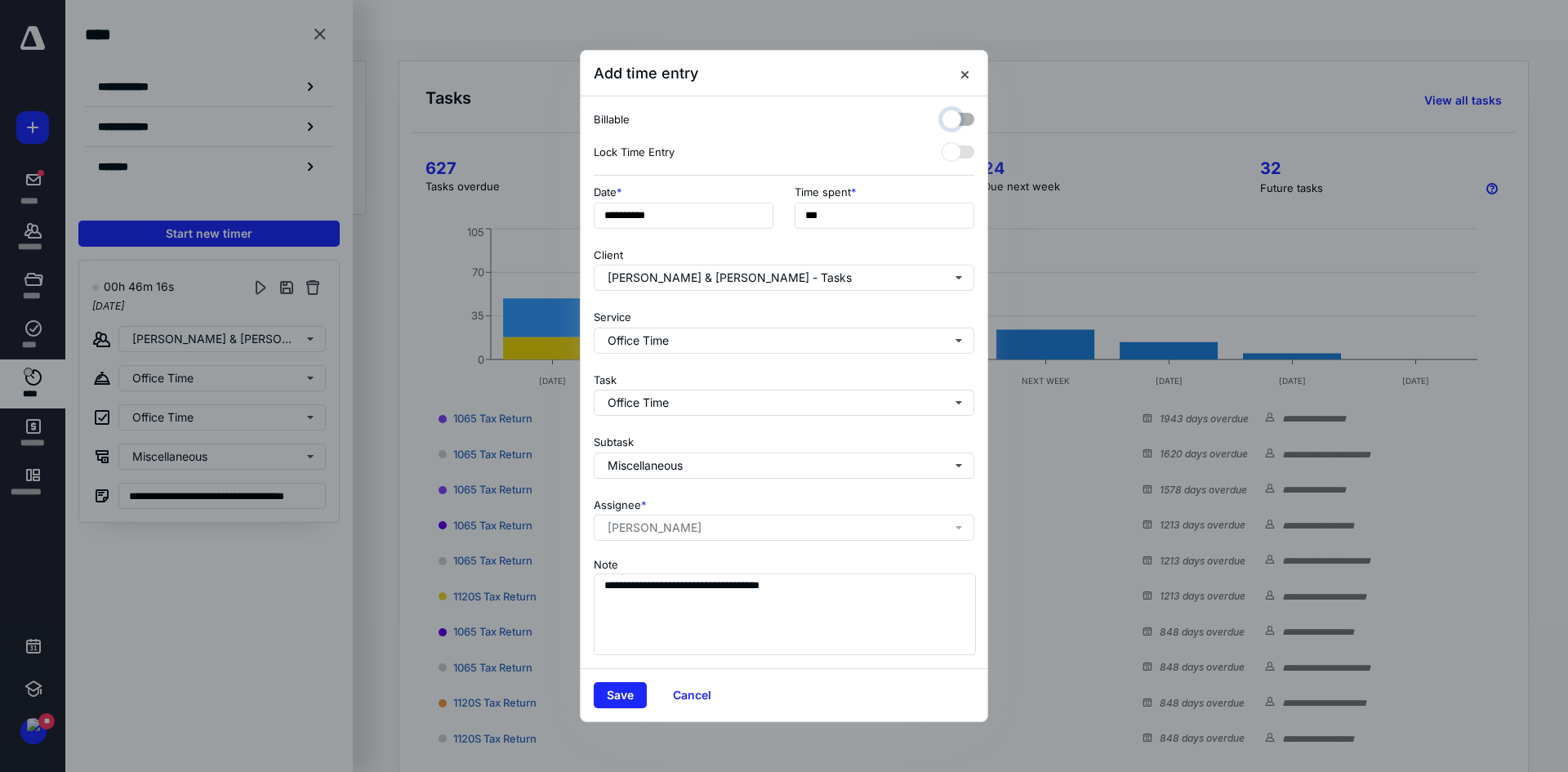 checkbox on "false" 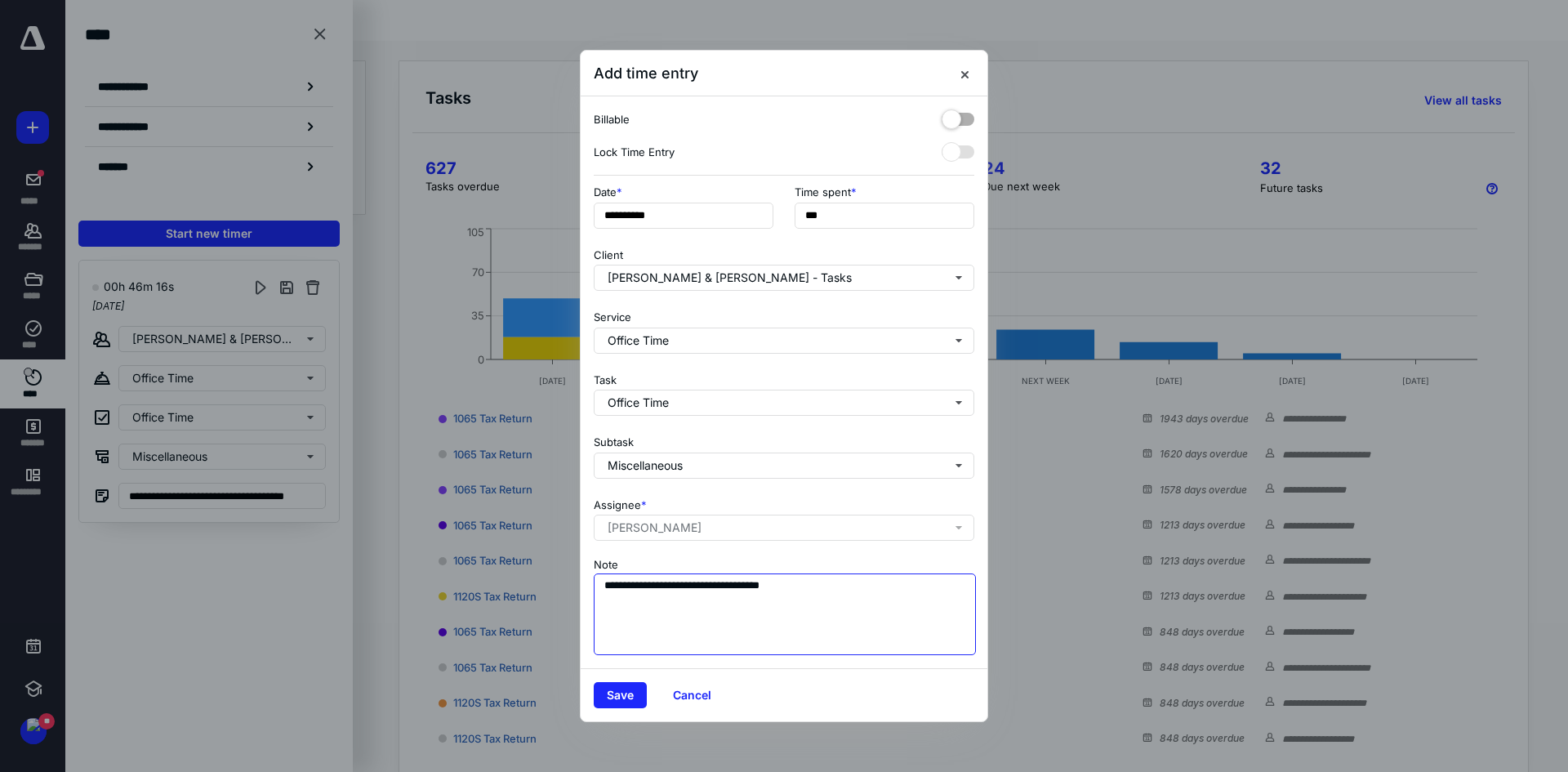 click on "**********" at bounding box center [785, 614] 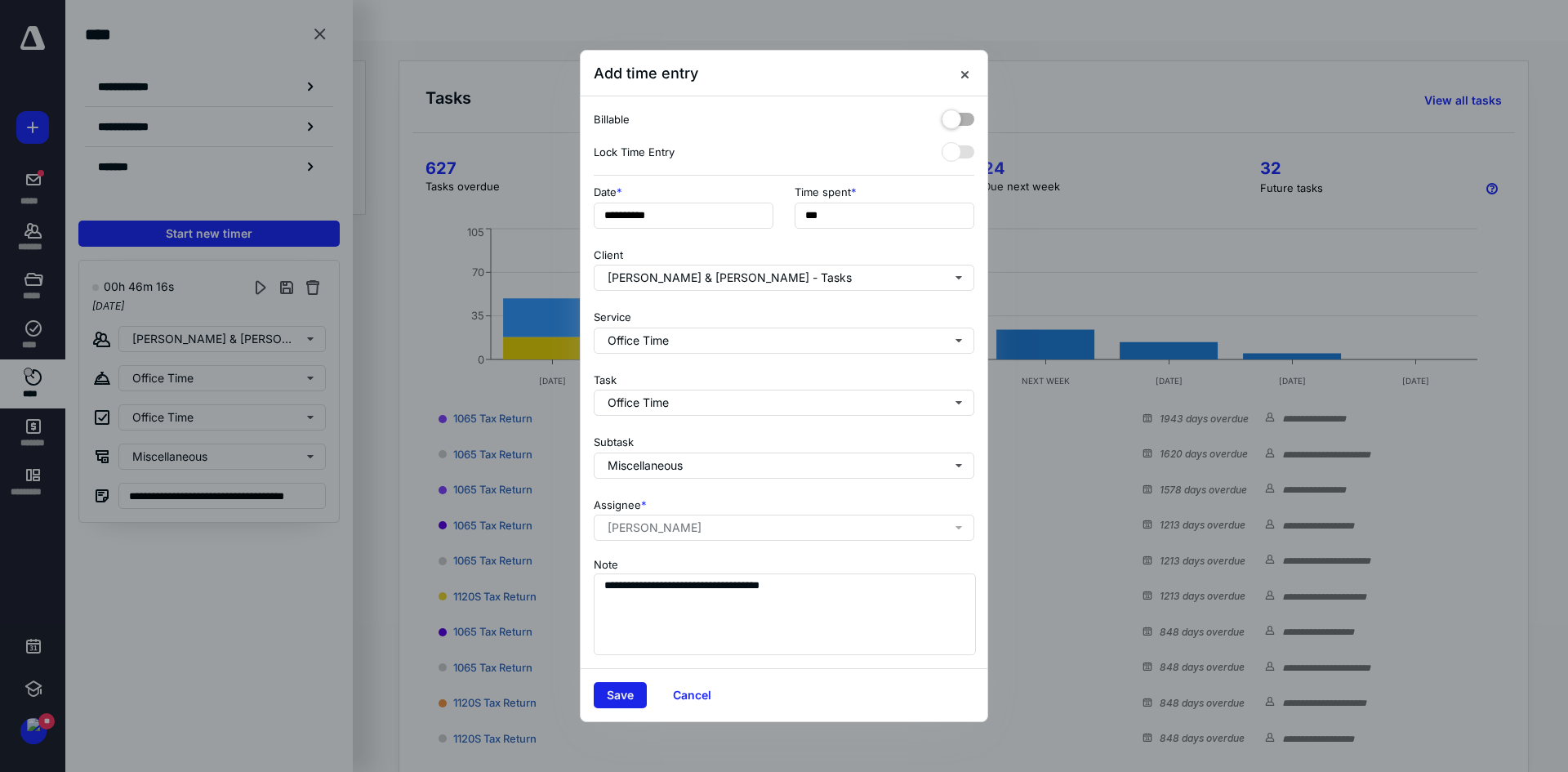 click on "Save" at bounding box center (620, 695) 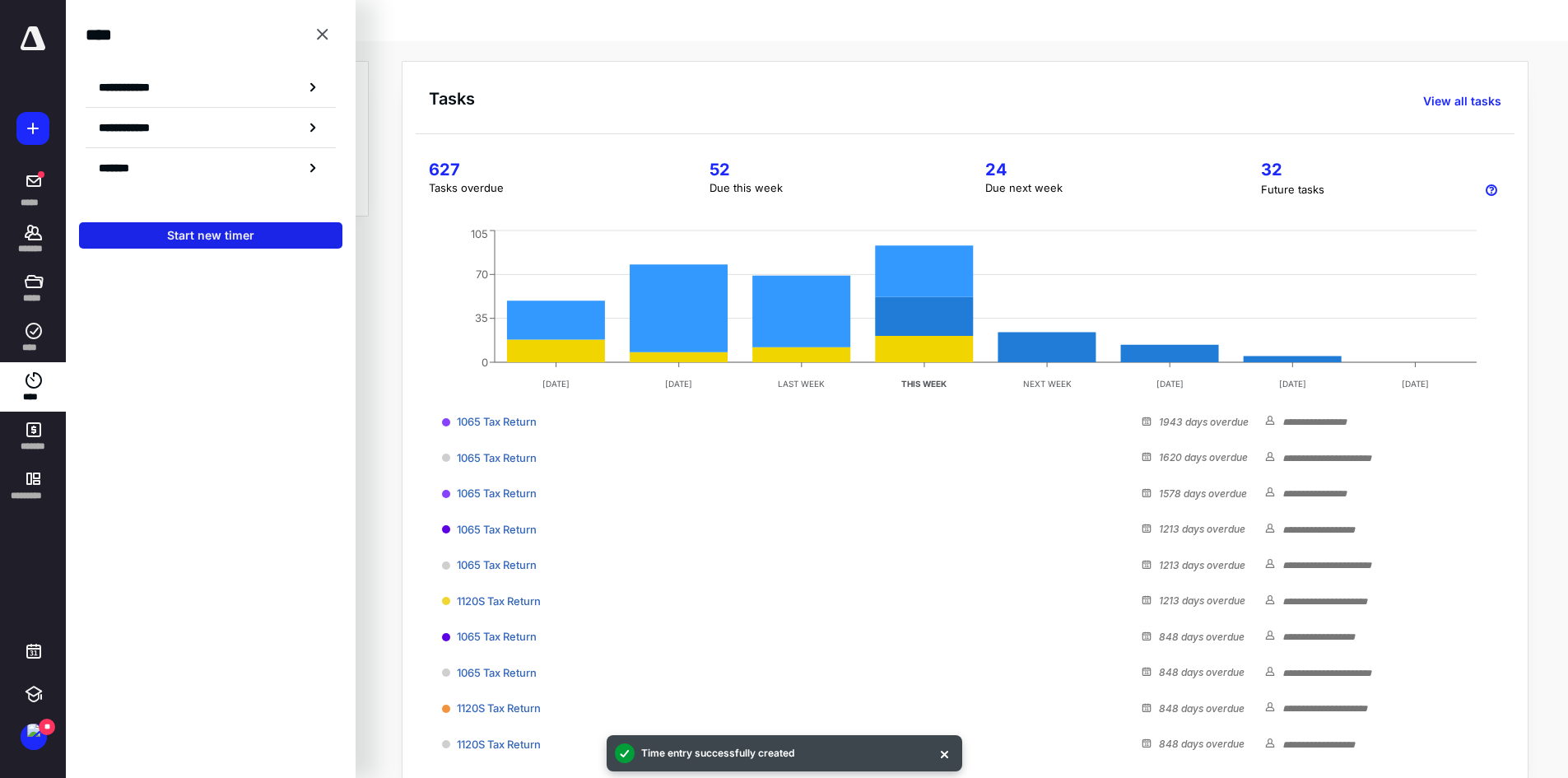 click on "Start new timer" at bounding box center (211, 235) 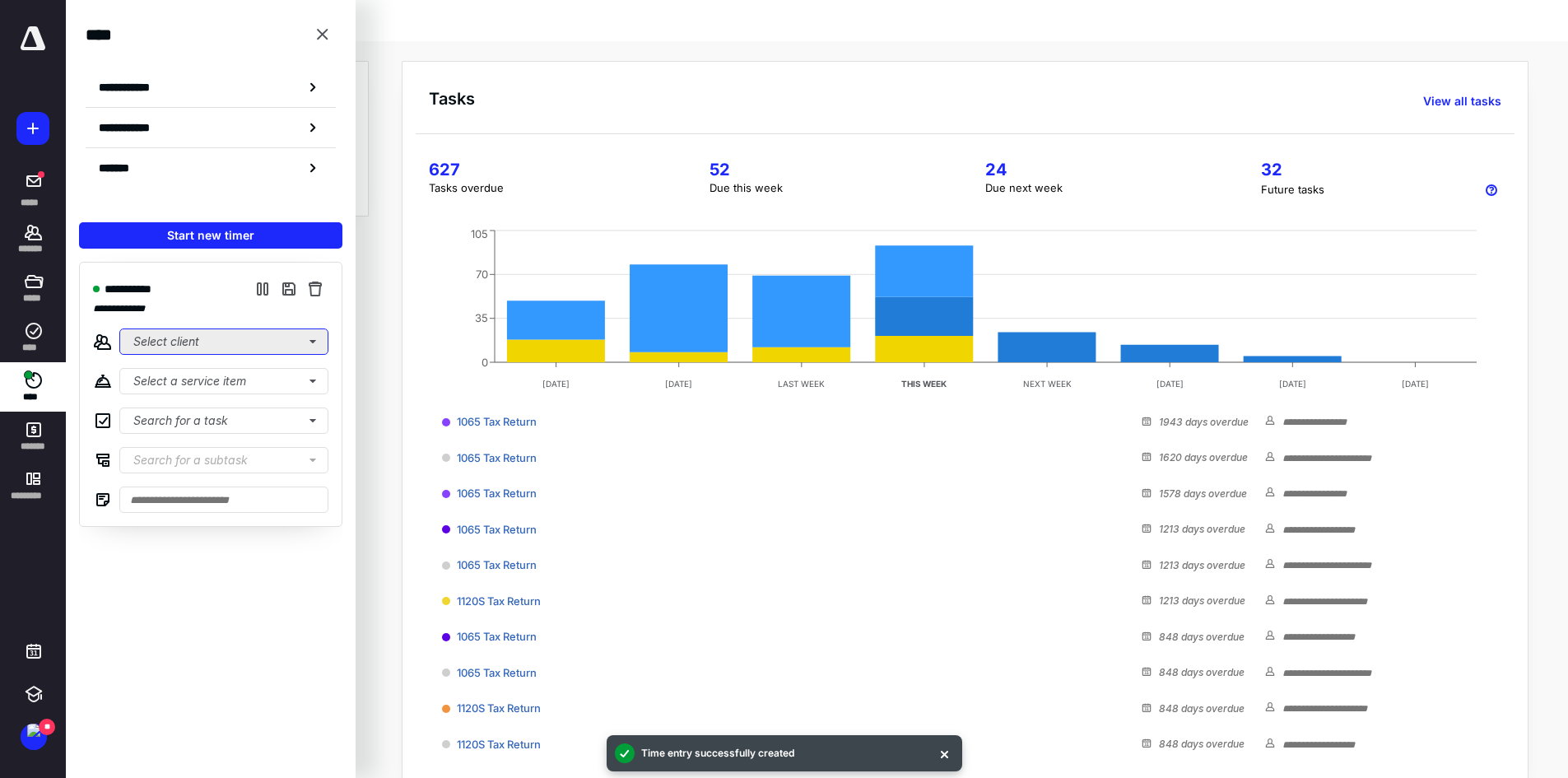 click on "Select client" at bounding box center [224, 342] 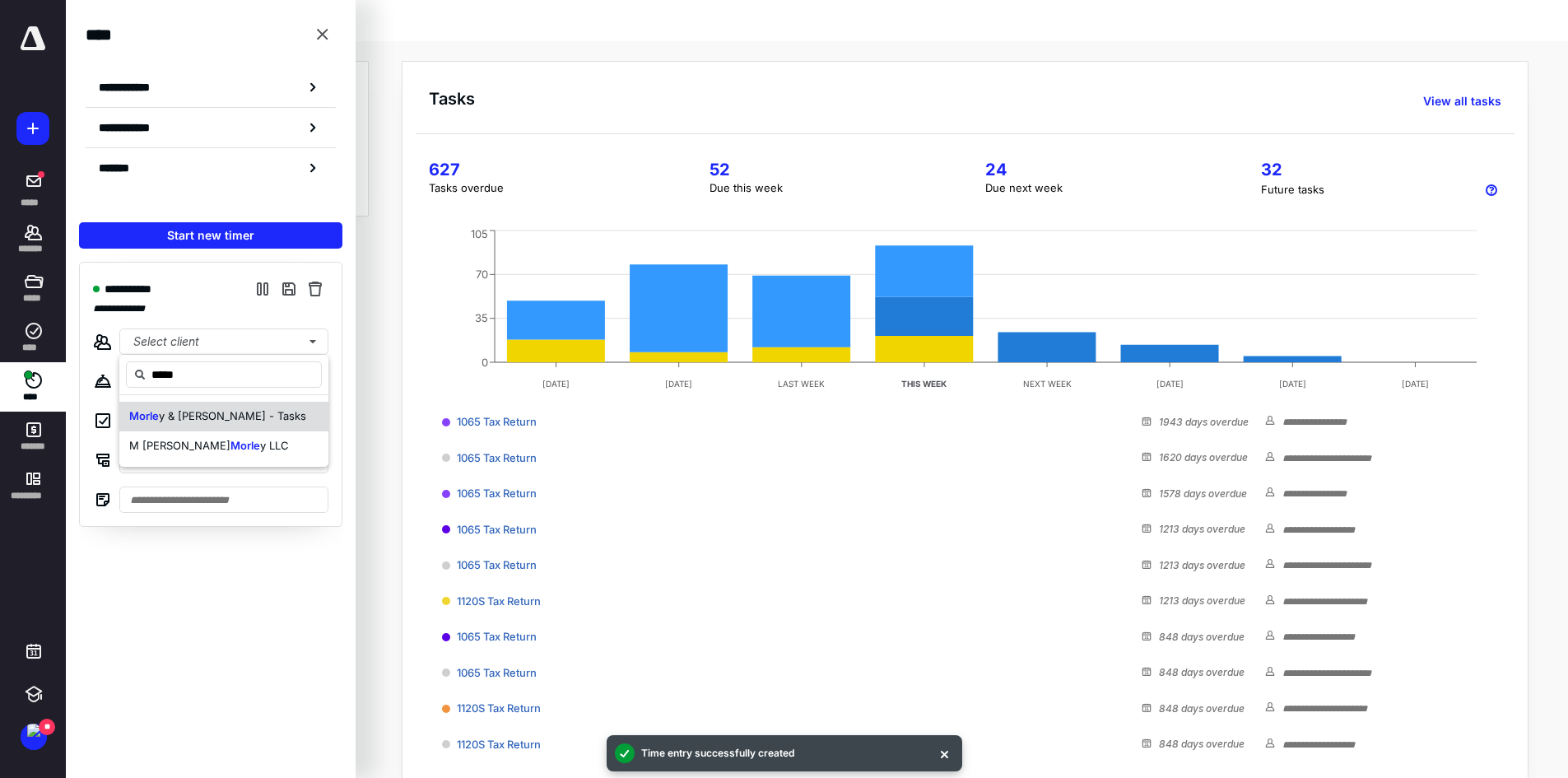 click on "y & Maynes - Tasks" at bounding box center [232, 416] 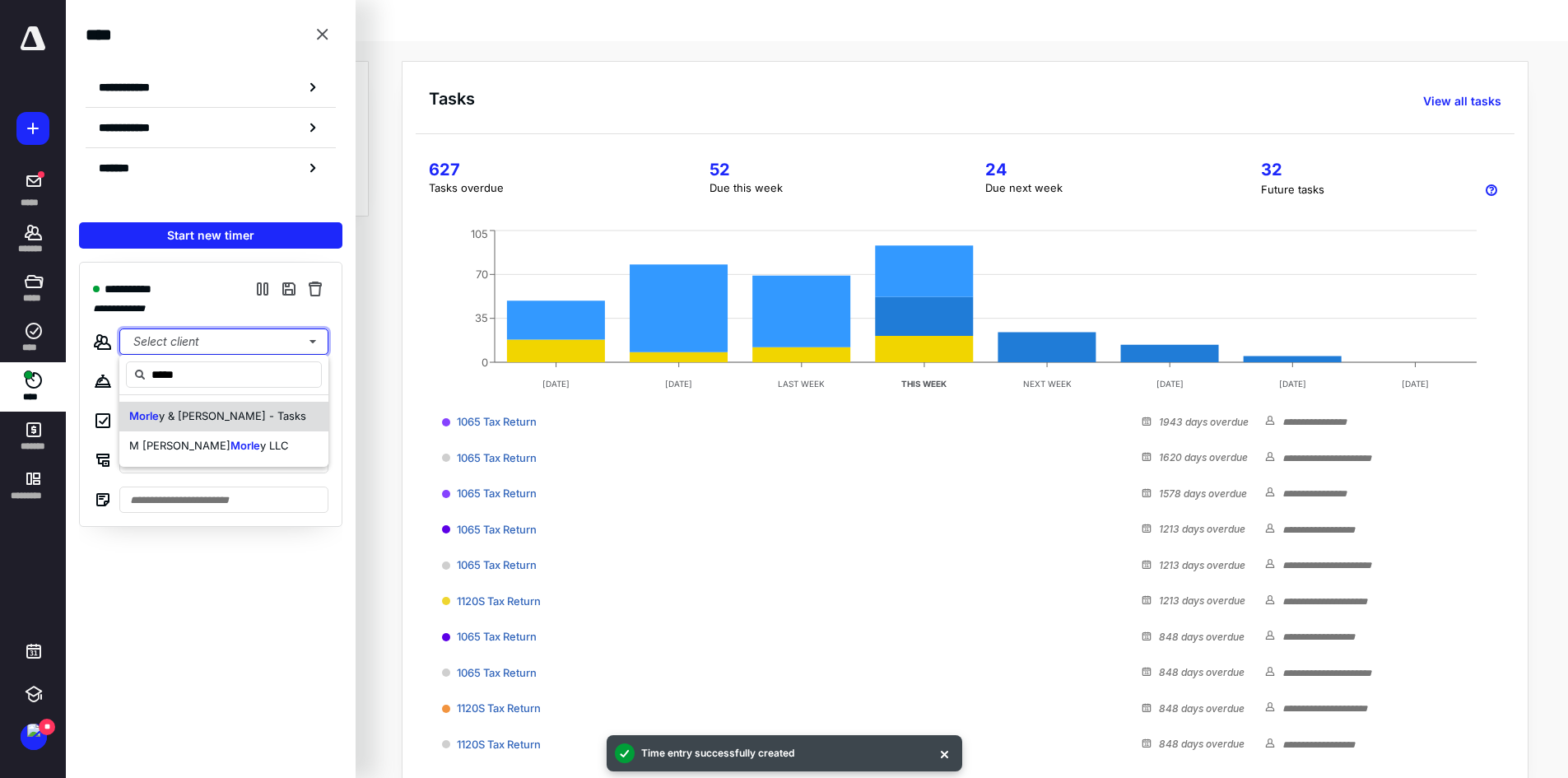 type 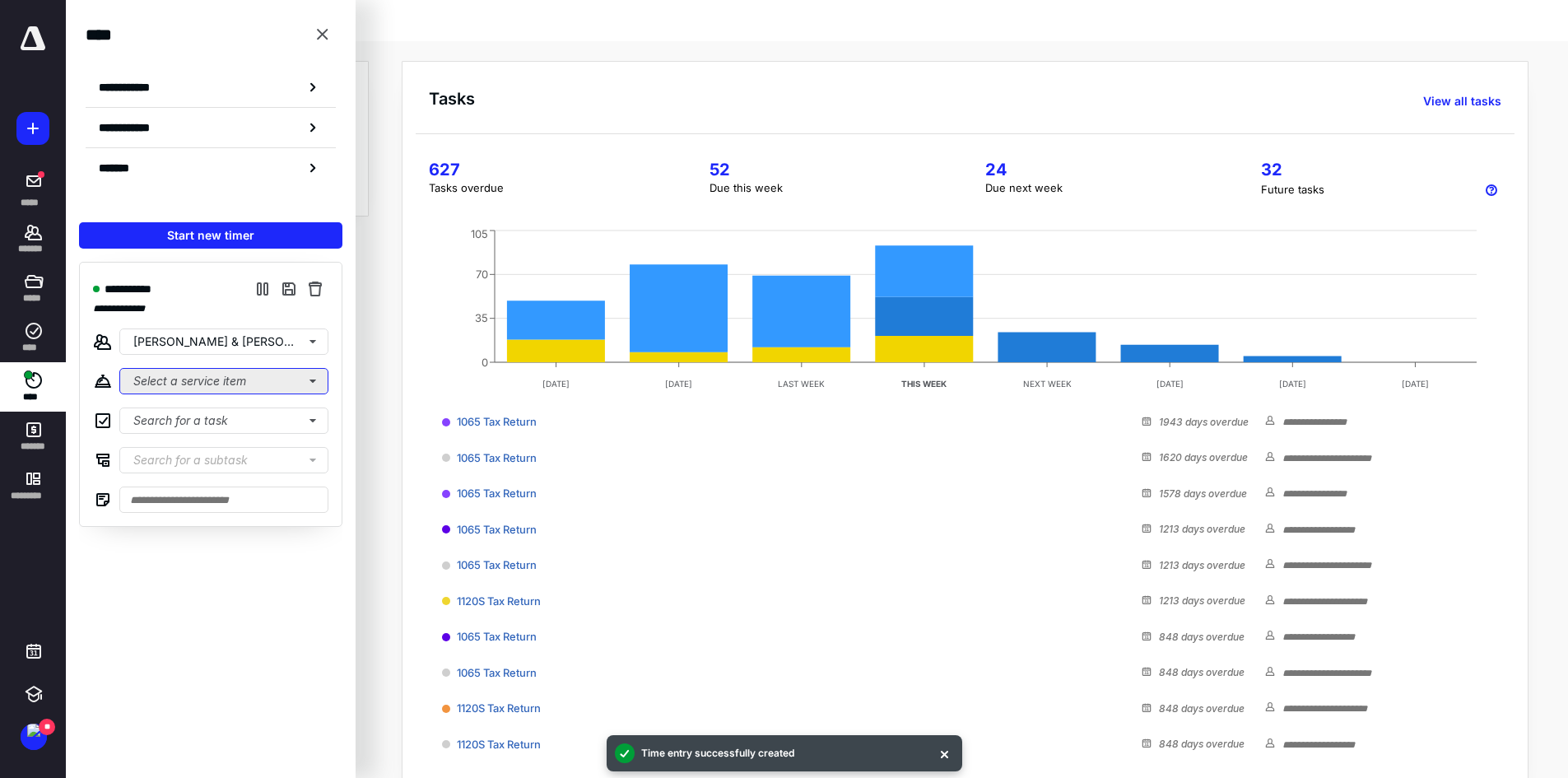 click on "Select a service item" at bounding box center (224, 381) 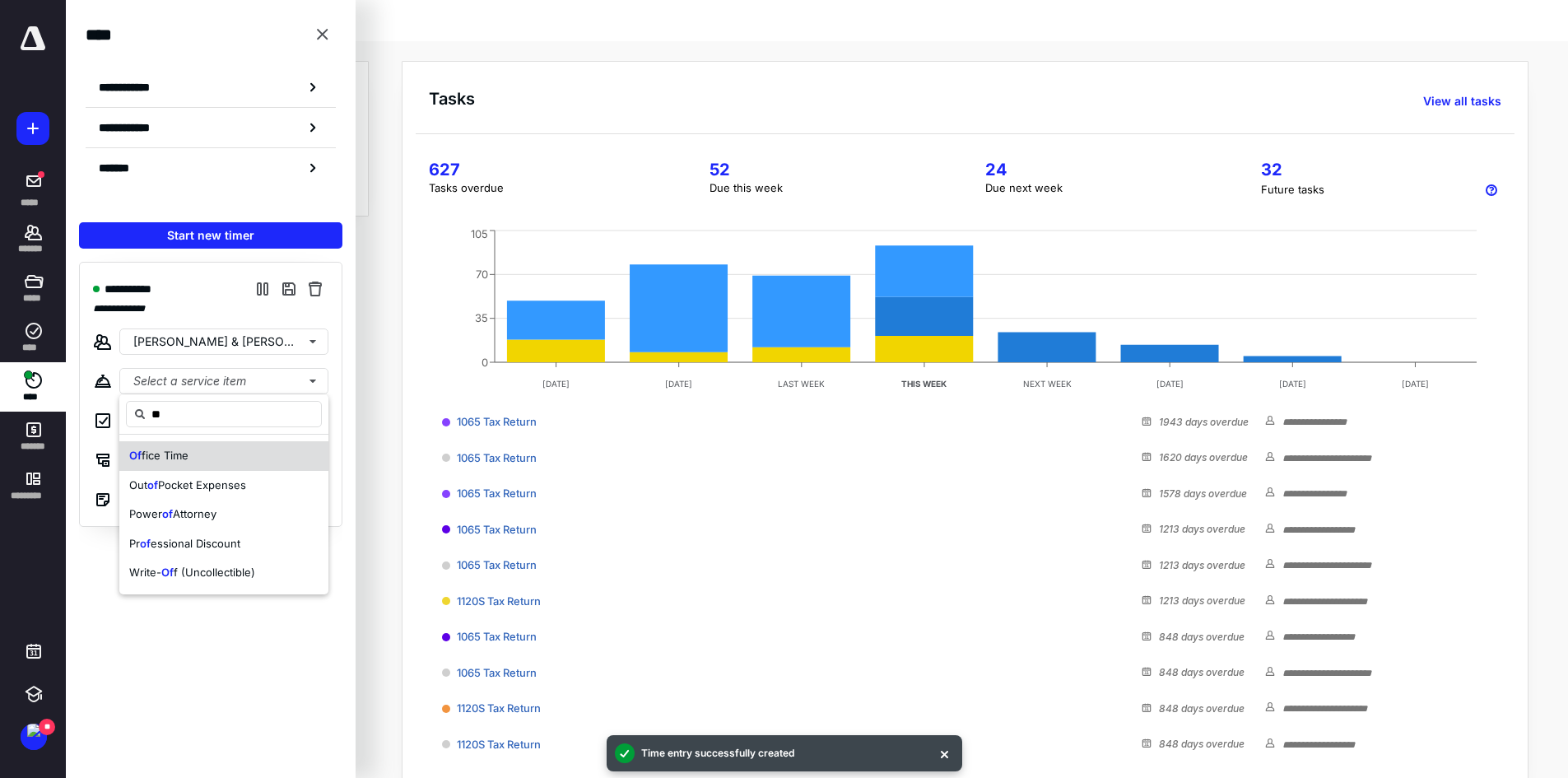 click on "Of fice Time" at bounding box center (224, 456) 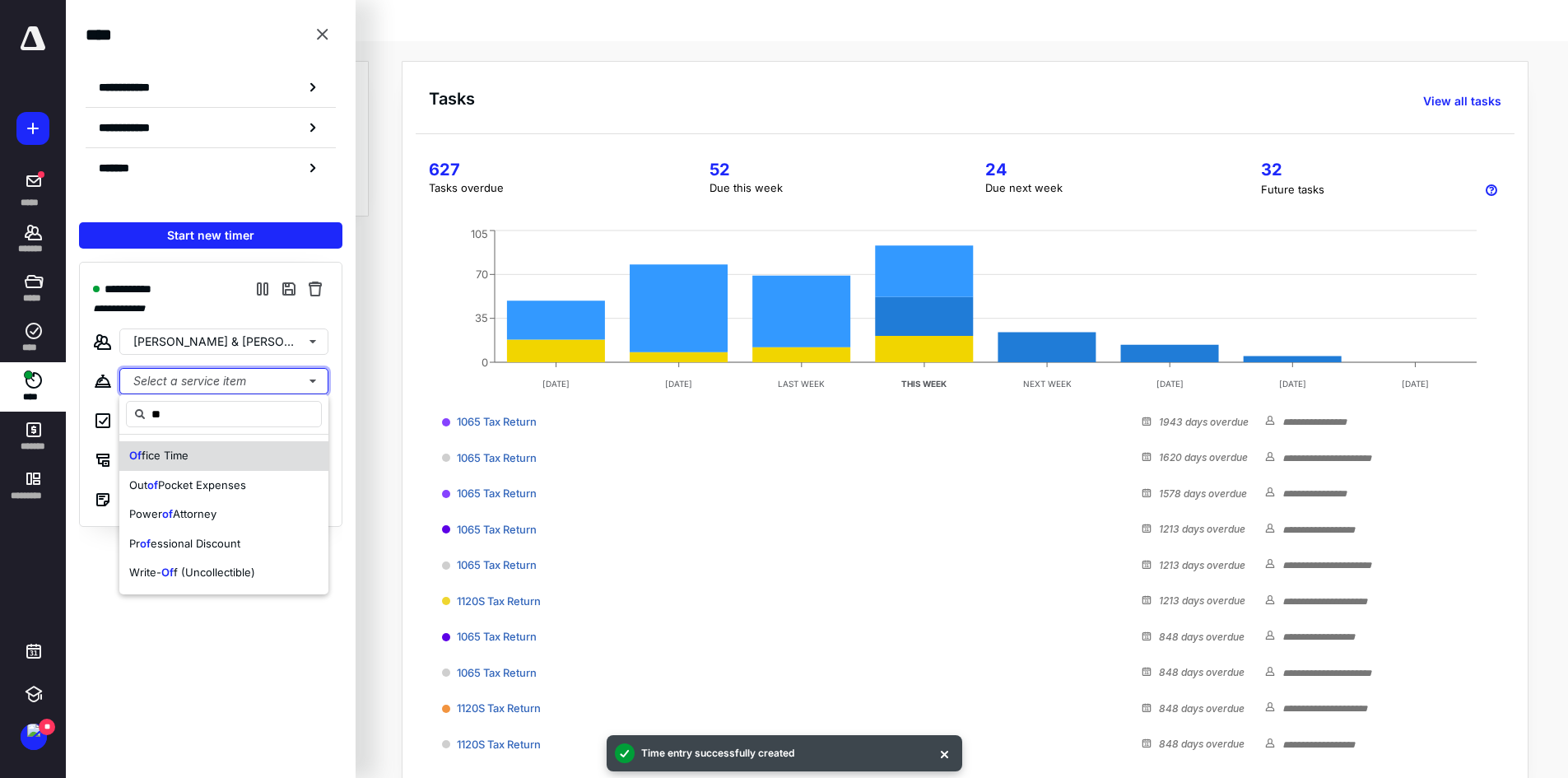 type 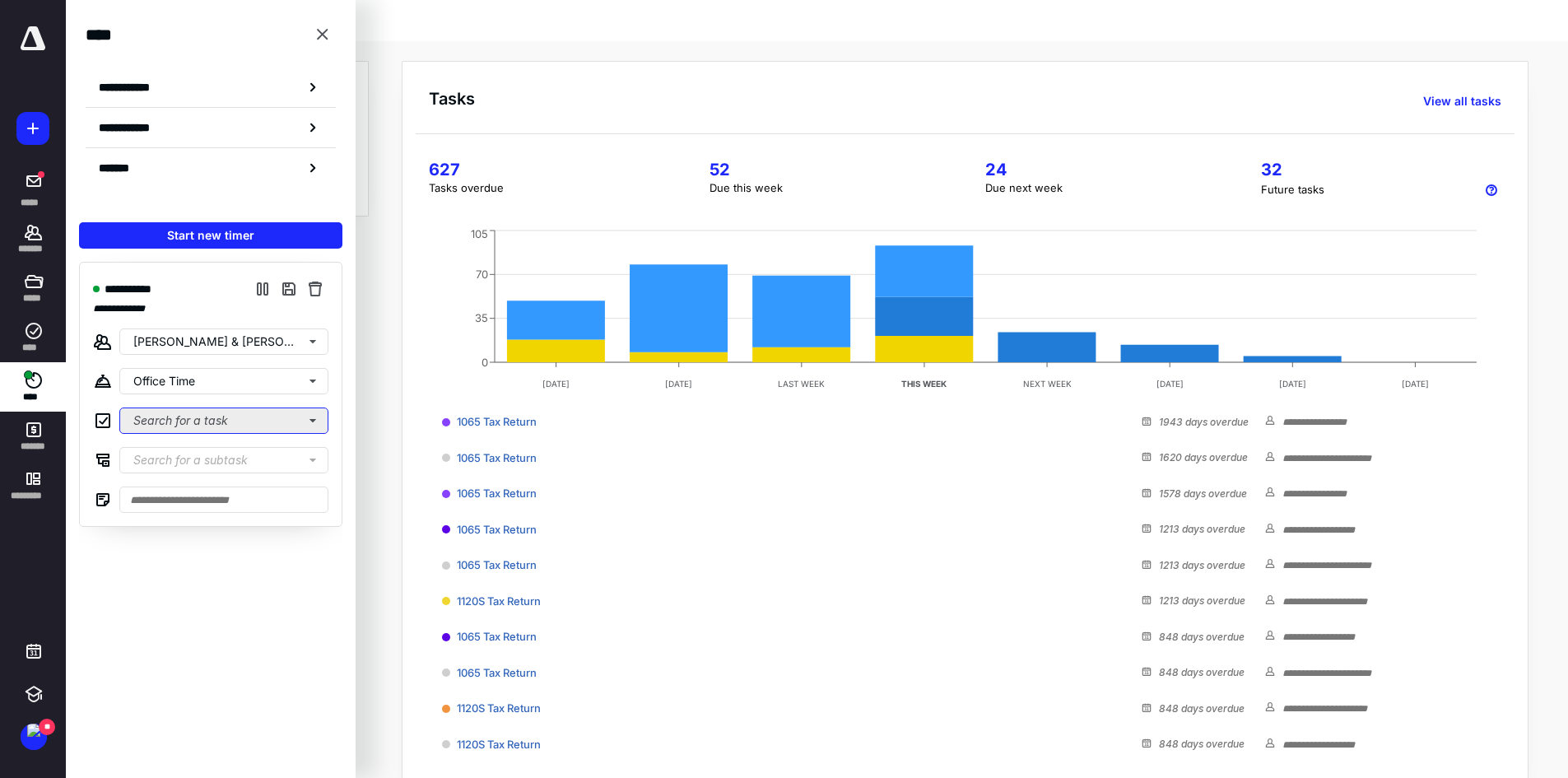 click on "Search for a task" at bounding box center (224, 421) 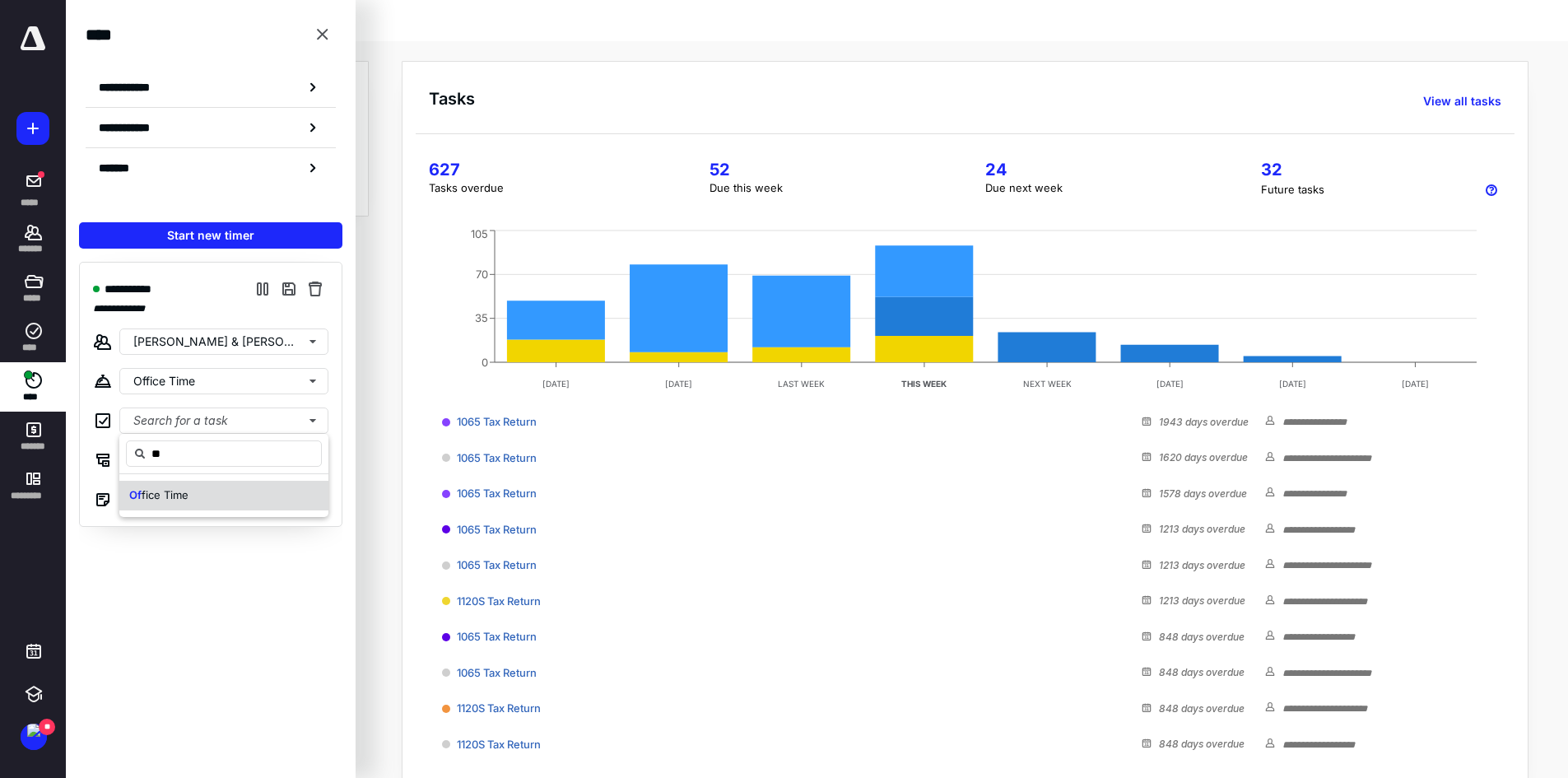 click on "fice Time" at bounding box center (165, 495) 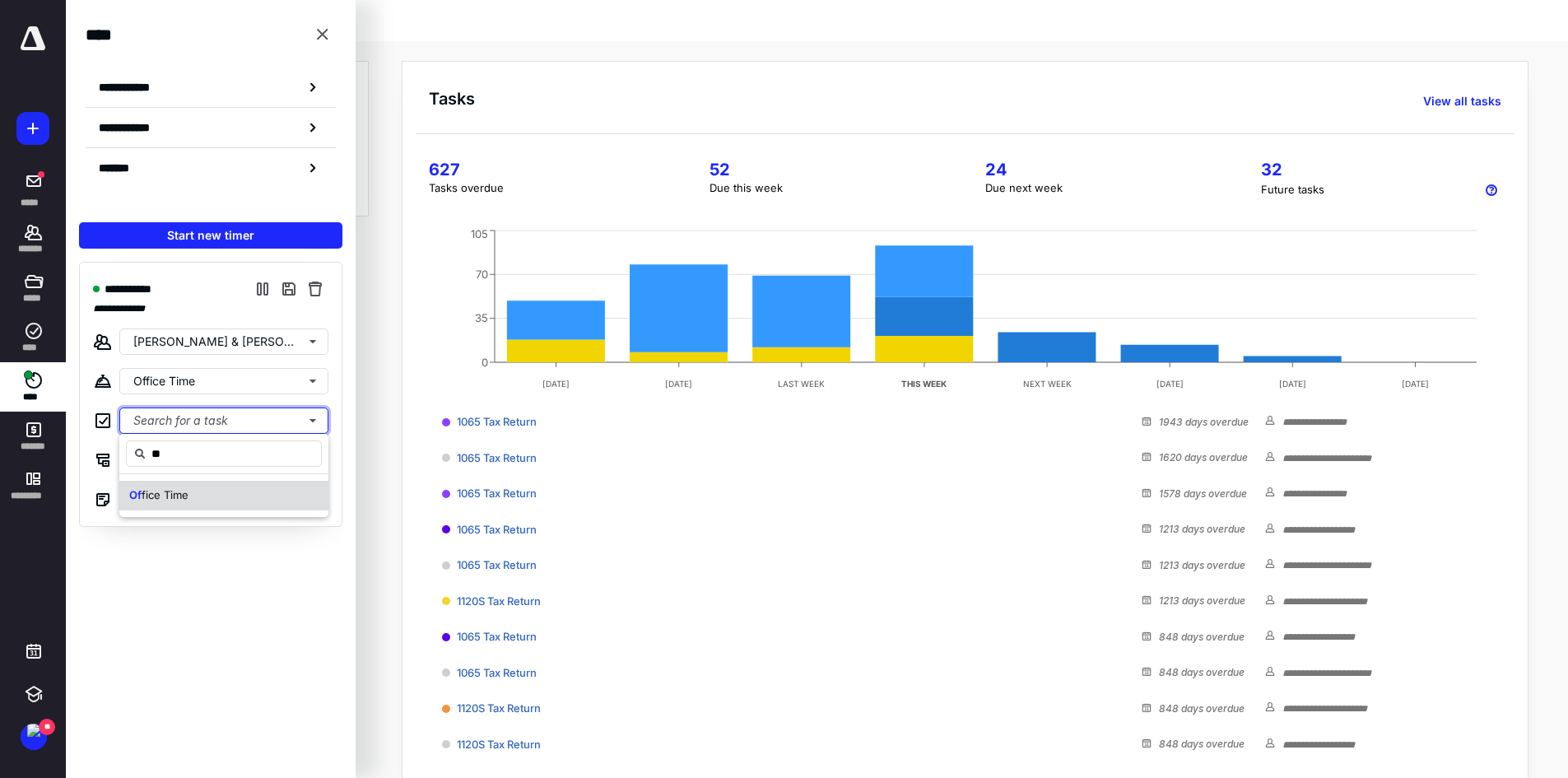 type 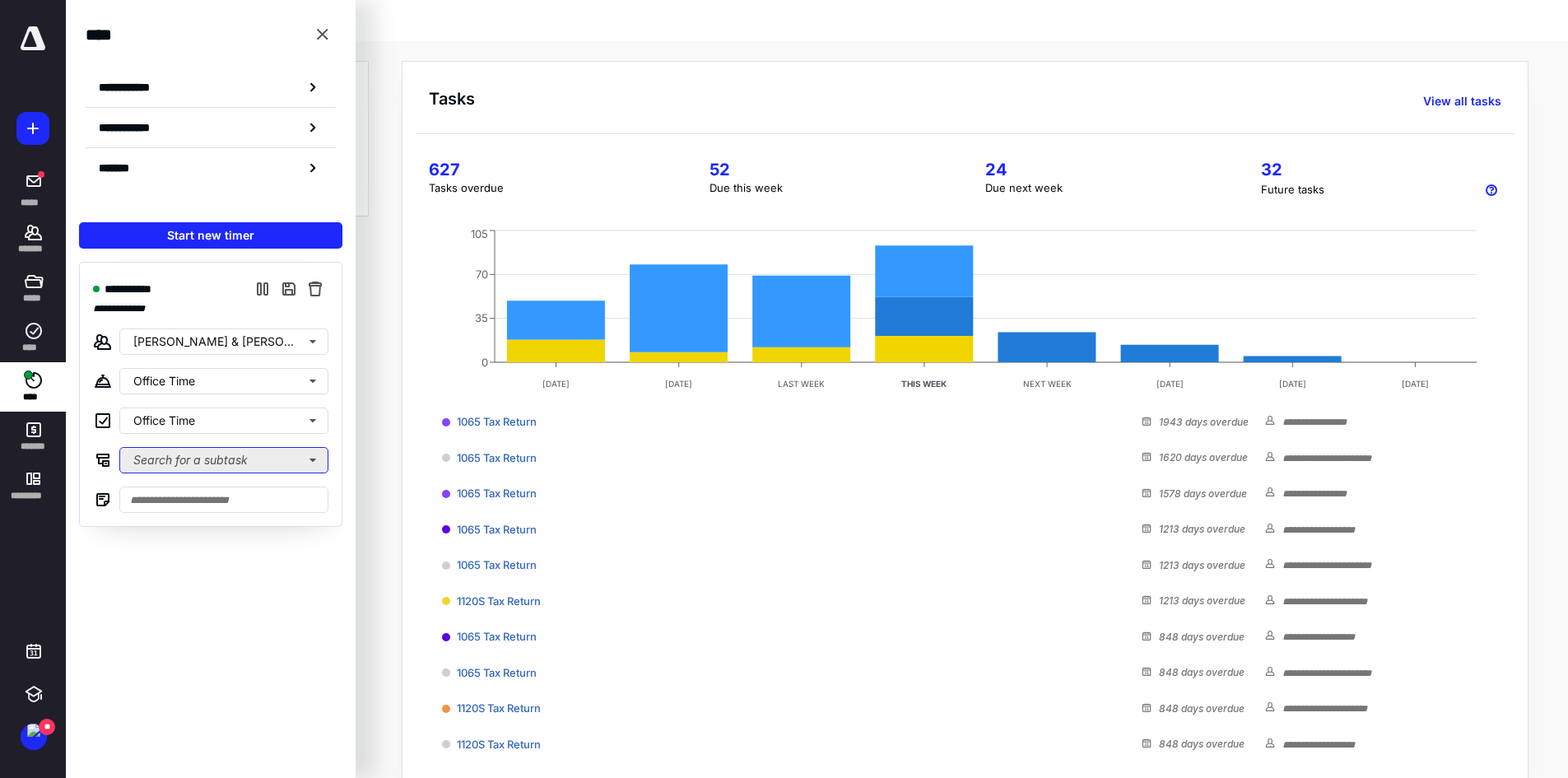 click on "Search for a subtask" at bounding box center [224, 460] 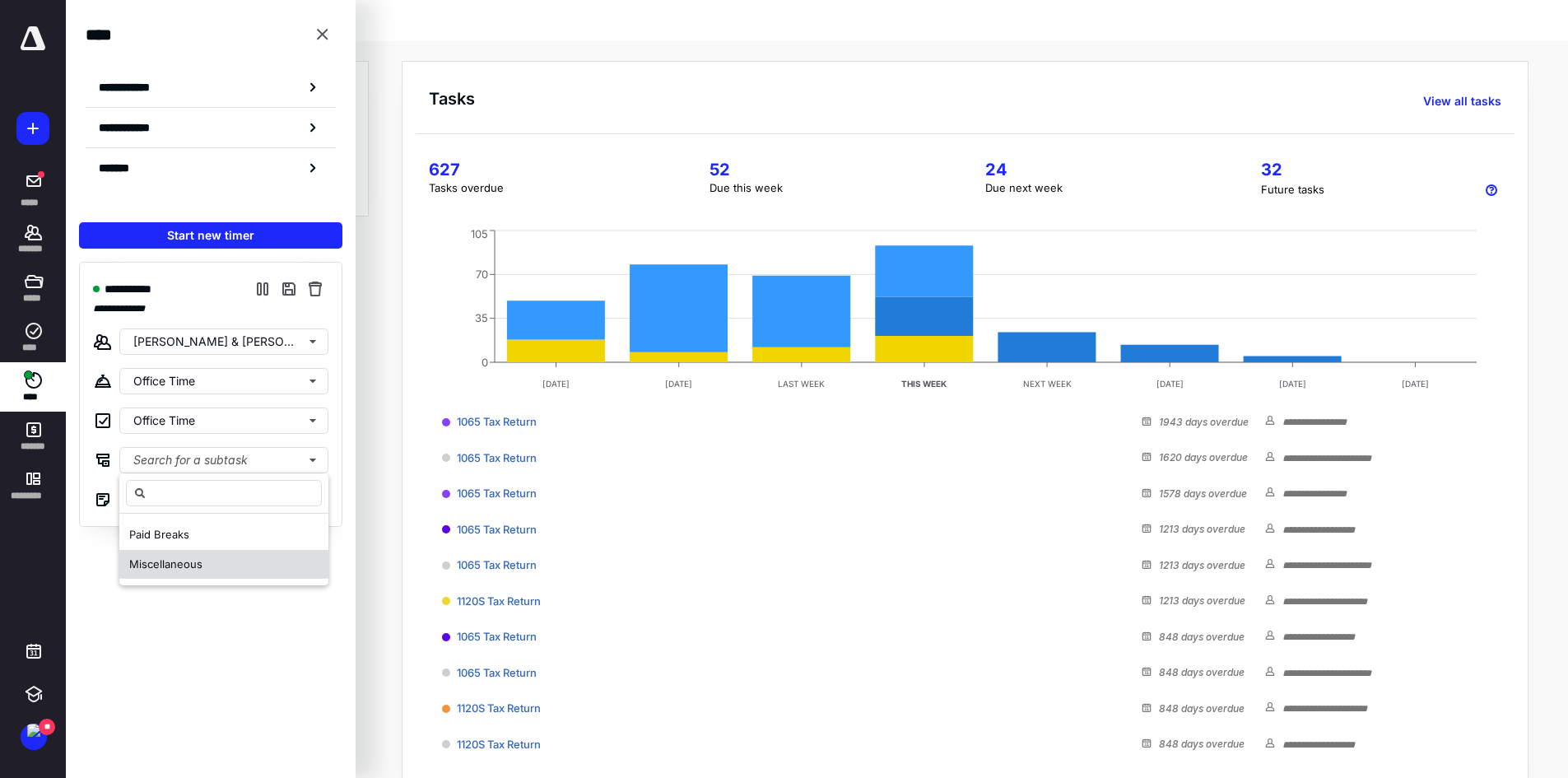 click on "Miscellaneous" at bounding box center (165, 564) 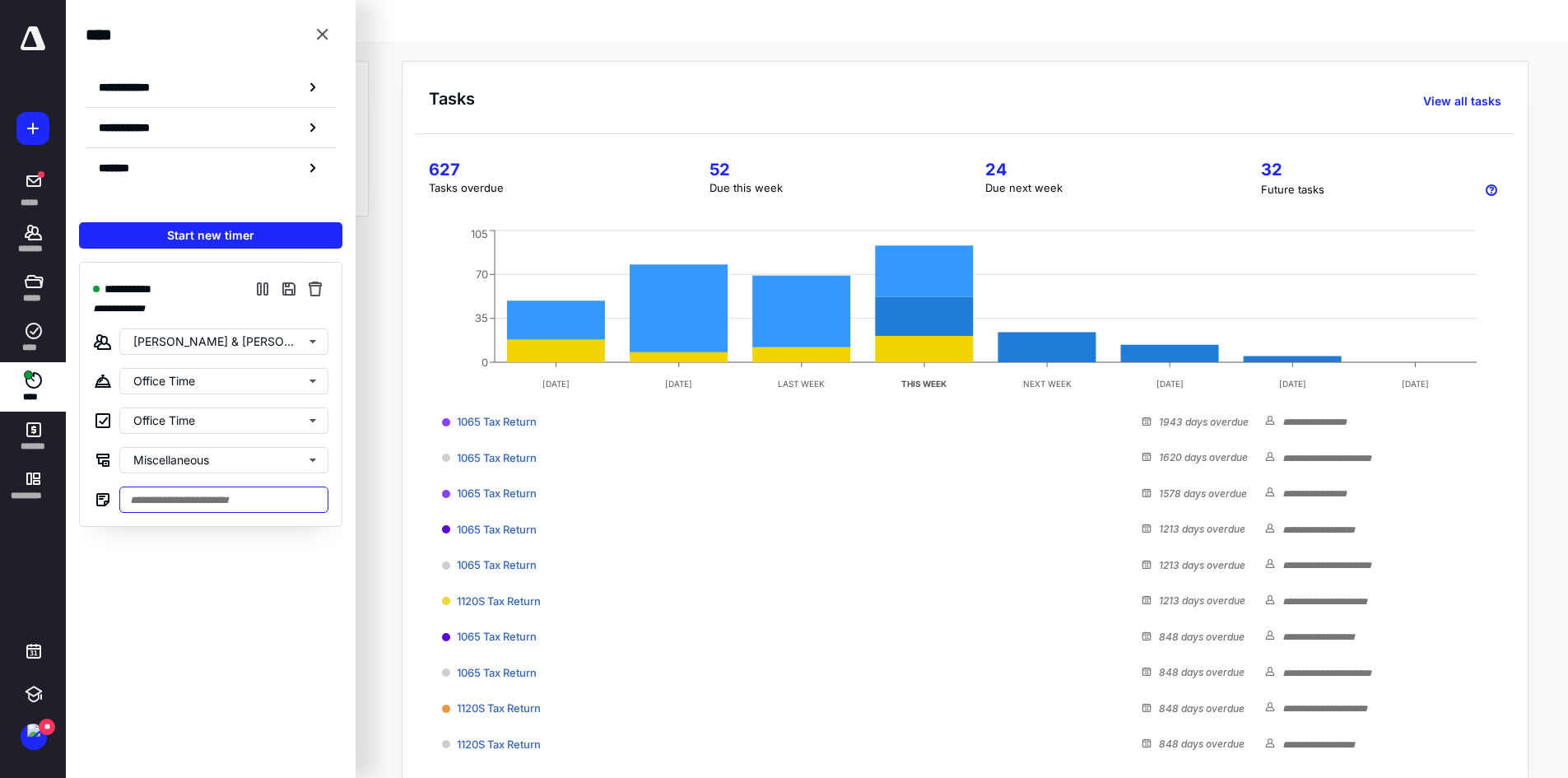 click at bounding box center (224, 500) 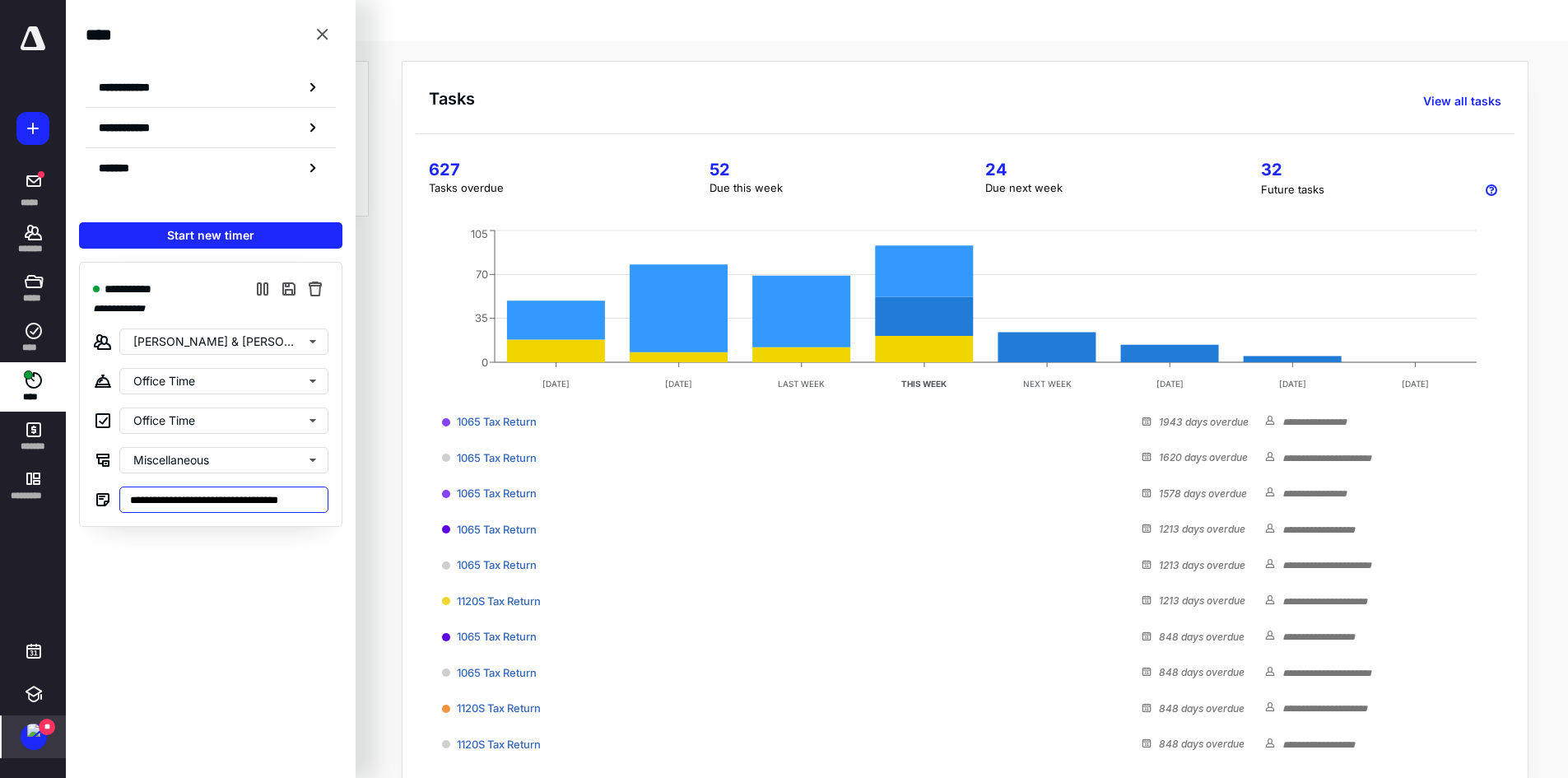 type on "**********" 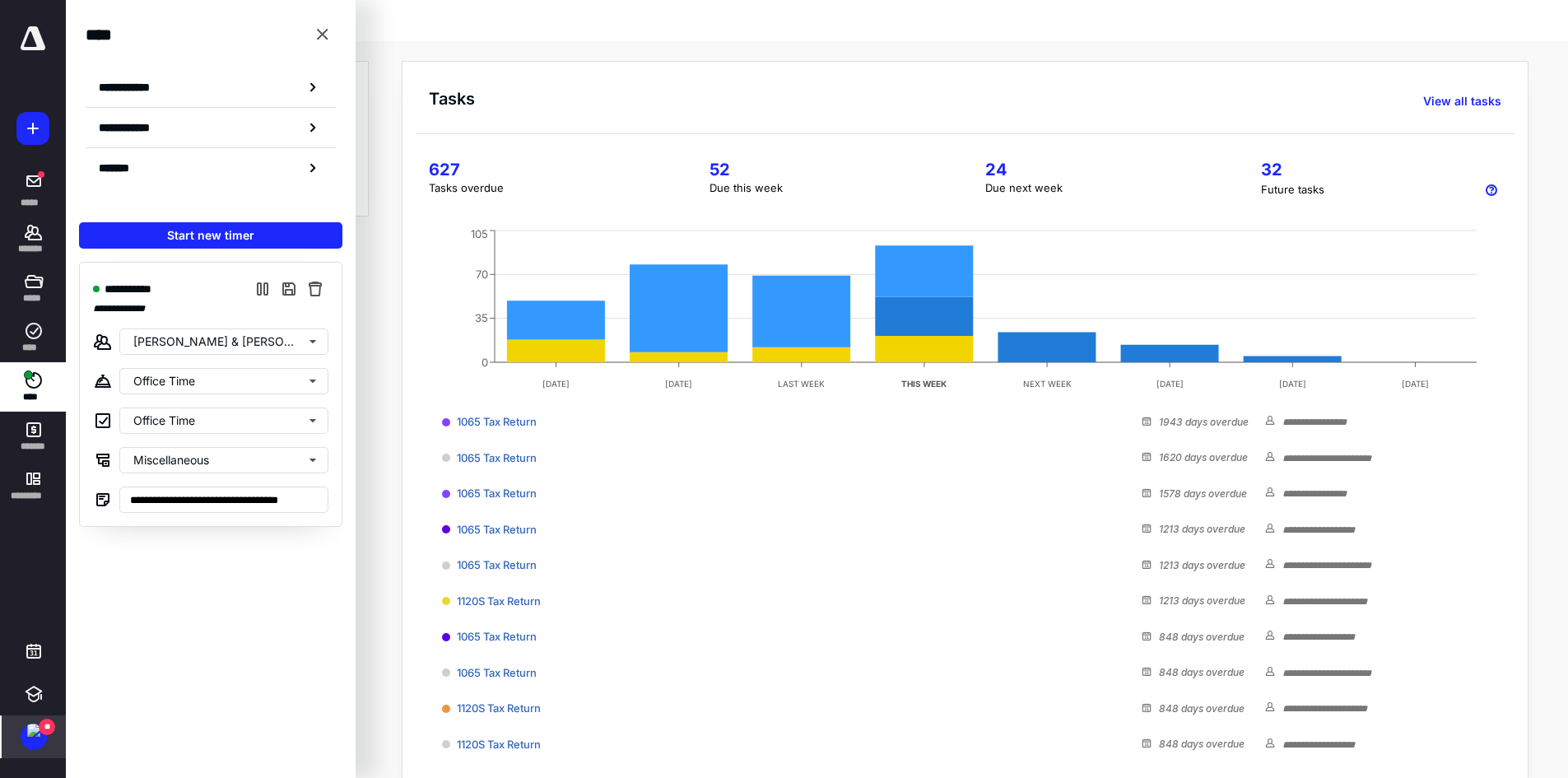 click at bounding box center [34, 730] 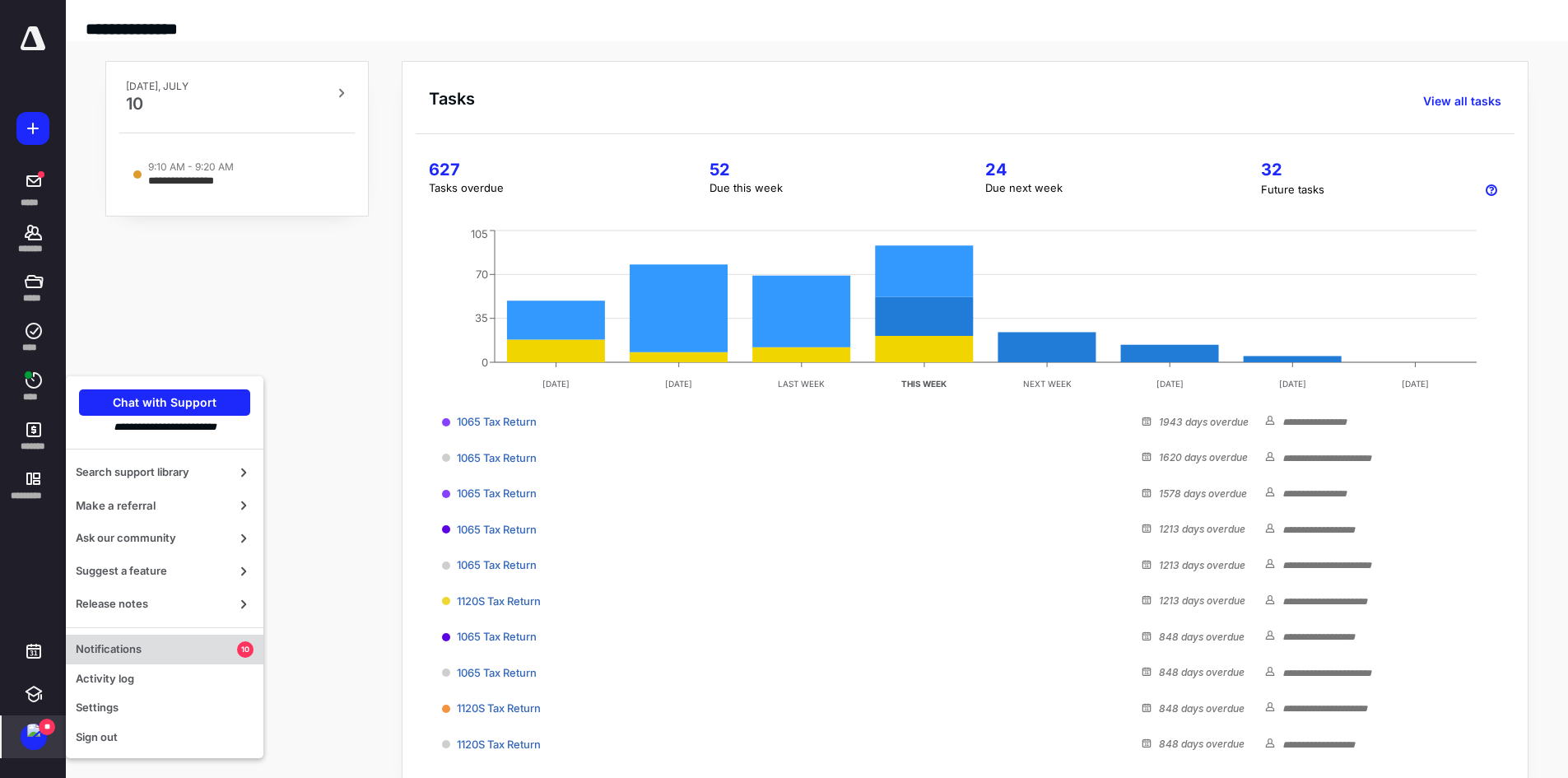click on "Notifications" at bounding box center (156, 650) 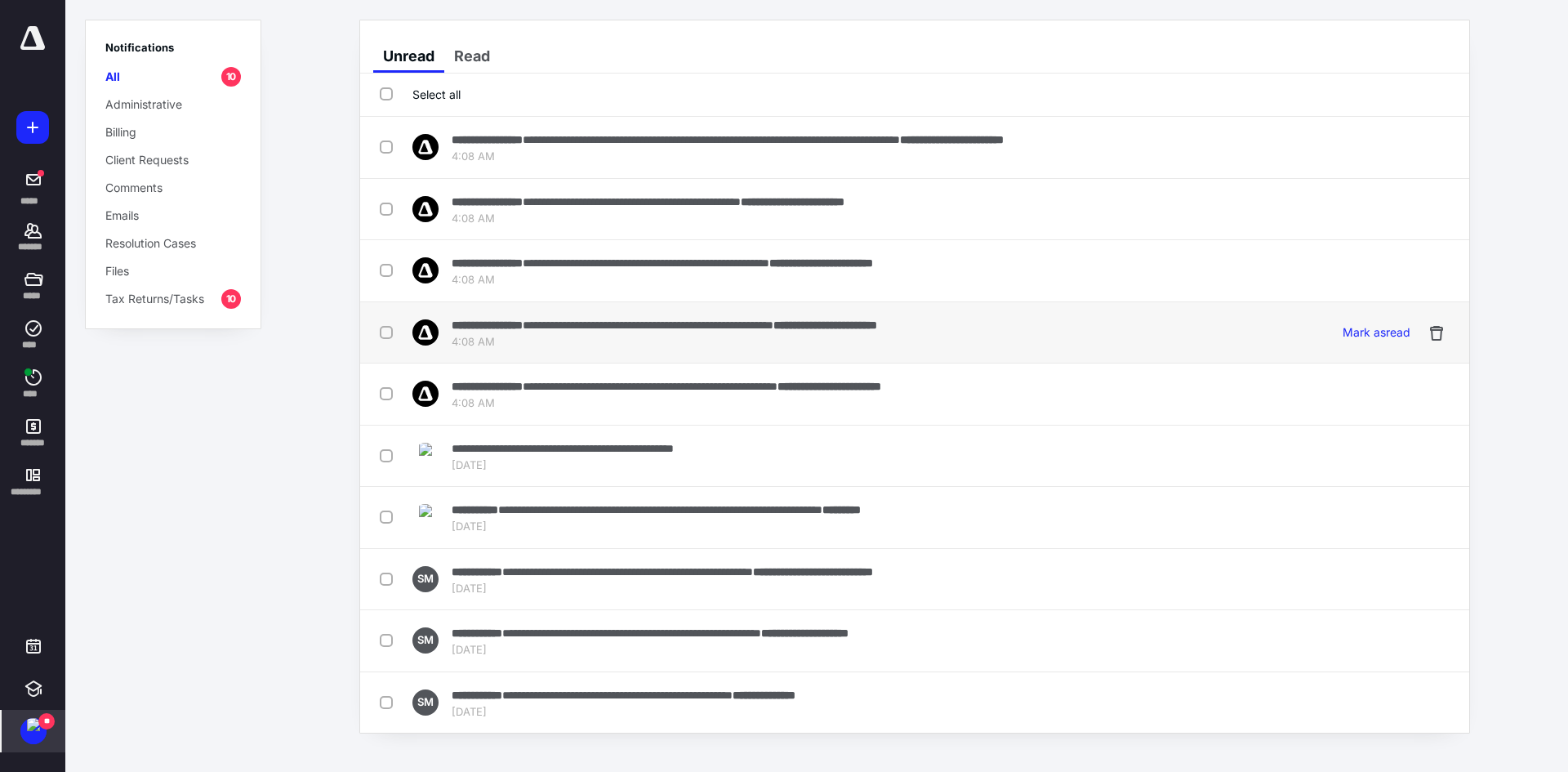 drag, startPoint x: 390, startPoint y: 382, endPoint x: 388, endPoint y: 331, distance: 51.0392 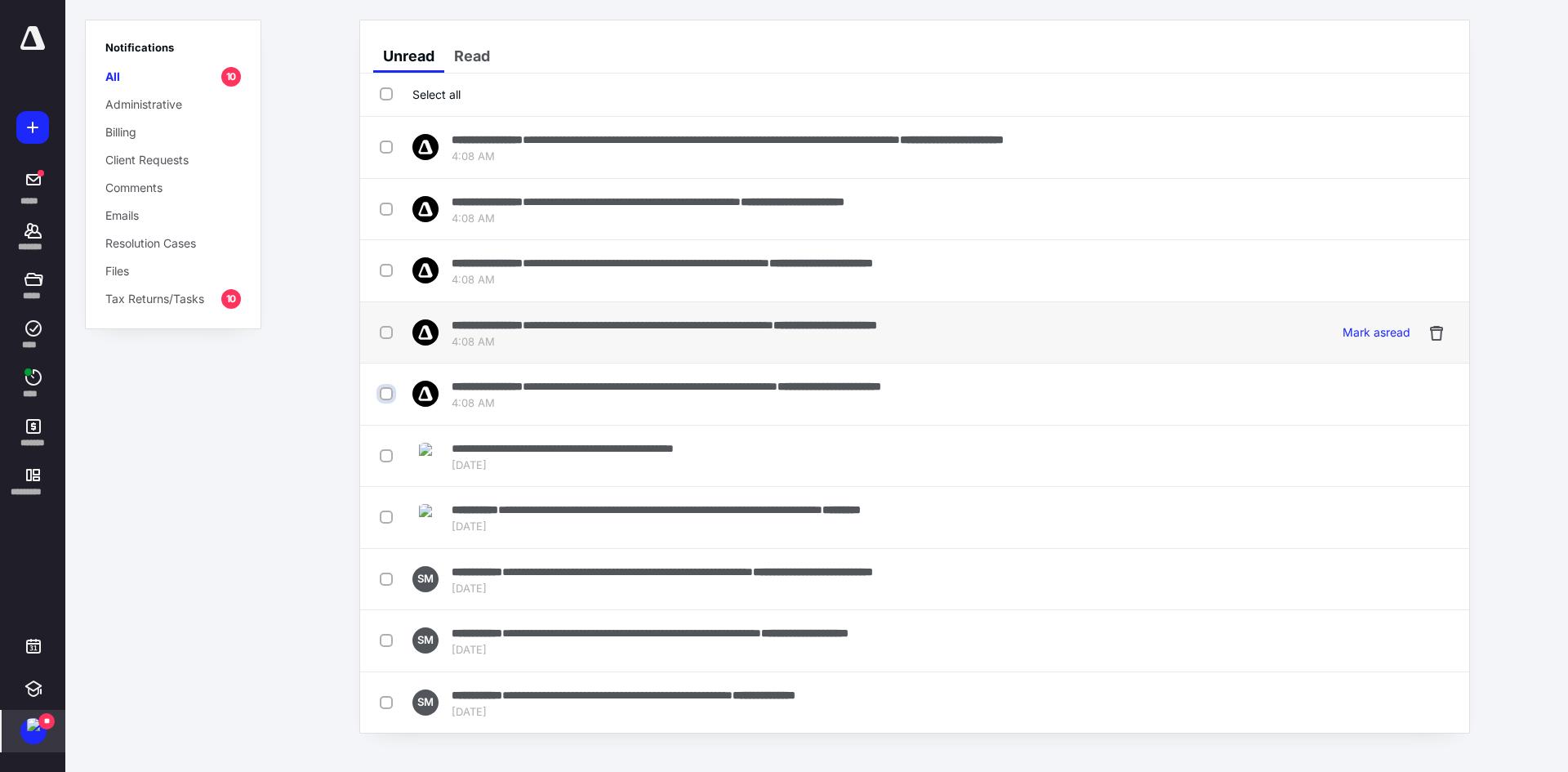 click at bounding box center [388, 394] 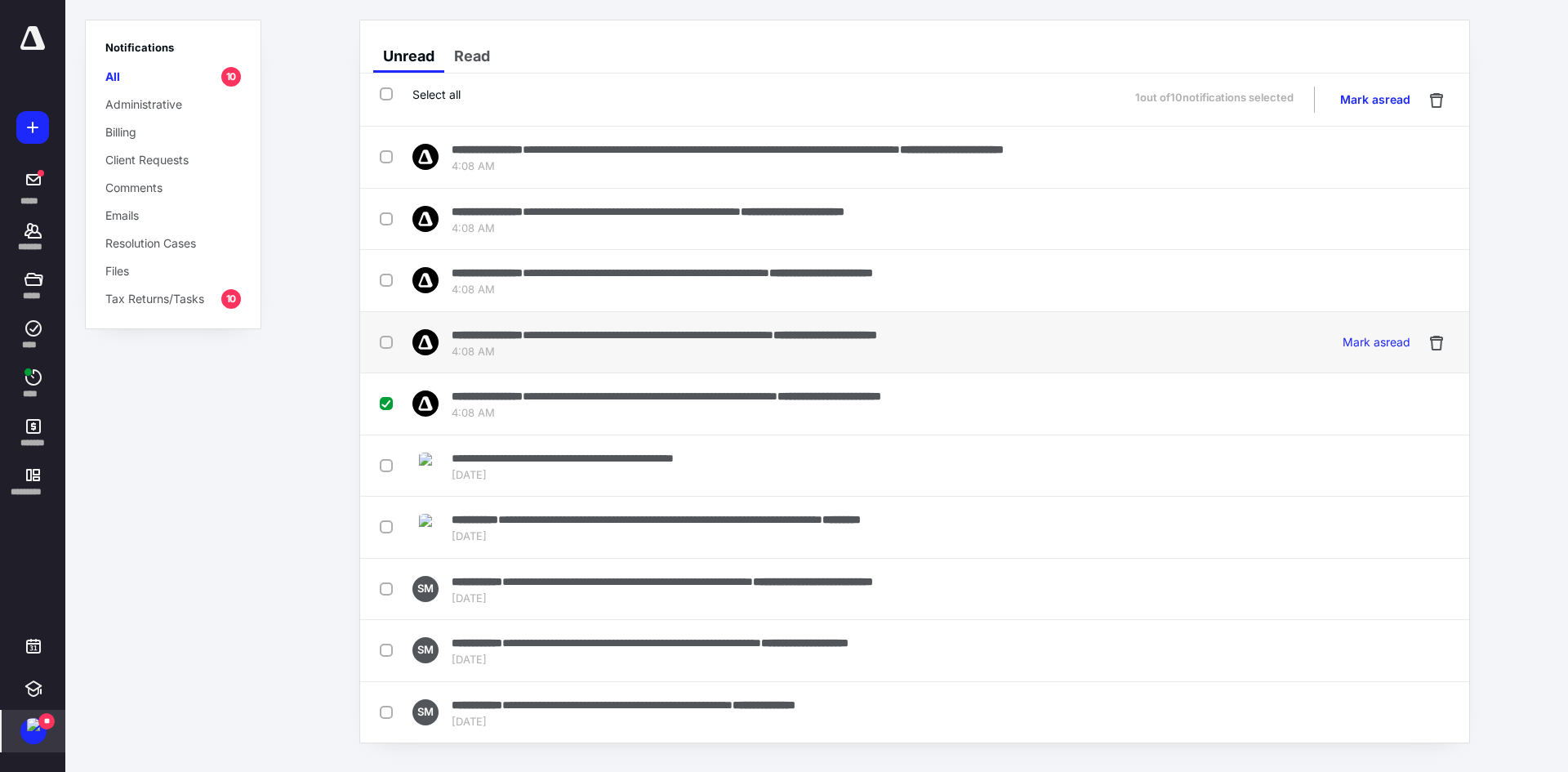 click at bounding box center [390, 341] 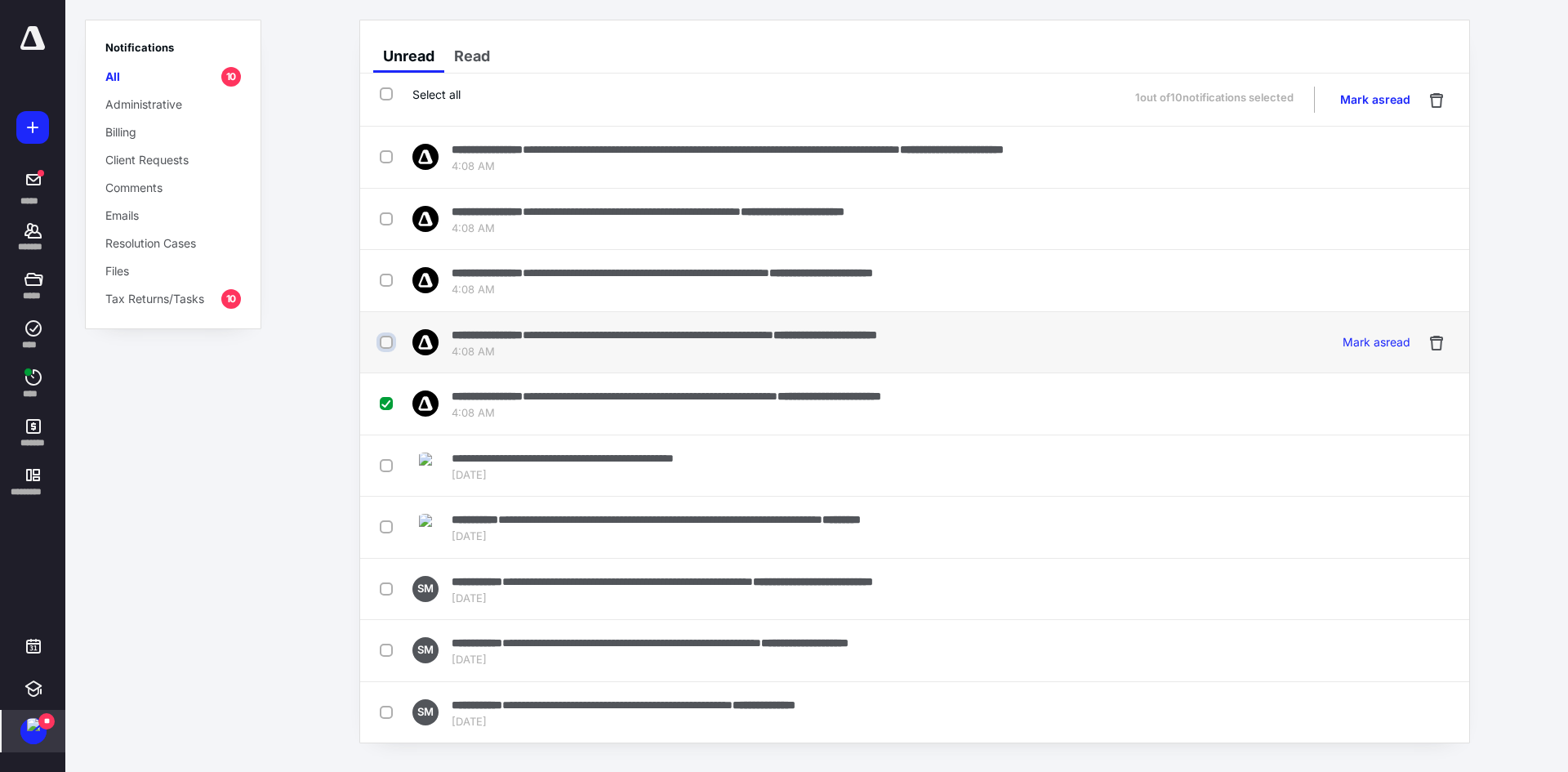 click at bounding box center (388, 342) 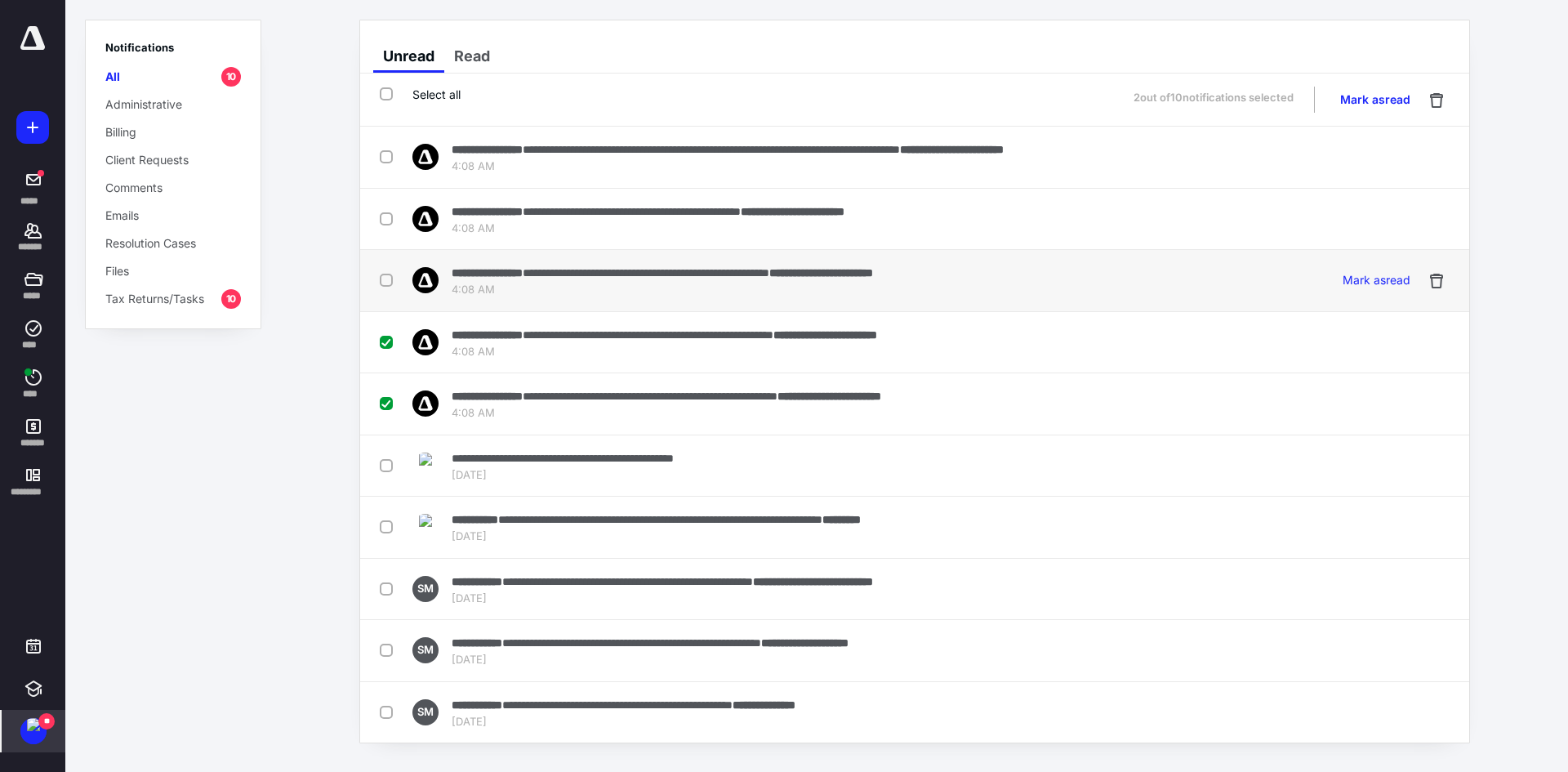 click at bounding box center [390, 279] 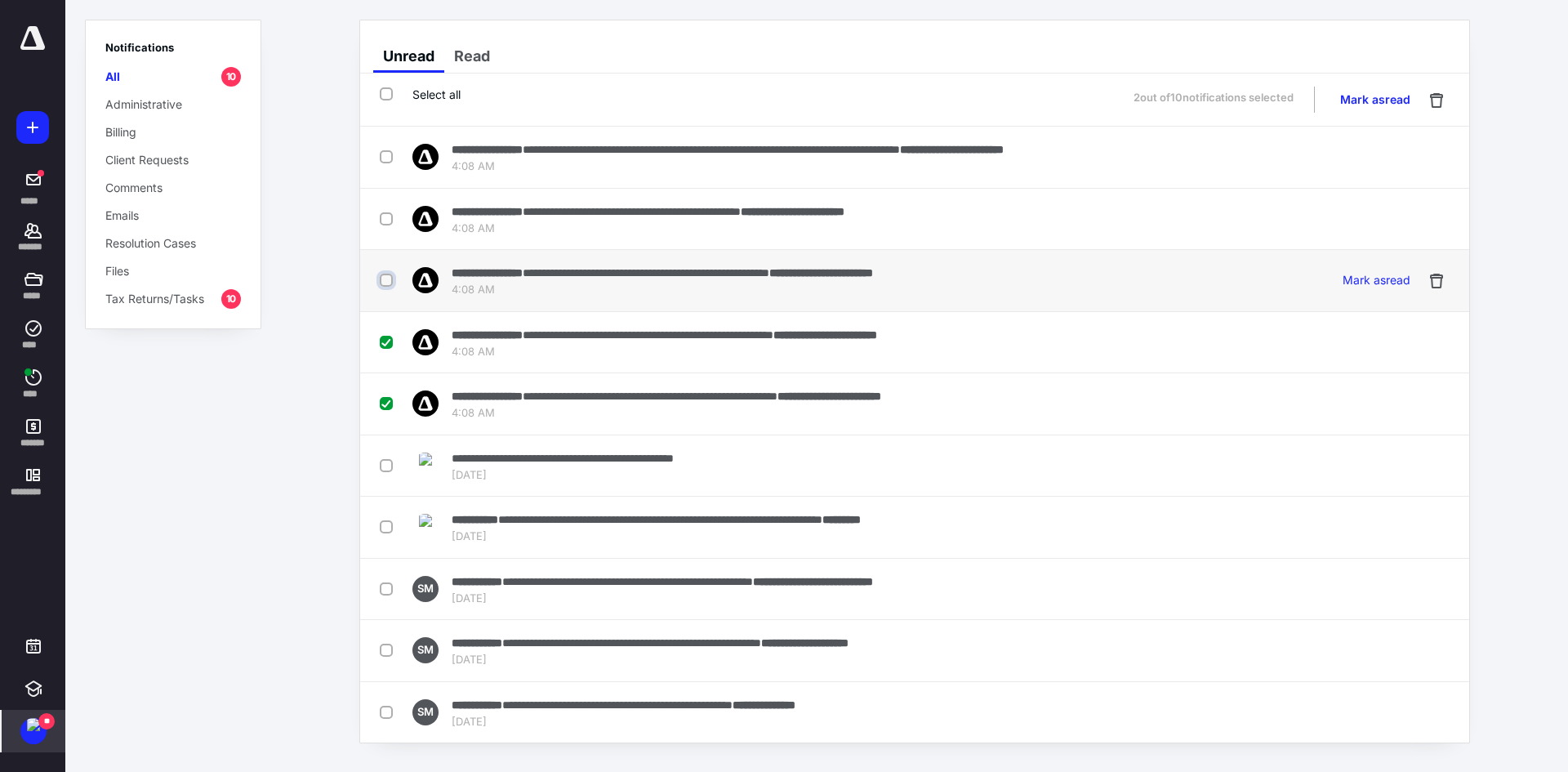 click at bounding box center (388, 280) 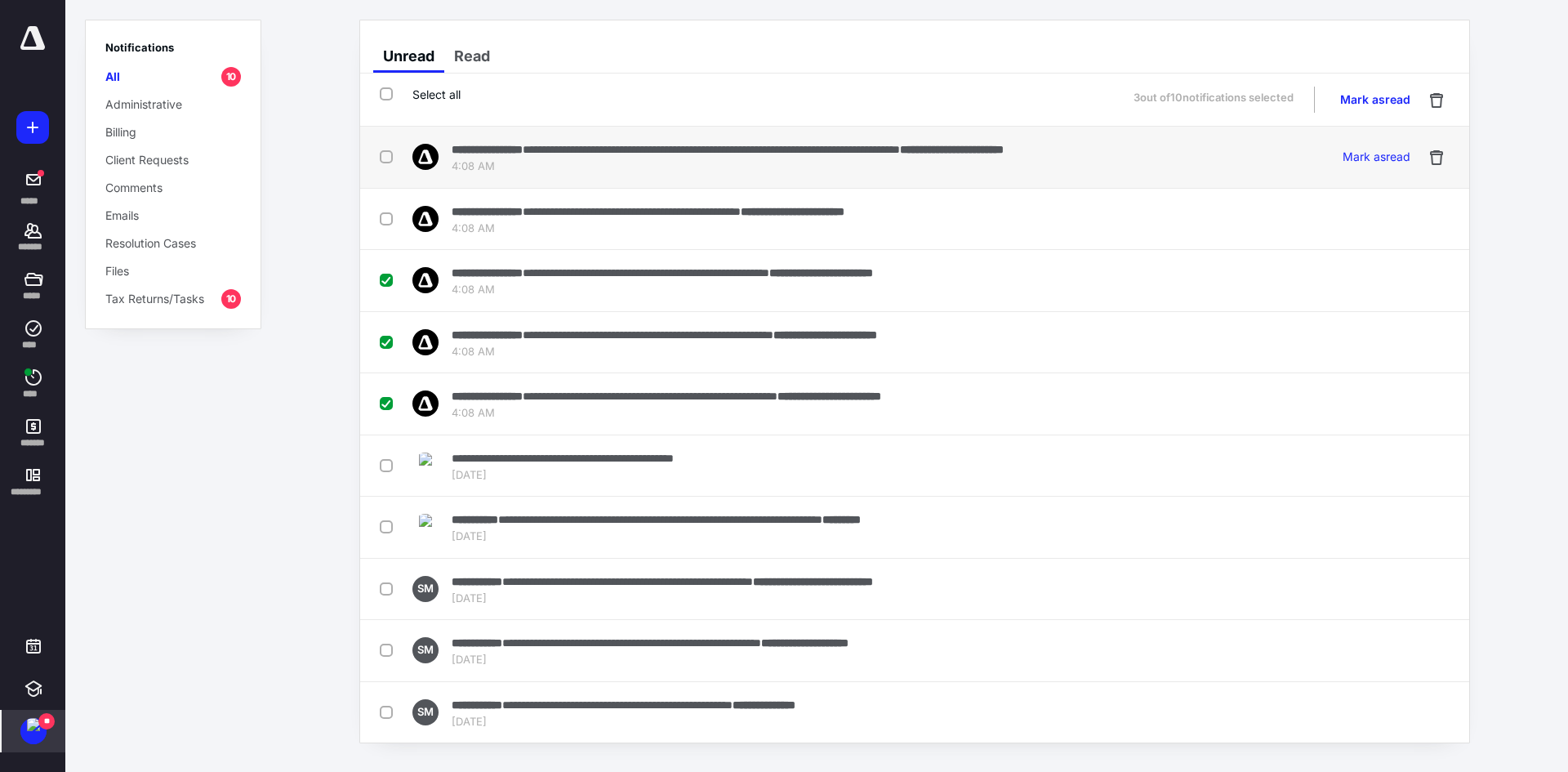 click at bounding box center (390, 156) 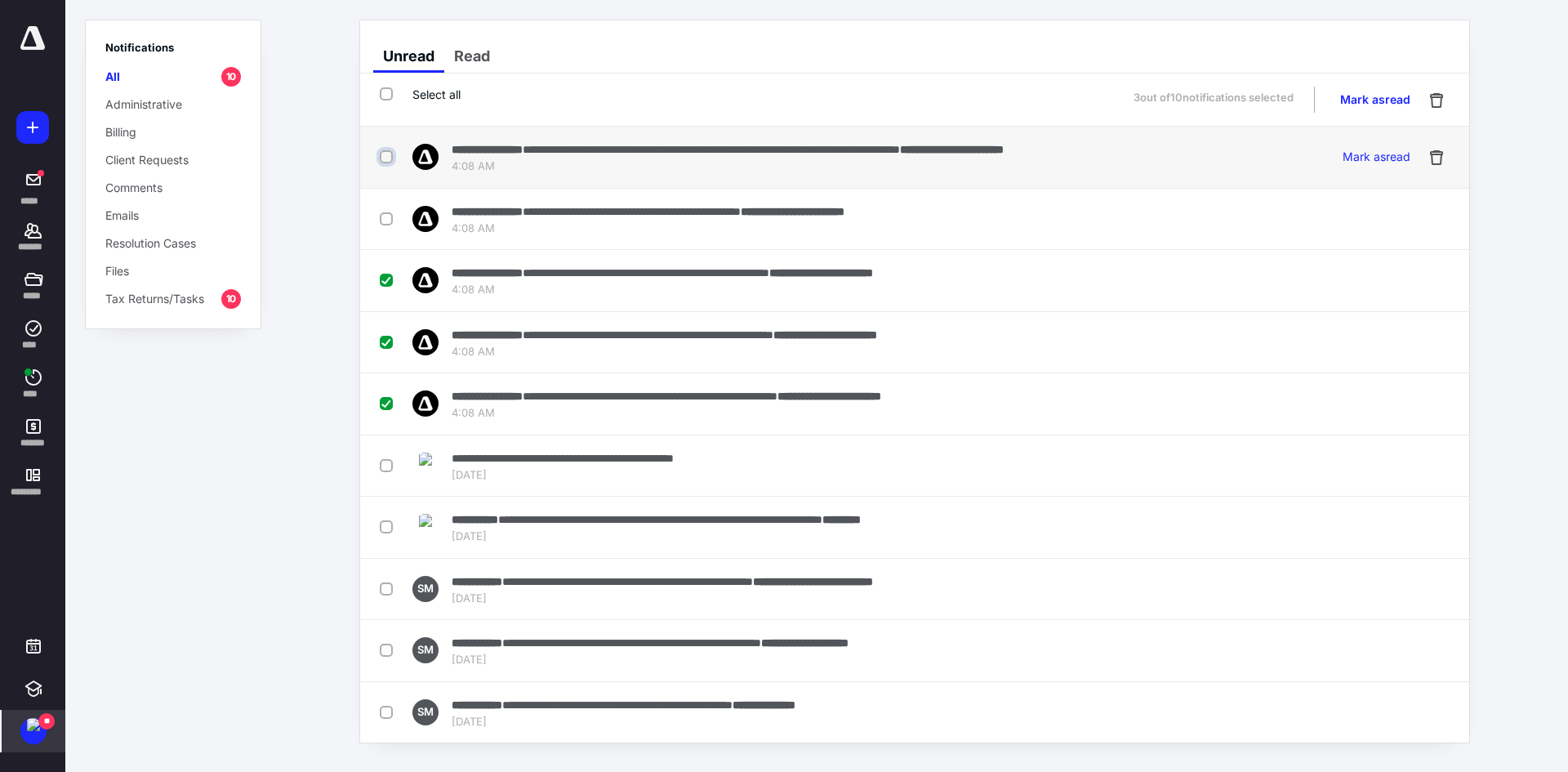 click at bounding box center (388, 157) 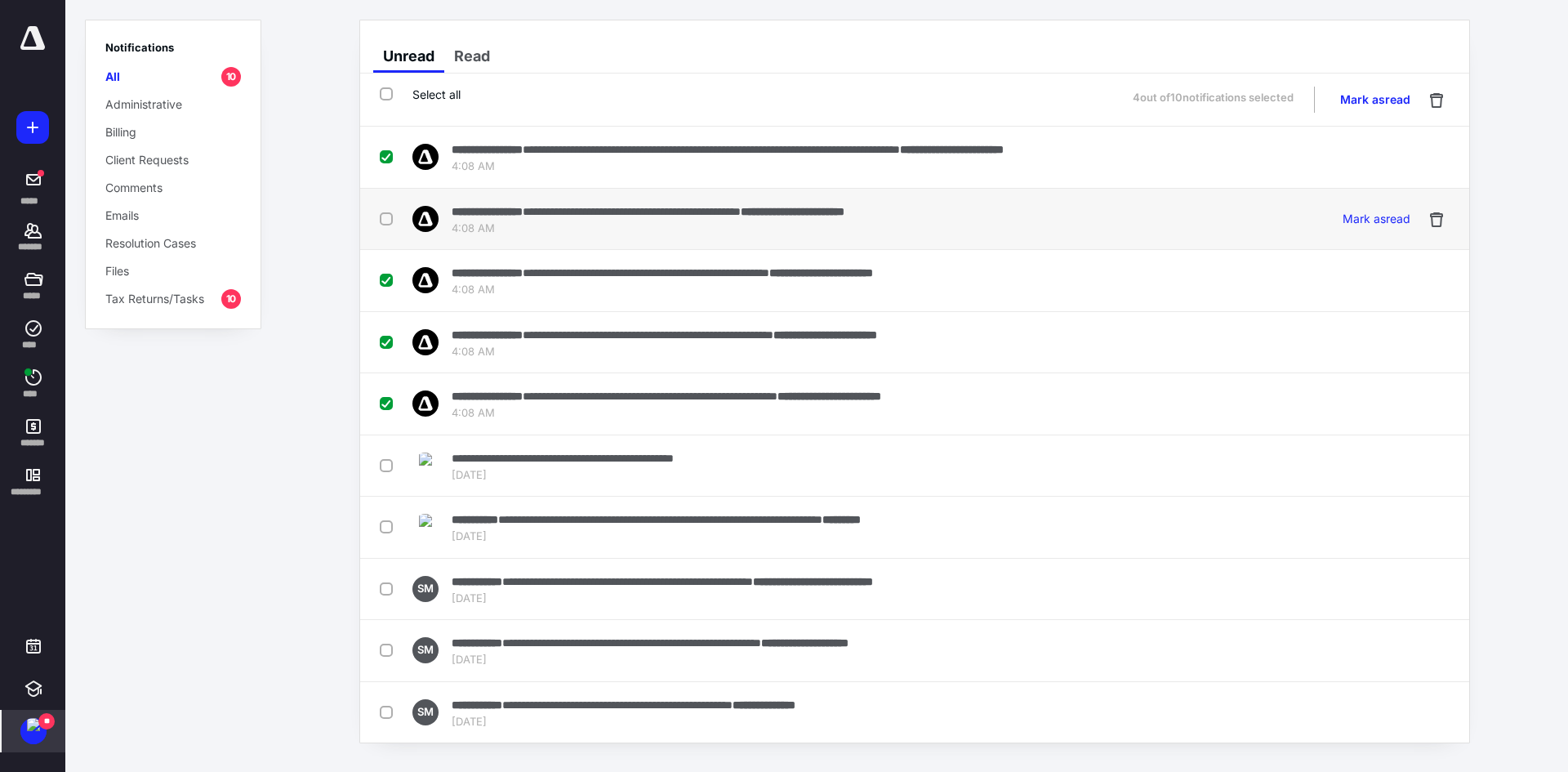 click at bounding box center [390, 218] 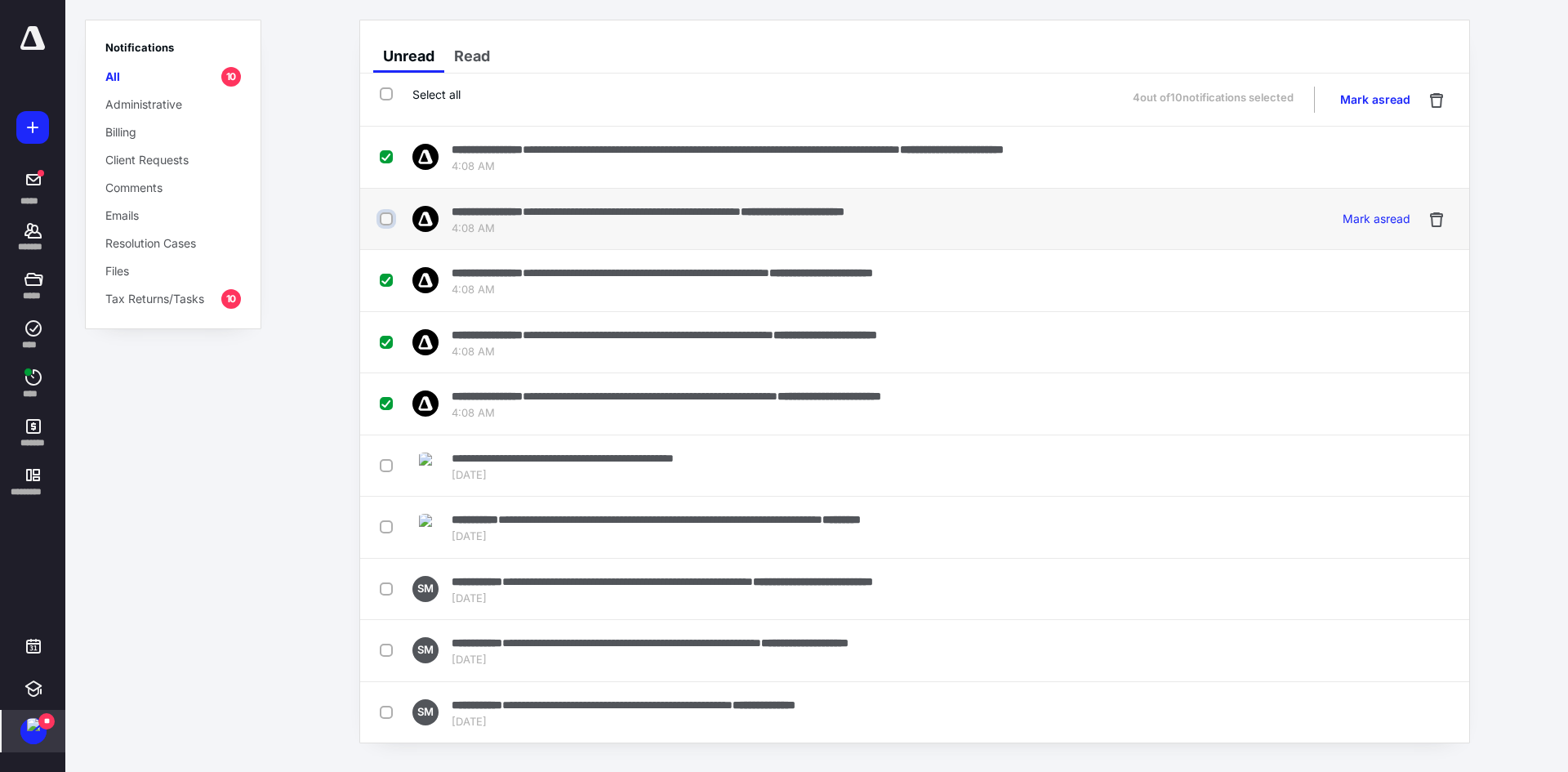 click at bounding box center [388, 219] 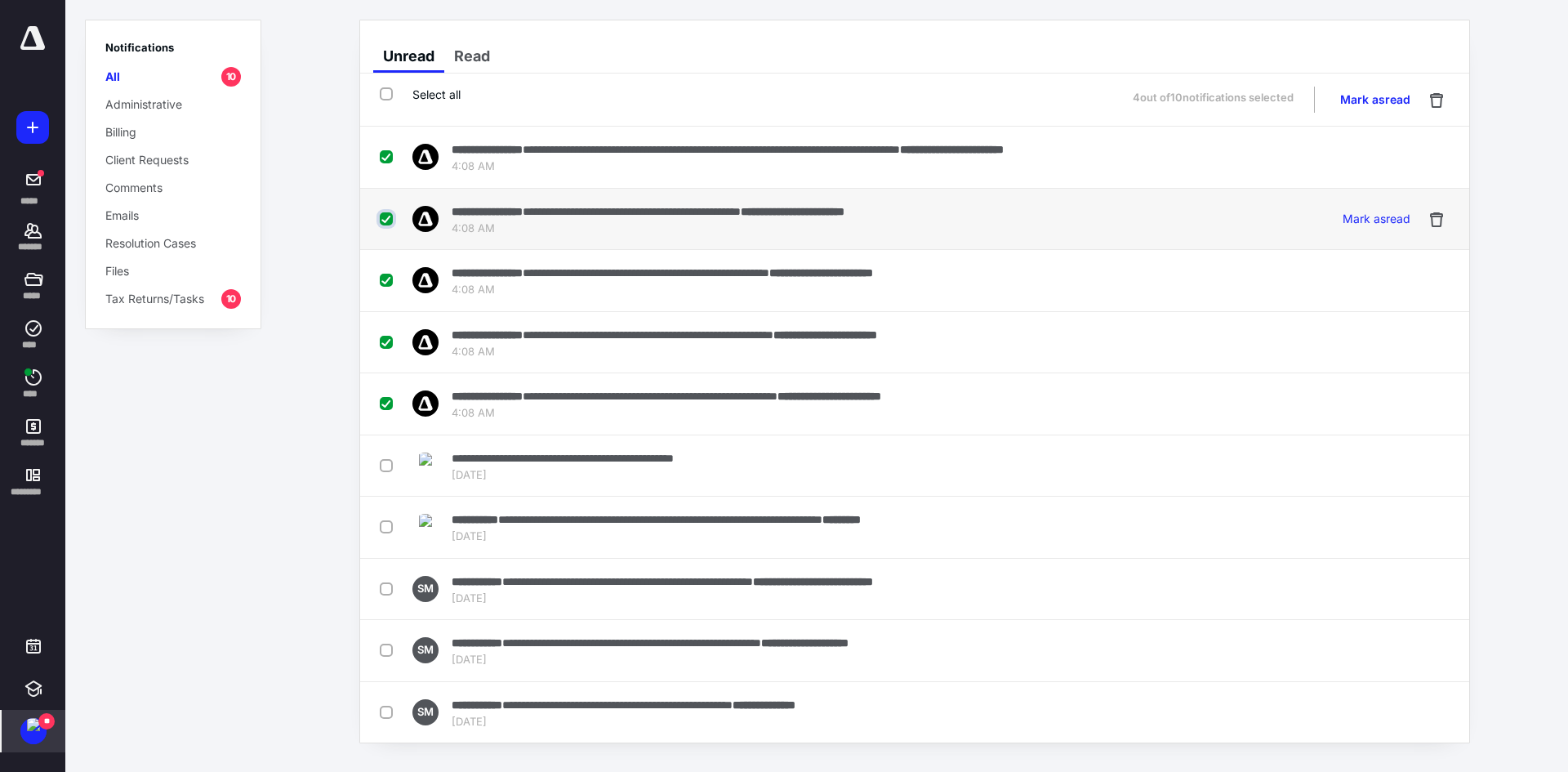 checkbox on "true" 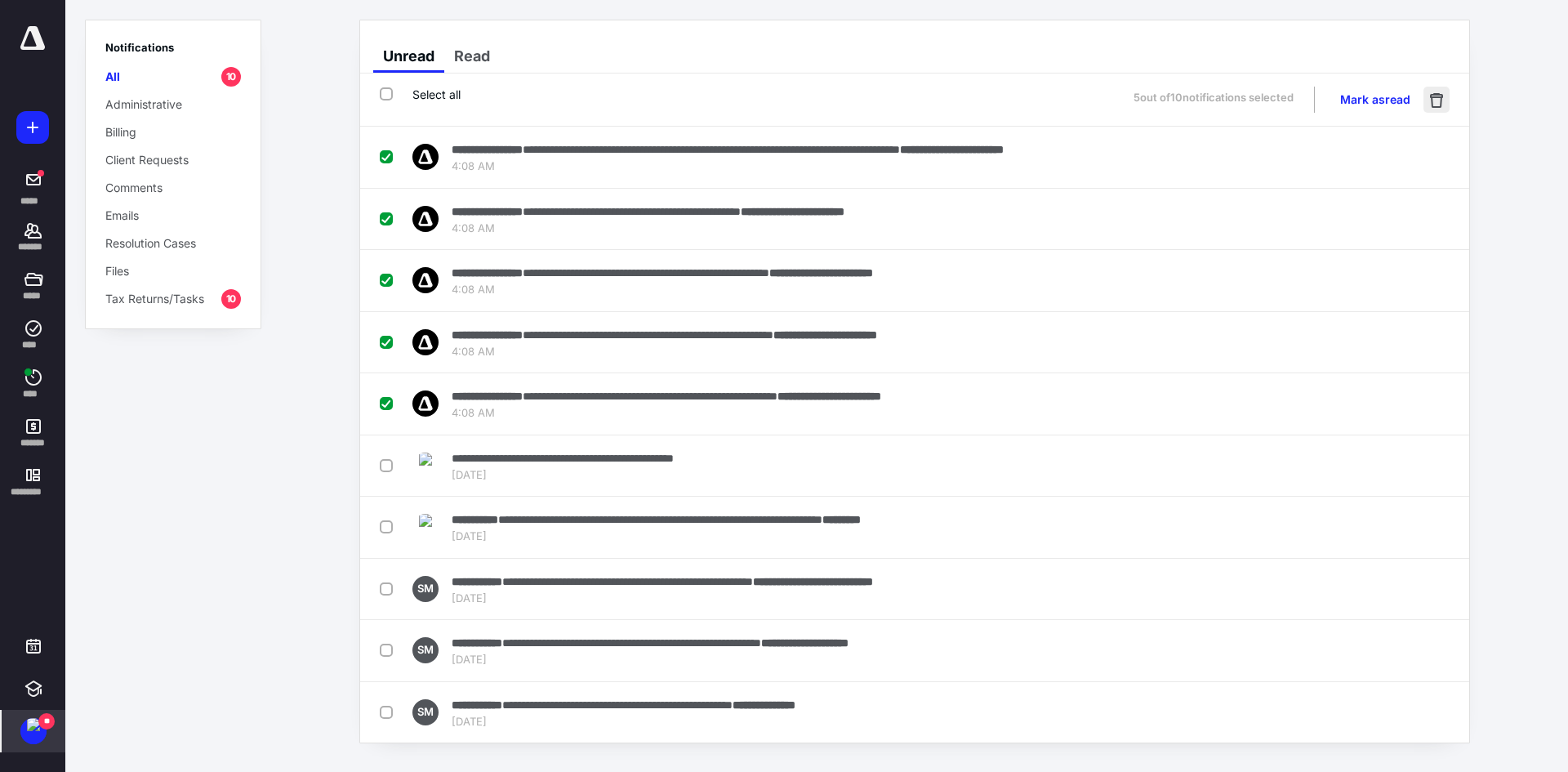 click at bounding box center (1437, 100) 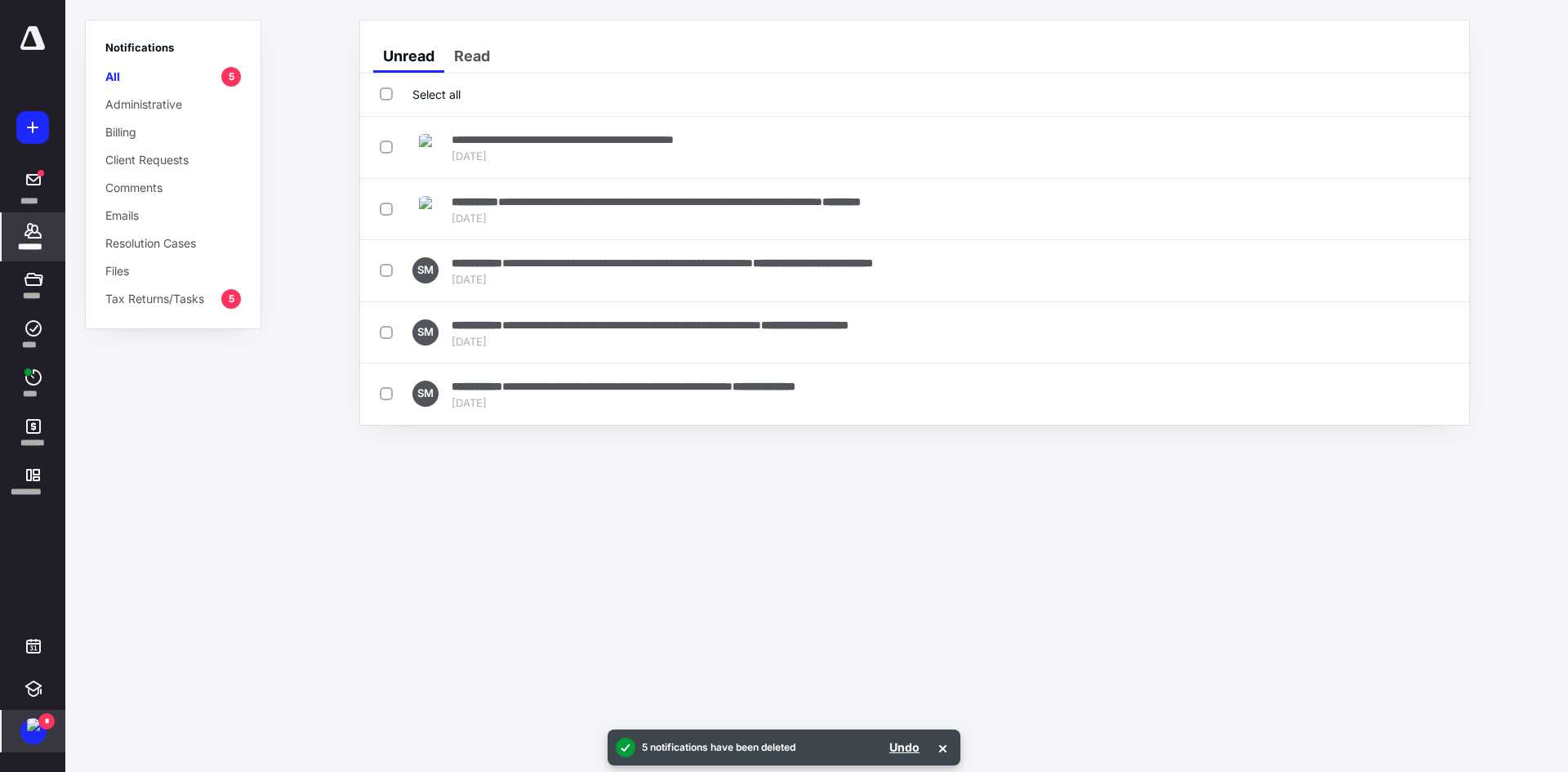 click 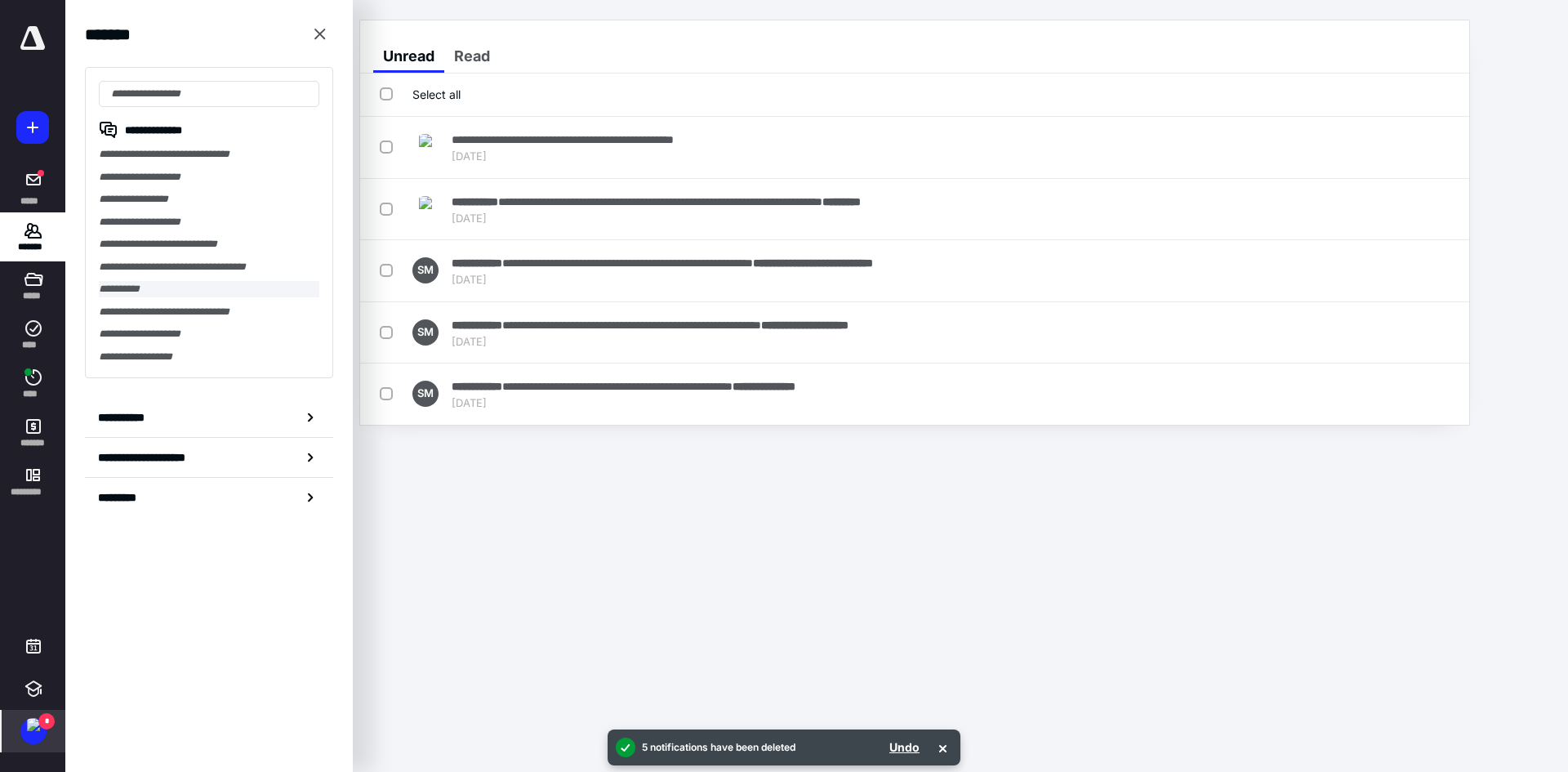 click on "**********" at bounding box center (209, 289) 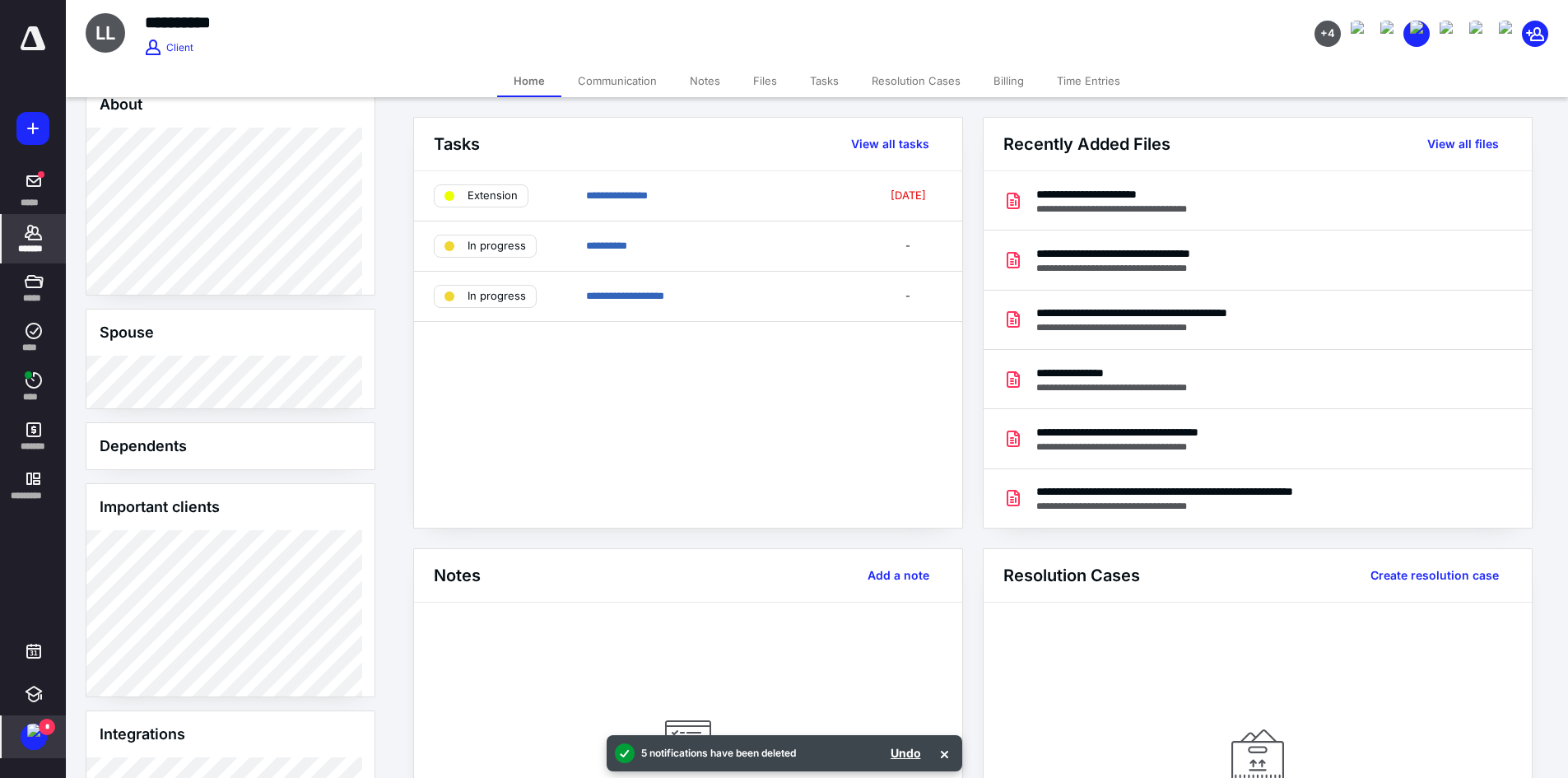scroll, scrollTop: 823, scrollLeft: 0, axis: vertical 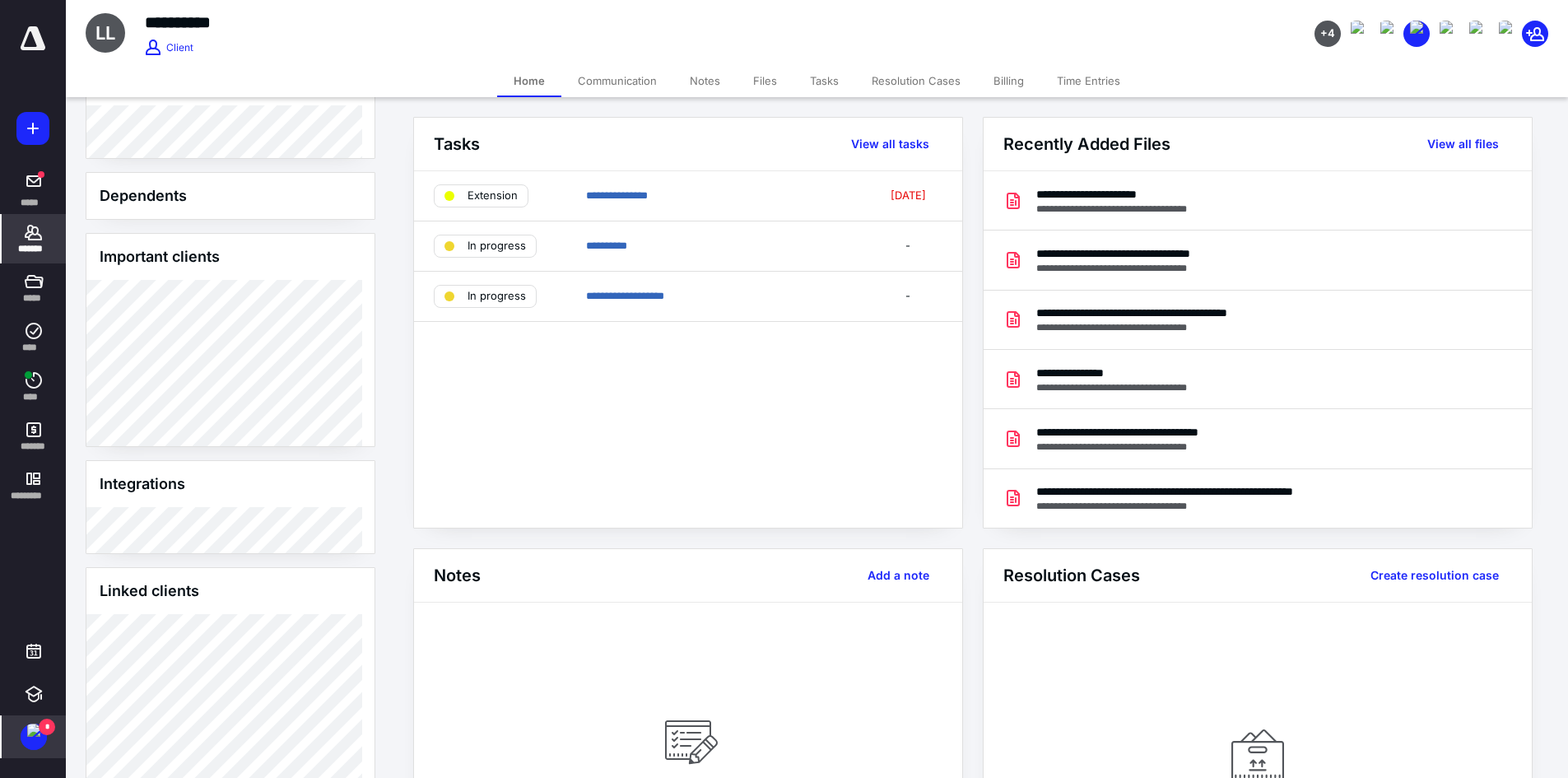 click 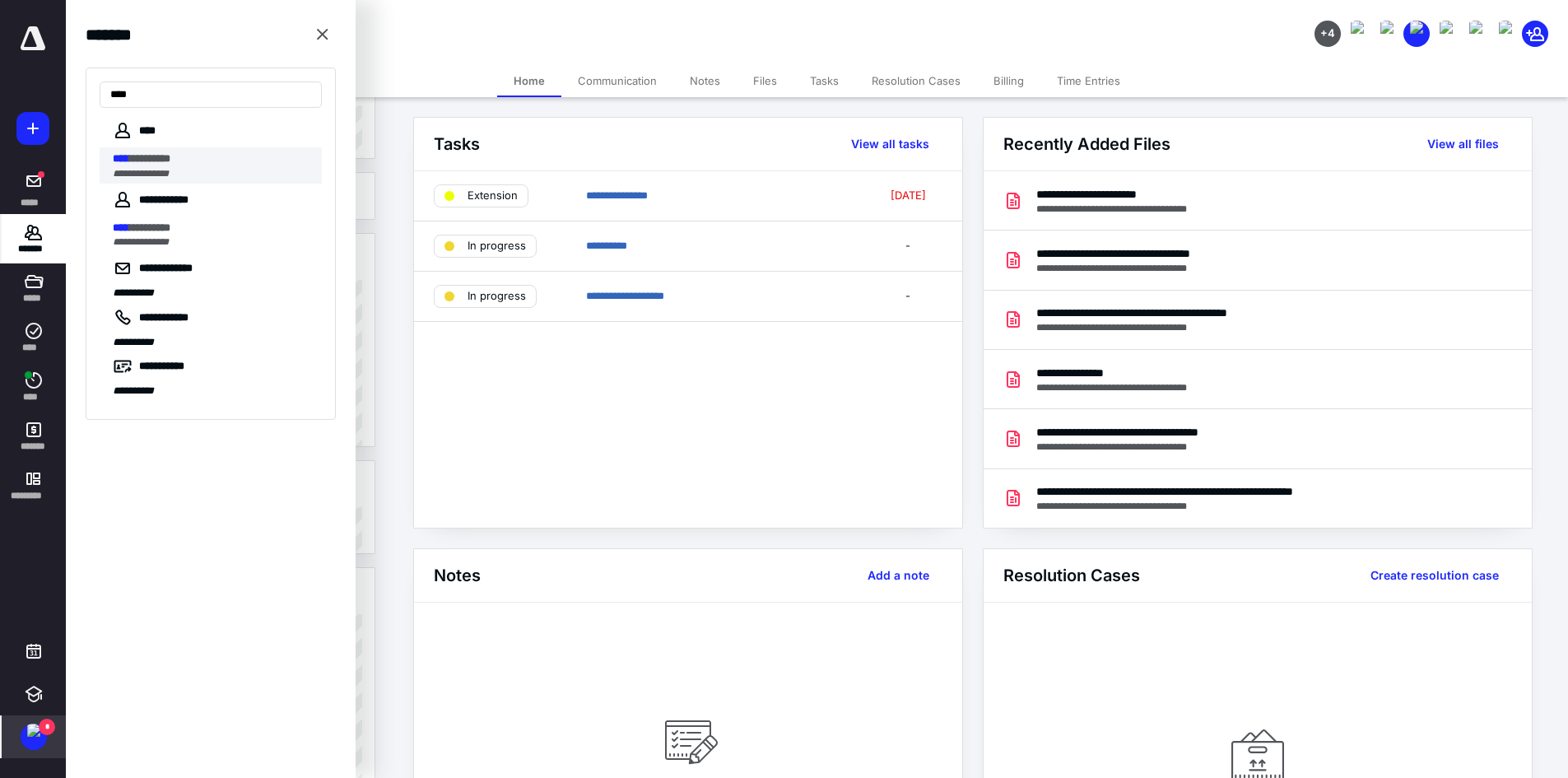 type on "****" 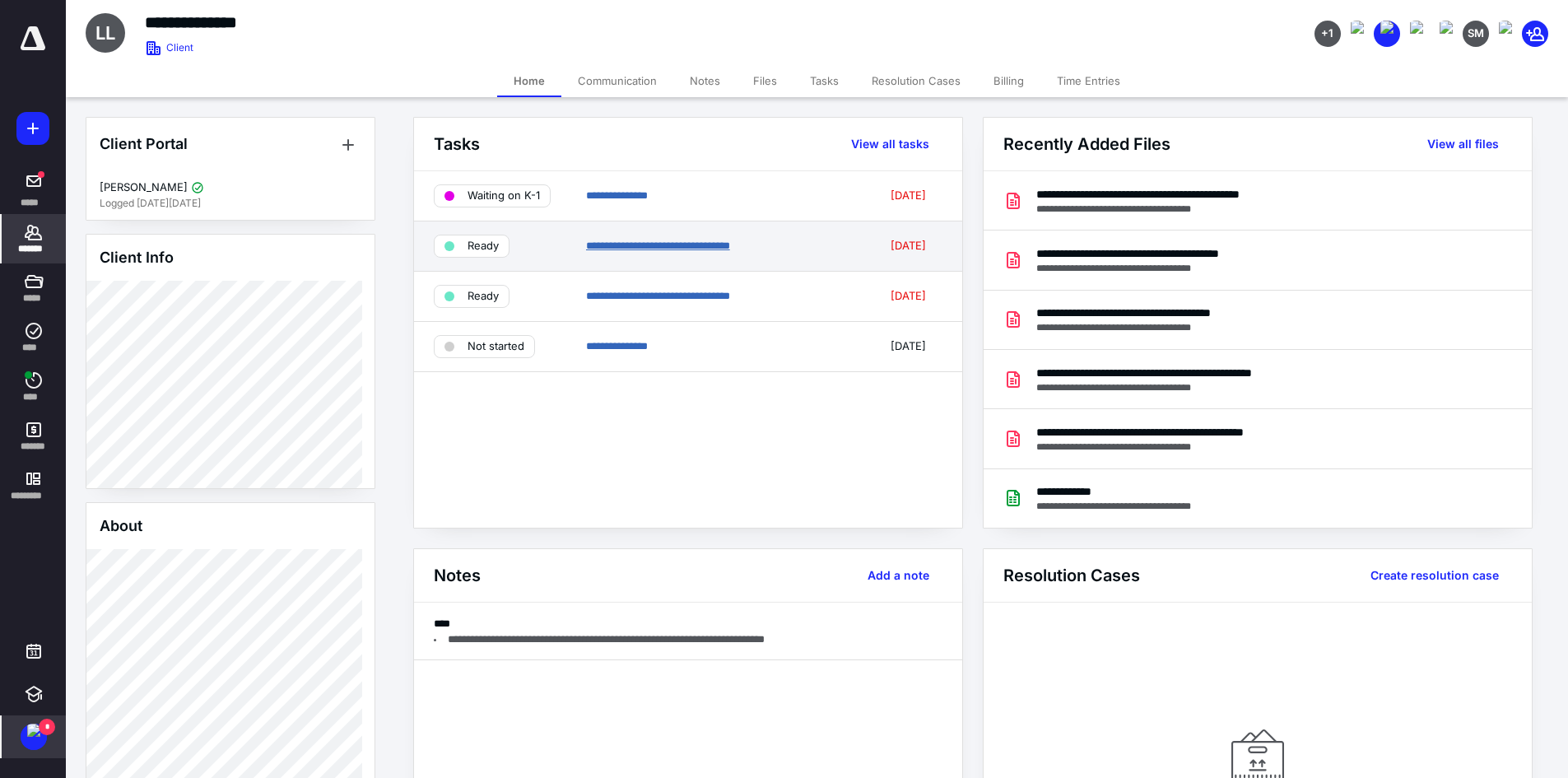 click on "**********" at bounding box center [658, 245] 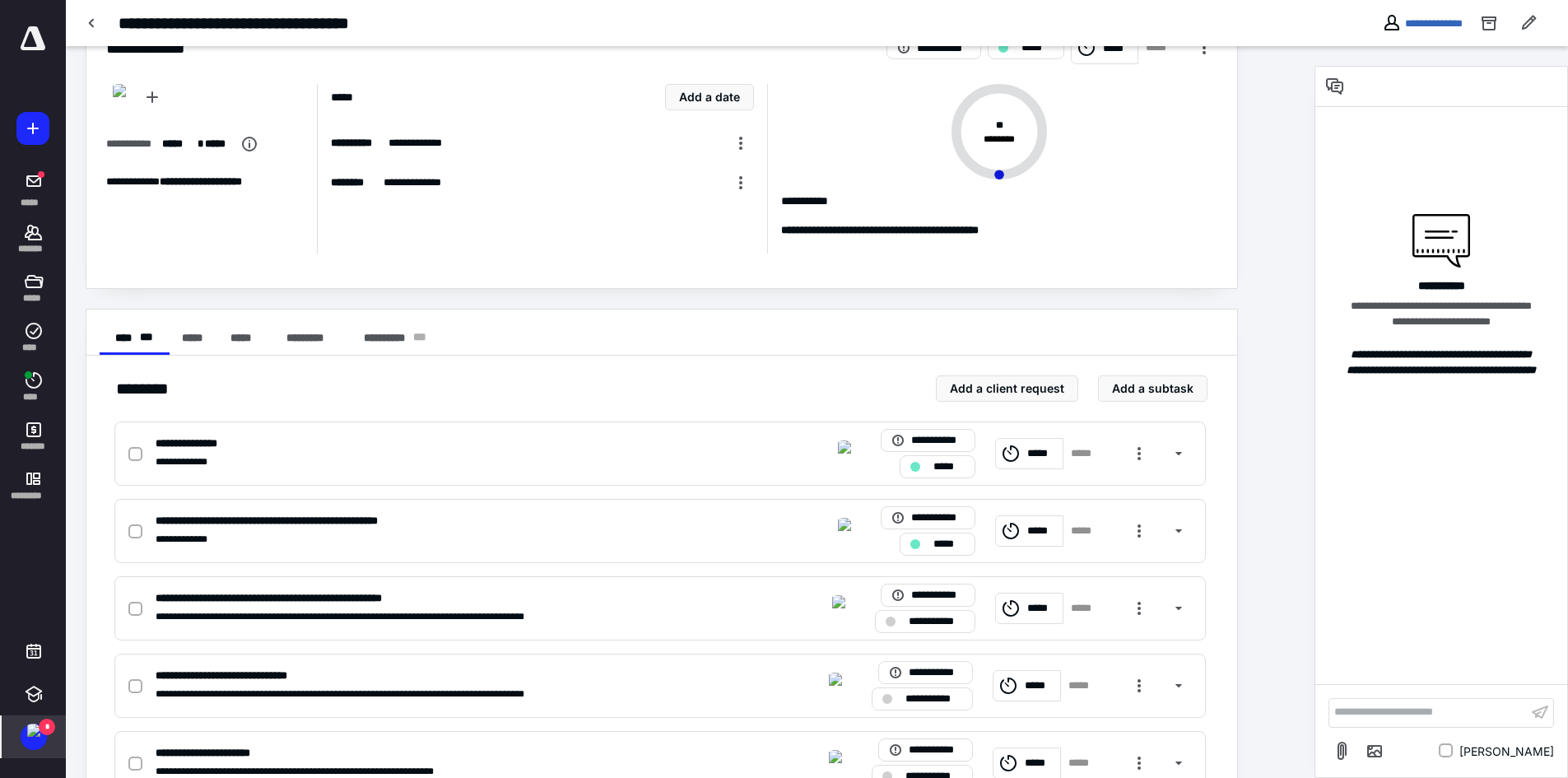 scroll, scrollTop: 82, scrollLeft: 0, axis: vertical 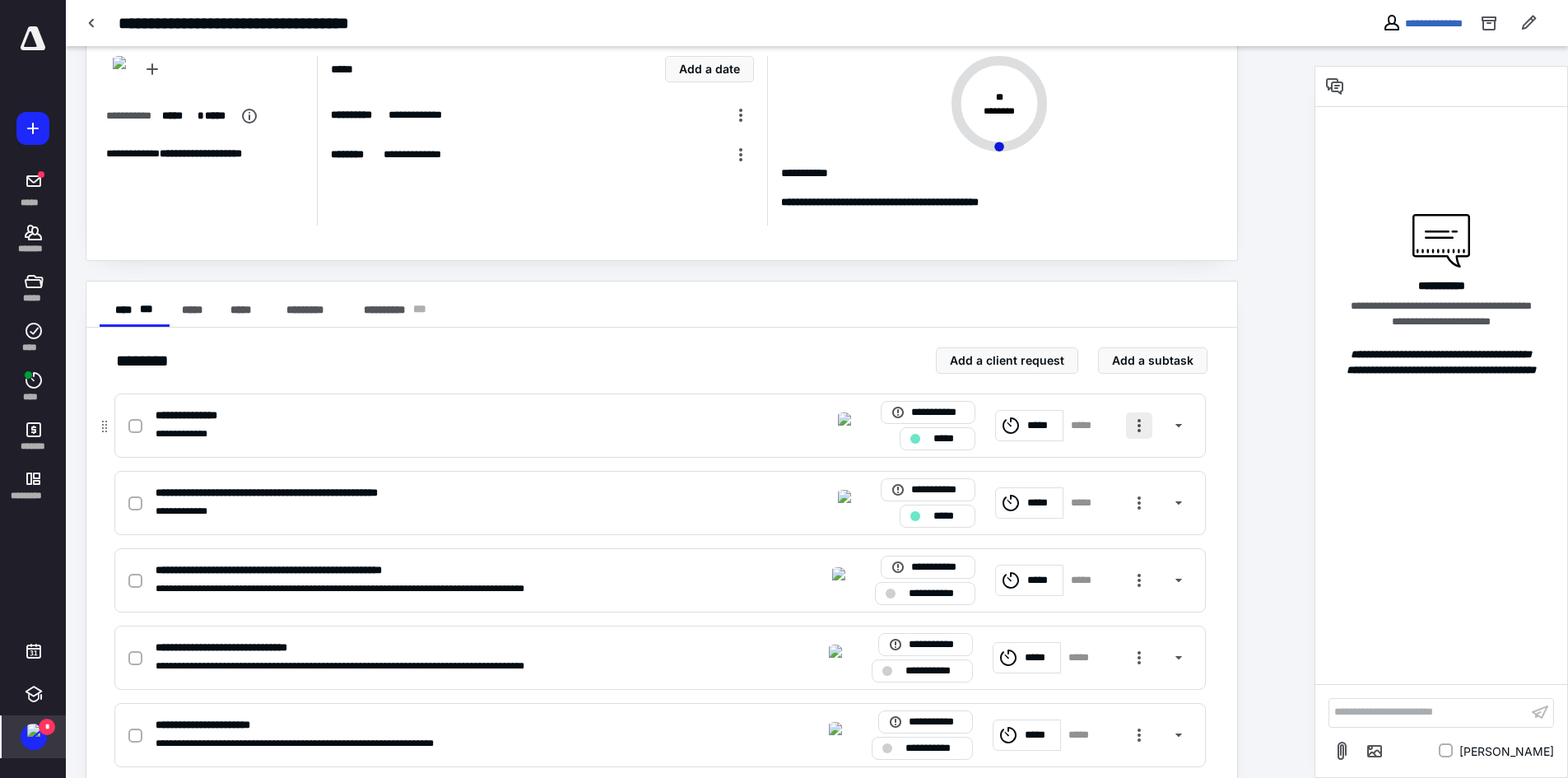 click at bounding box center [1139, 426] 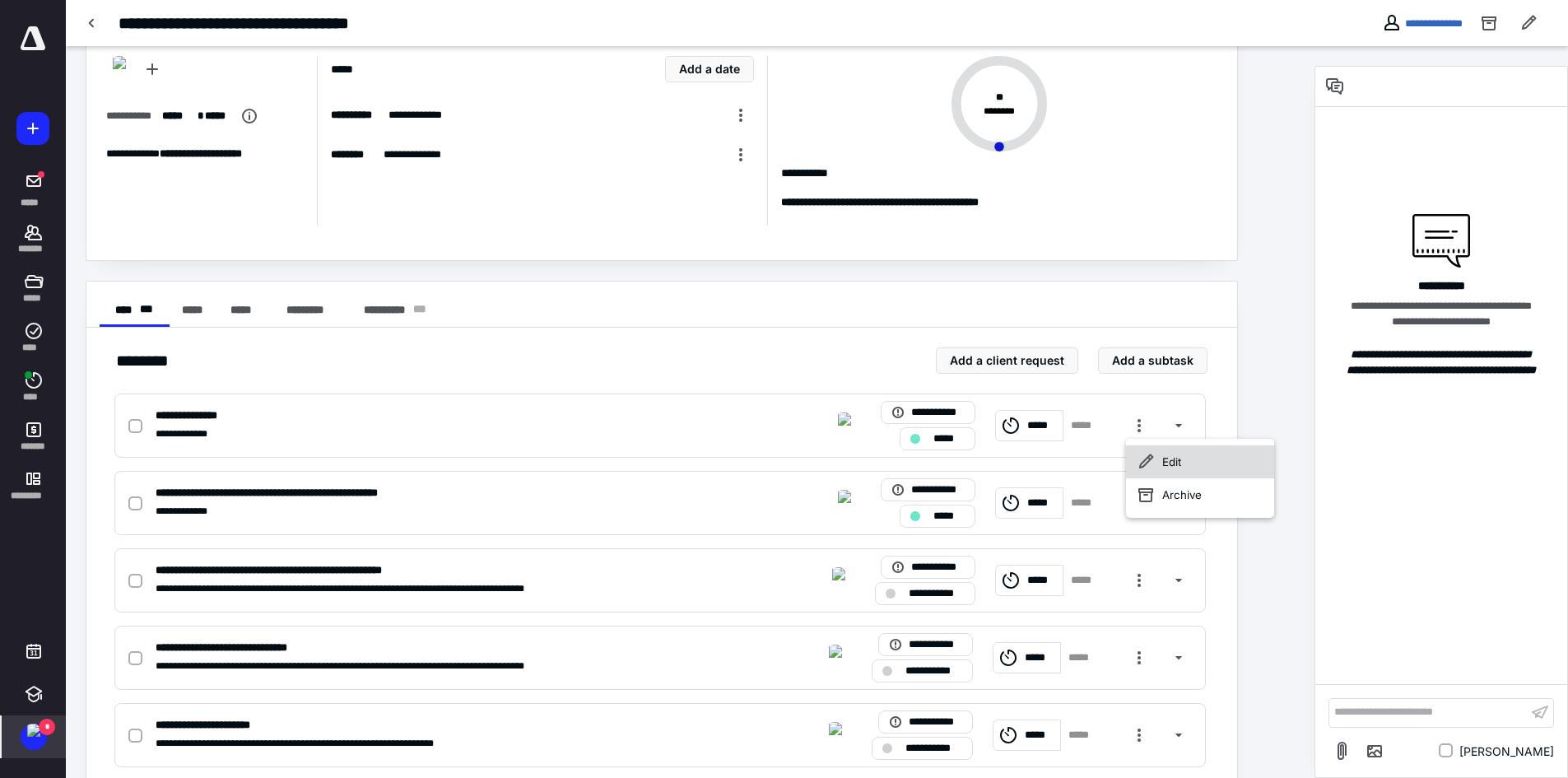 click on "Edit" at bounding box center (1200, 462) 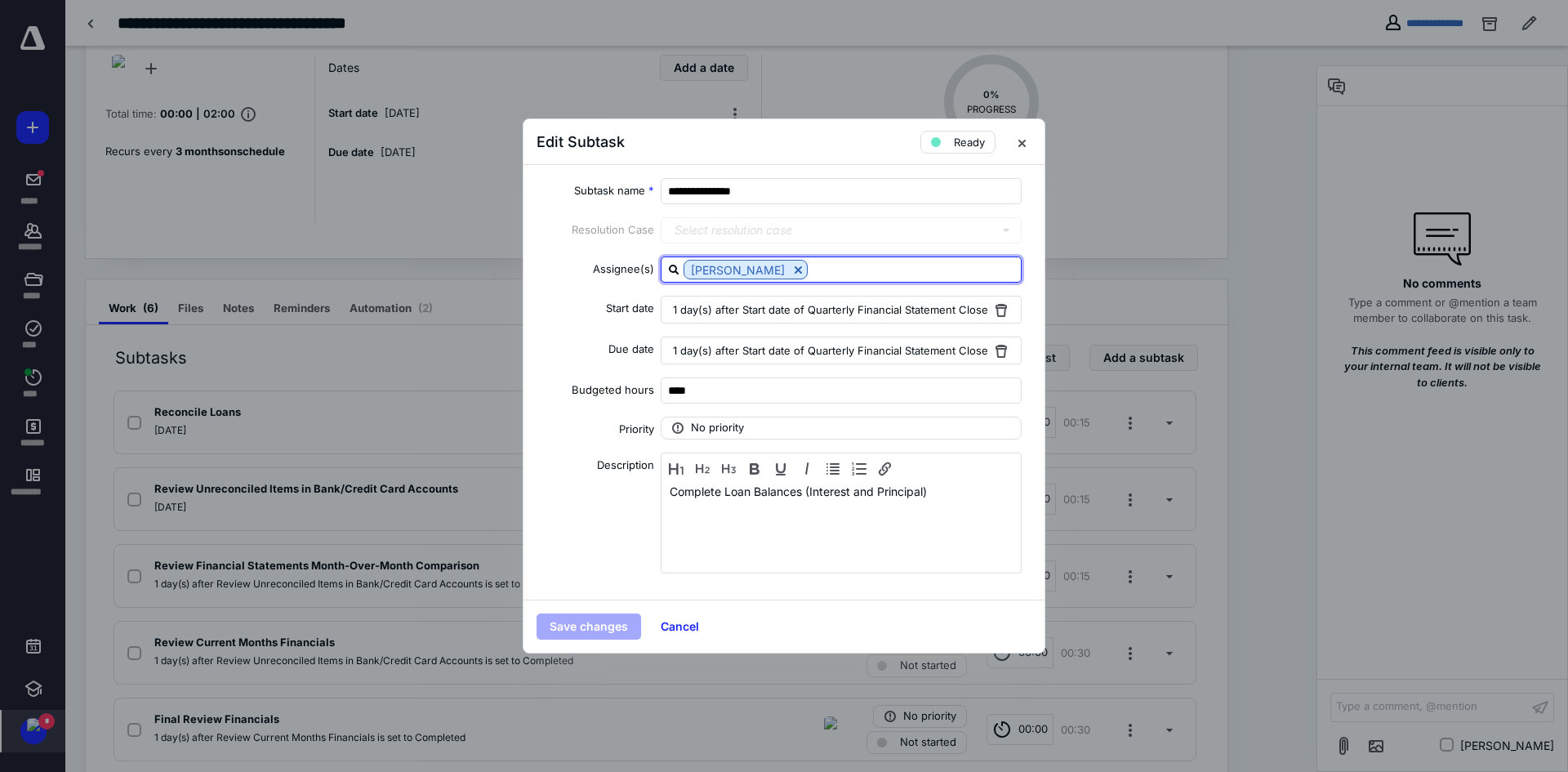 click at bounding box center (914, 269) 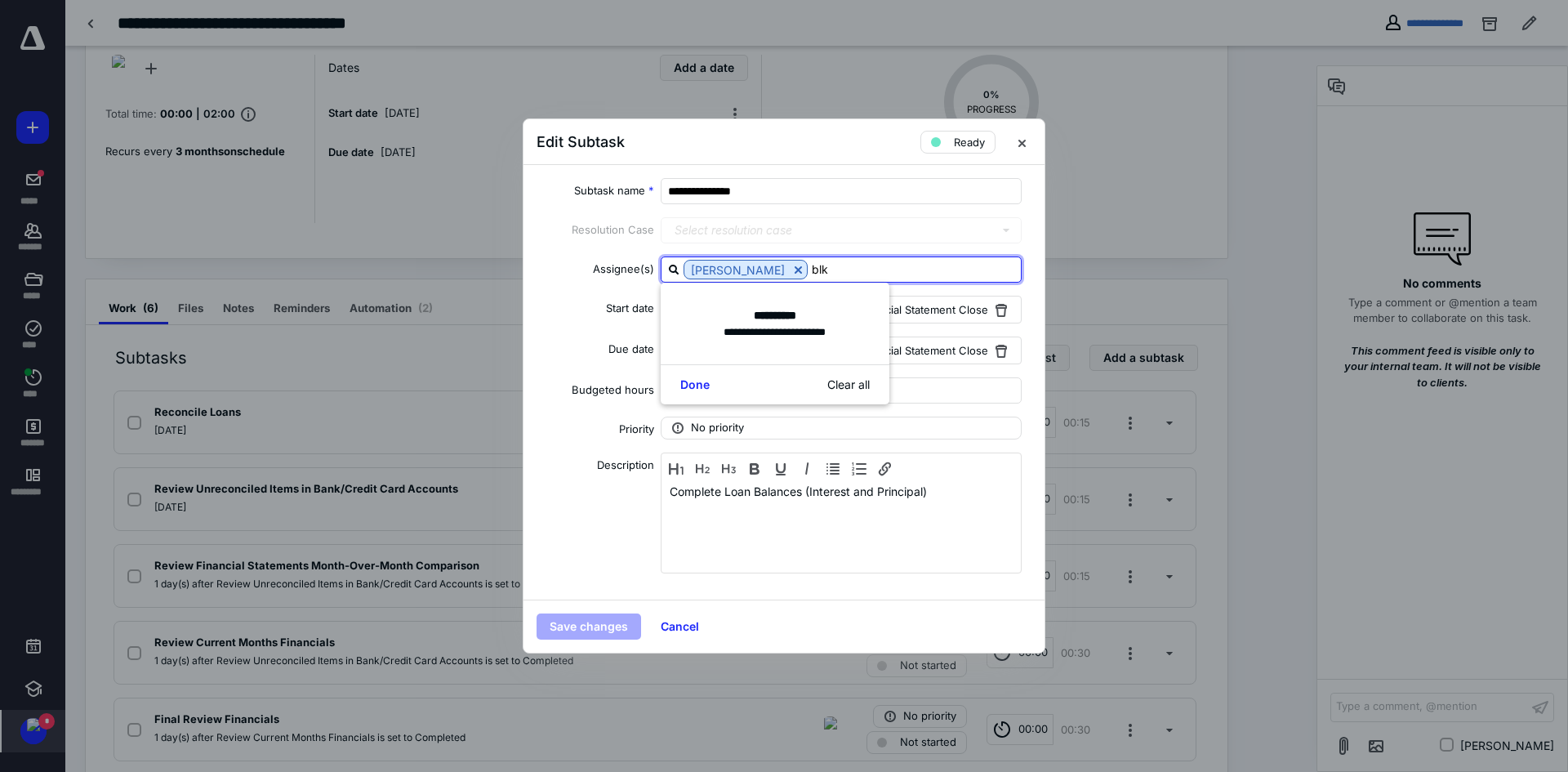 type on "bl" 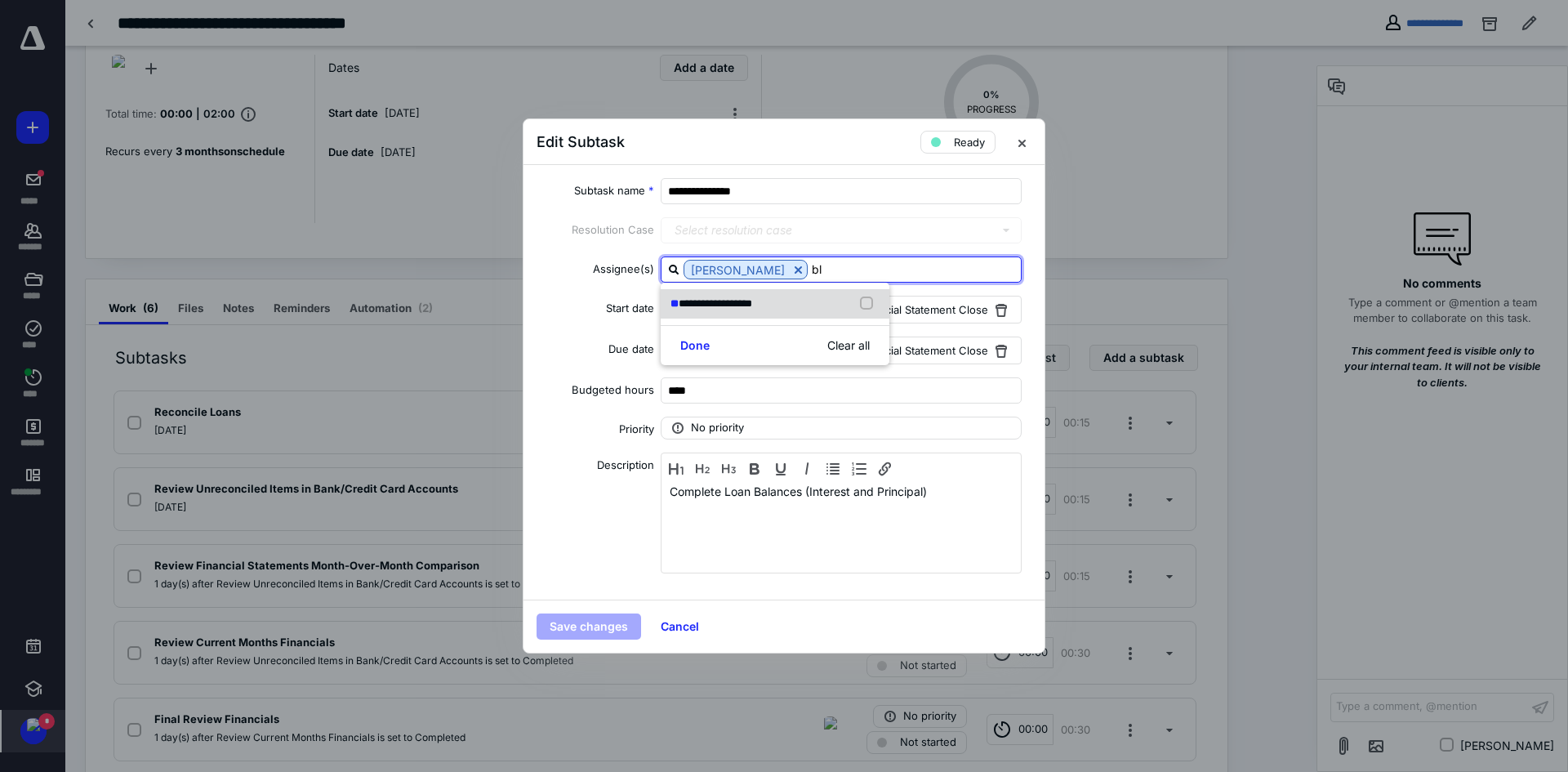 click on "**********" at bounding box center [715, 304] 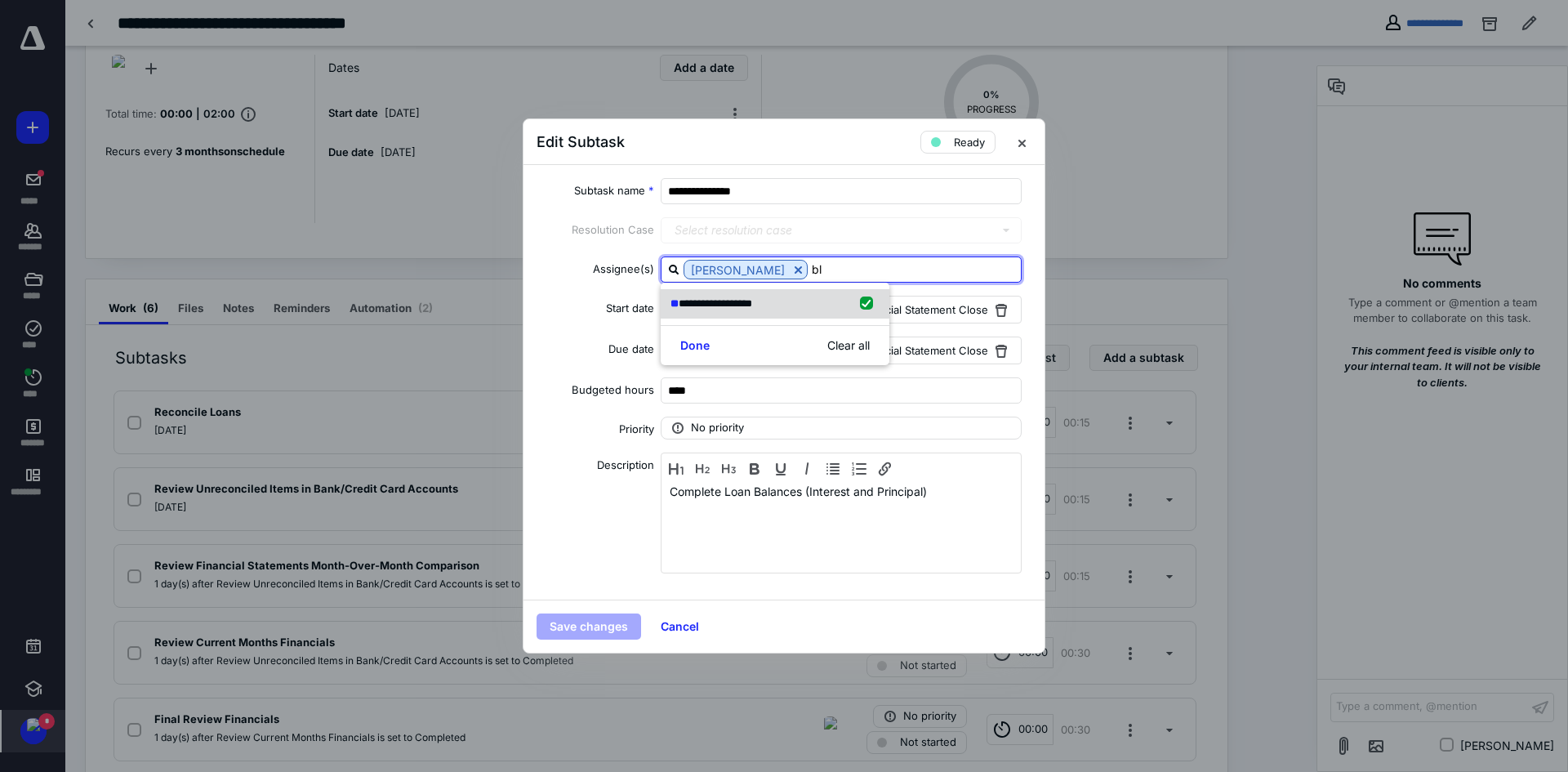 checkbox on "true" 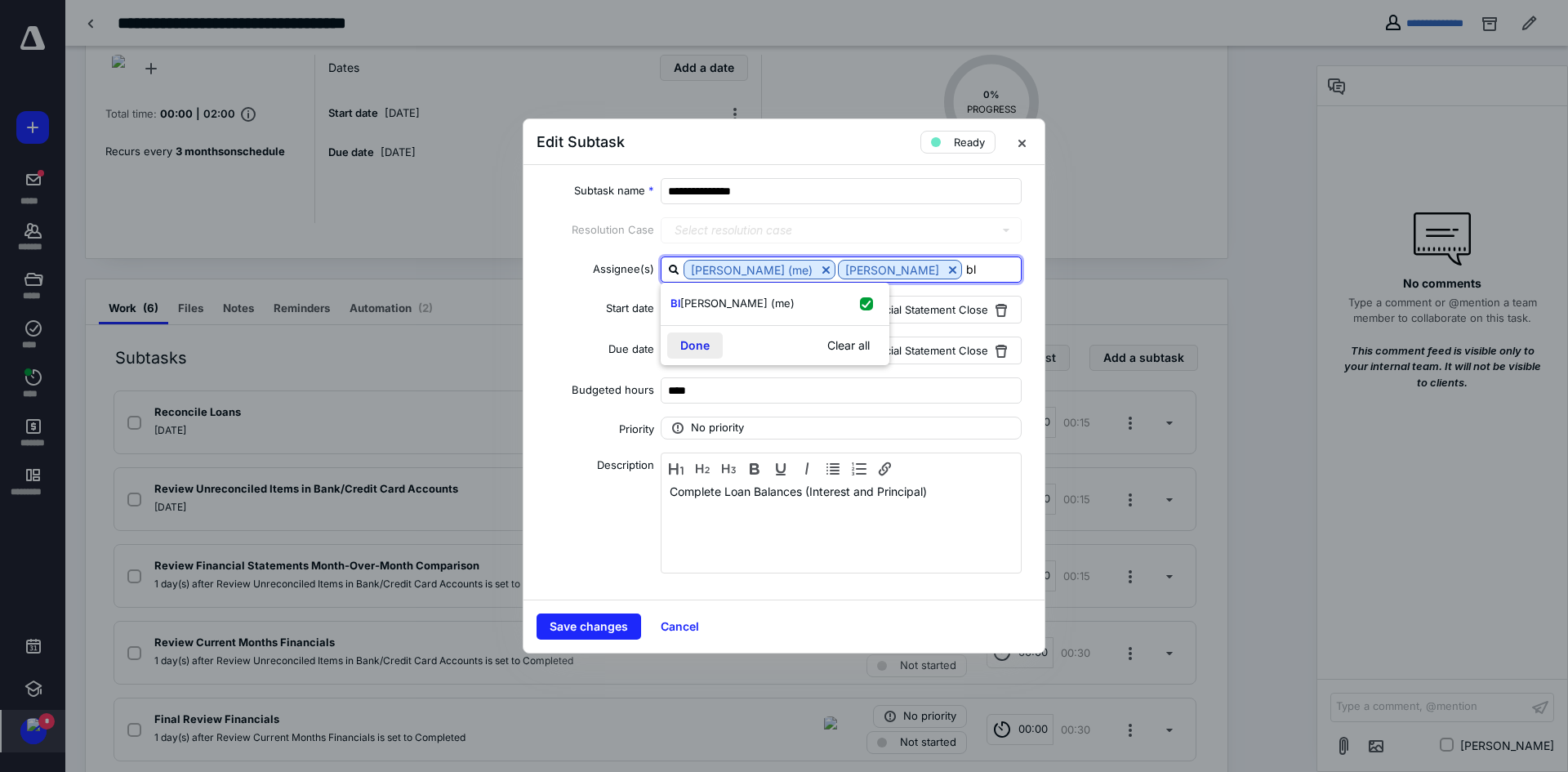 type on "bl" 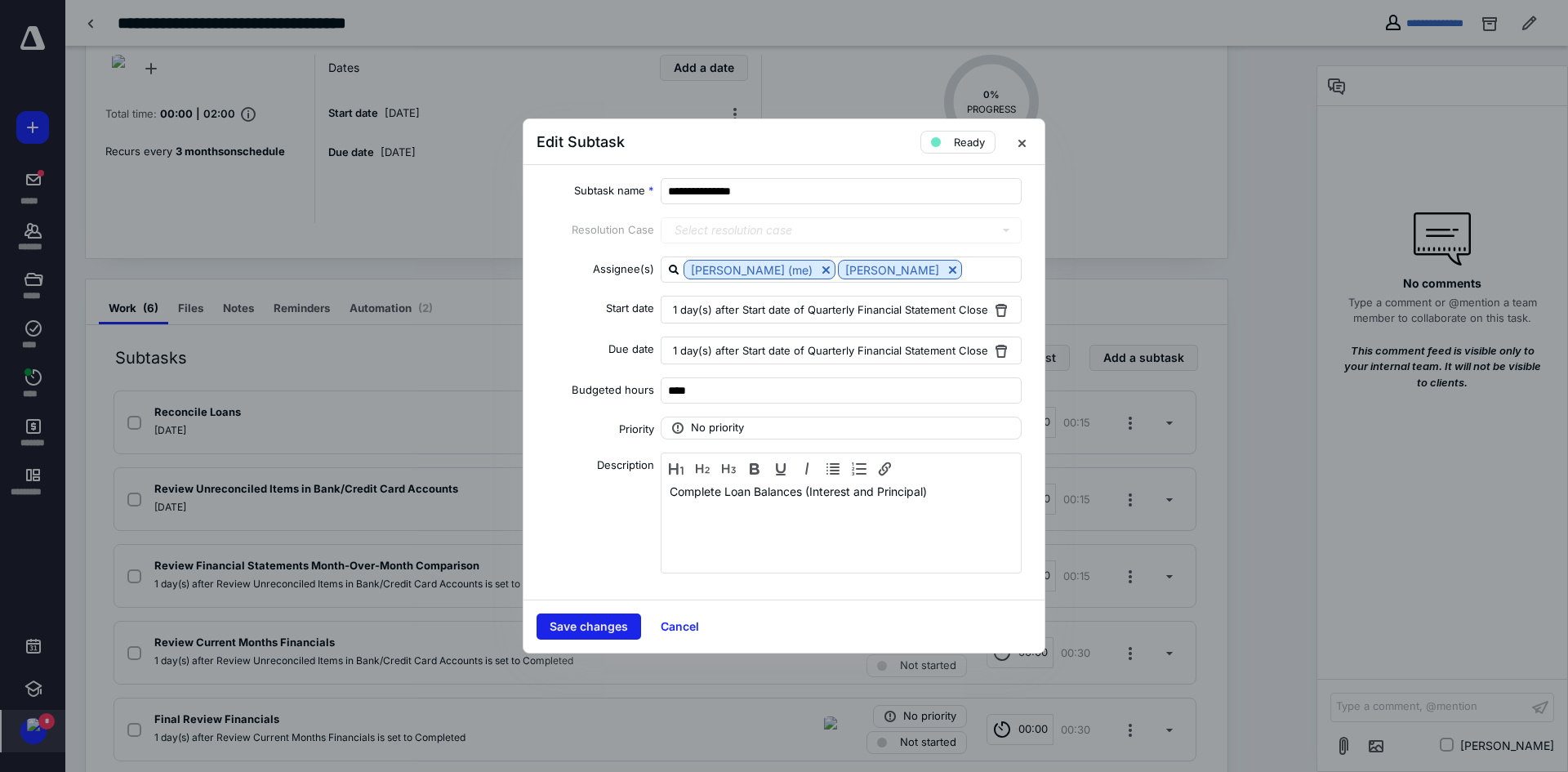 click on "Save changes" at bounding box center (589, 627) 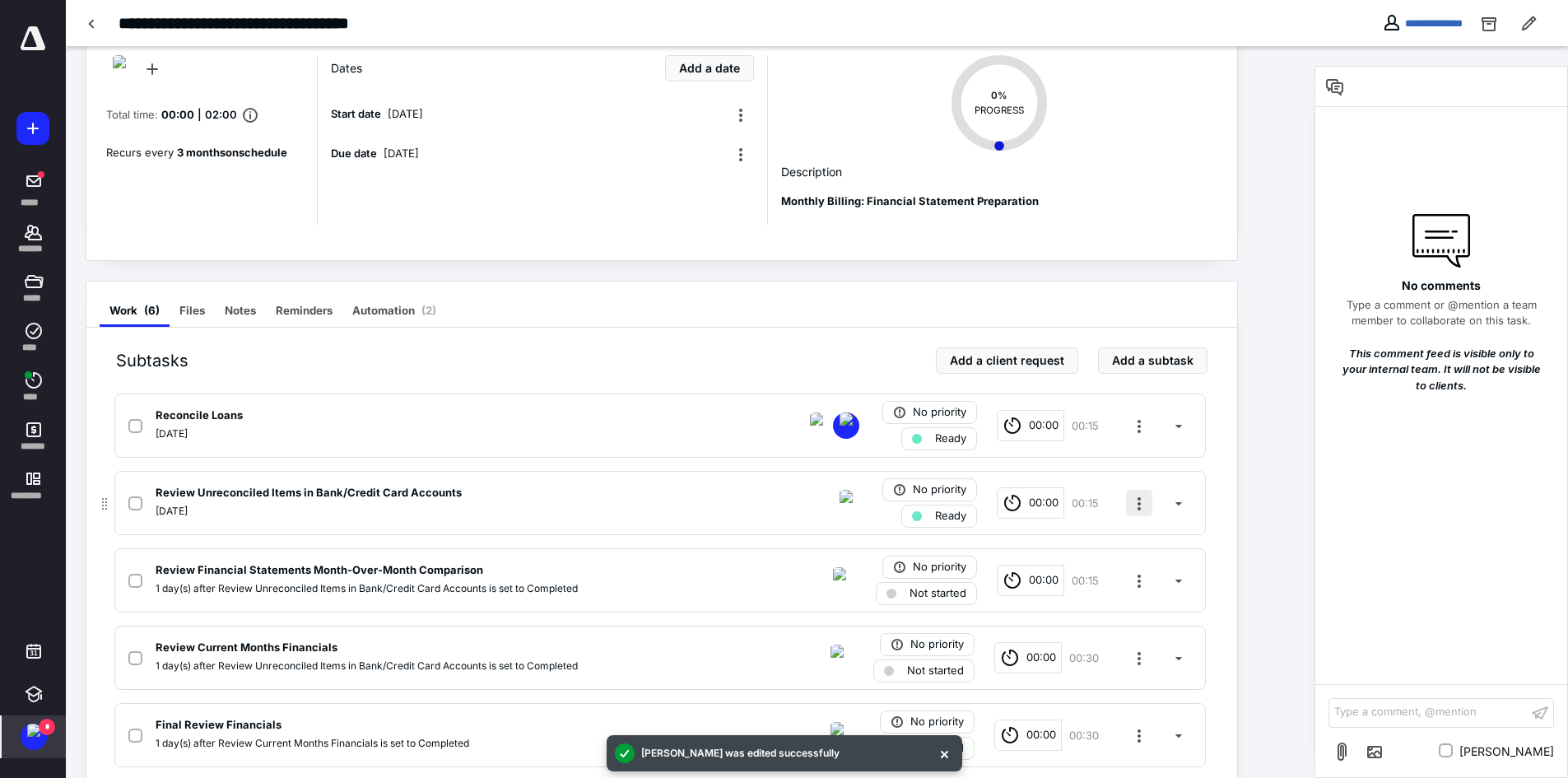 click at bounding box center [1139, 503] 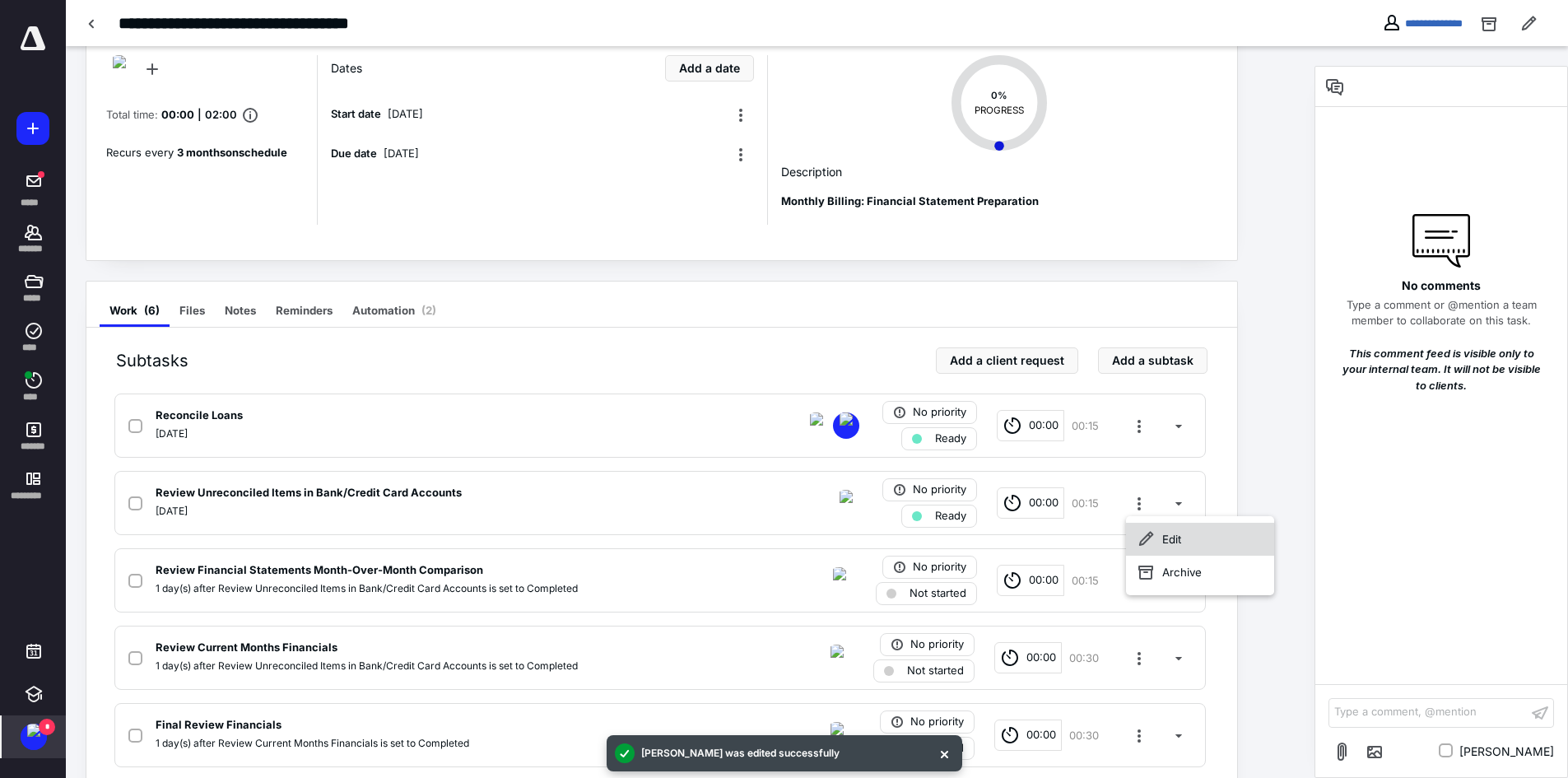 click on "Edit" at bounding box center [1200, 539] 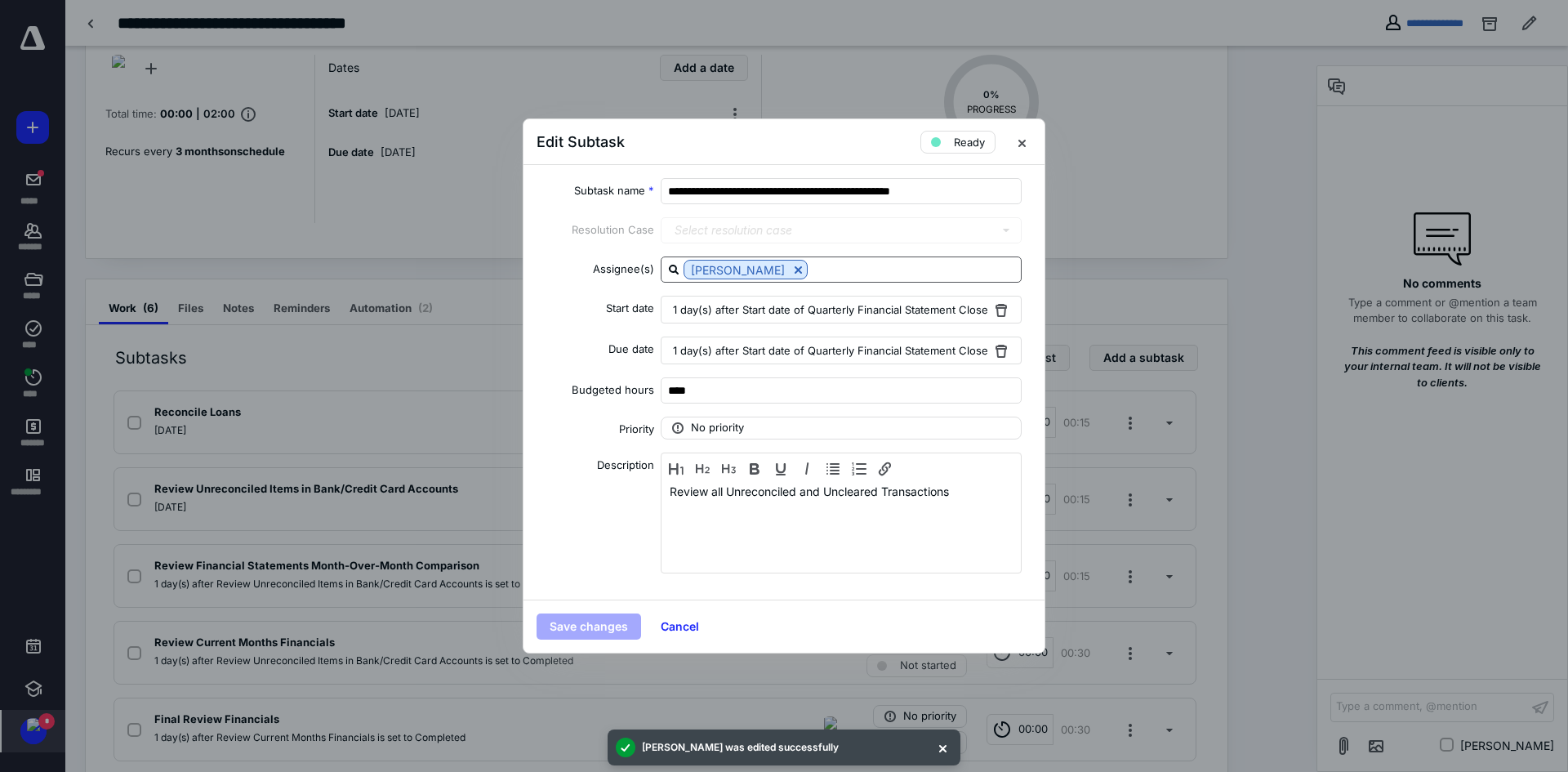 click at bounding box center [914, 269] 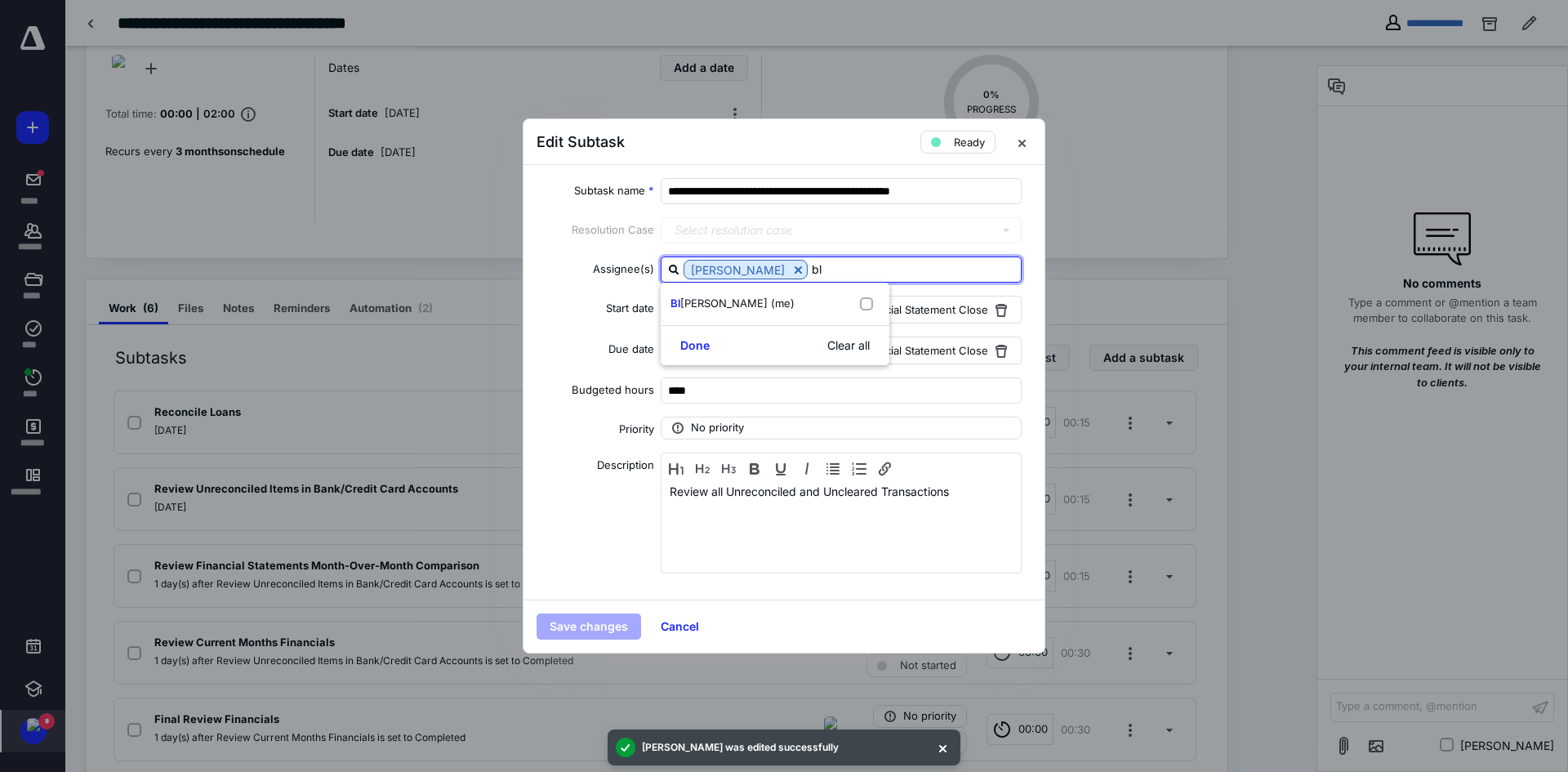 type on "bla" 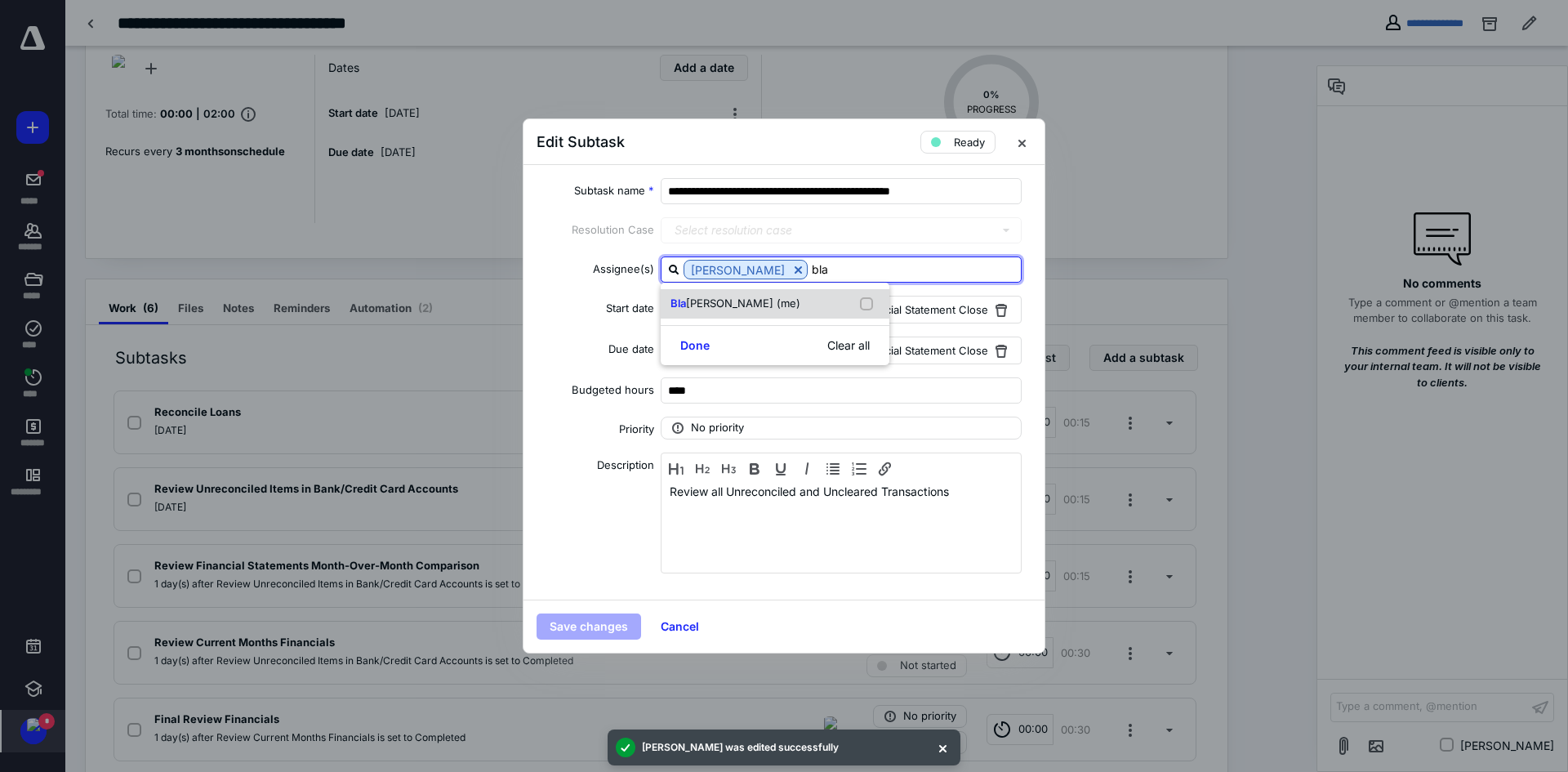 click on "Bla ke Schaeffer (me)" at bounding box center (775, 304) 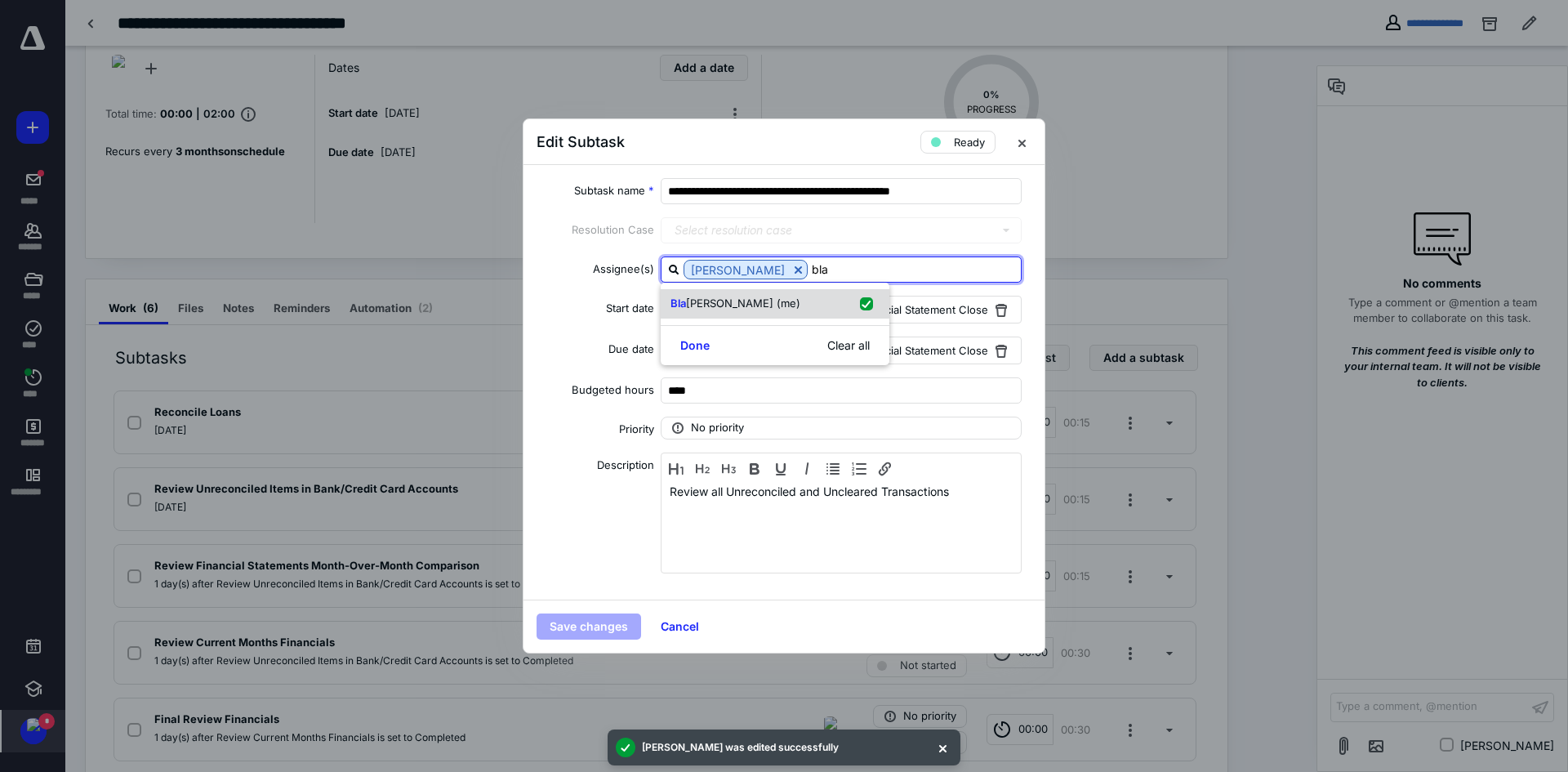checkbox on "true" 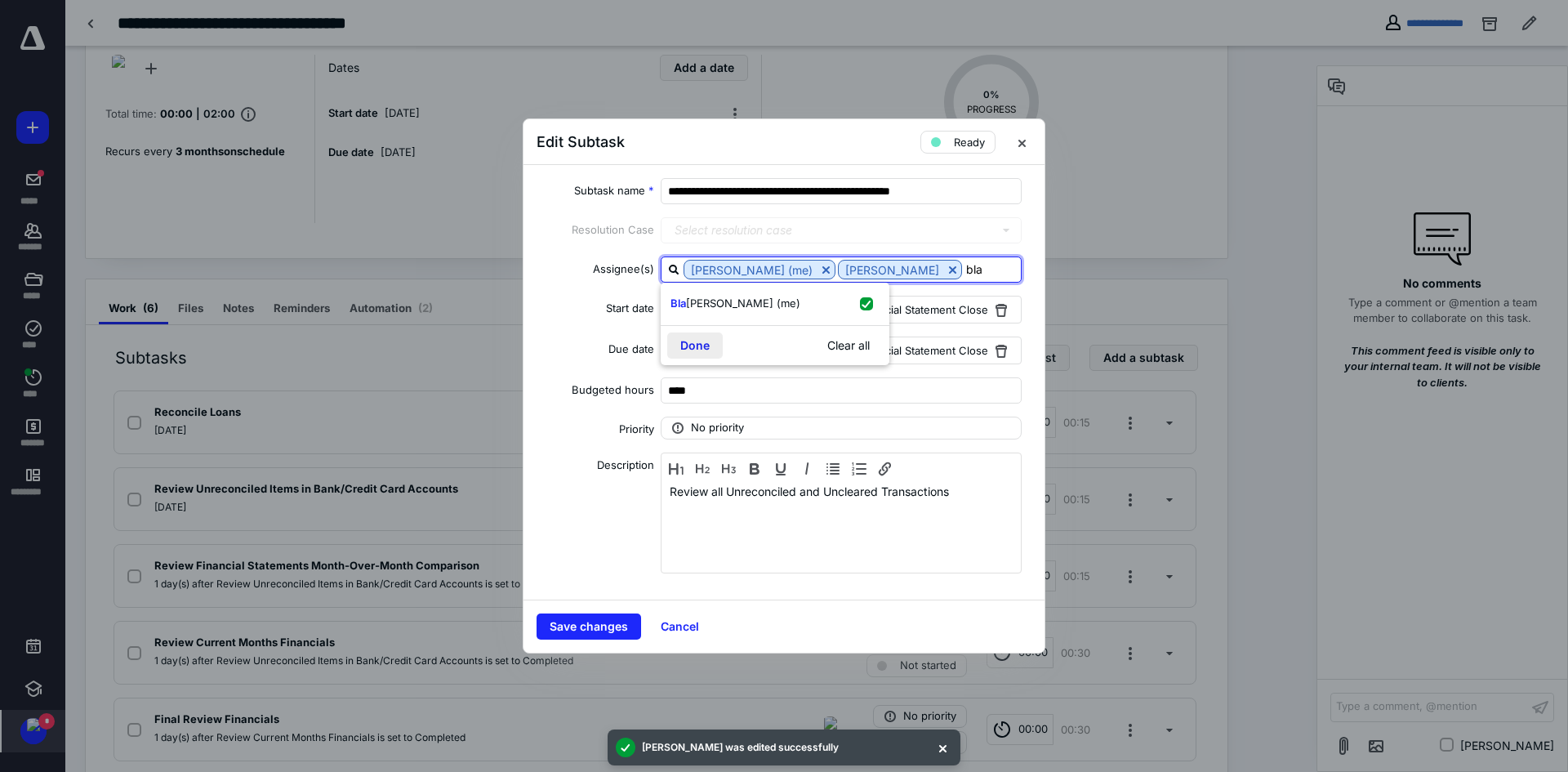 type on "bla" 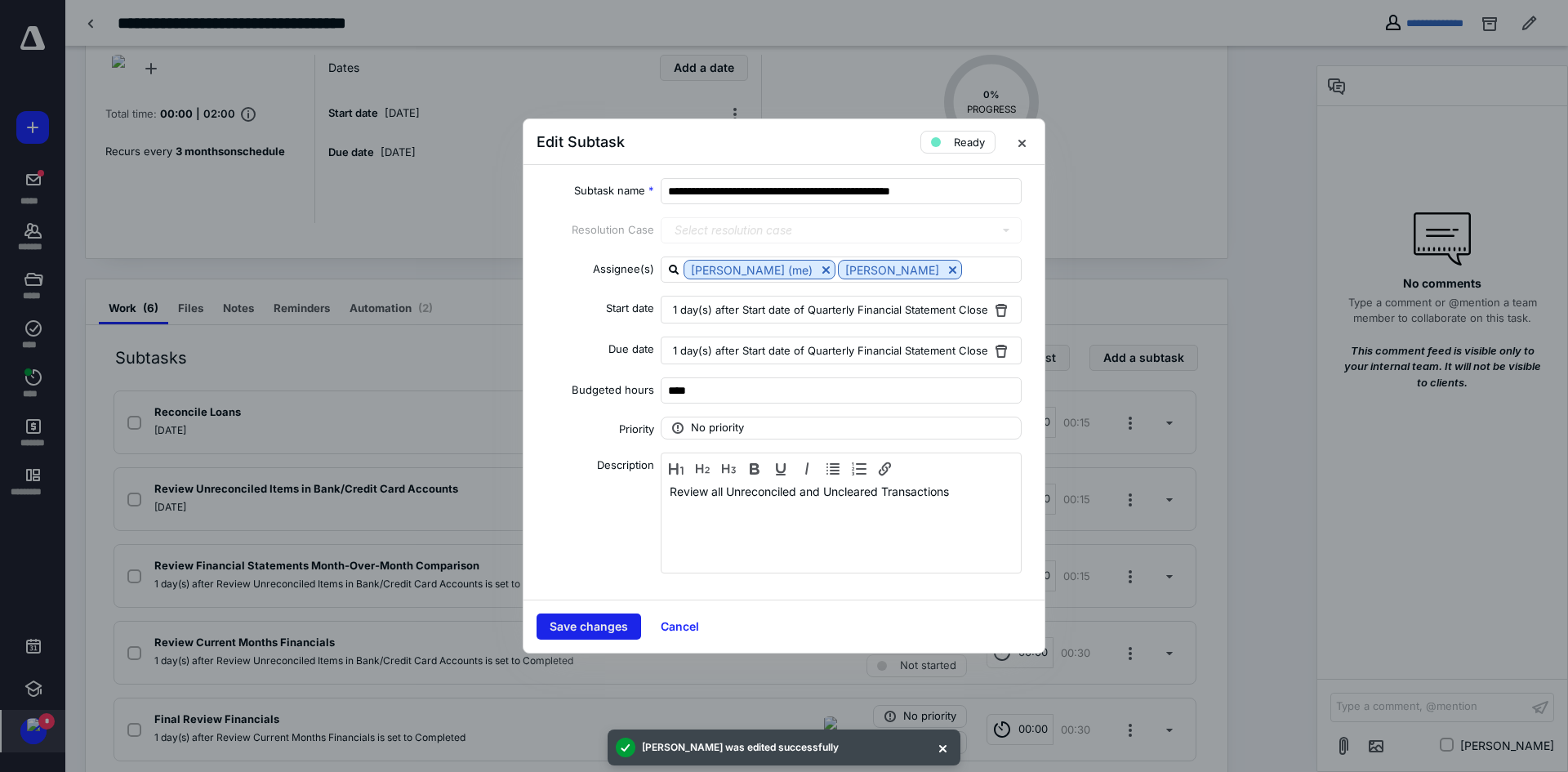 click on "Save changes" at bounding box center (589, 627) 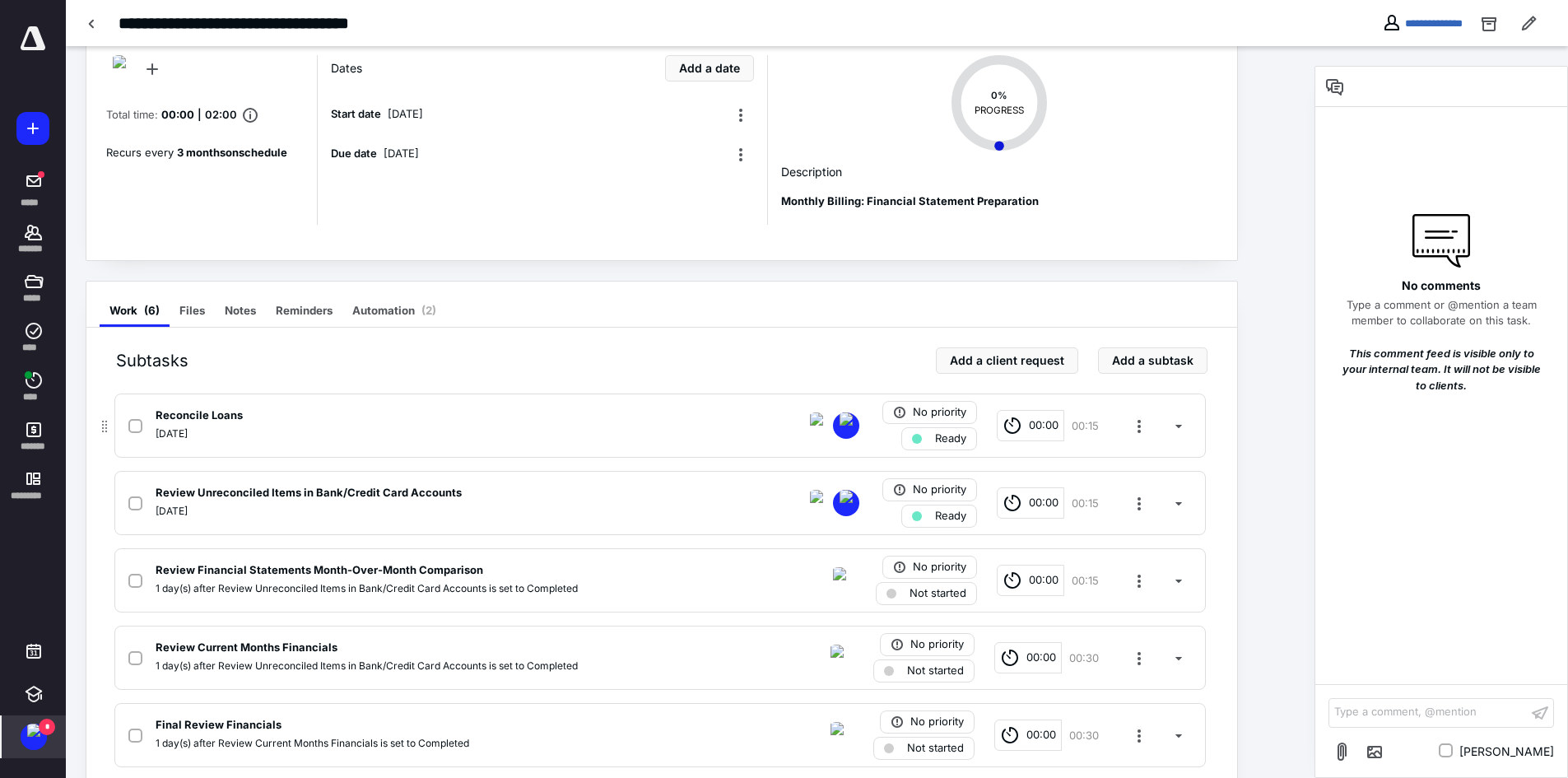 click 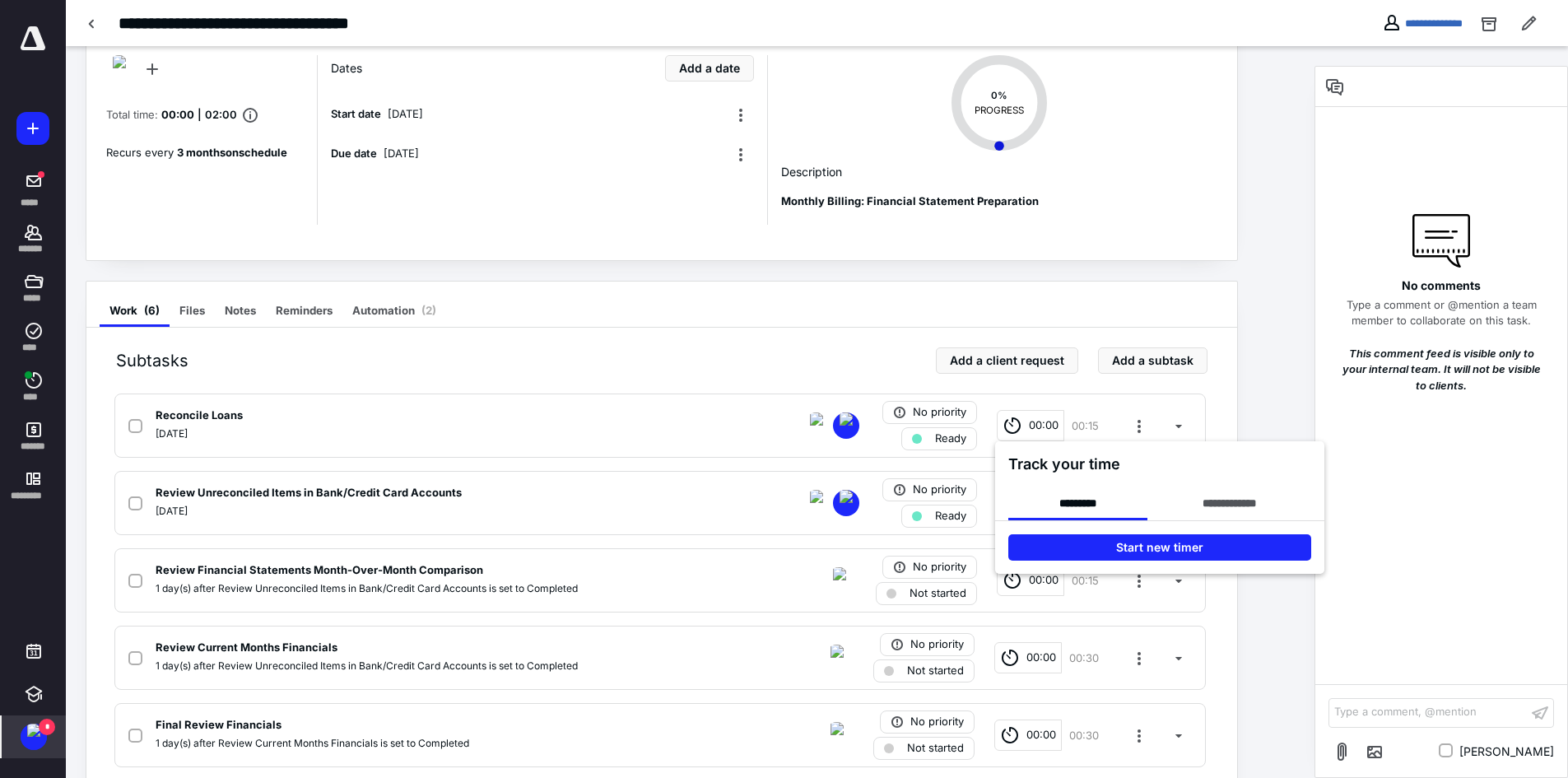 click at bounding box center (784, 389) 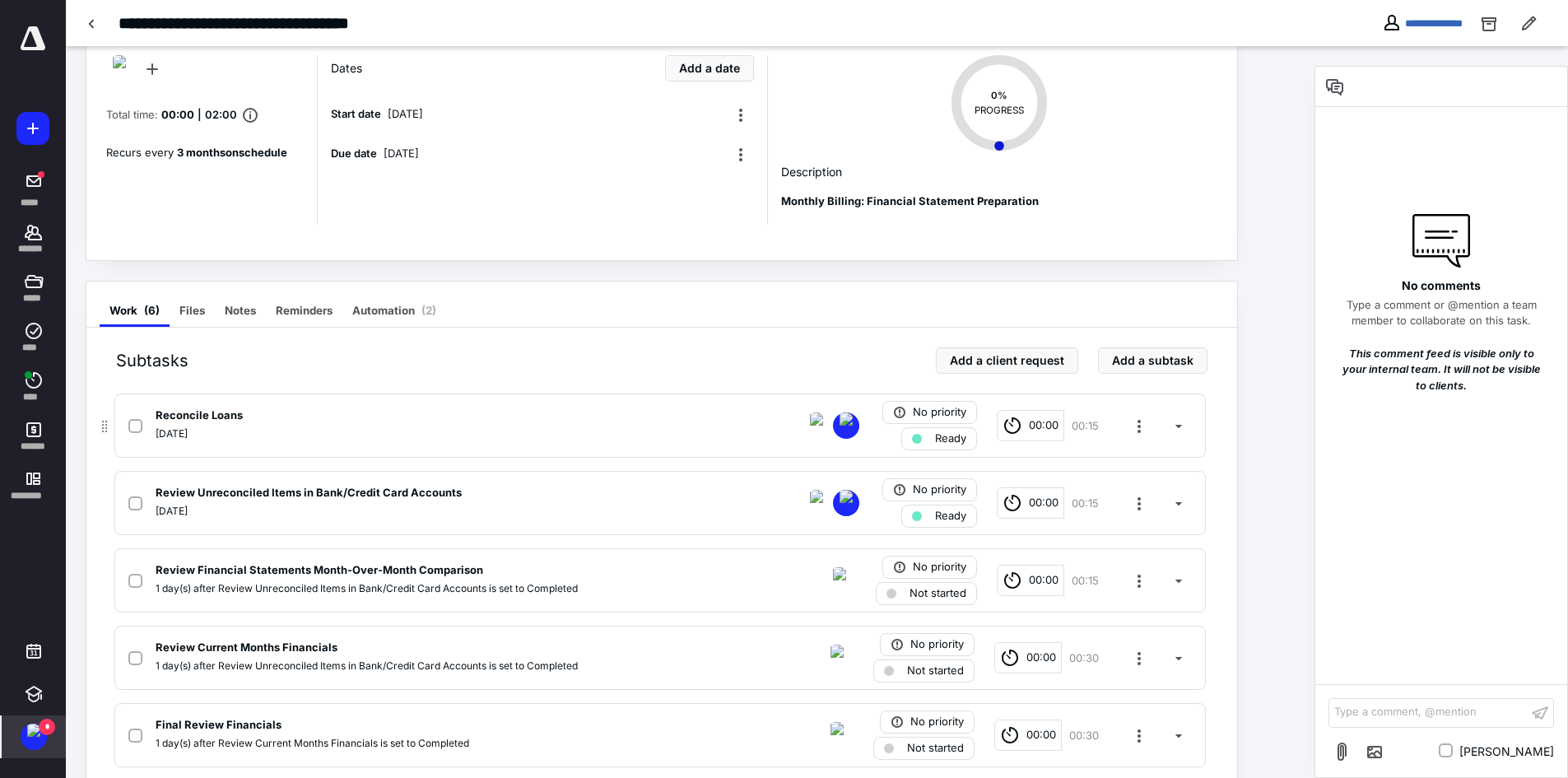 click 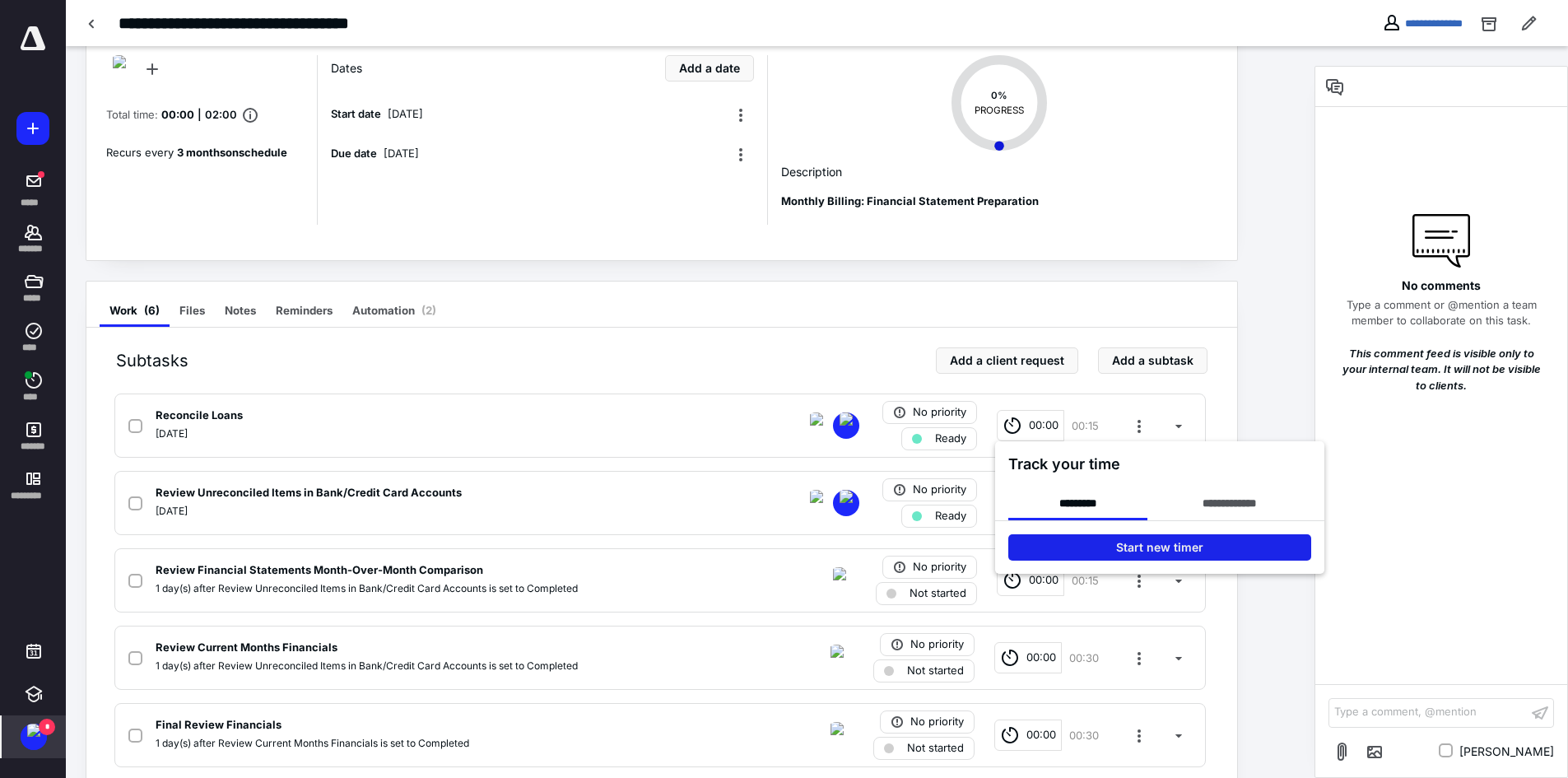 click on "Start new timer" at bounding box center [1160, 547] 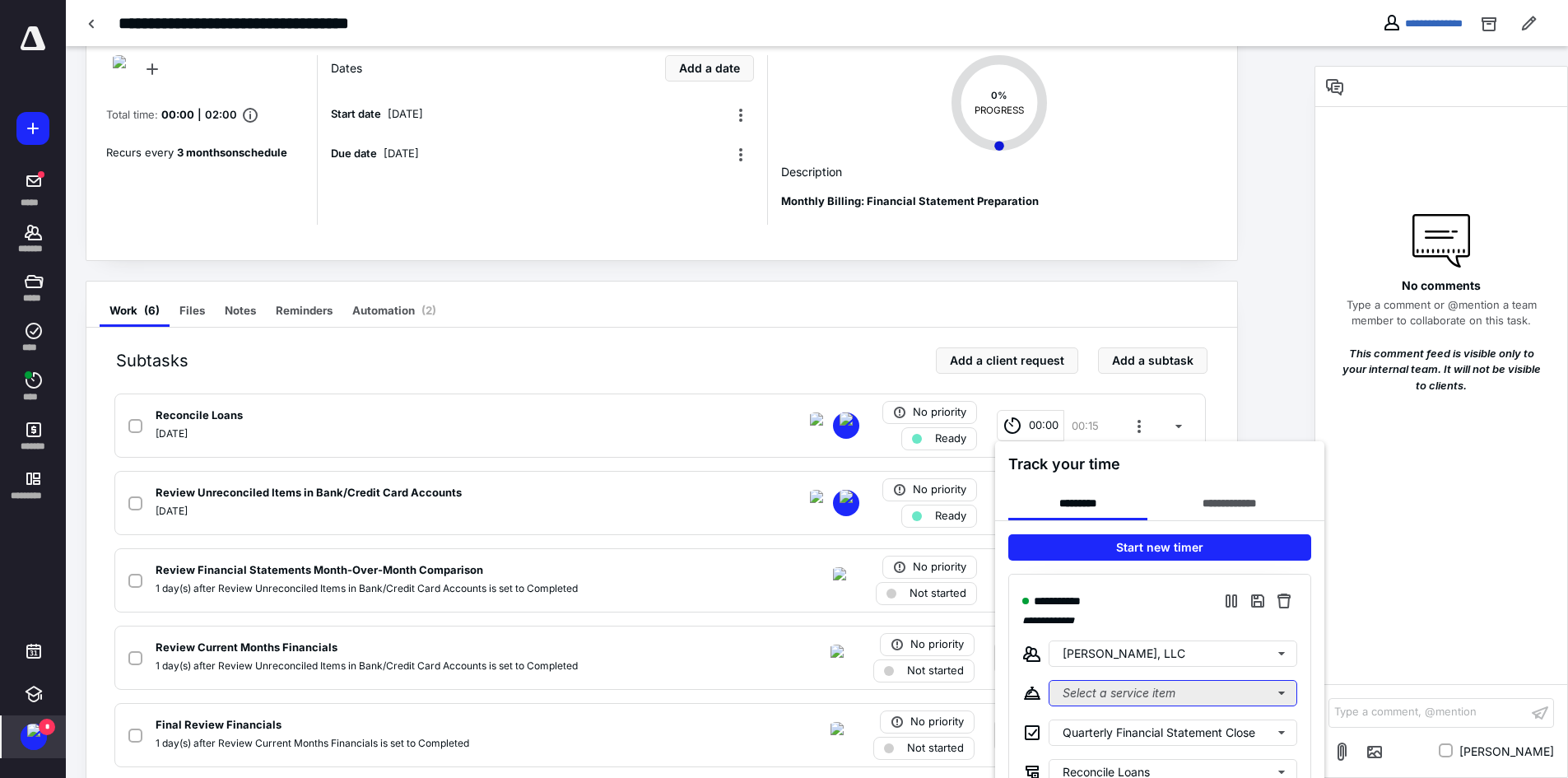 click on "Select a service item" at bounding box center (1173, 693) 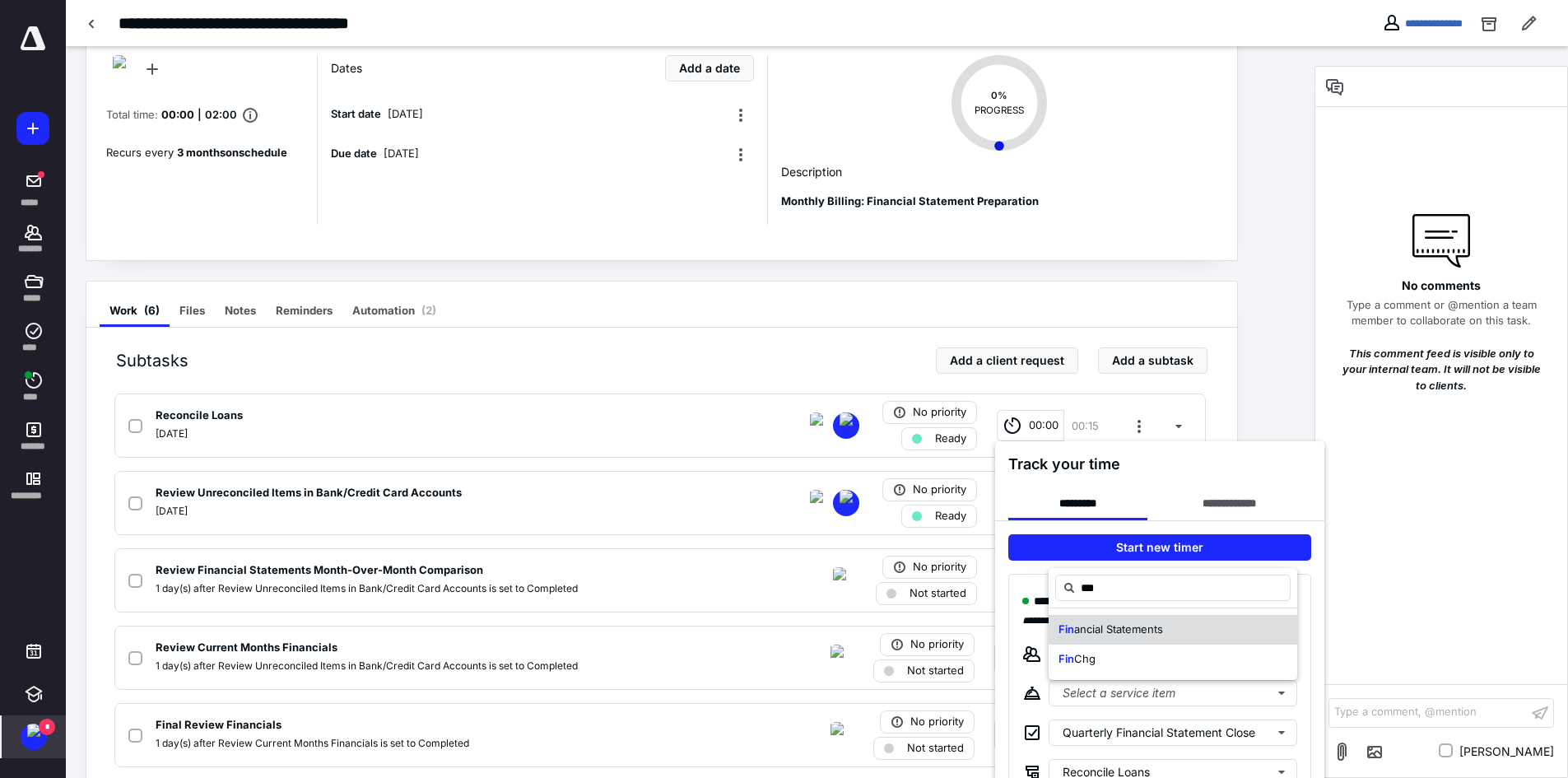 click on "ancial Statements" at bounding box center [1119, 629] 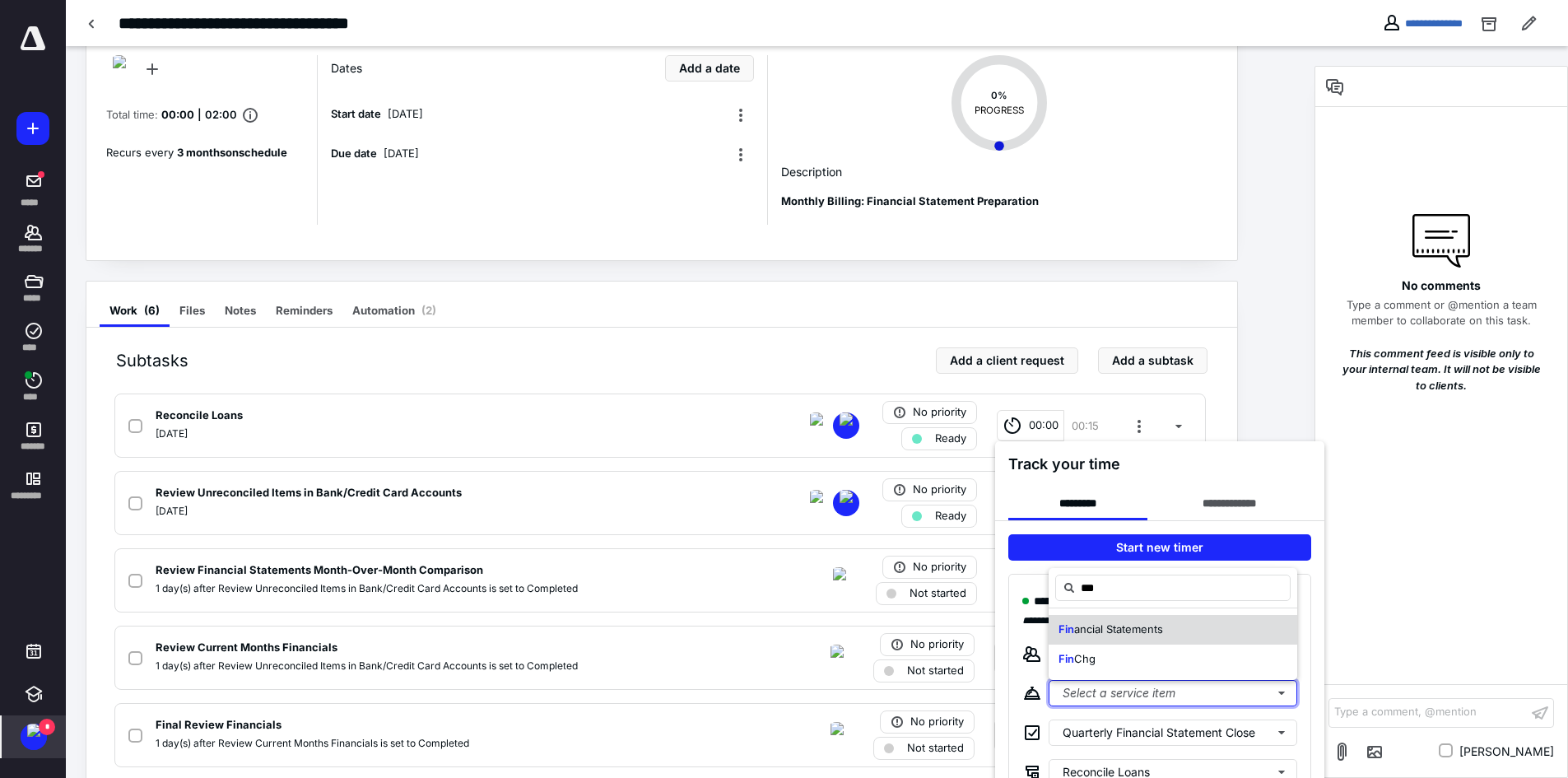 type 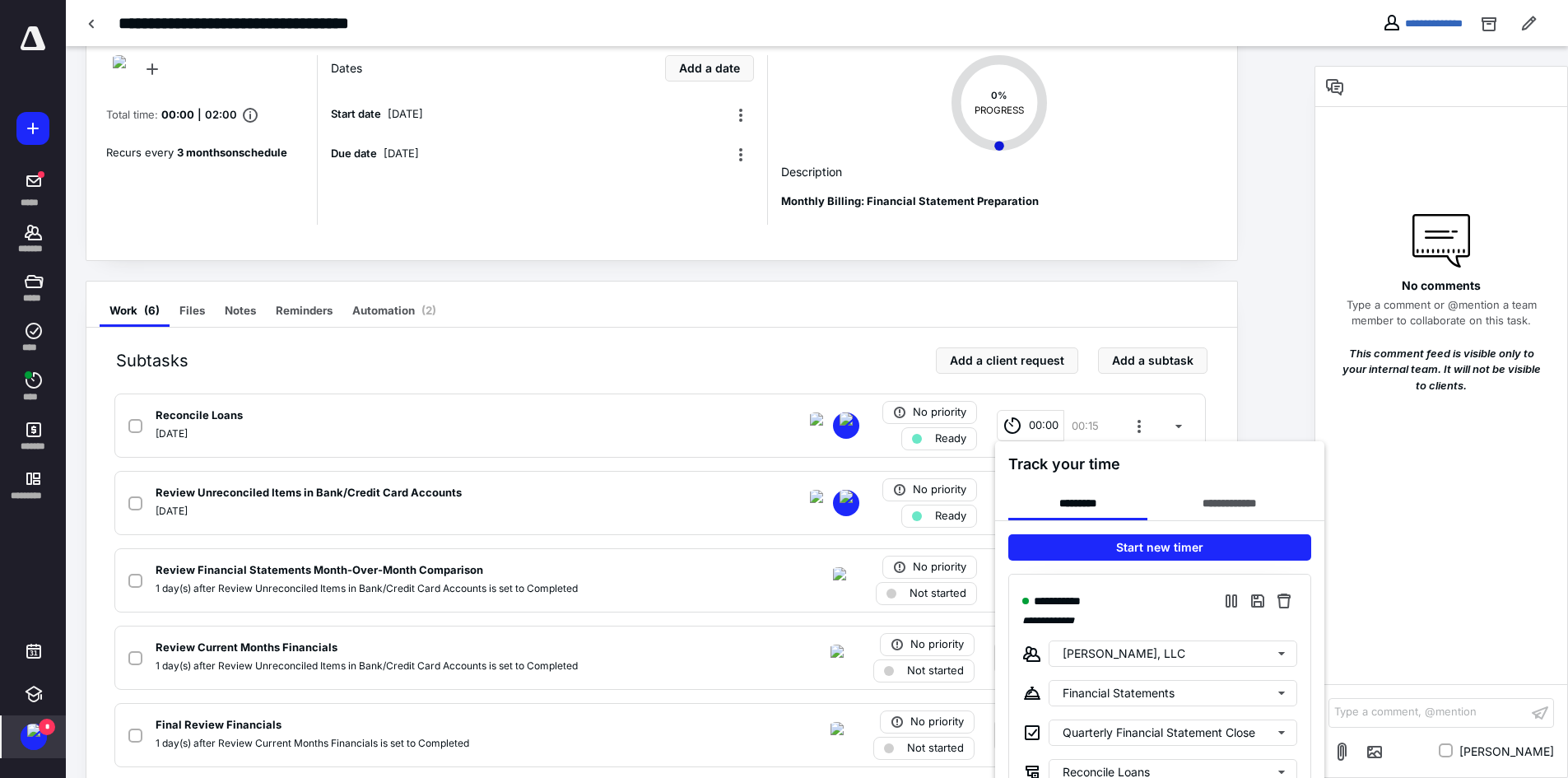 click at bounding box center (784, 389) 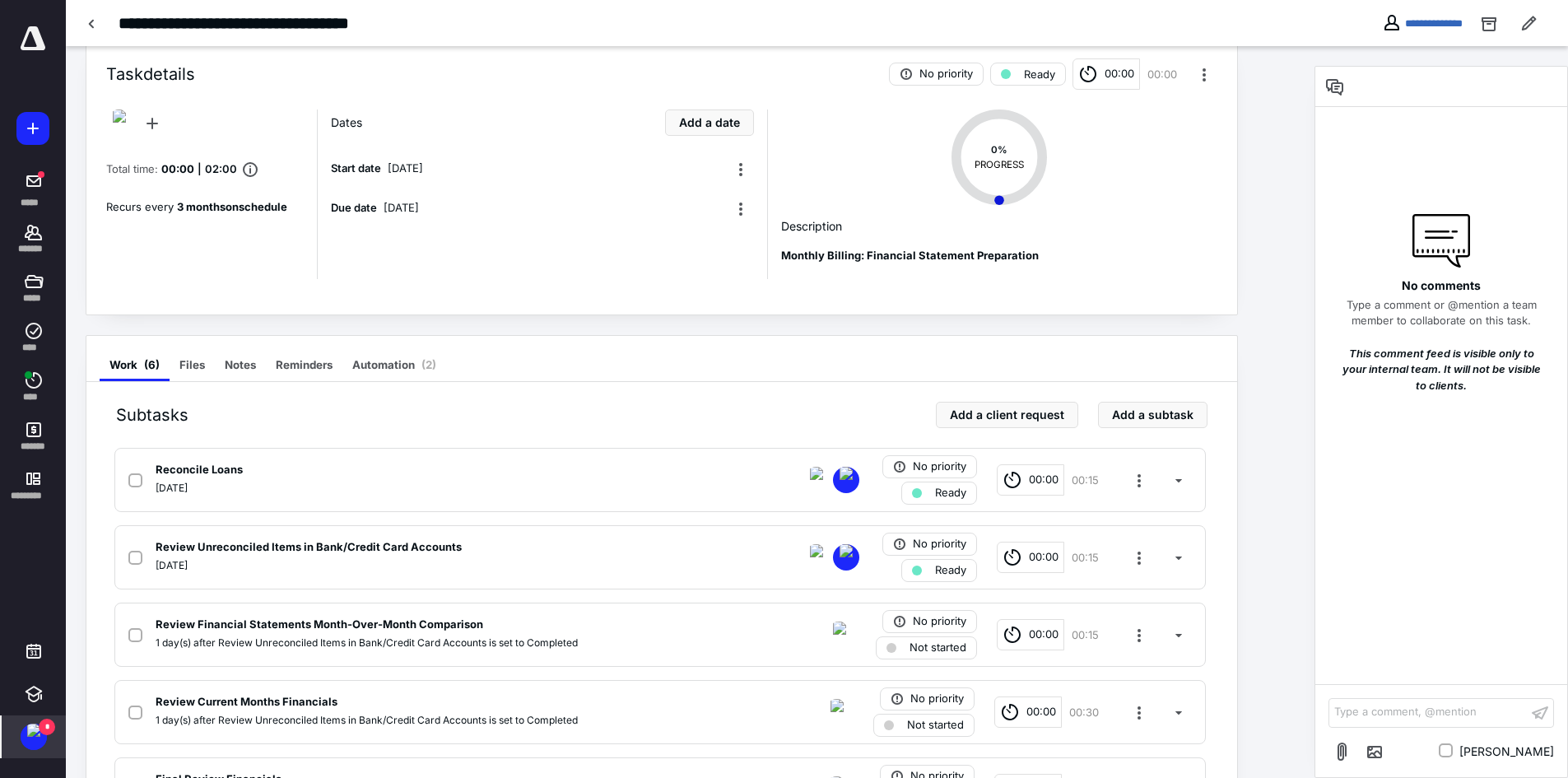scroll, scrollTop: 0, scrollLeft: 0, axis: both 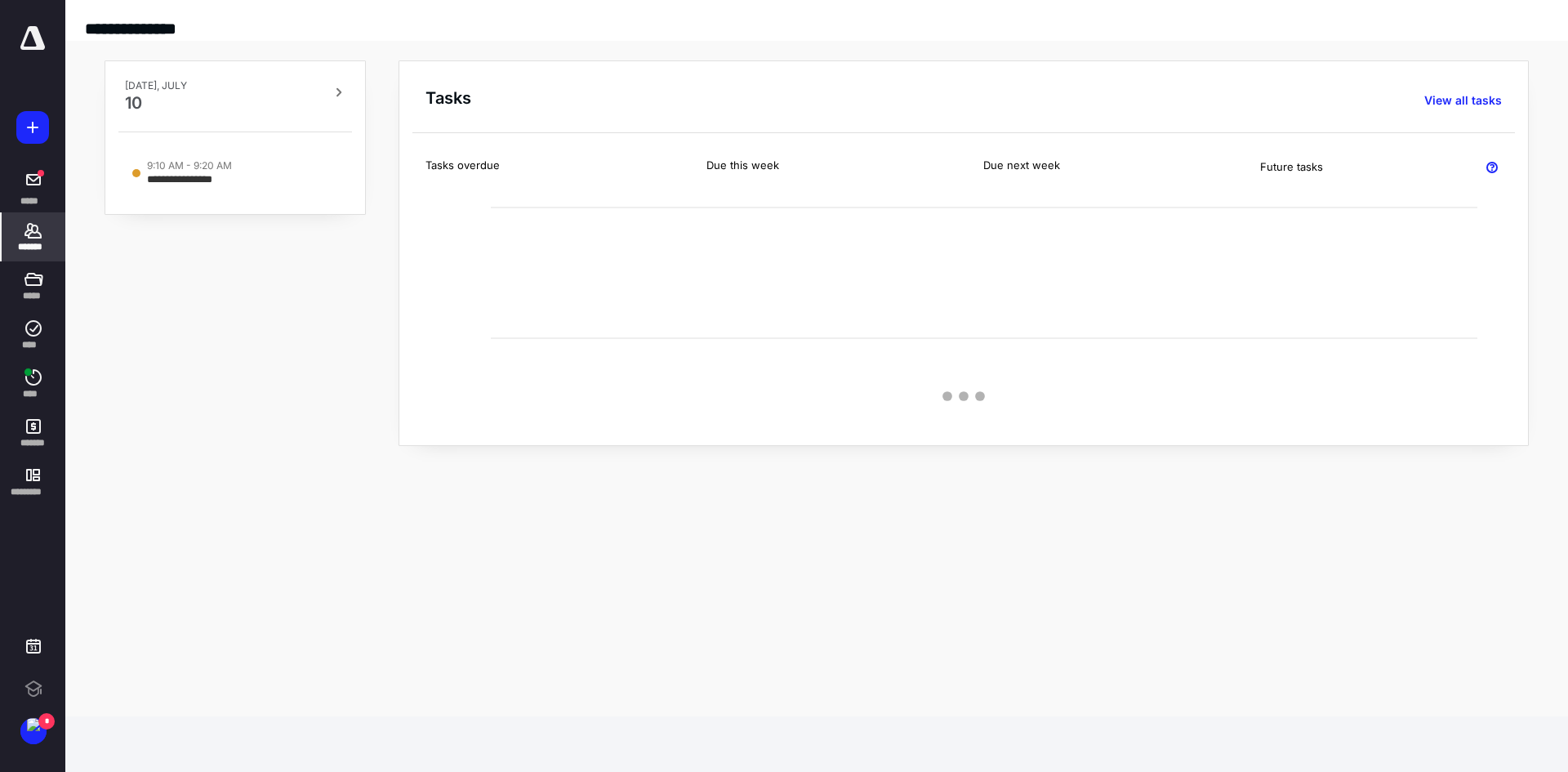 click 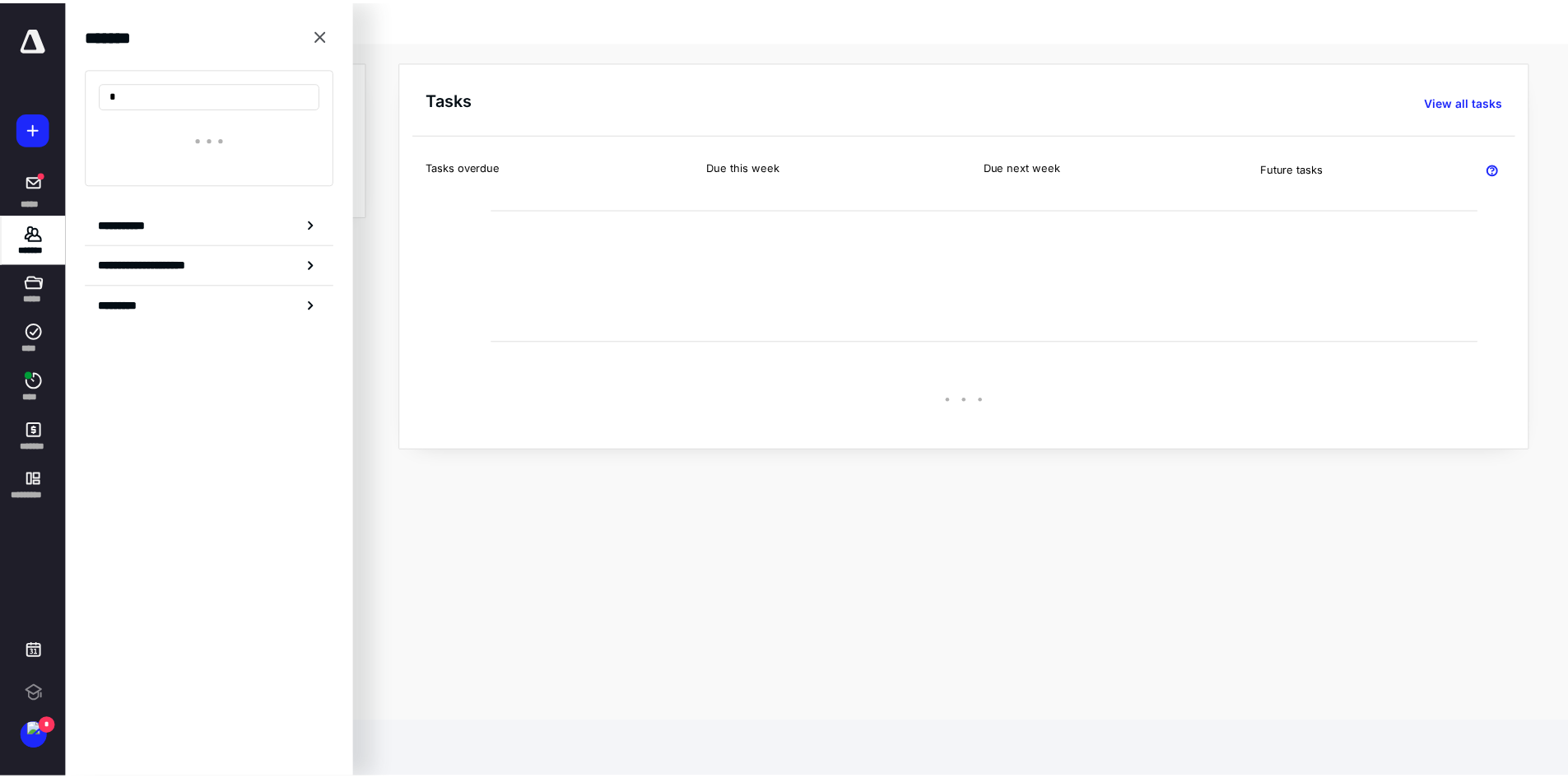 scroll, scrollTop: 0, scrollLeft: 0, axis: both 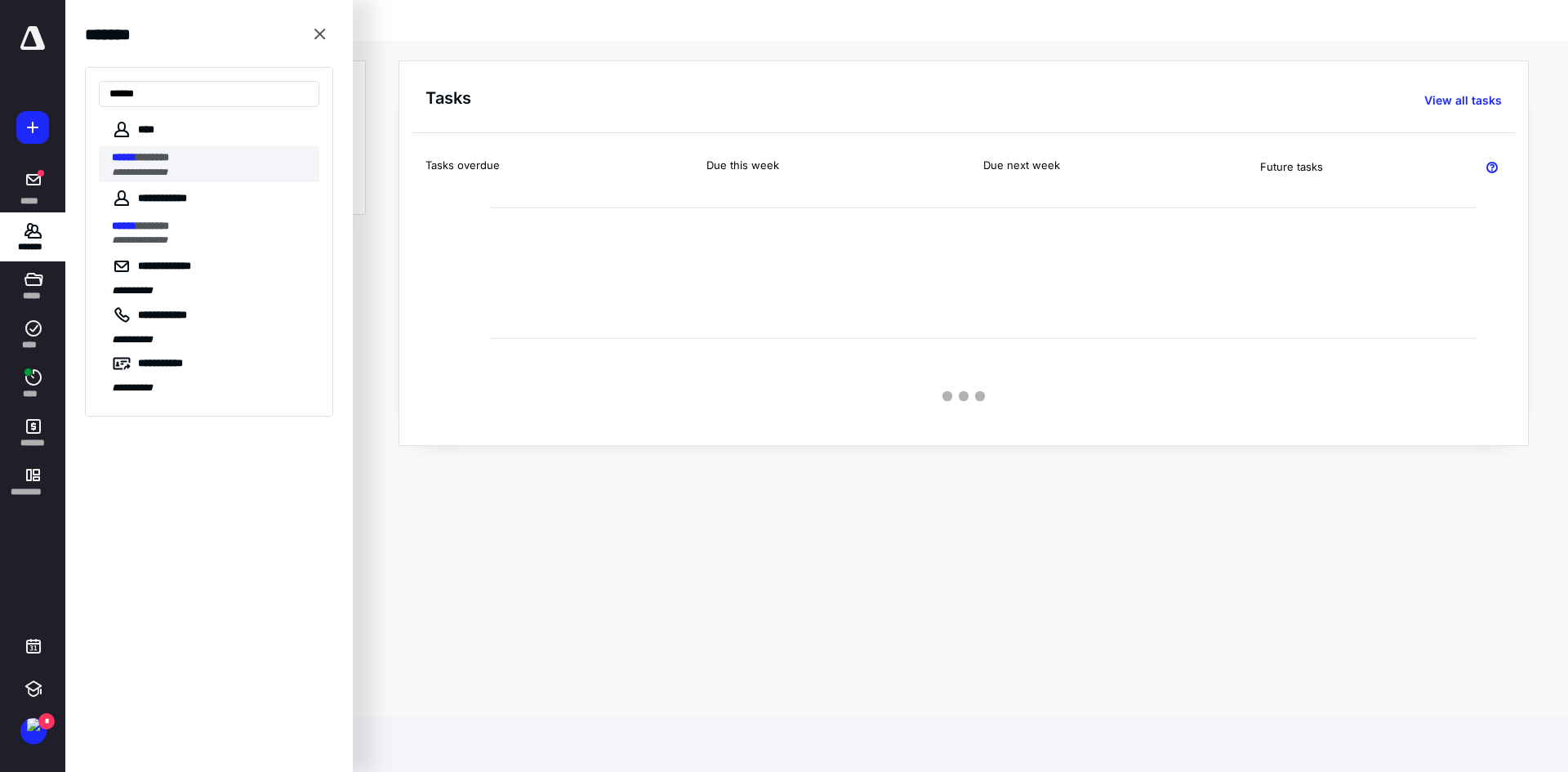 type on "******" 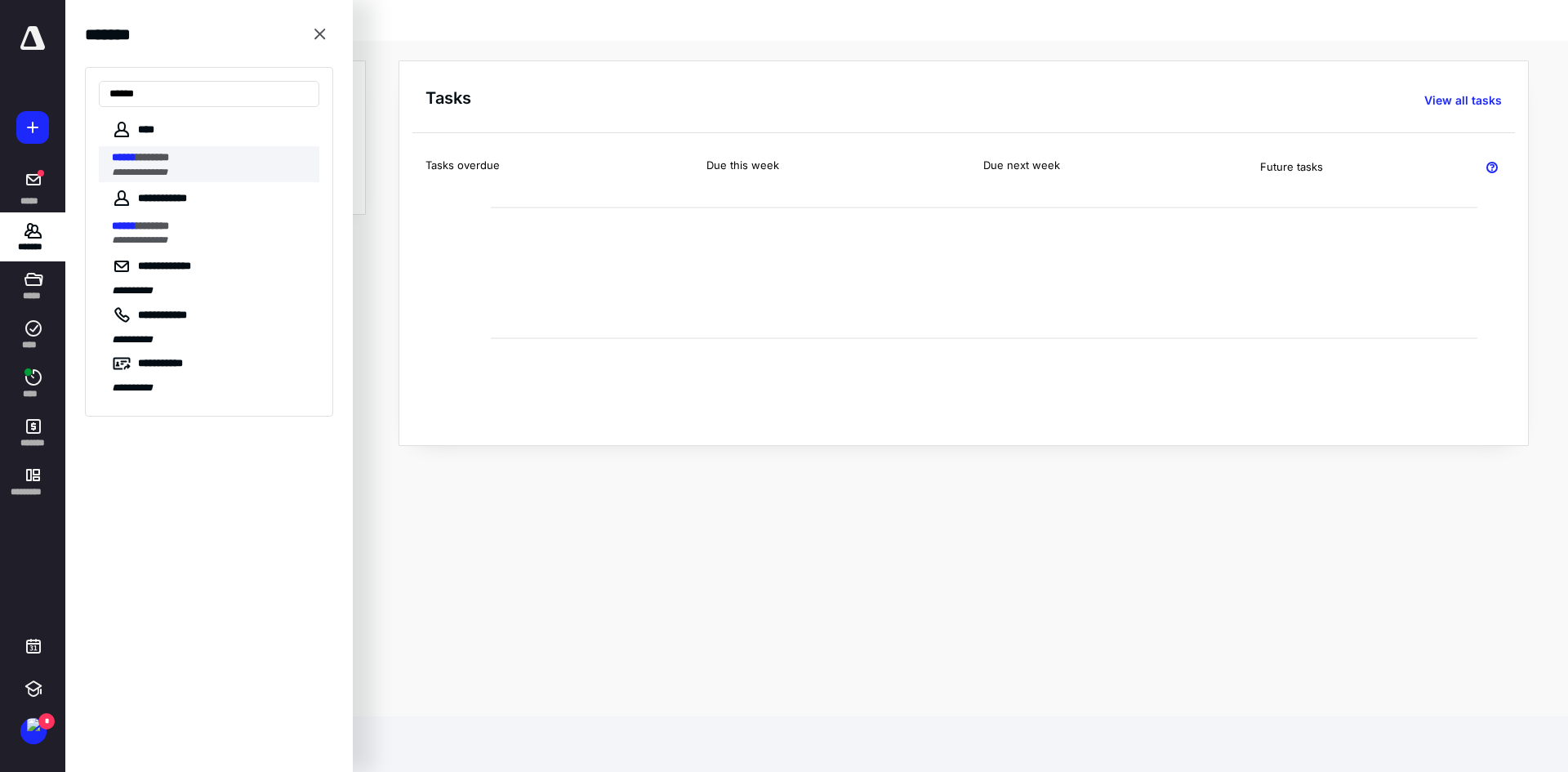 click on "****** ********" at bounding box center (211, 158) 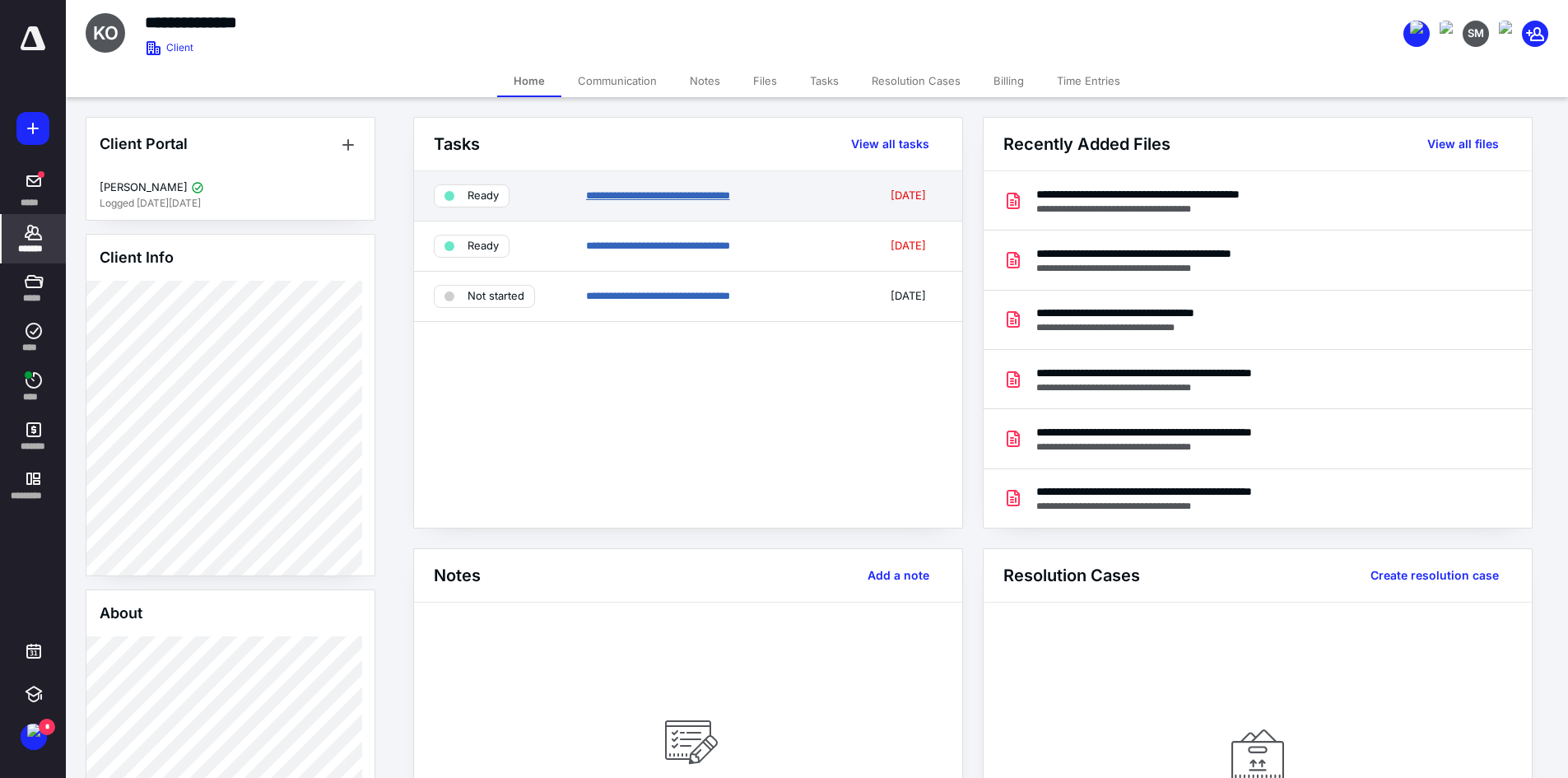 click on "**********" at bounding box center (658, 195) 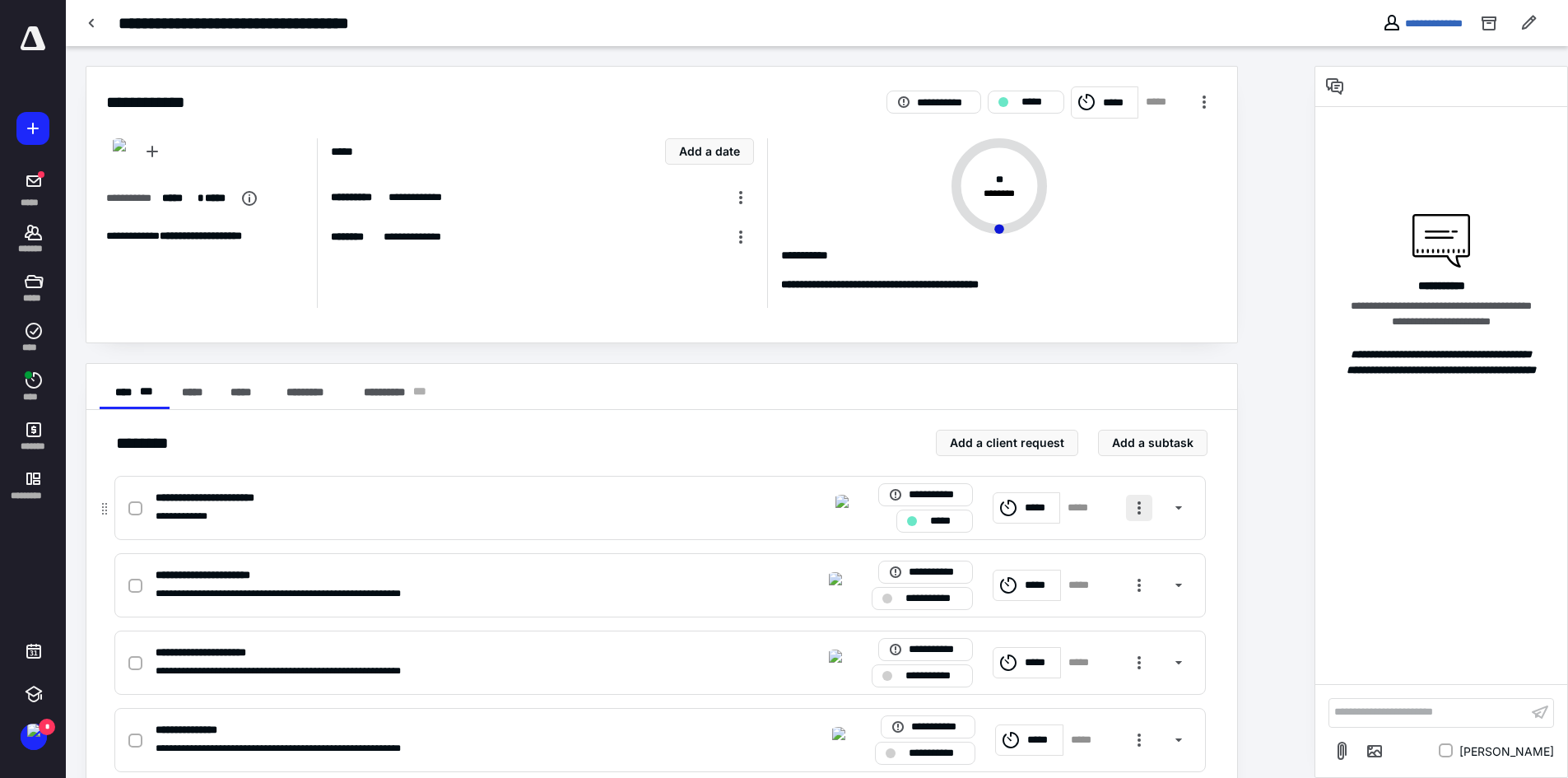 click at bounding box center [1139, 508] 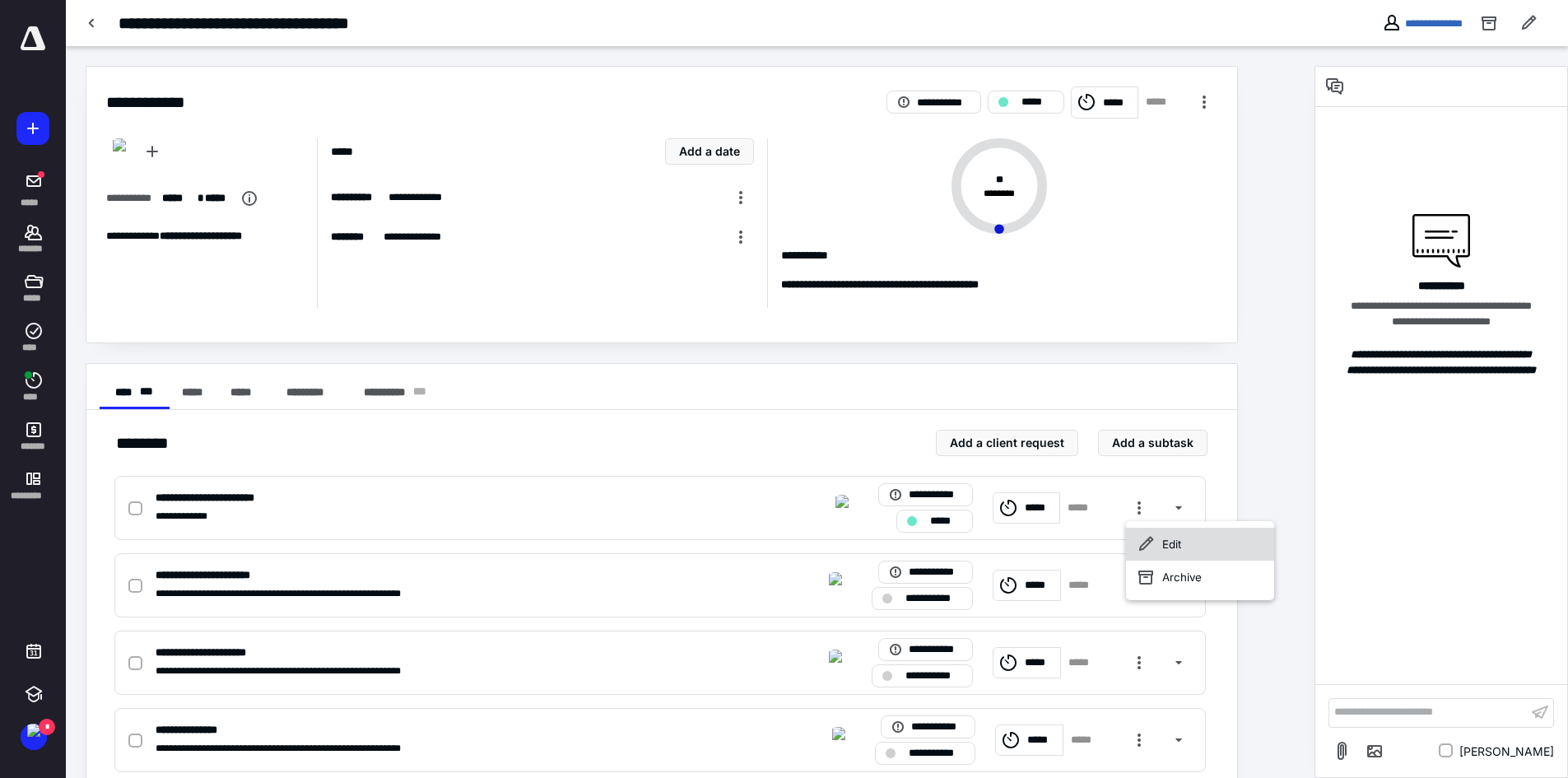 click on "Edit" at bounding box center (1200, 544) 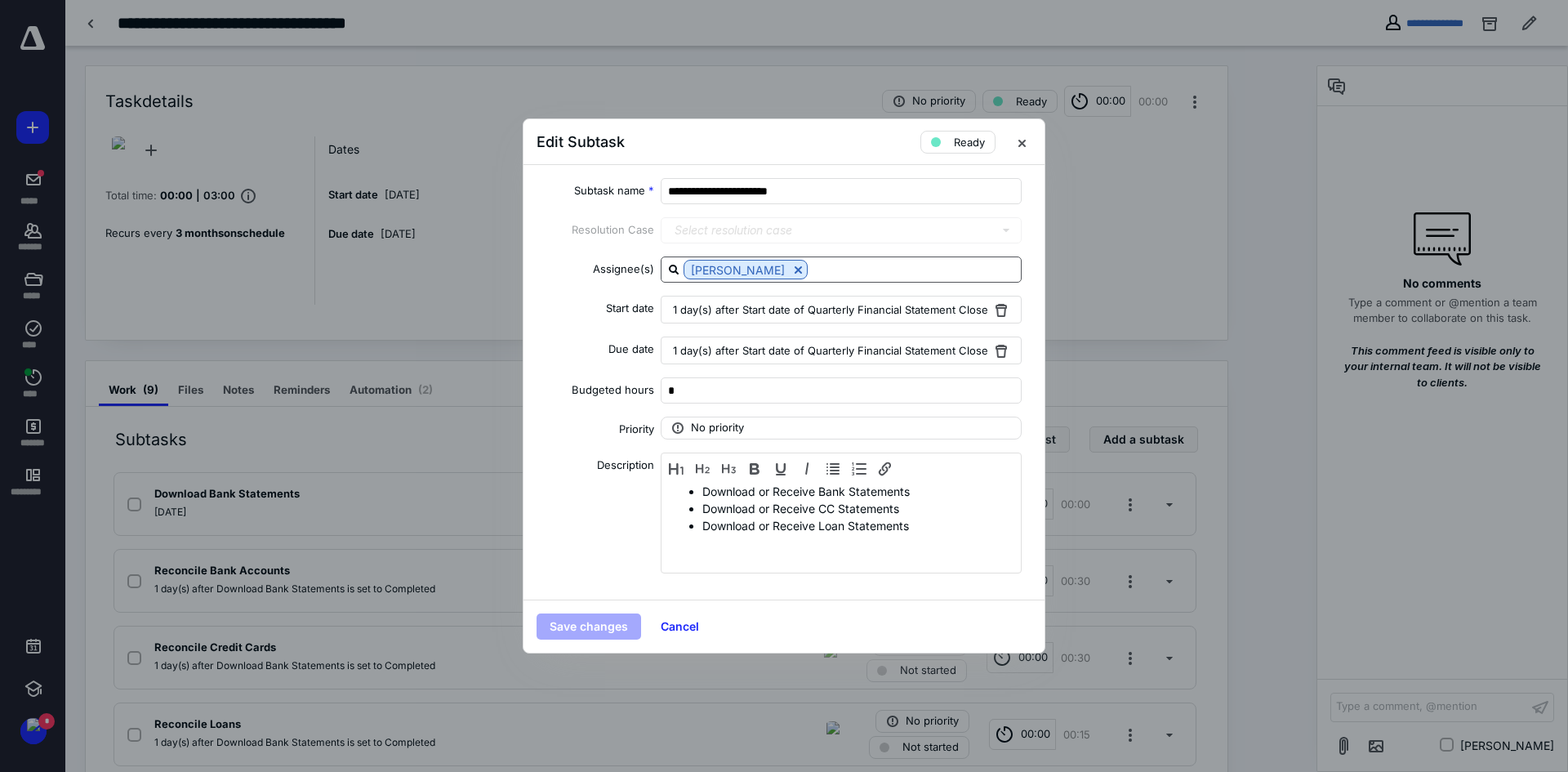 click on "[PERSON_NAME]" at bounding box center [841, 270] 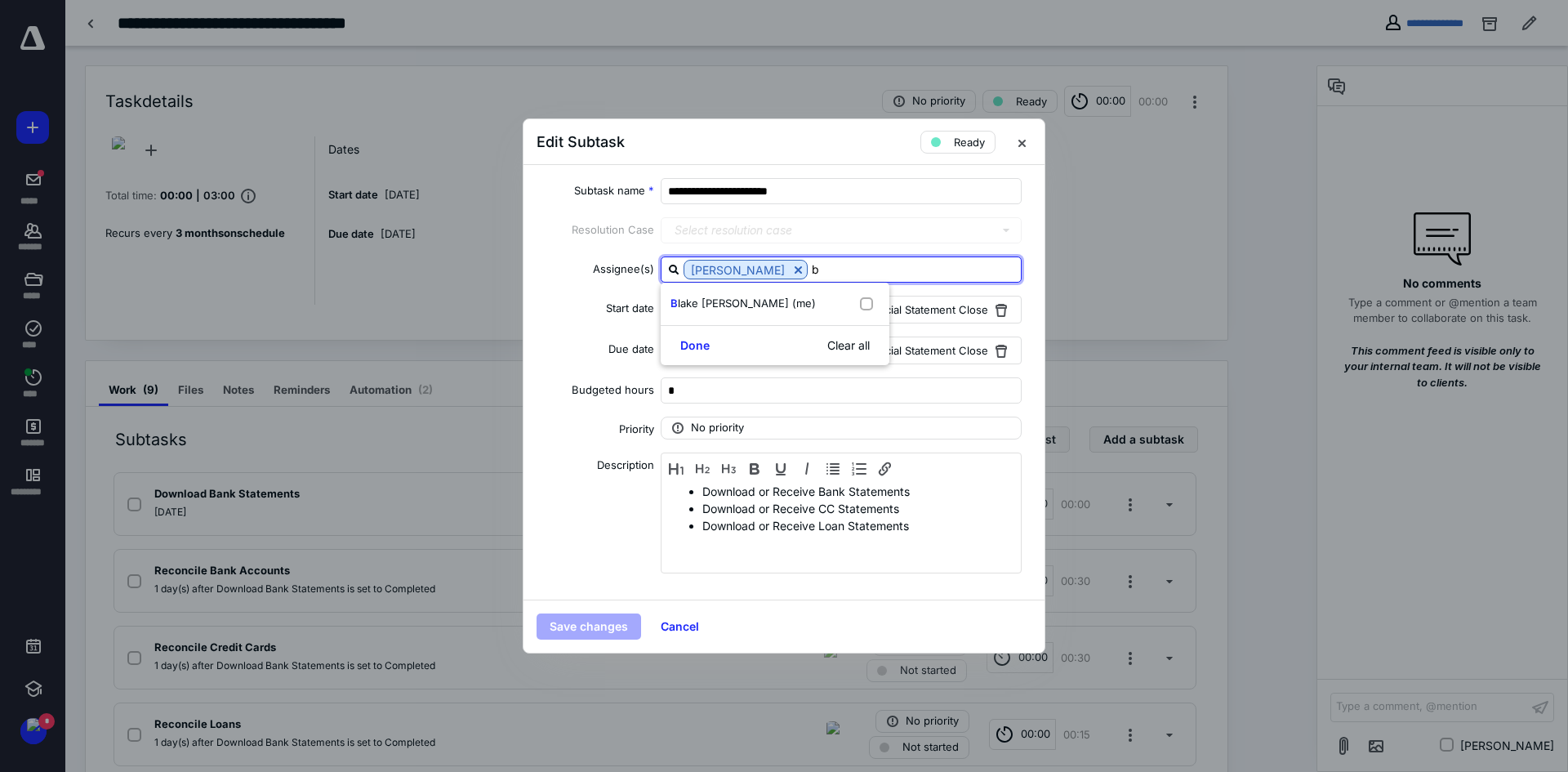 type on "bl" 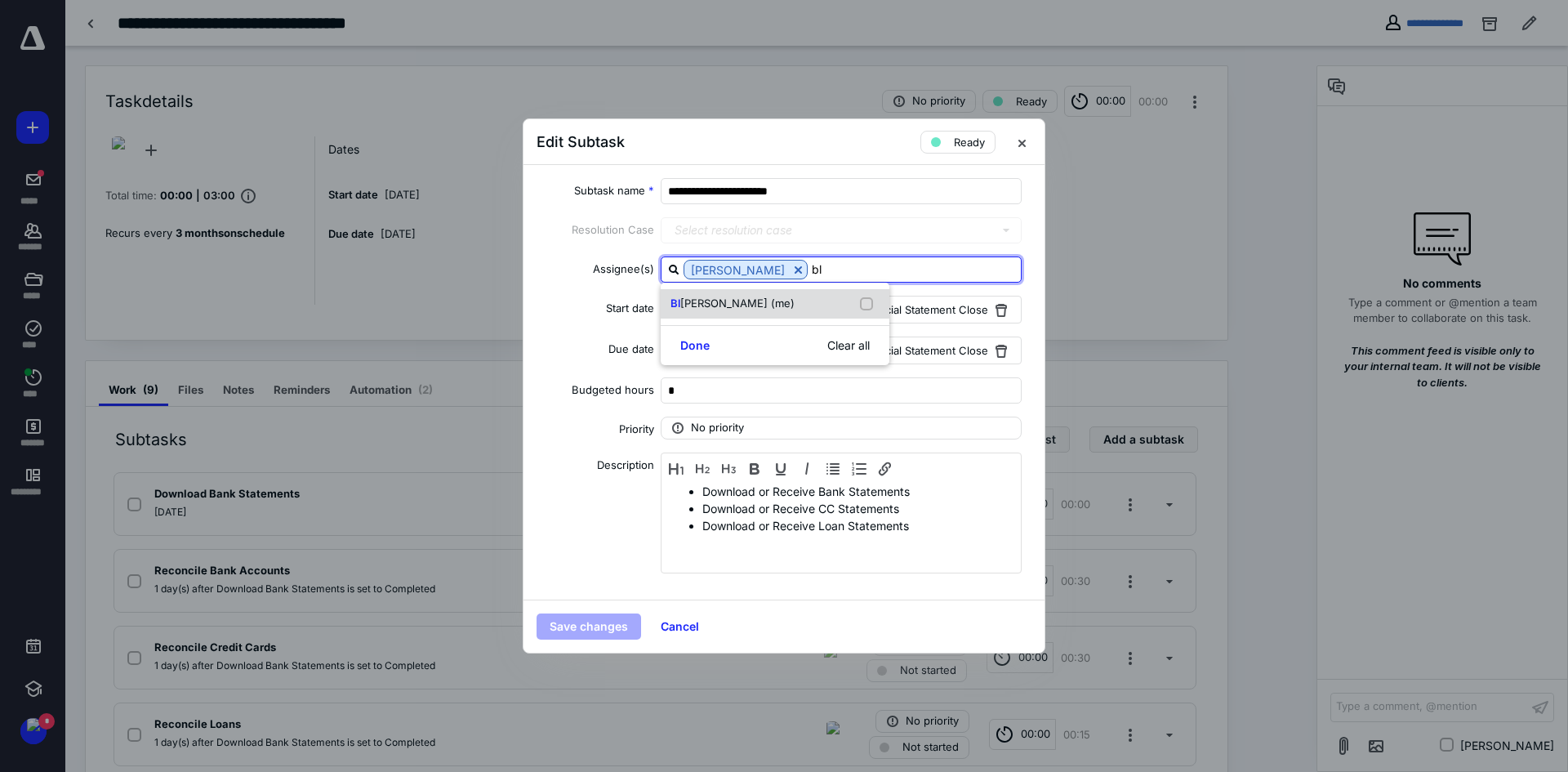 click on "Bl ake Schaeffer (me)" at bounding box center [736, 304] 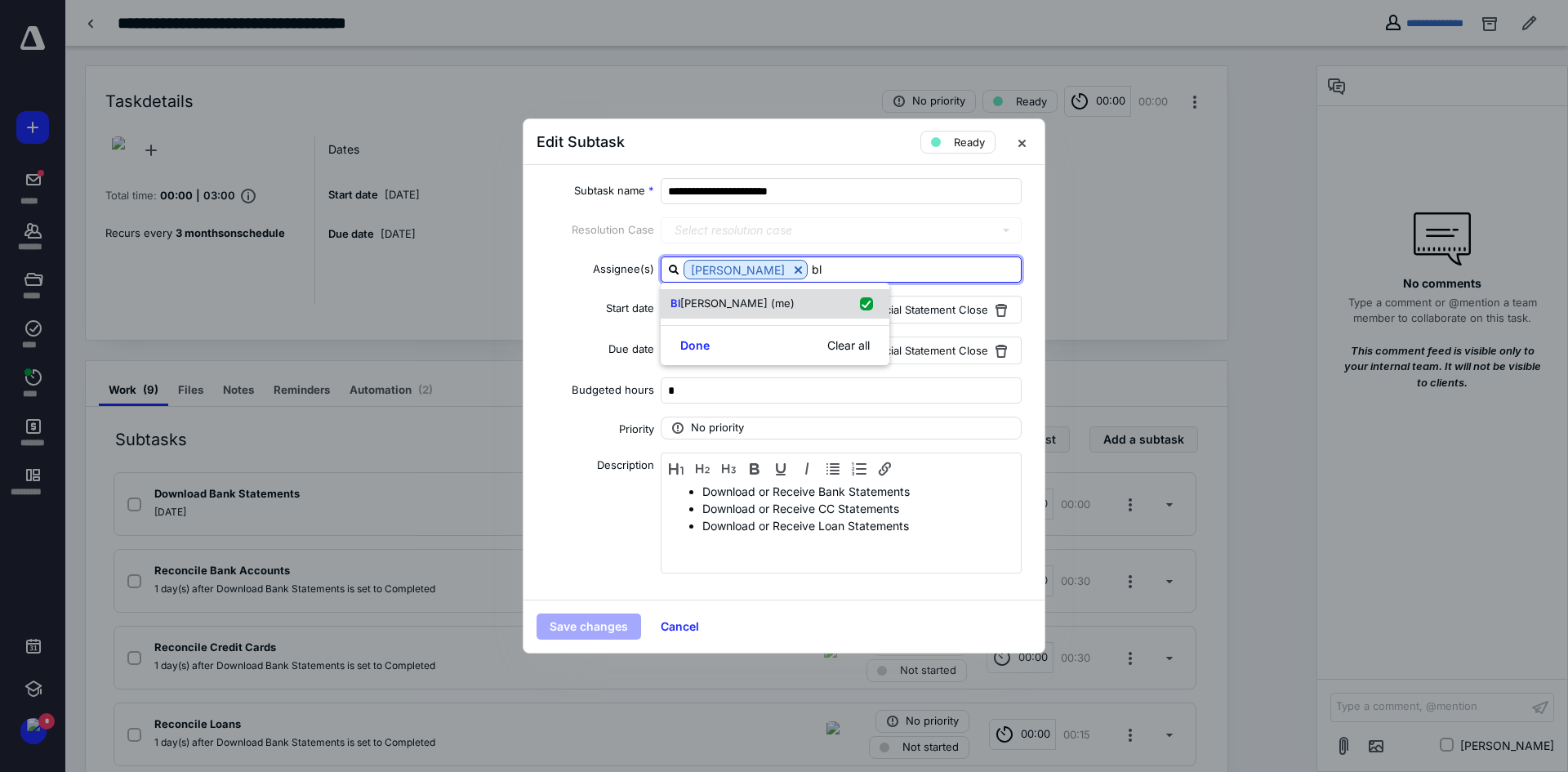 checkbox on "true" 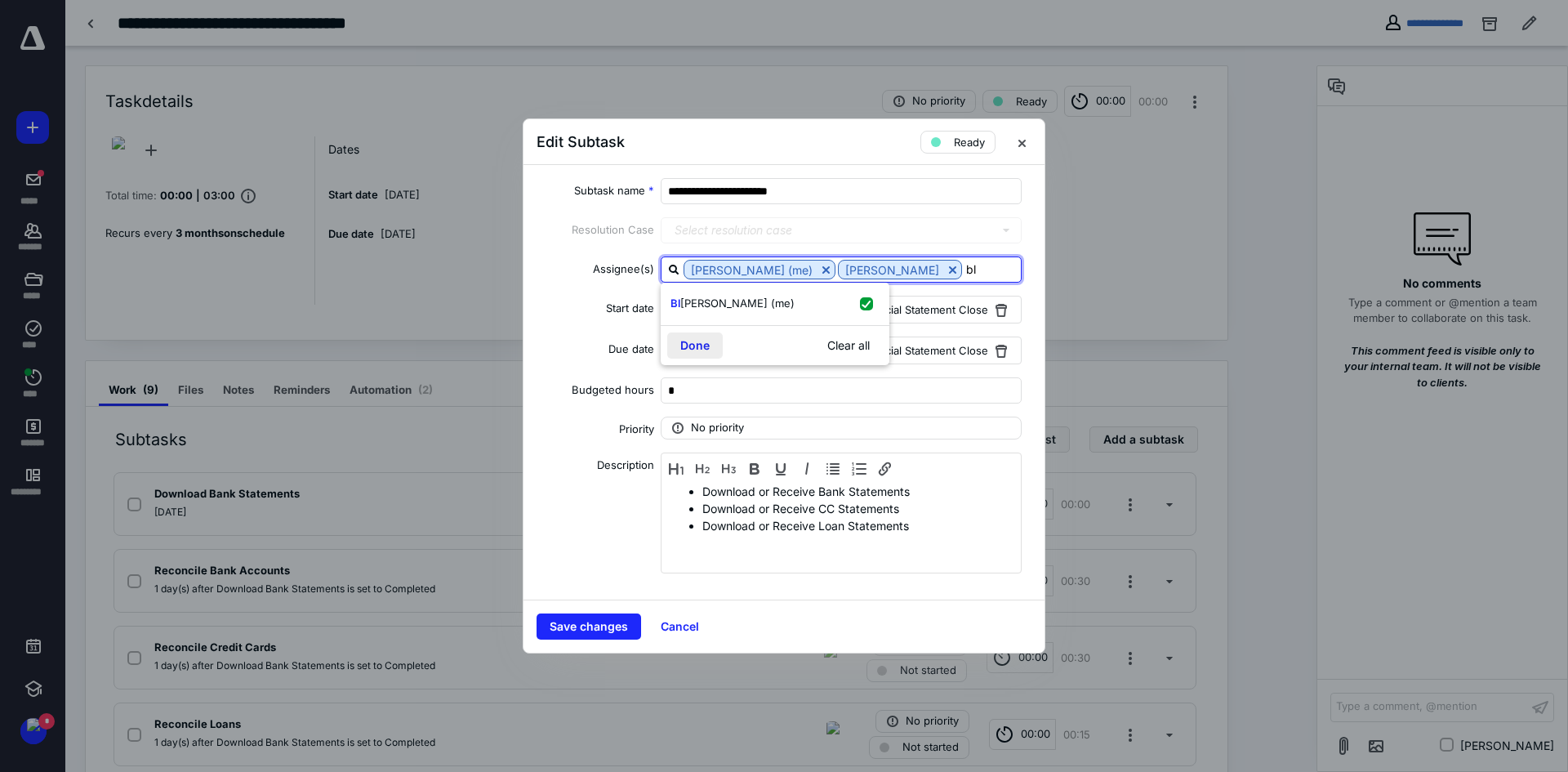 type on "bl" 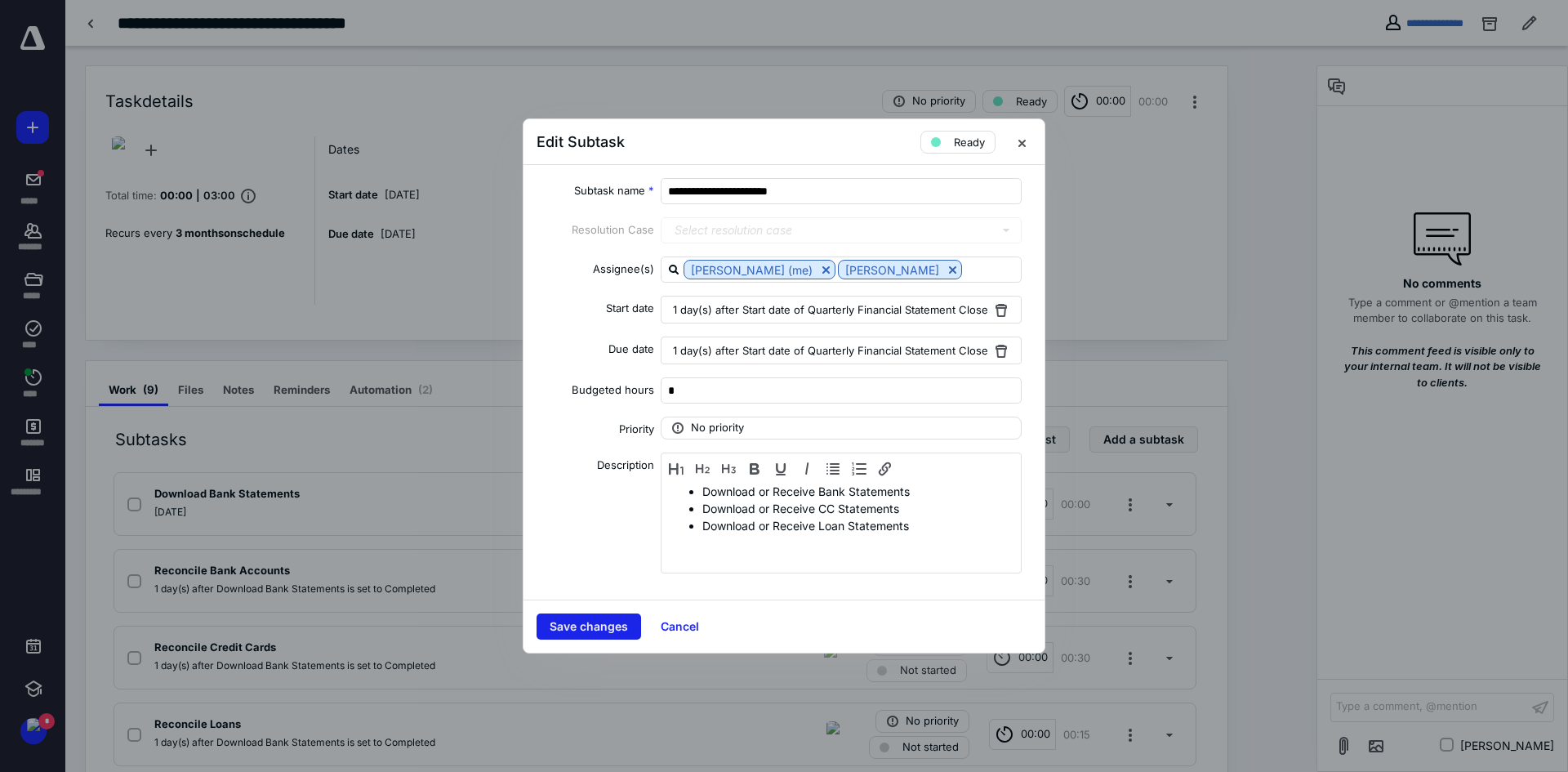 click on "Save changes" at bounding box center [589, 627] 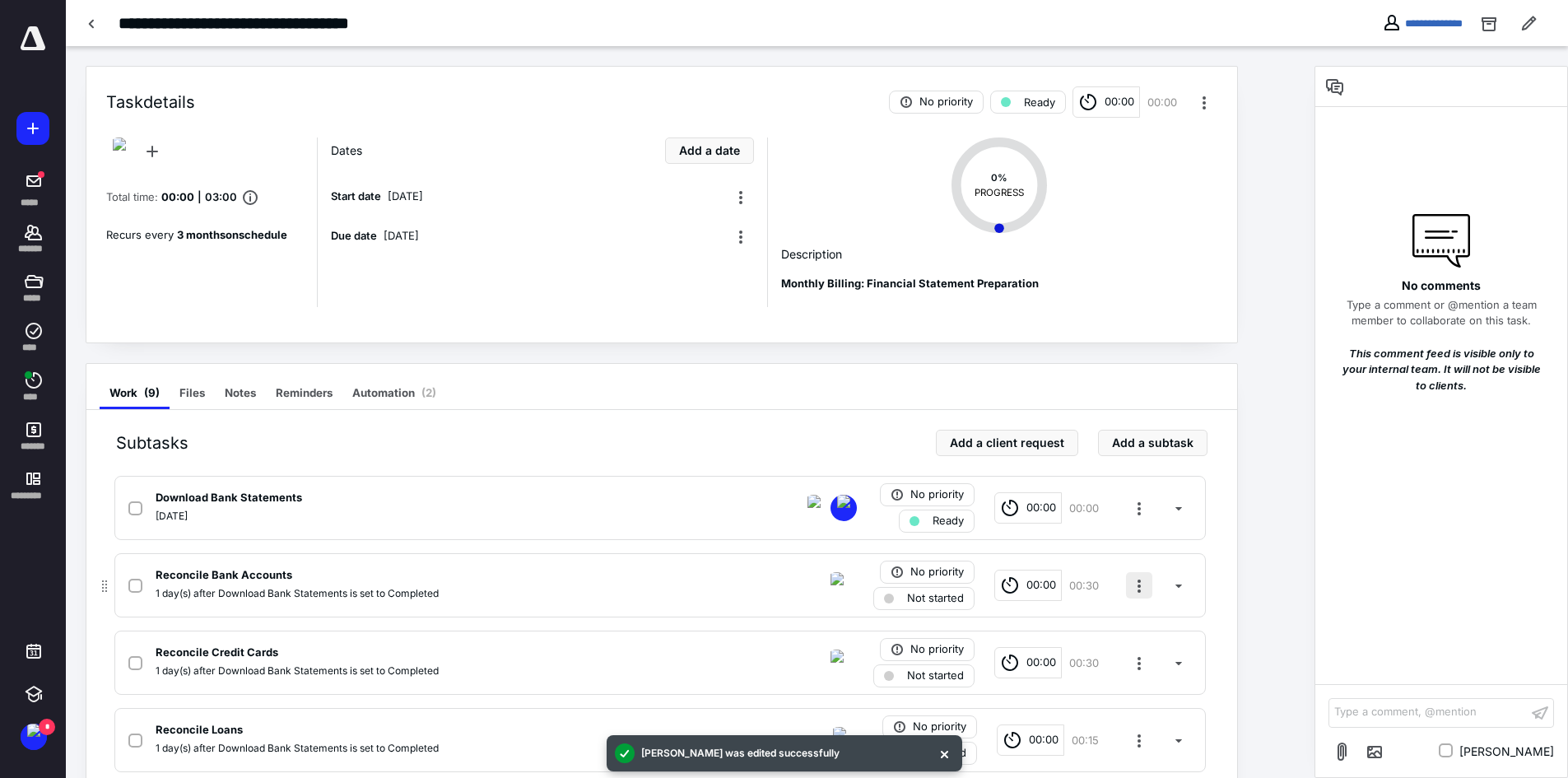 click at bounding box center [1139, 585] 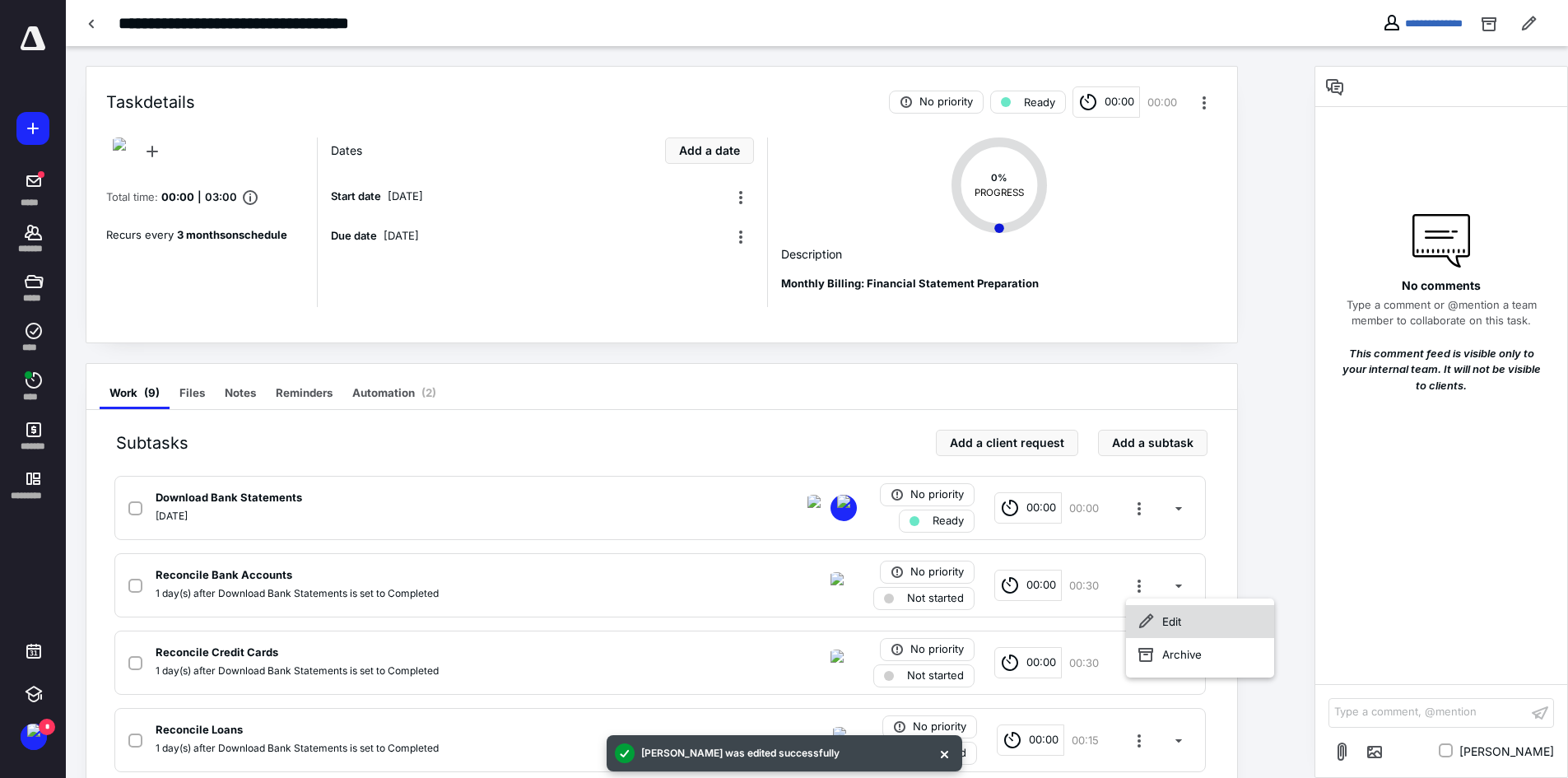 click on "Edit" at bounding box center (1200, 622) 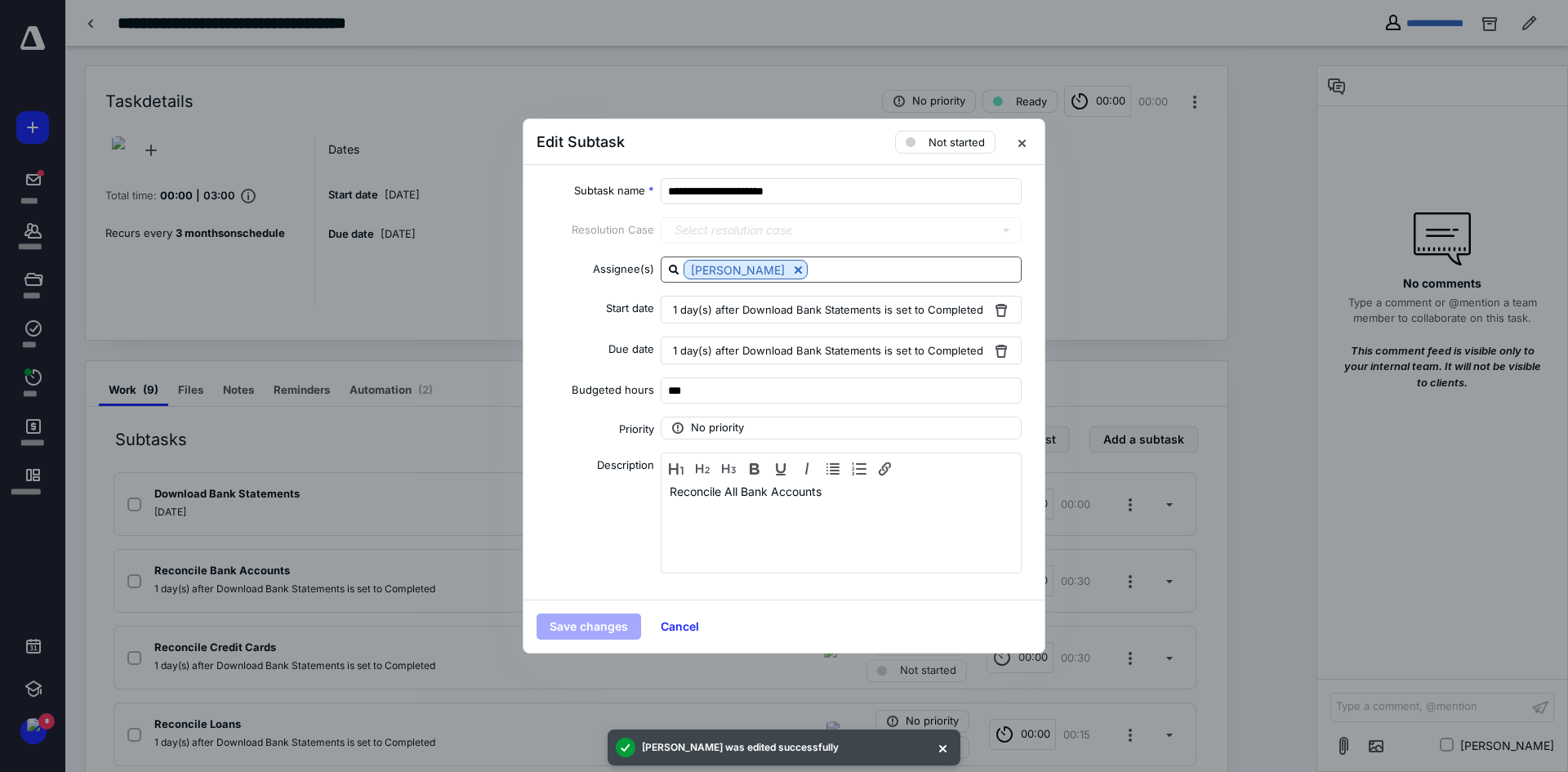 click at bounding box center (914, 269) 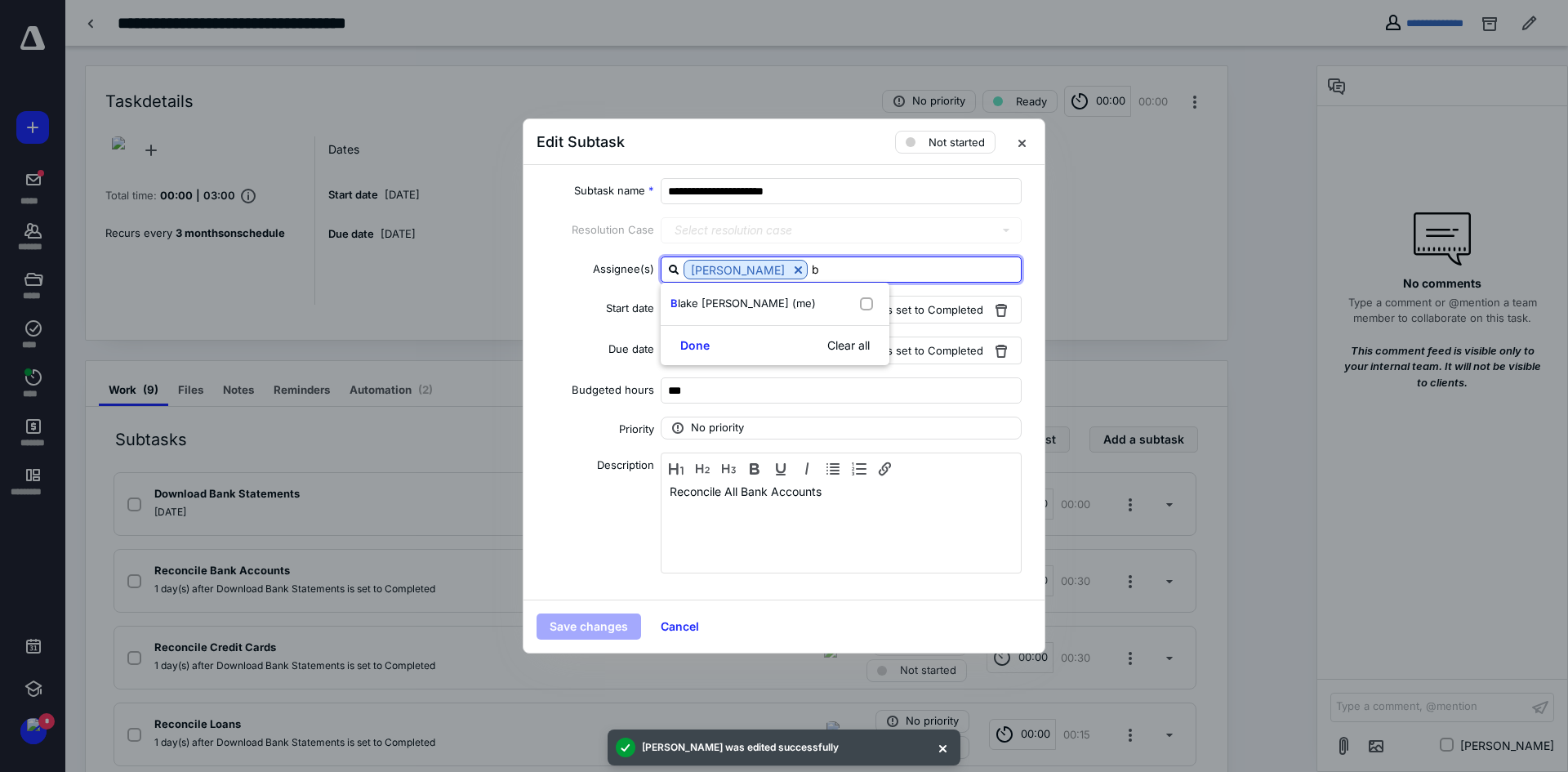 type on "bl" 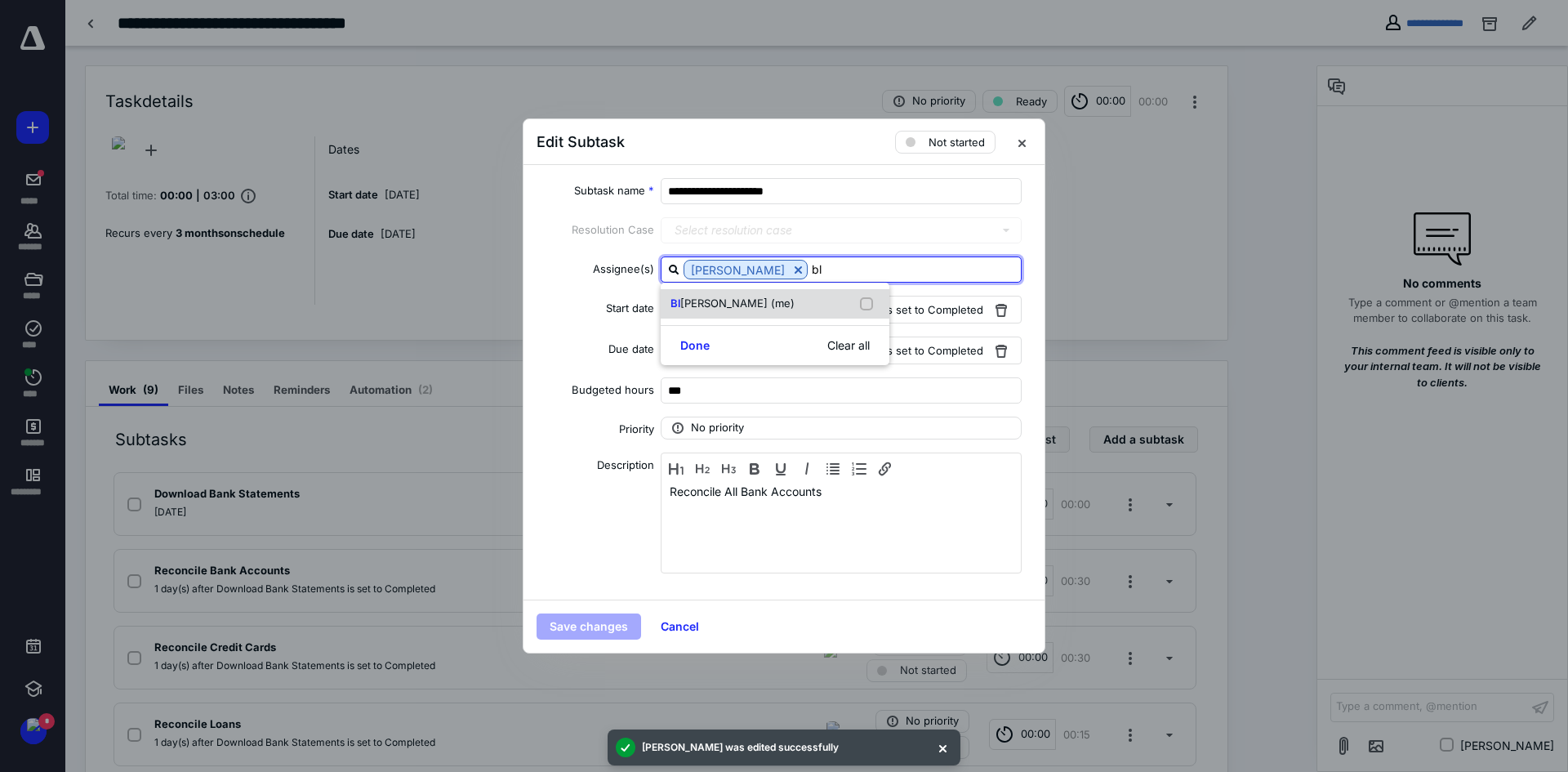 click on "Bl ake Schaeffer (me)" at bounding box center [775, 304] 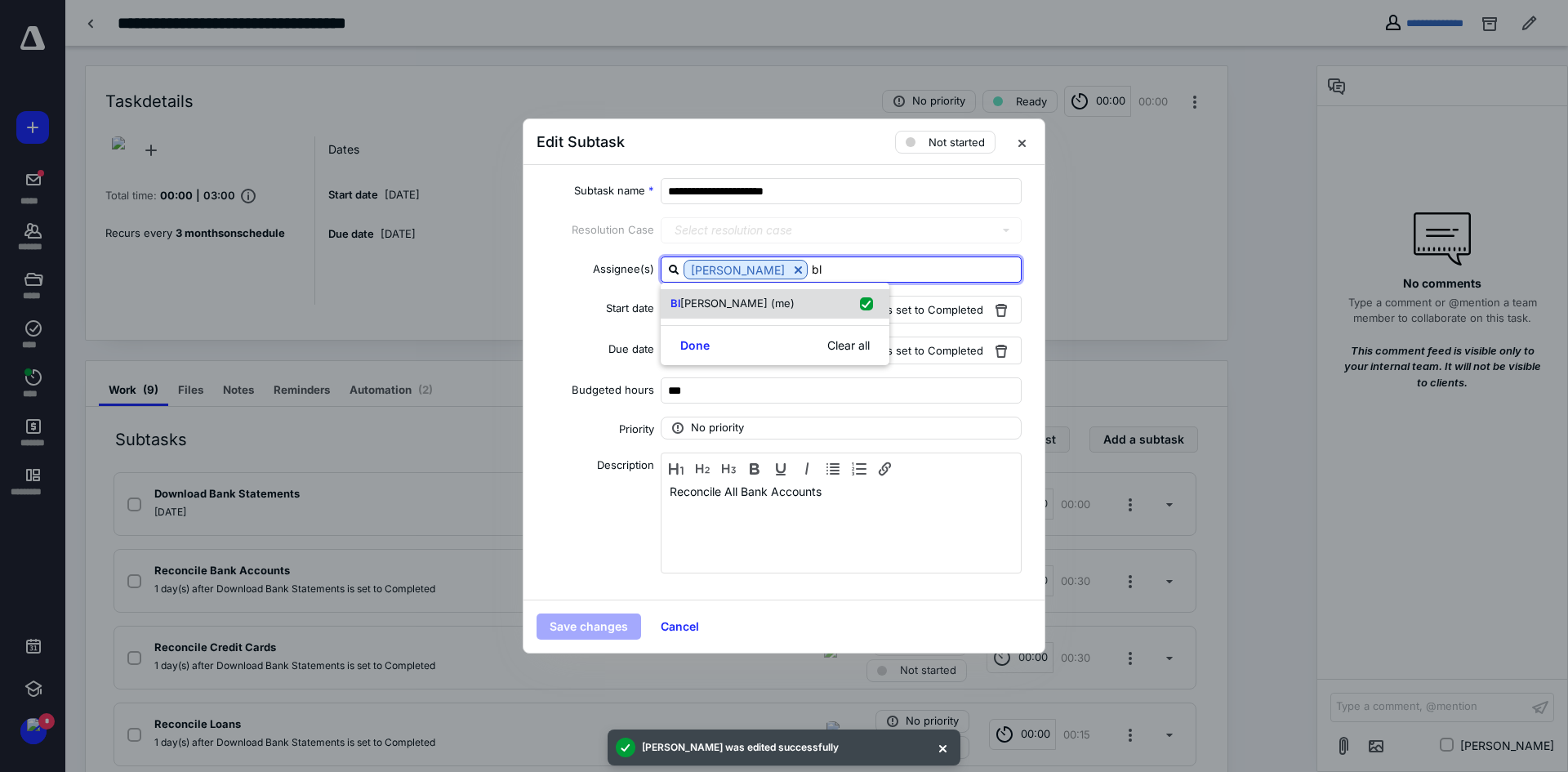 checkbox on "true" 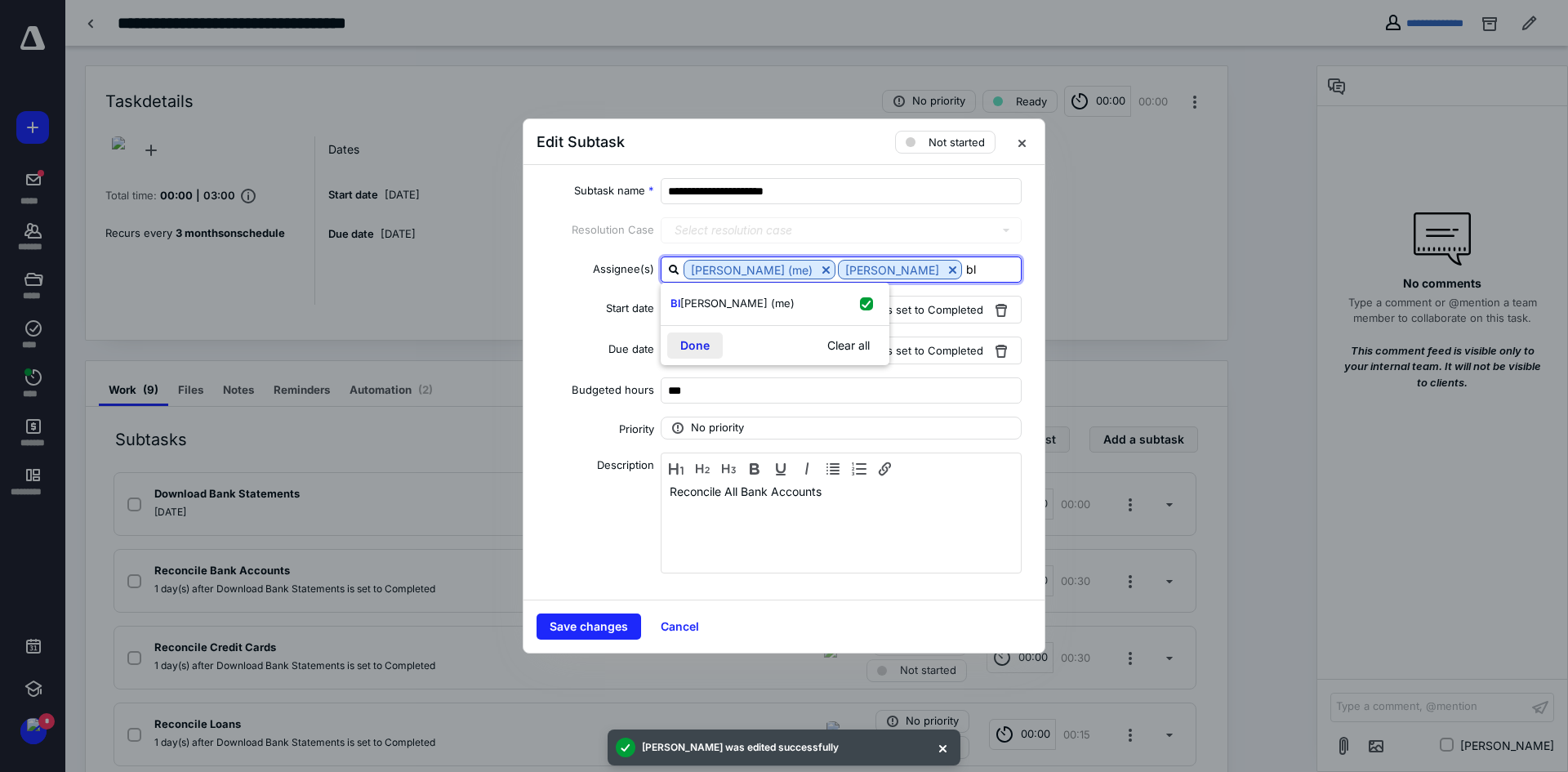 type on "bl" 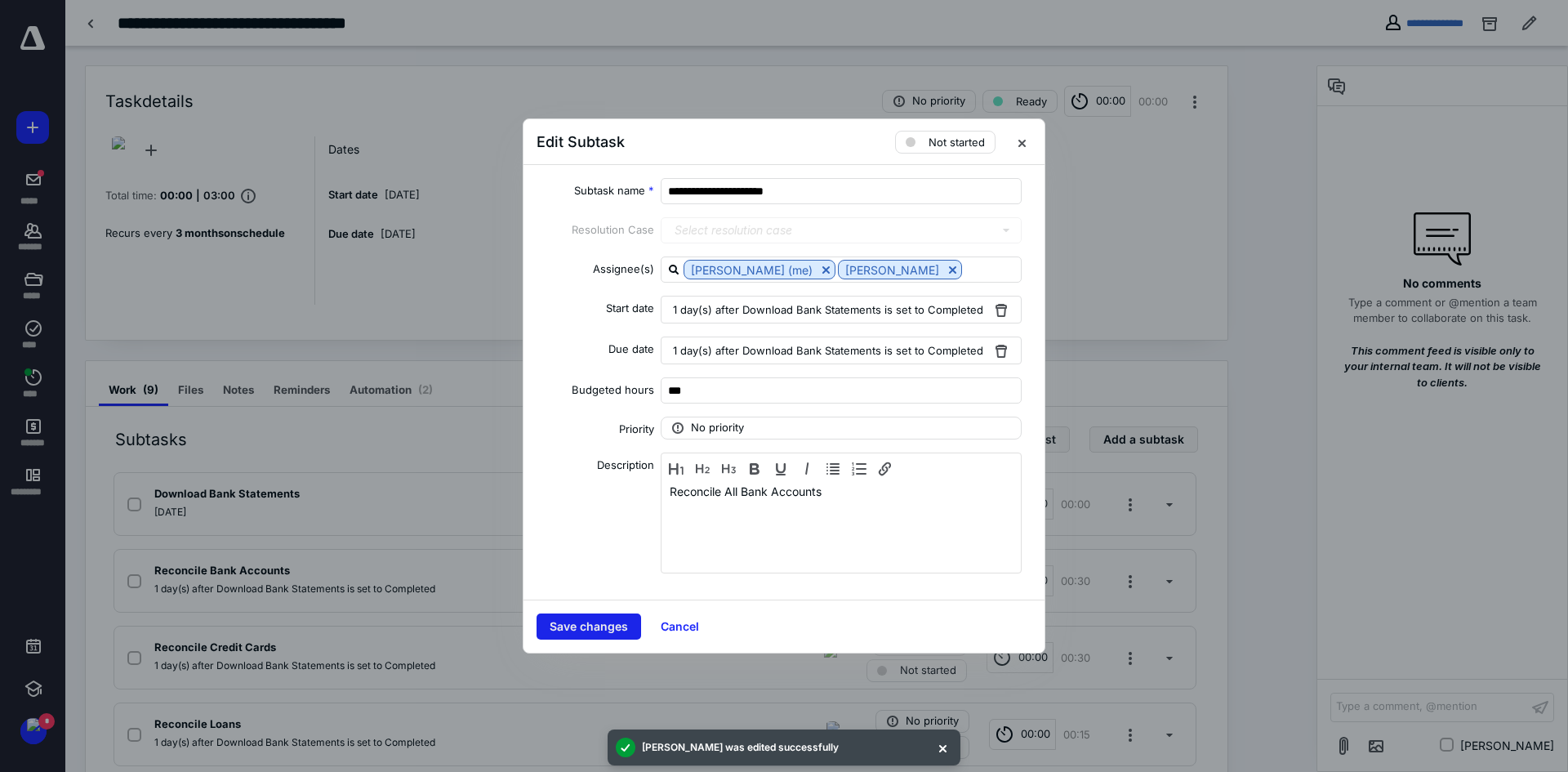 click on "Save changes" at bounding box center [589, 627] 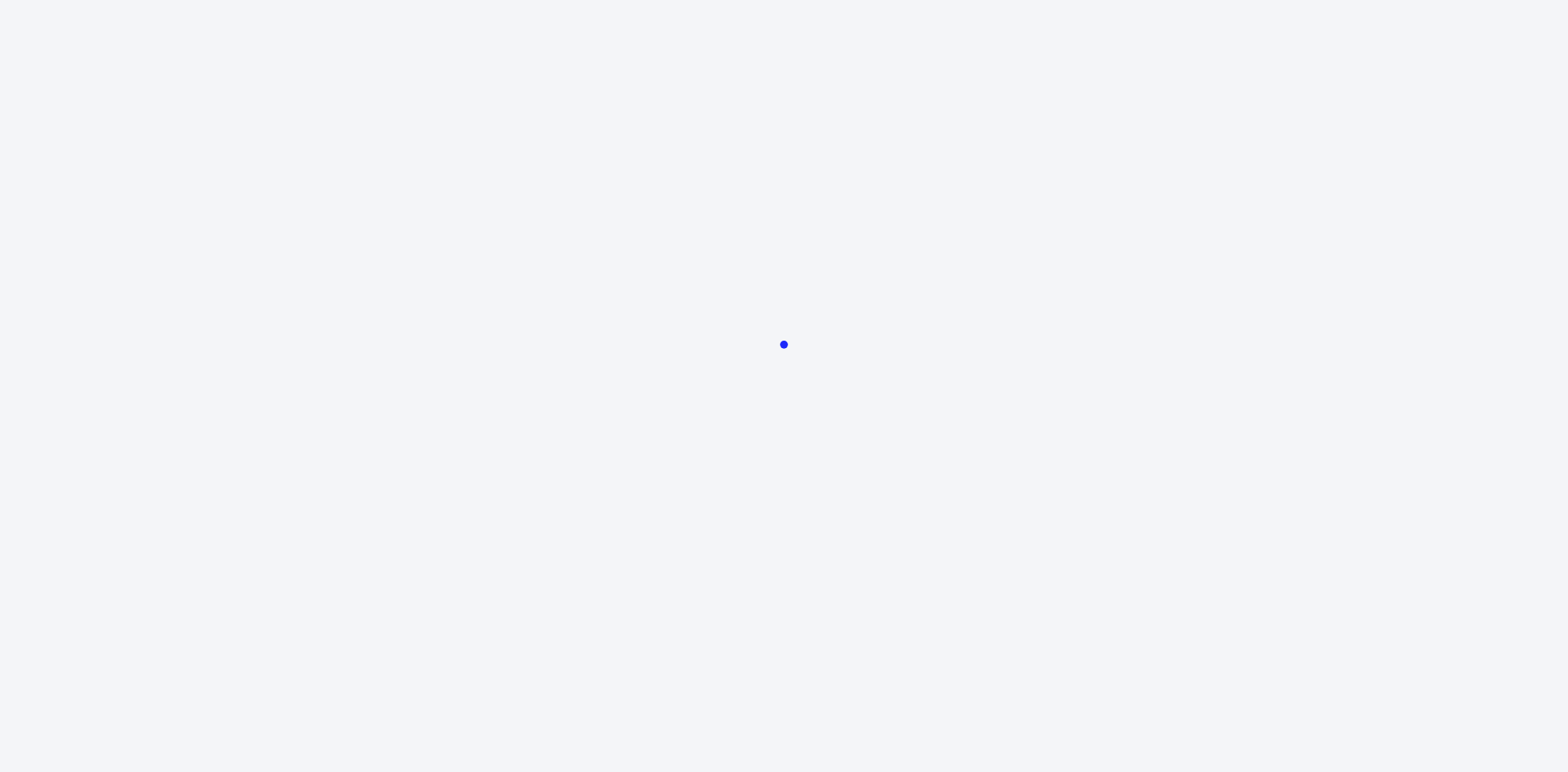 scroll, scrollTop: 0, scrollLeft: 0, axis: both 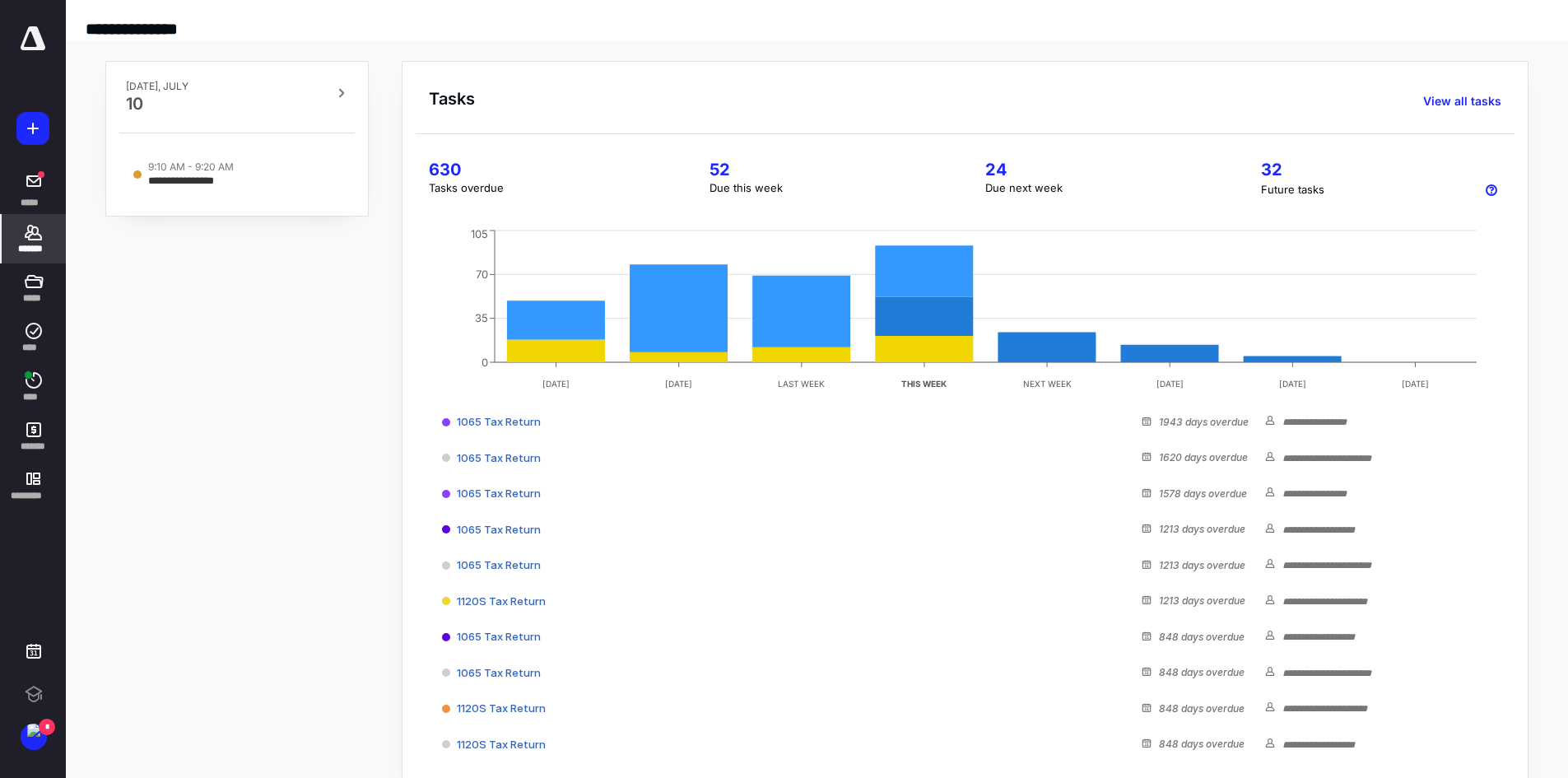 click on "*******" at bounding box center (34, 249) 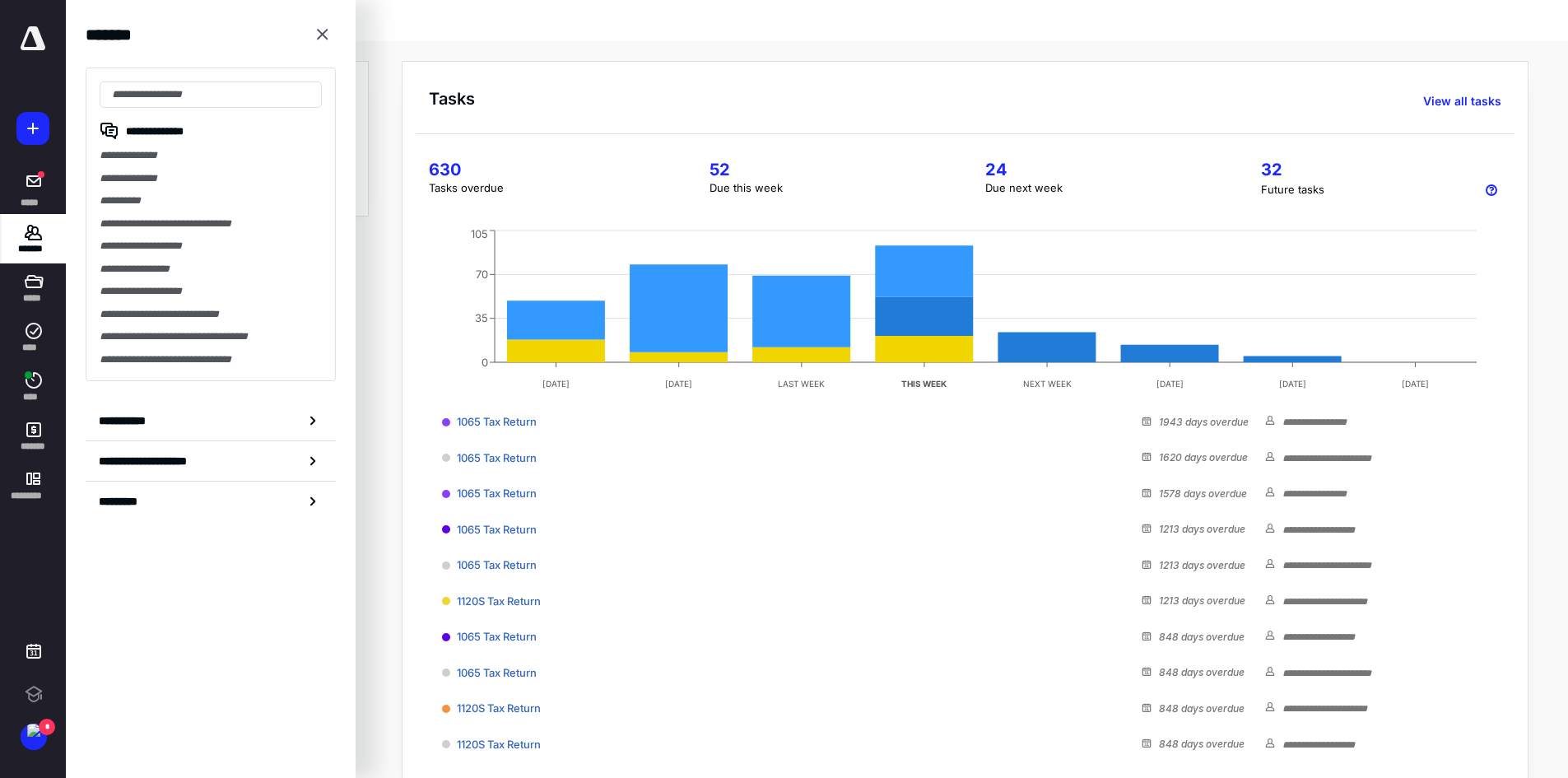 scroll, scrollTop: 0, scrollLeft: 0, axis: both 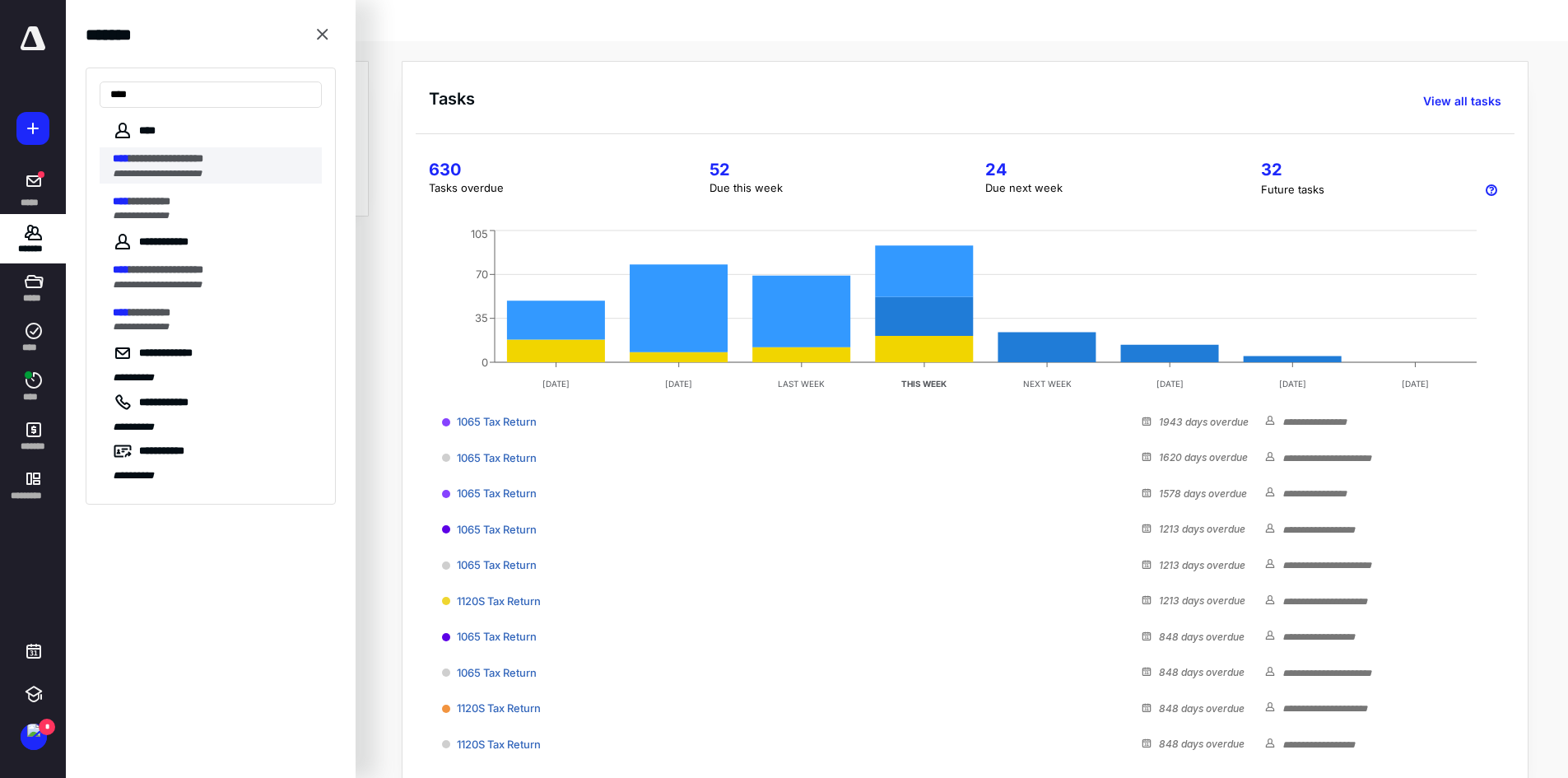 type on "****" 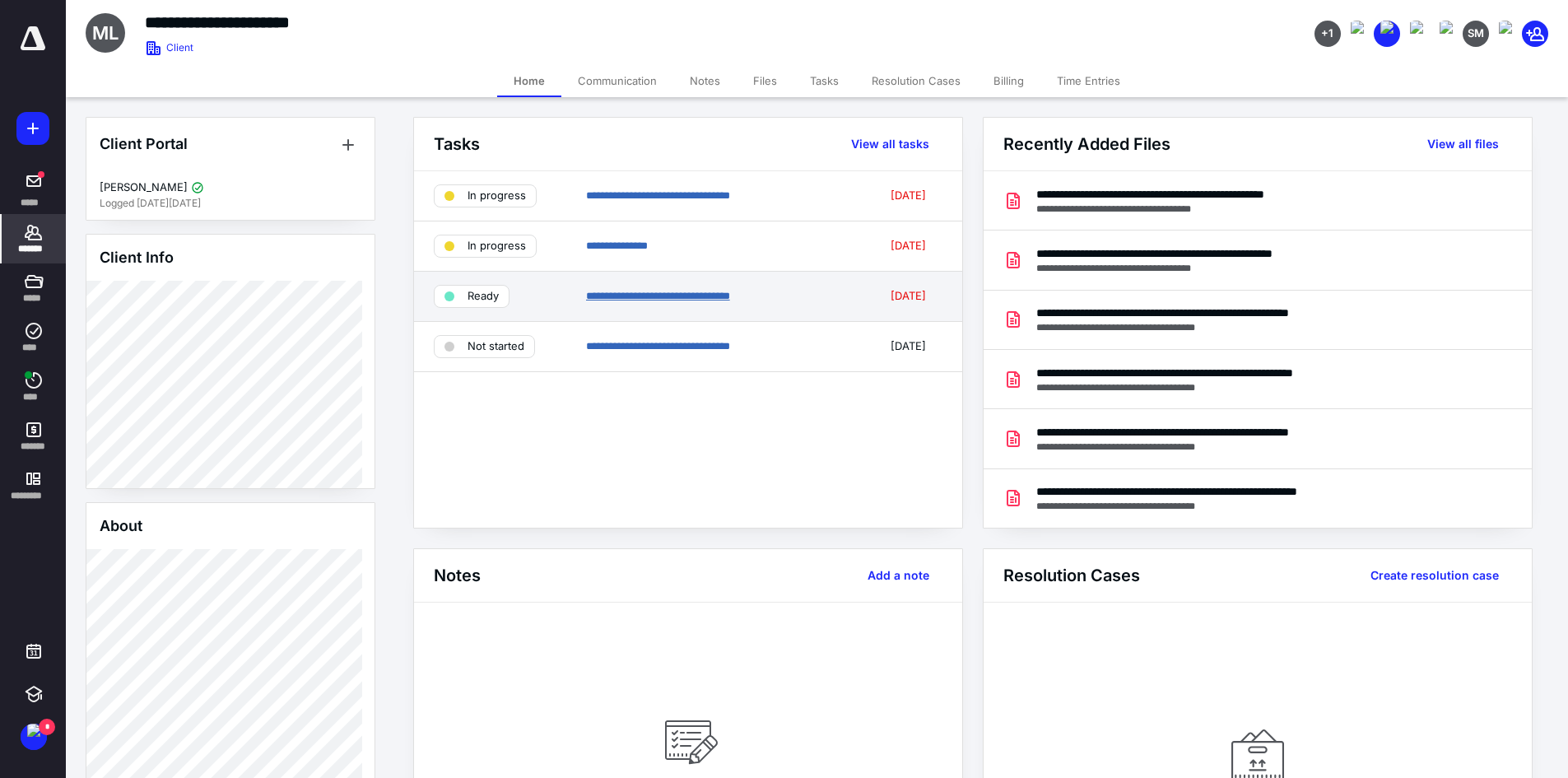 click on "**********" at bounding box center (658, 296) 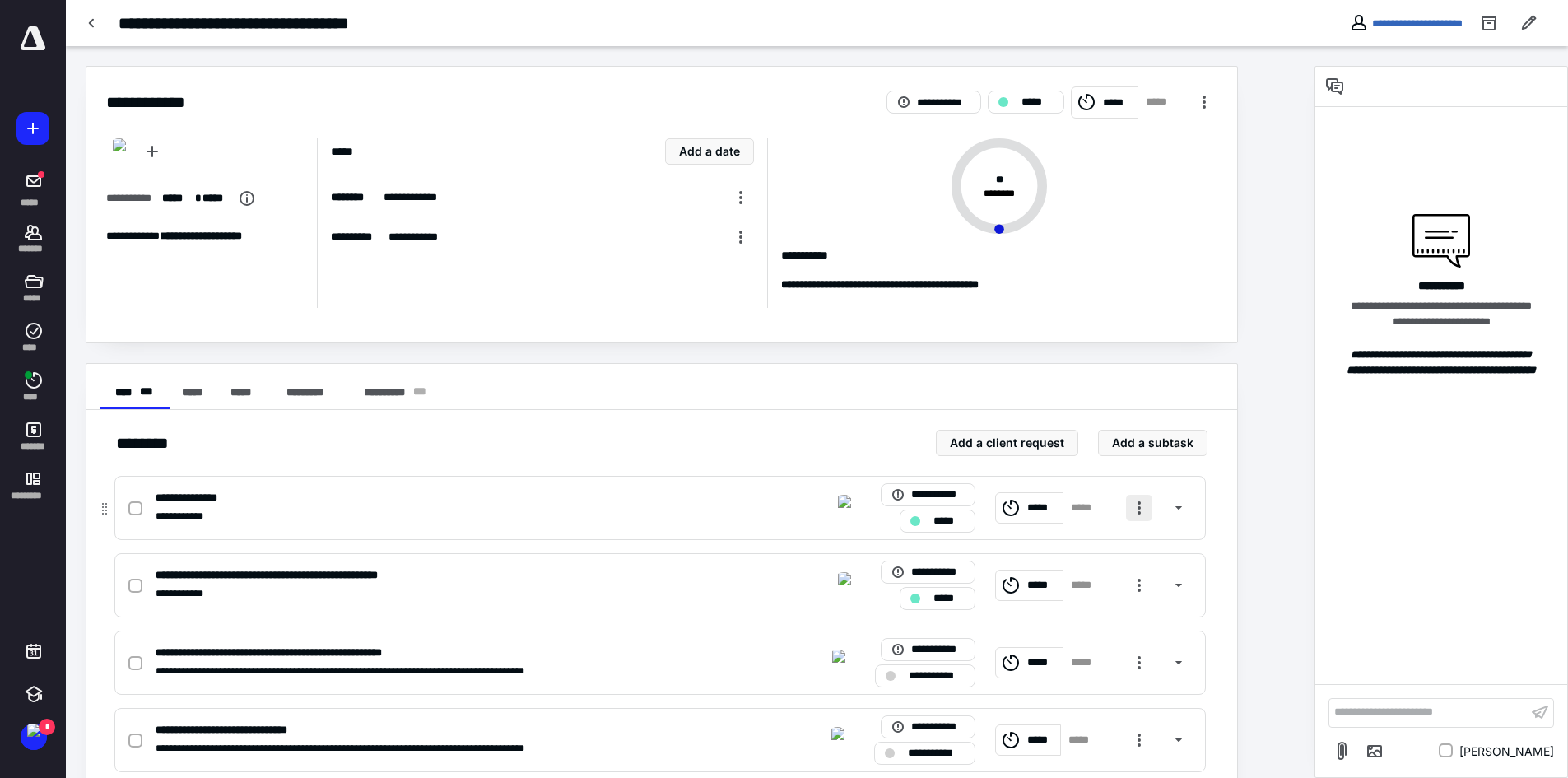 click at bounding box center (1139, 508) 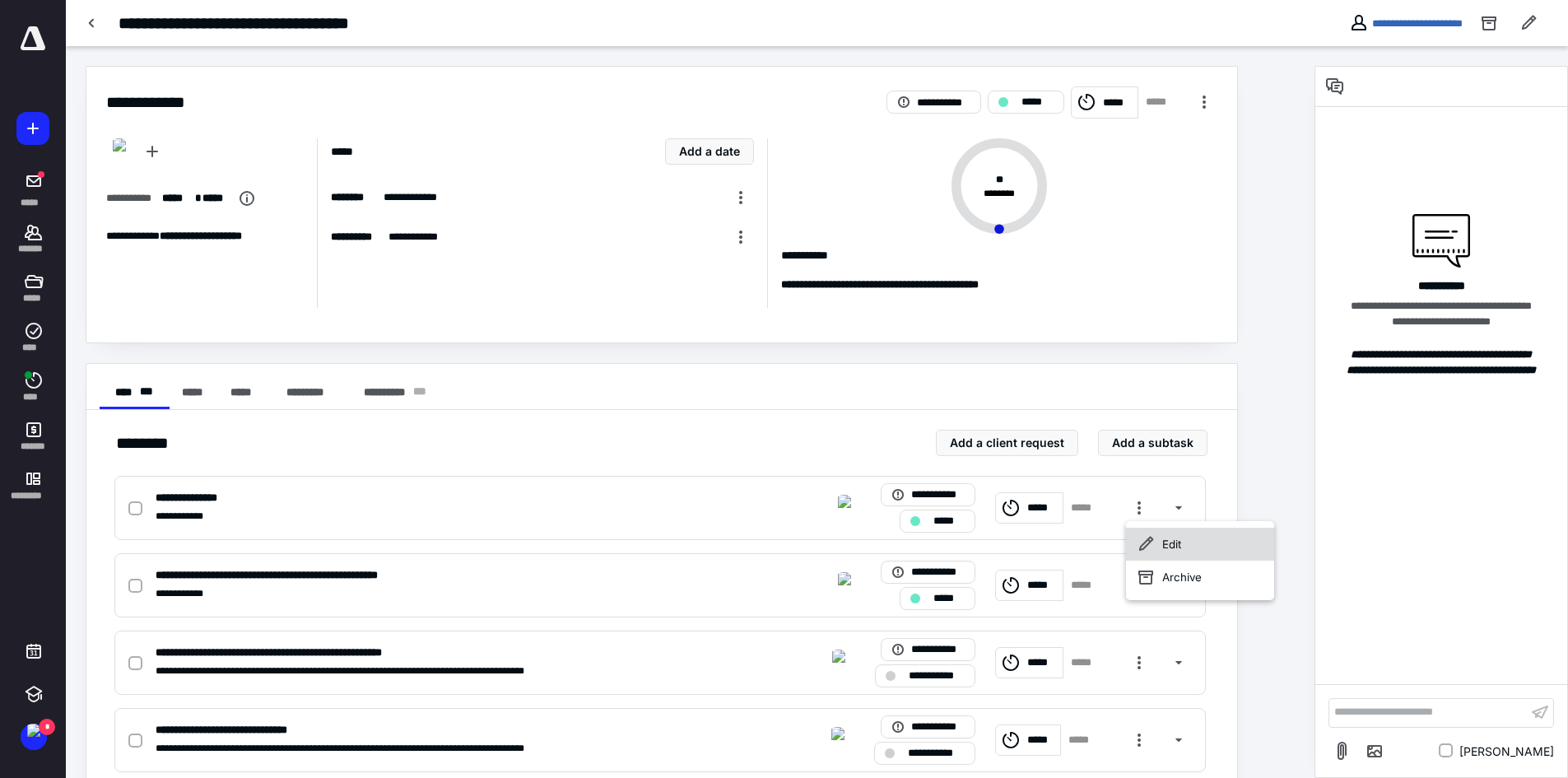 click 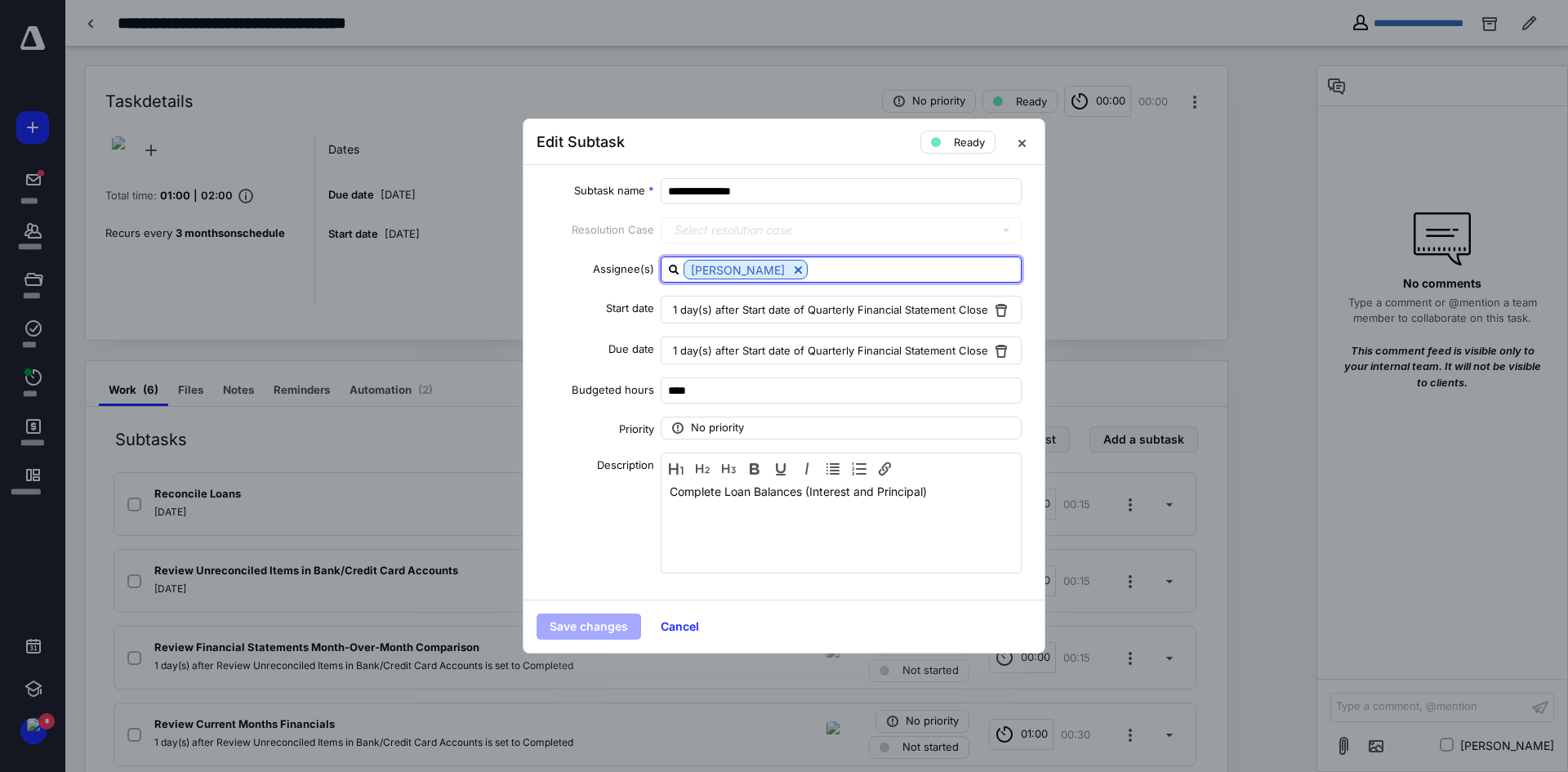 click at bounding box center [914, 269] 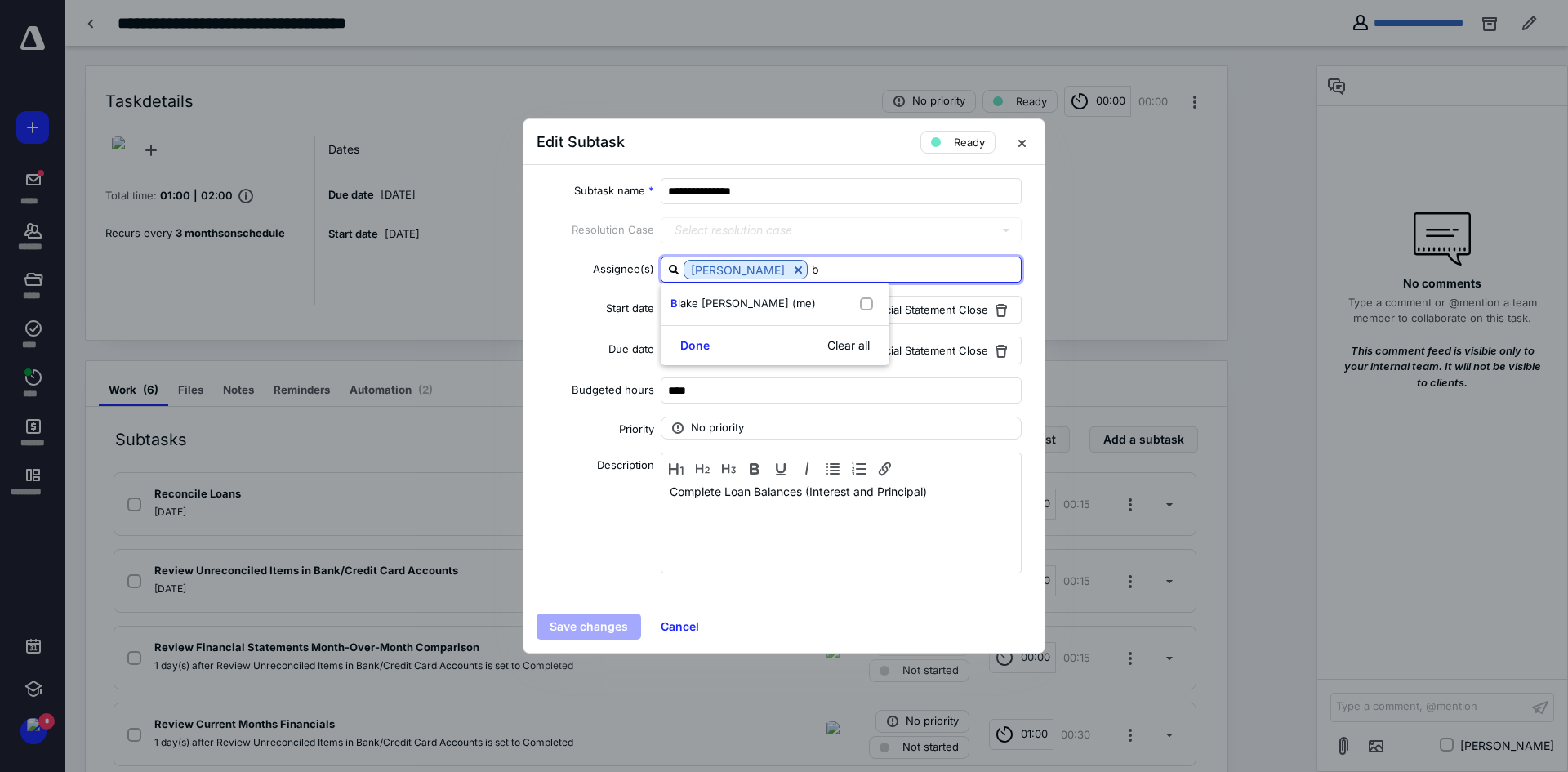 type on "bl" 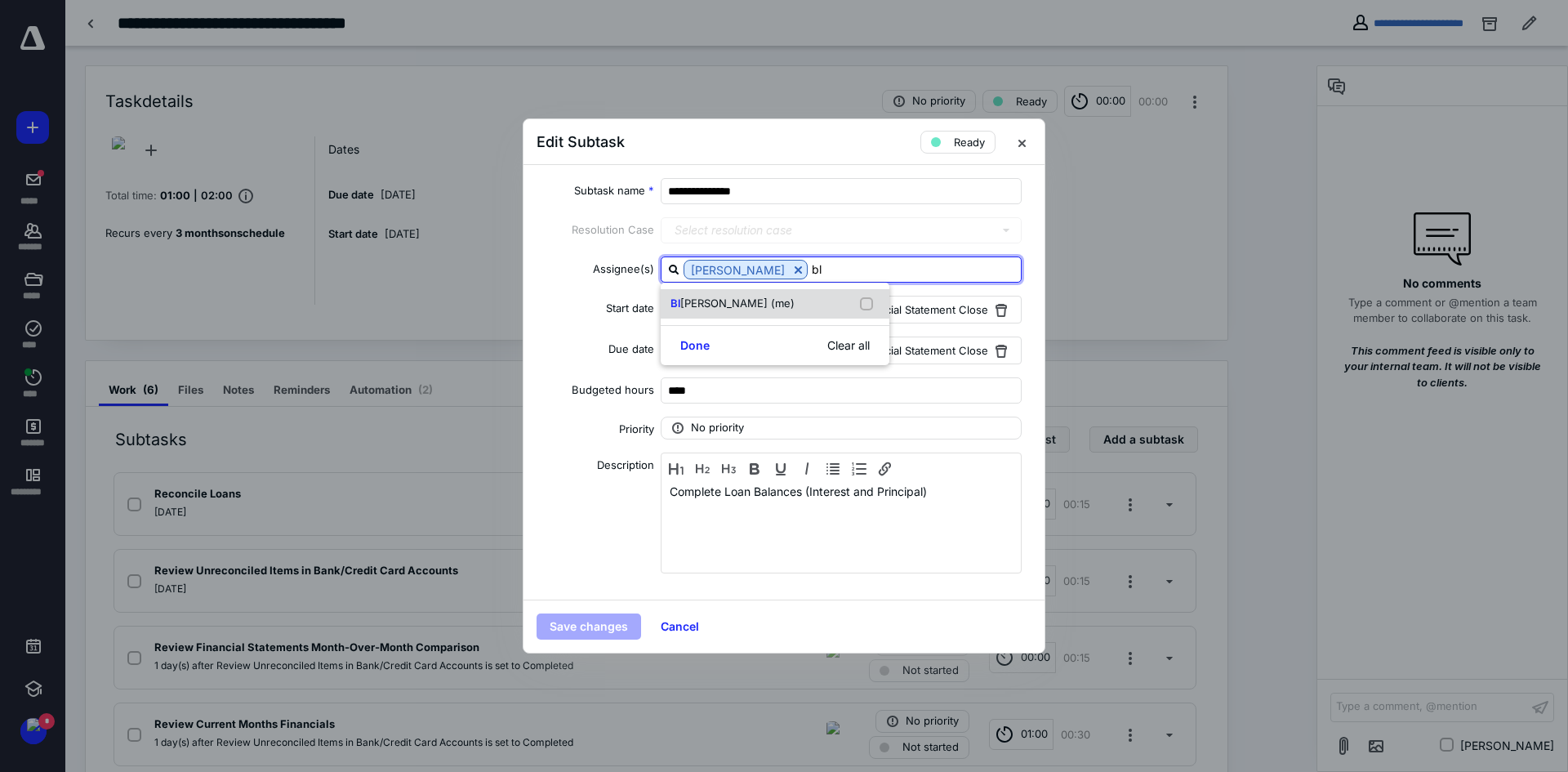 click on "ake Schaeffer (me)" at bounding box center (737, 303) 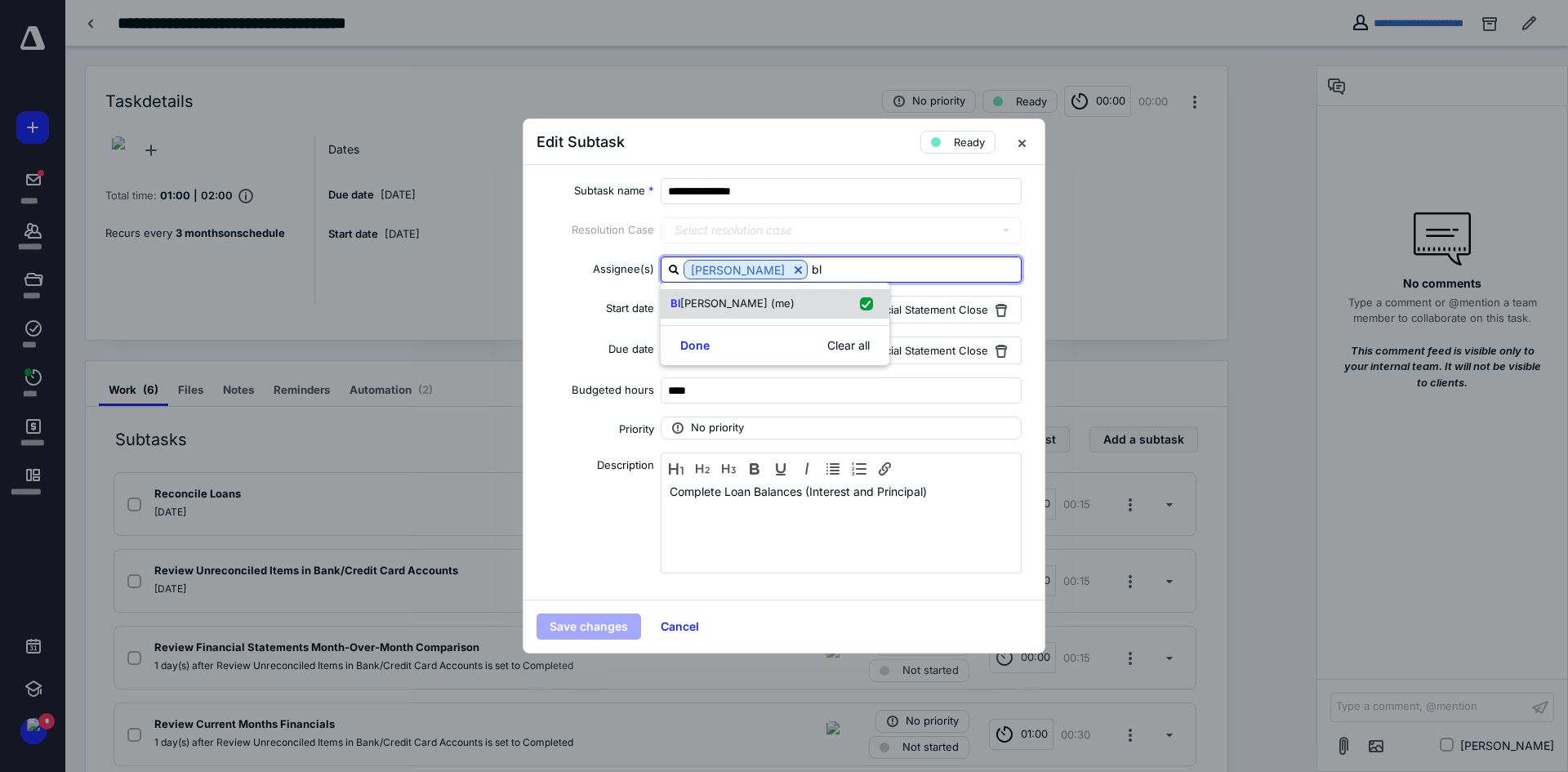 checkbox on "true" 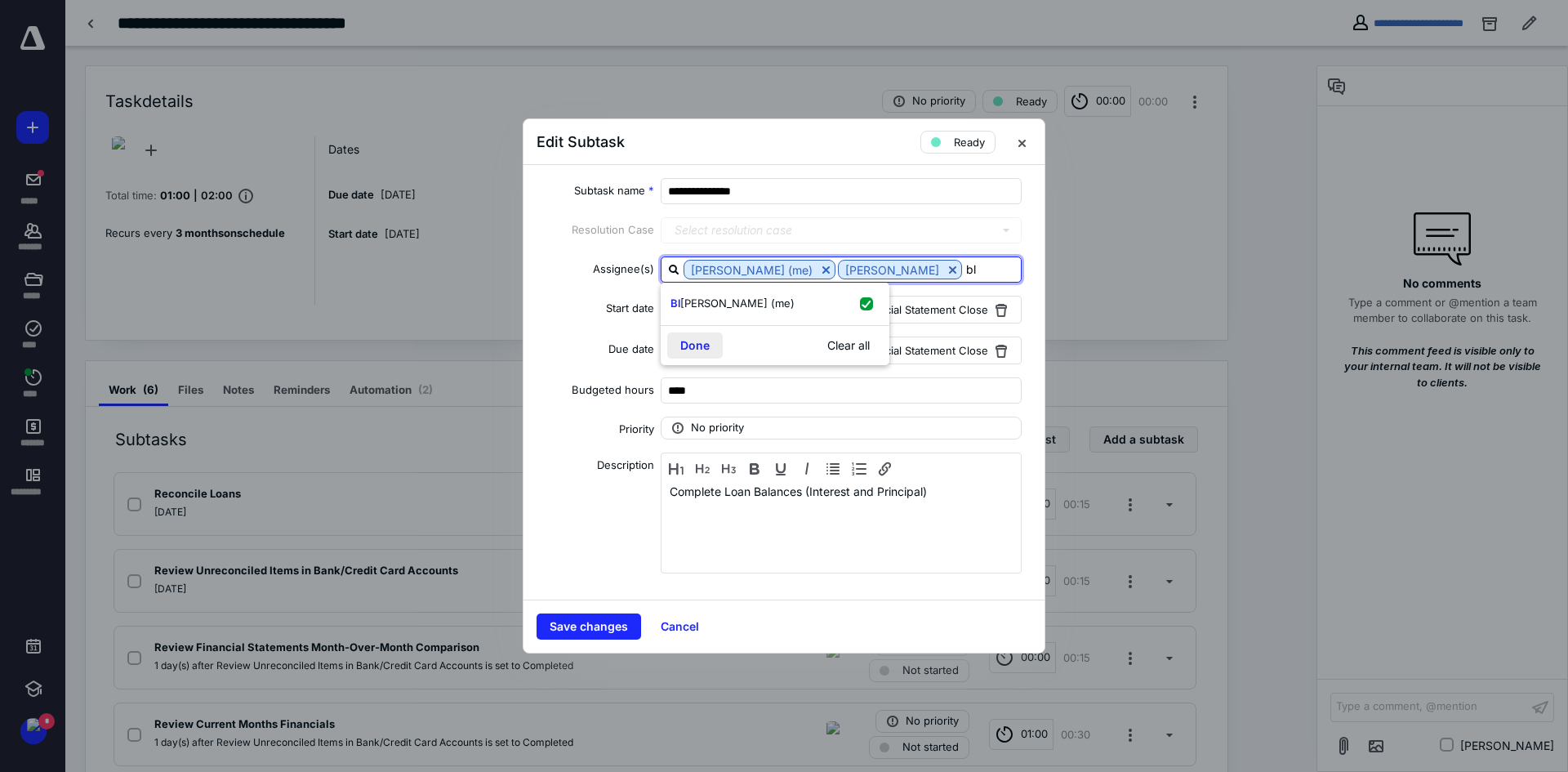 type on "bl" 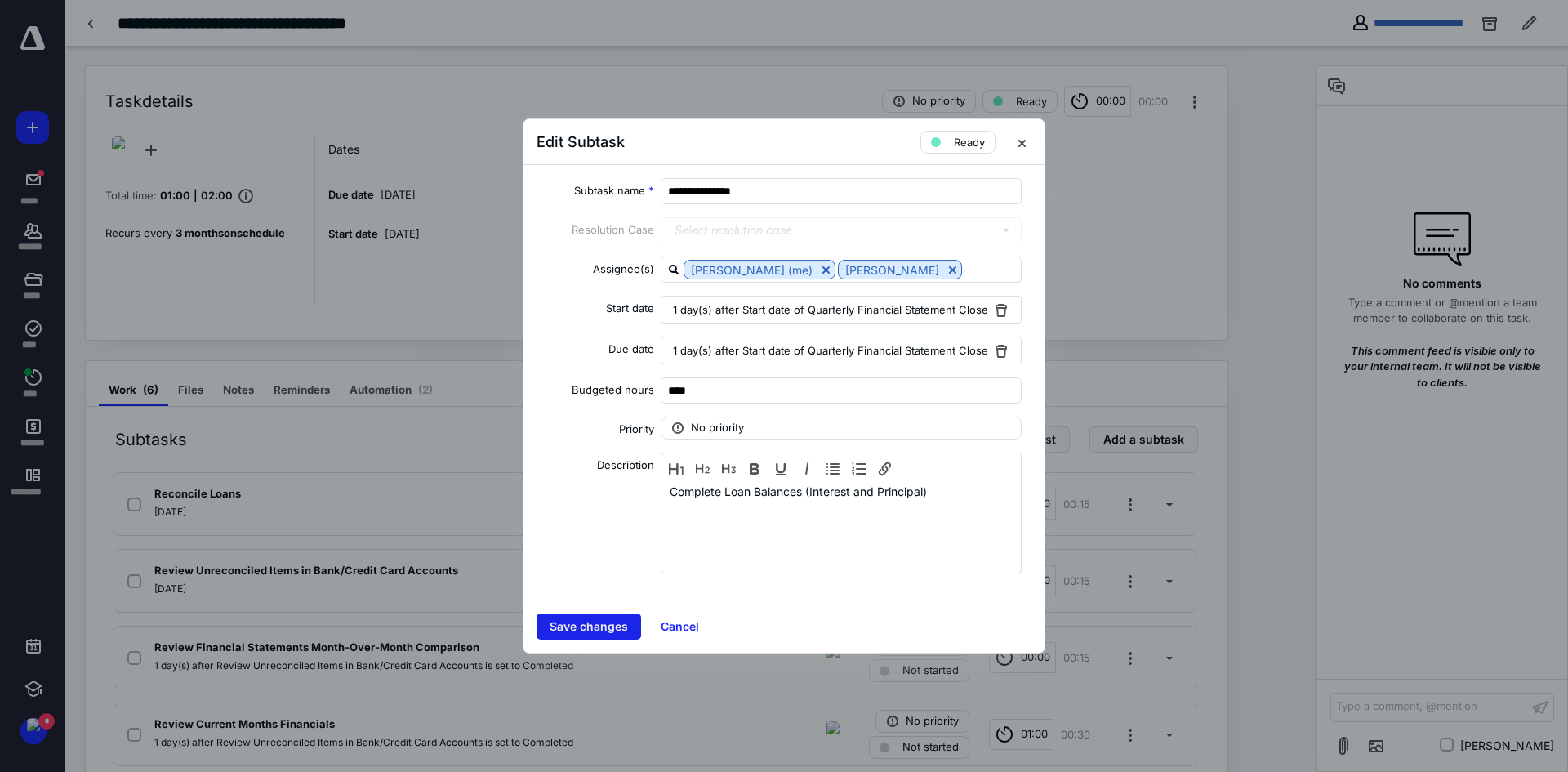 click on "Save changes" at bounding box center (589, 627) 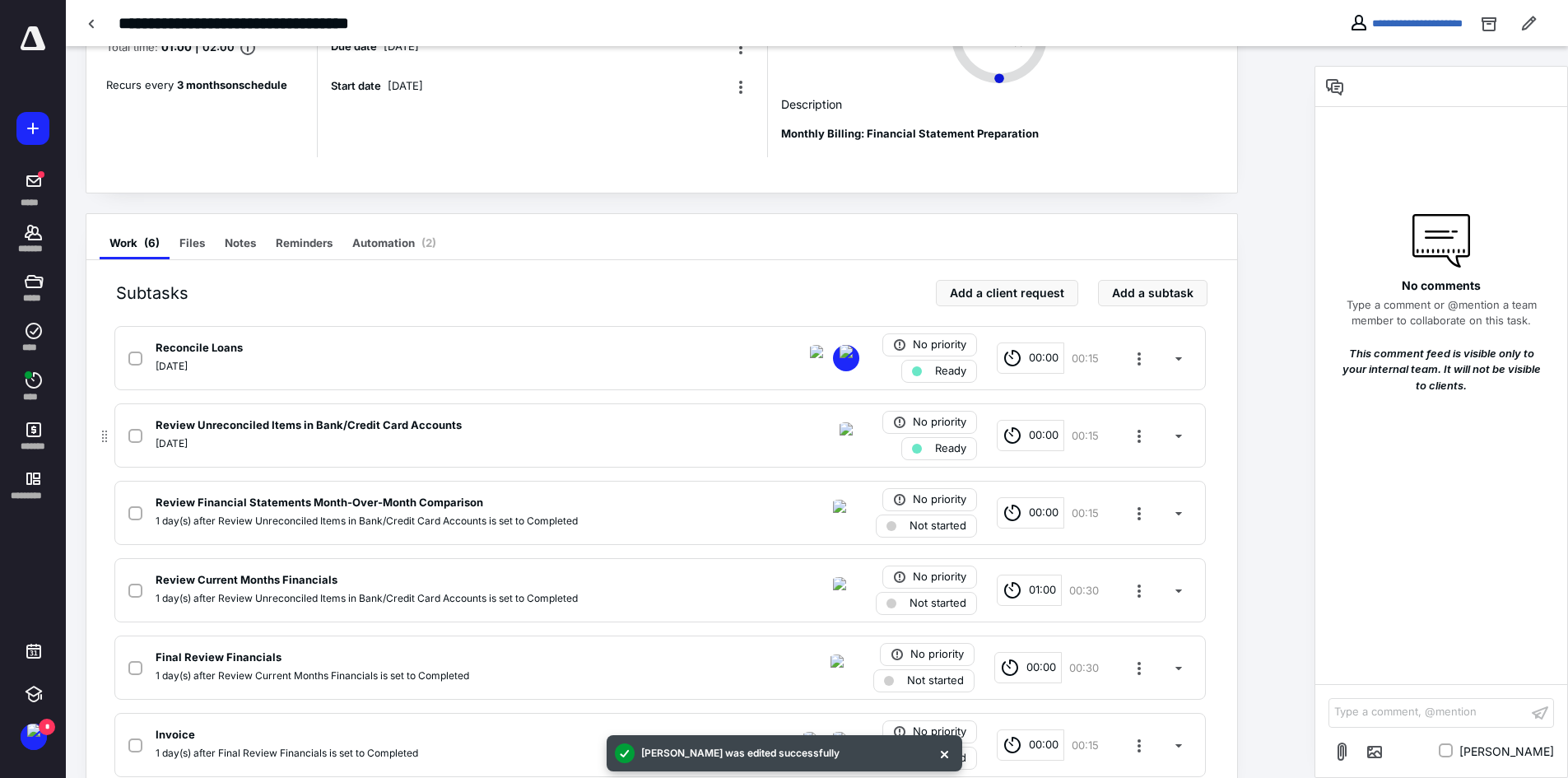scroll, scrollTop: 165, scrollLeft: 0, axis: vertical 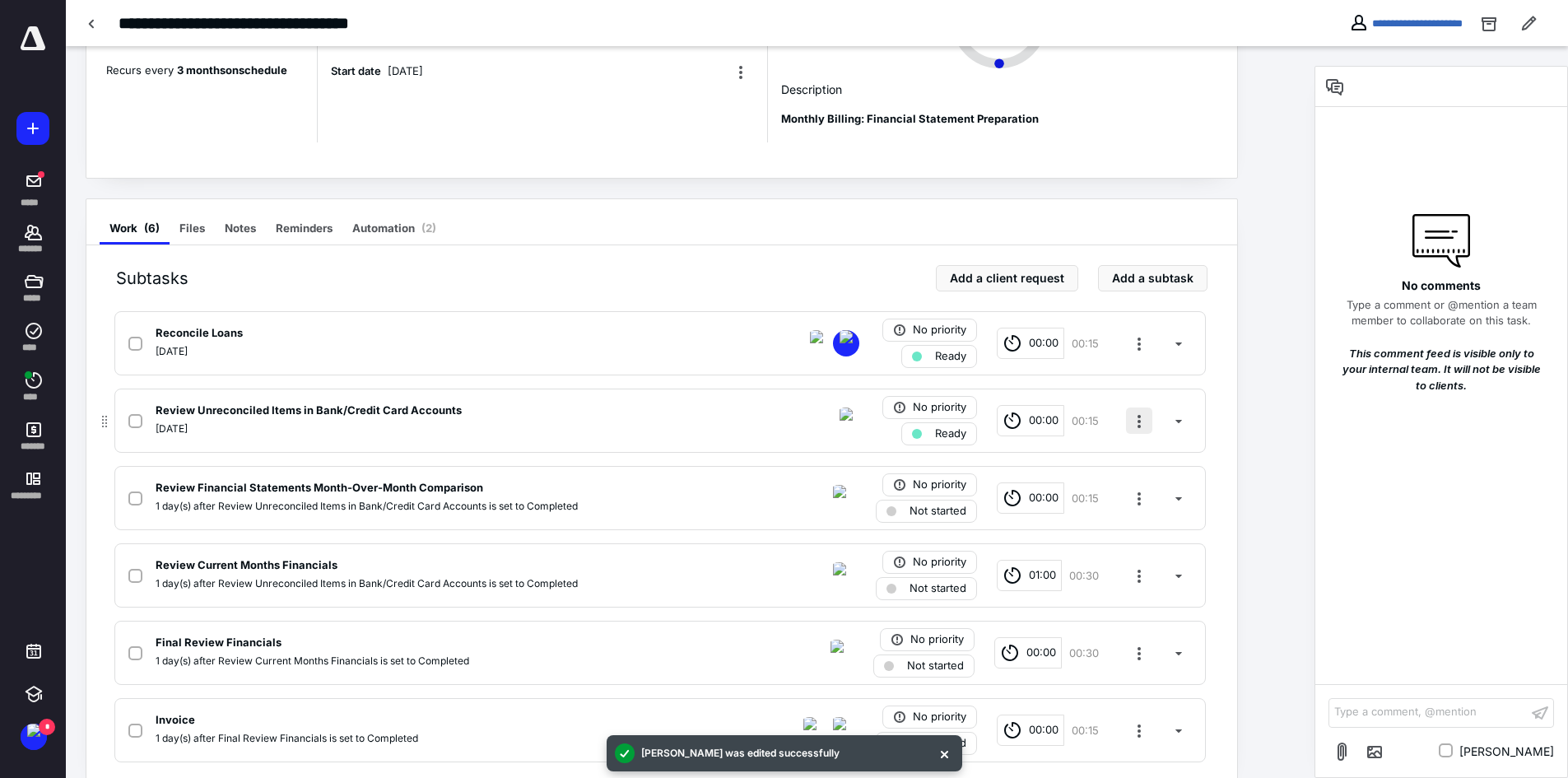click at bounding box center [1139, 421] 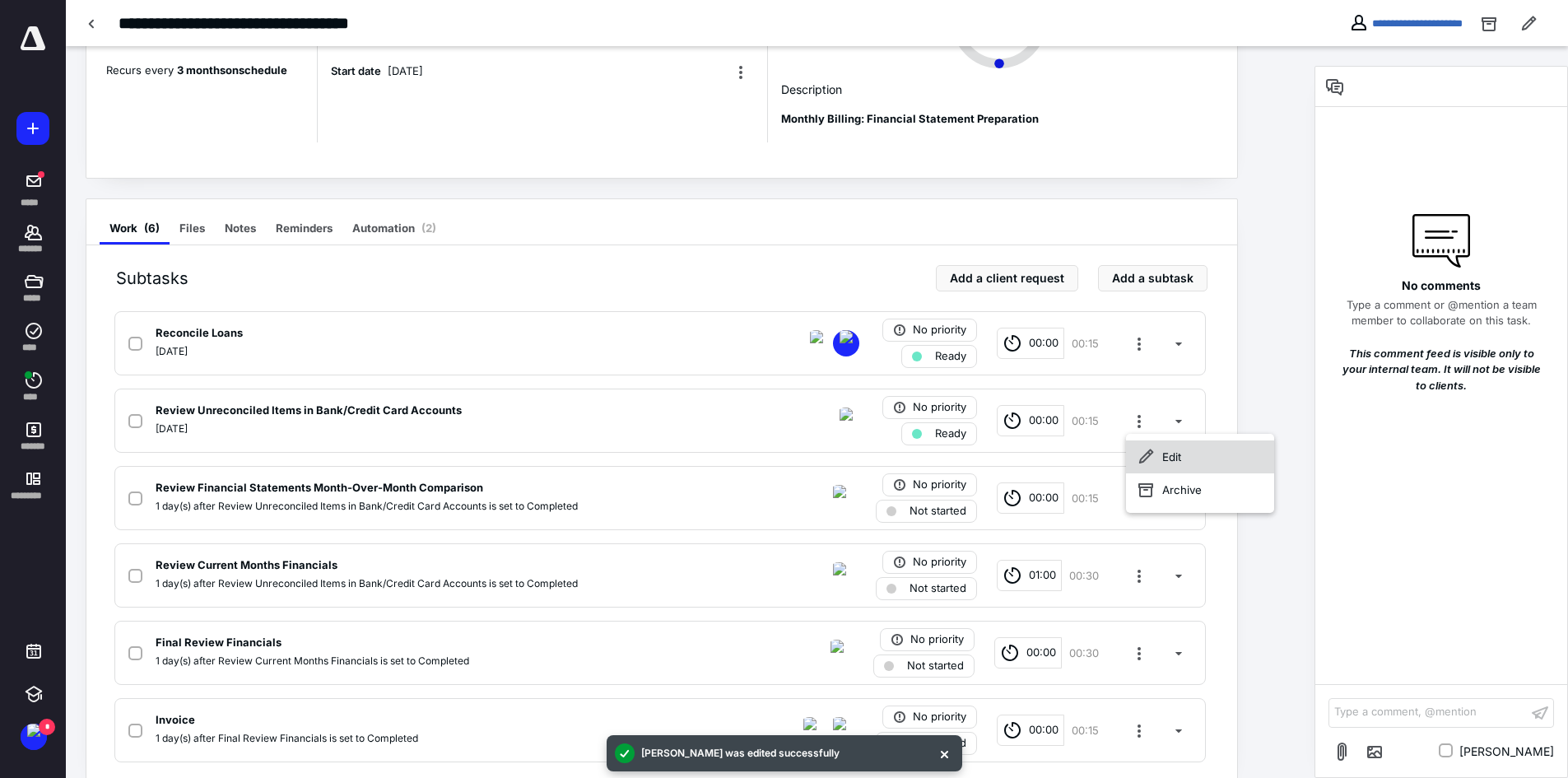 click on "Edit" at bounding box center (1200, 457) 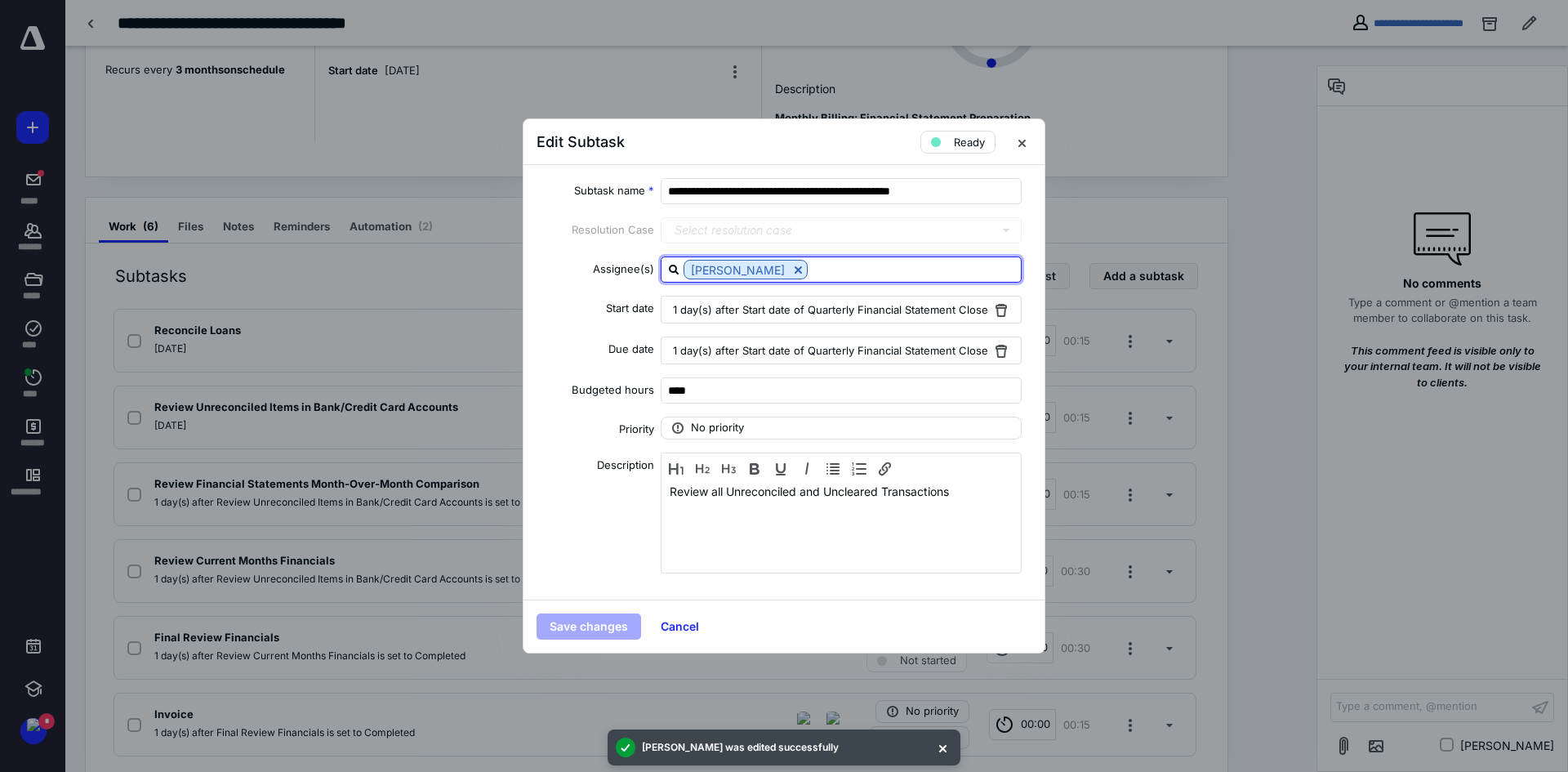 click at bounding box center (914, 269) 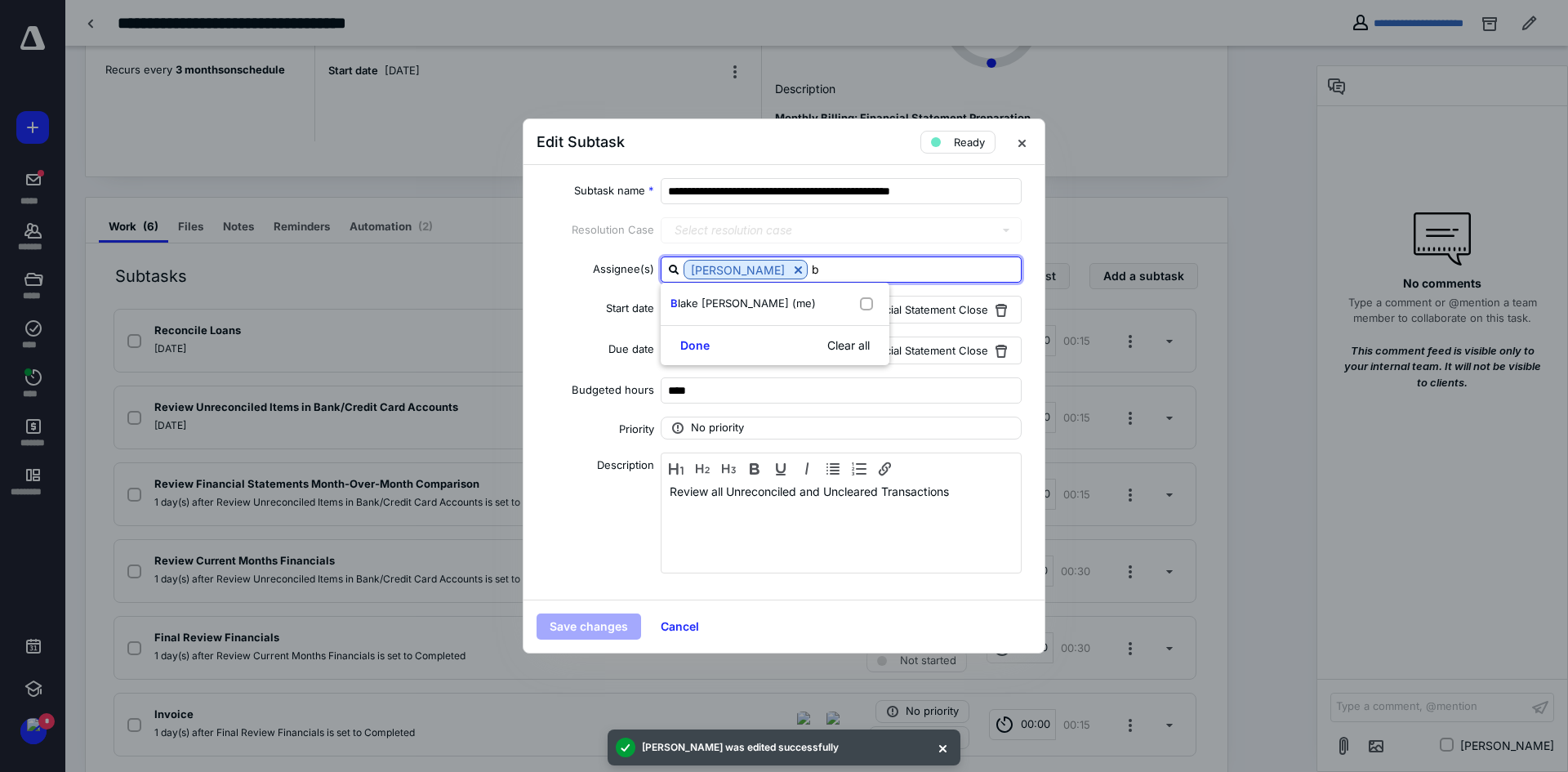 type on "bl" 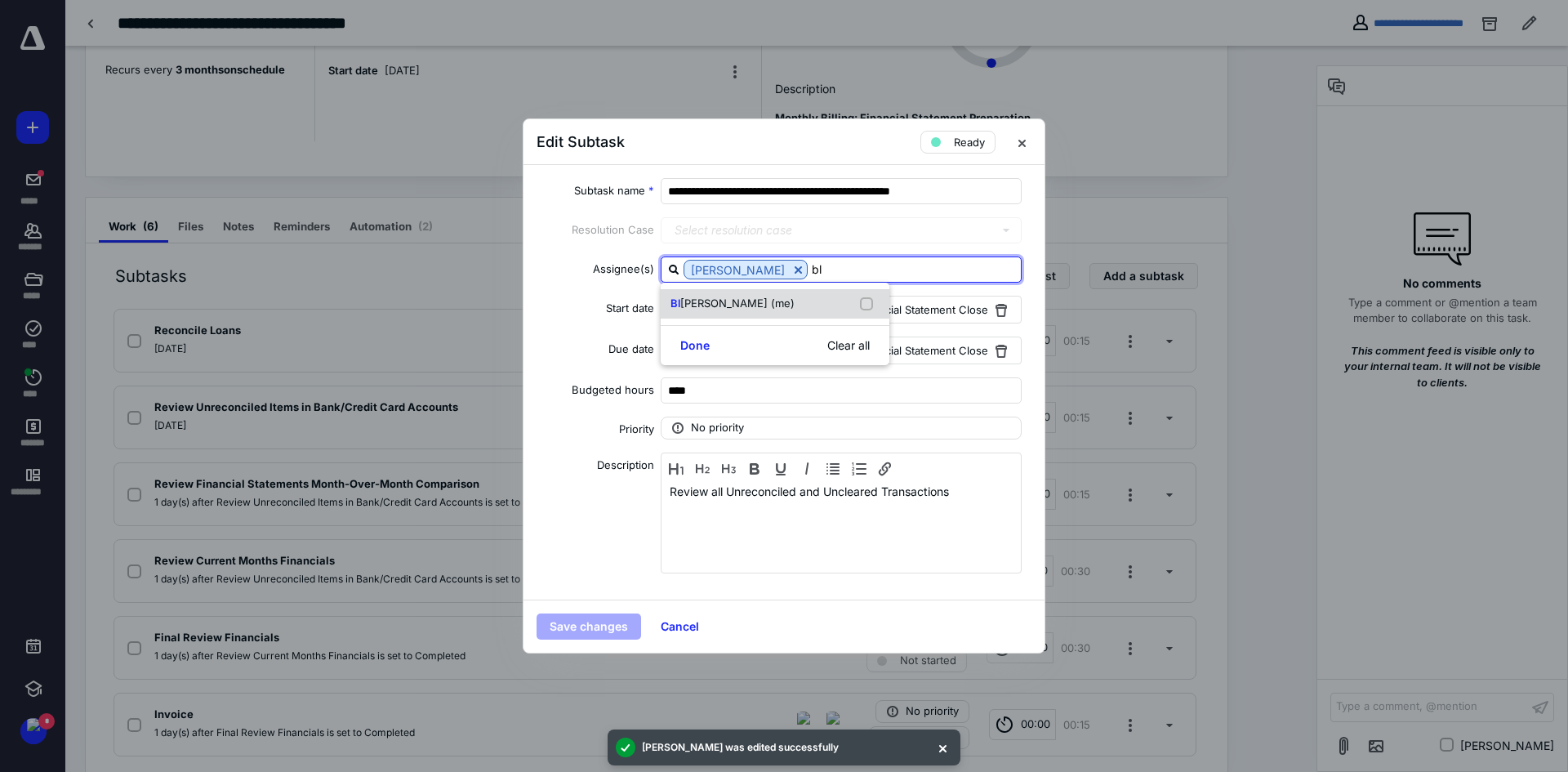 click on "ake Schaeffer (me)" at bounding box center [737, 303] 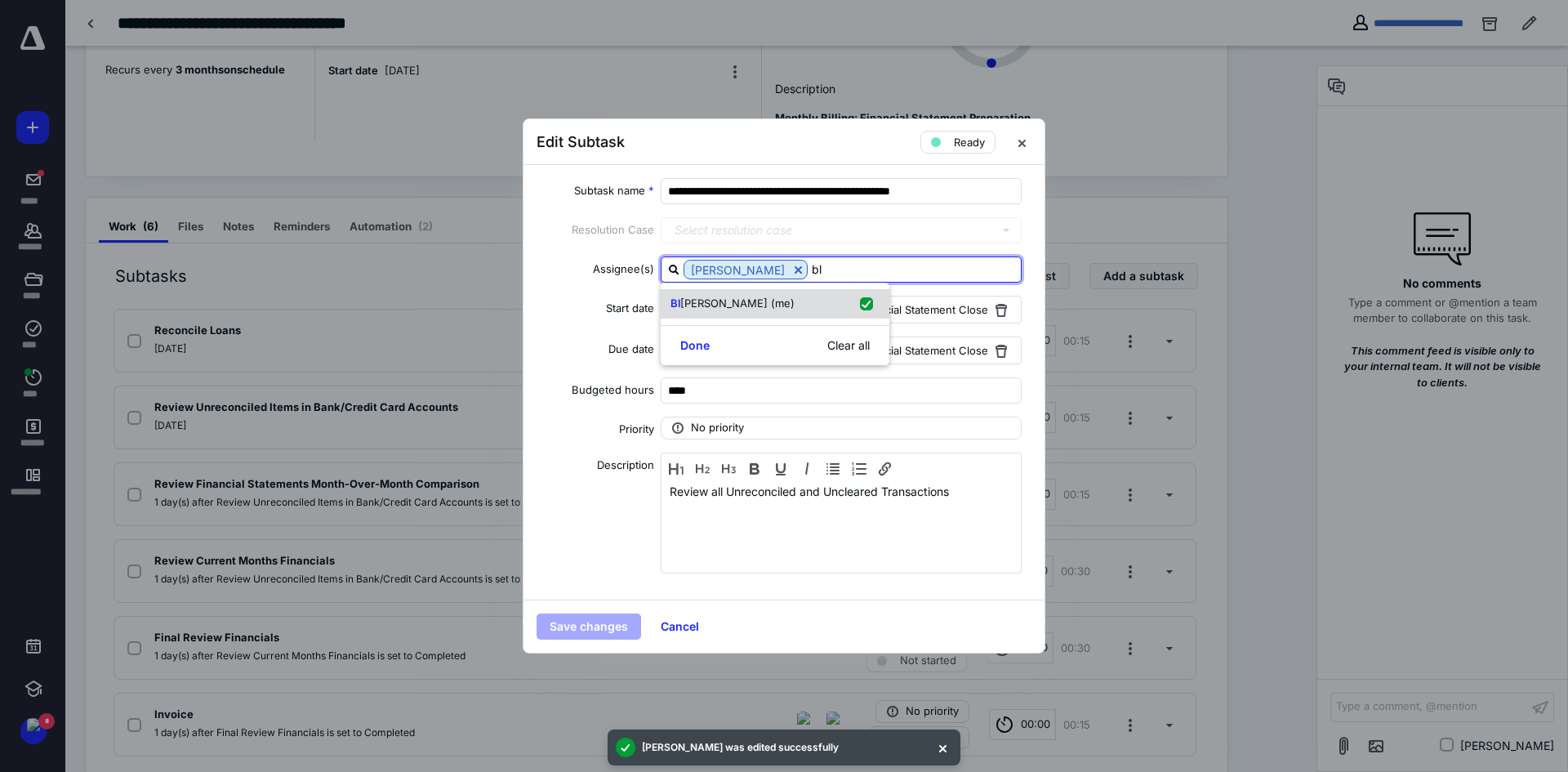 checkbox on "true" 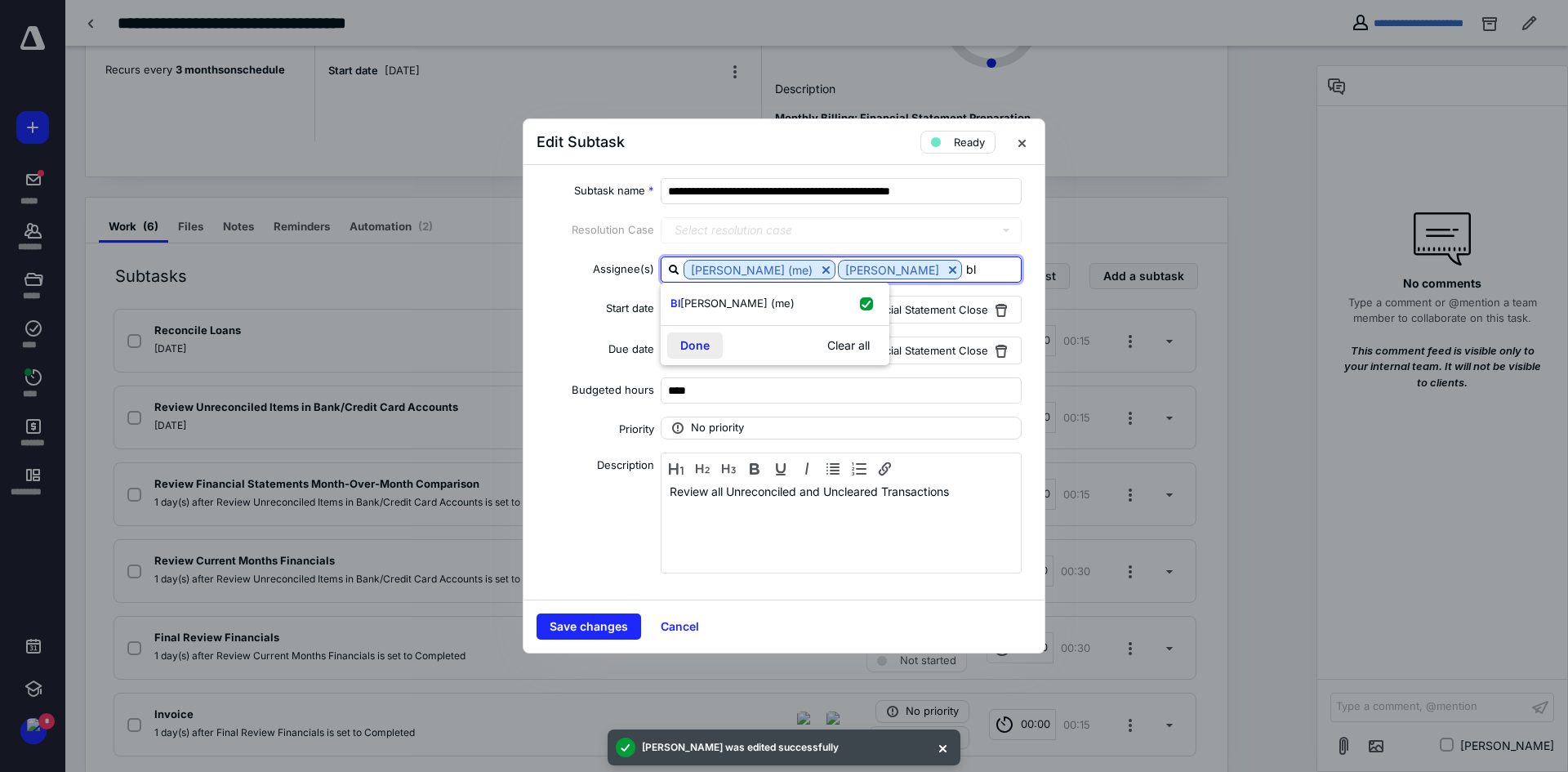 type on "bl" 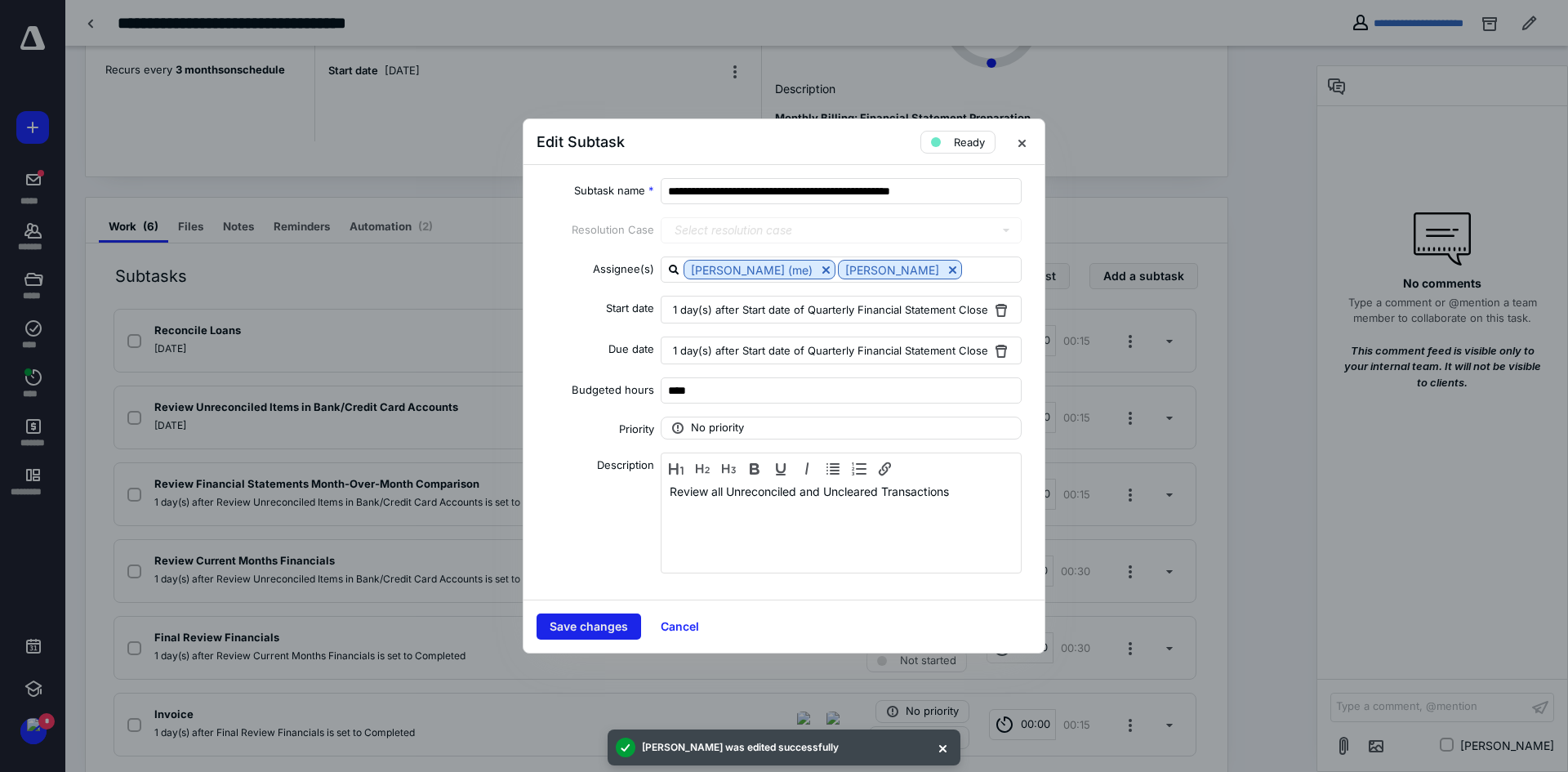click on "Save changes" at bounding box center (589, 627) 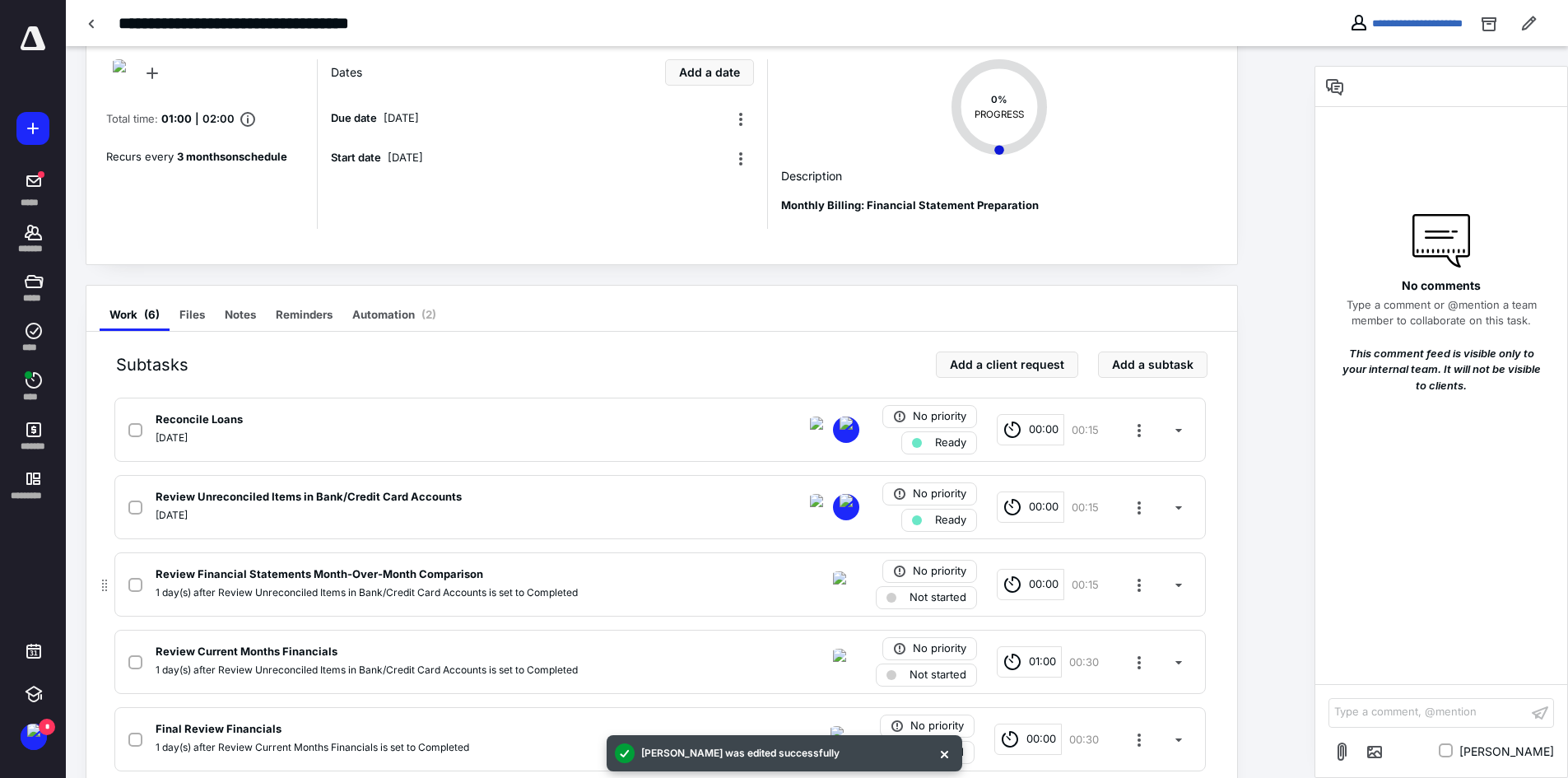 scroll, scrollTop: 0, scrollLeft: 0, axis: both 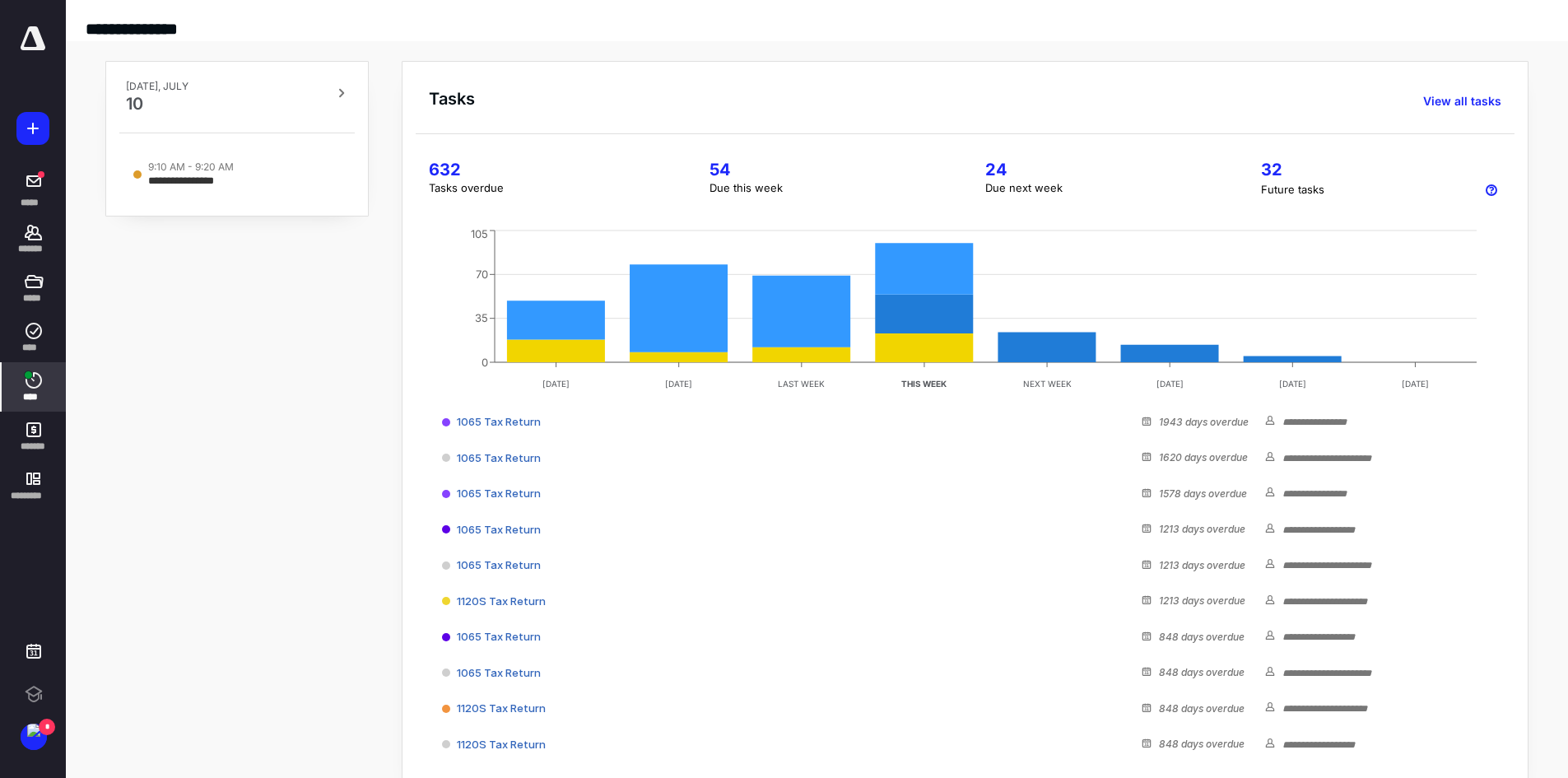 click 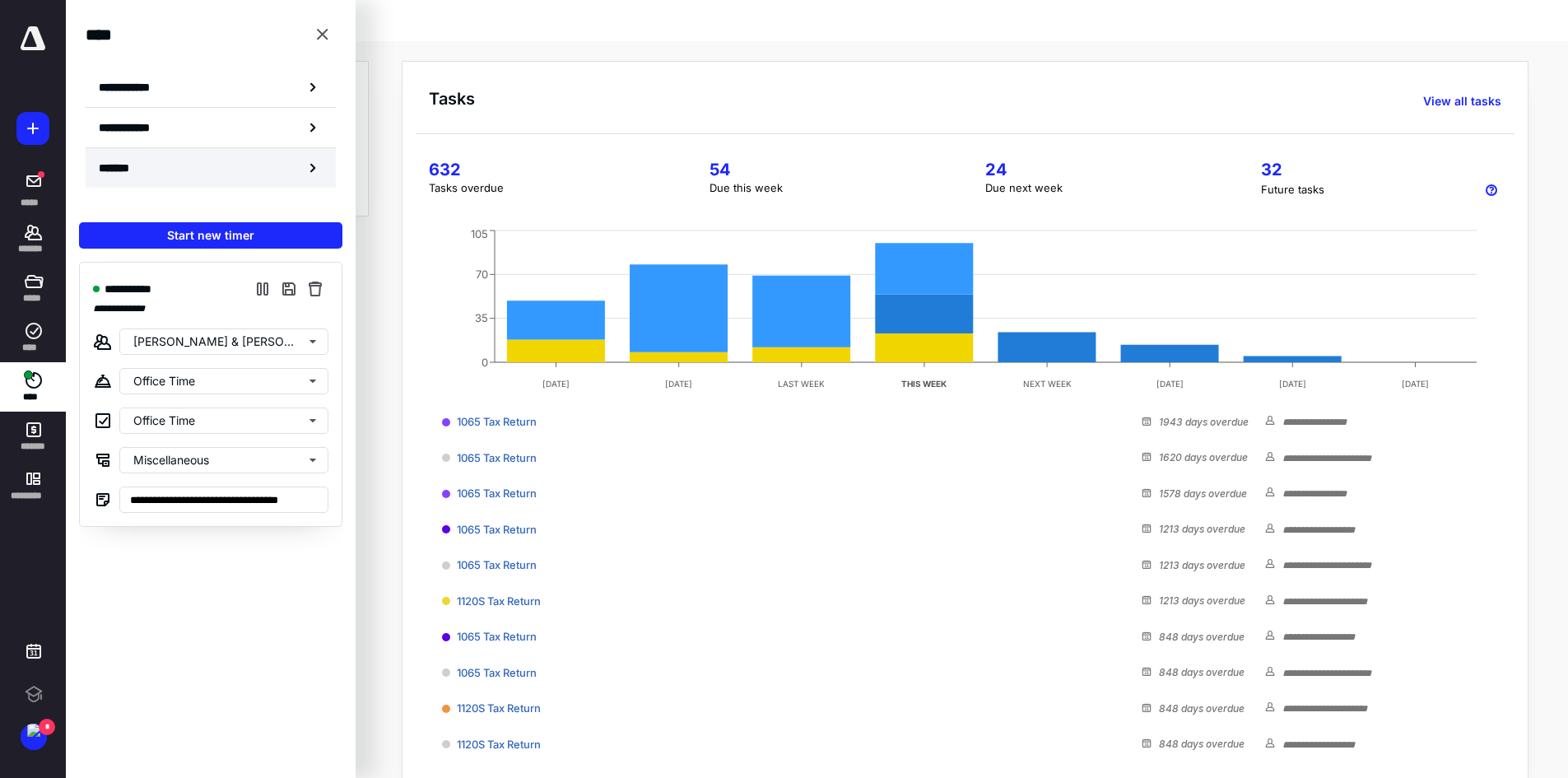 scroll, scrollTop: 0, scrollLeft: 0, axis: both 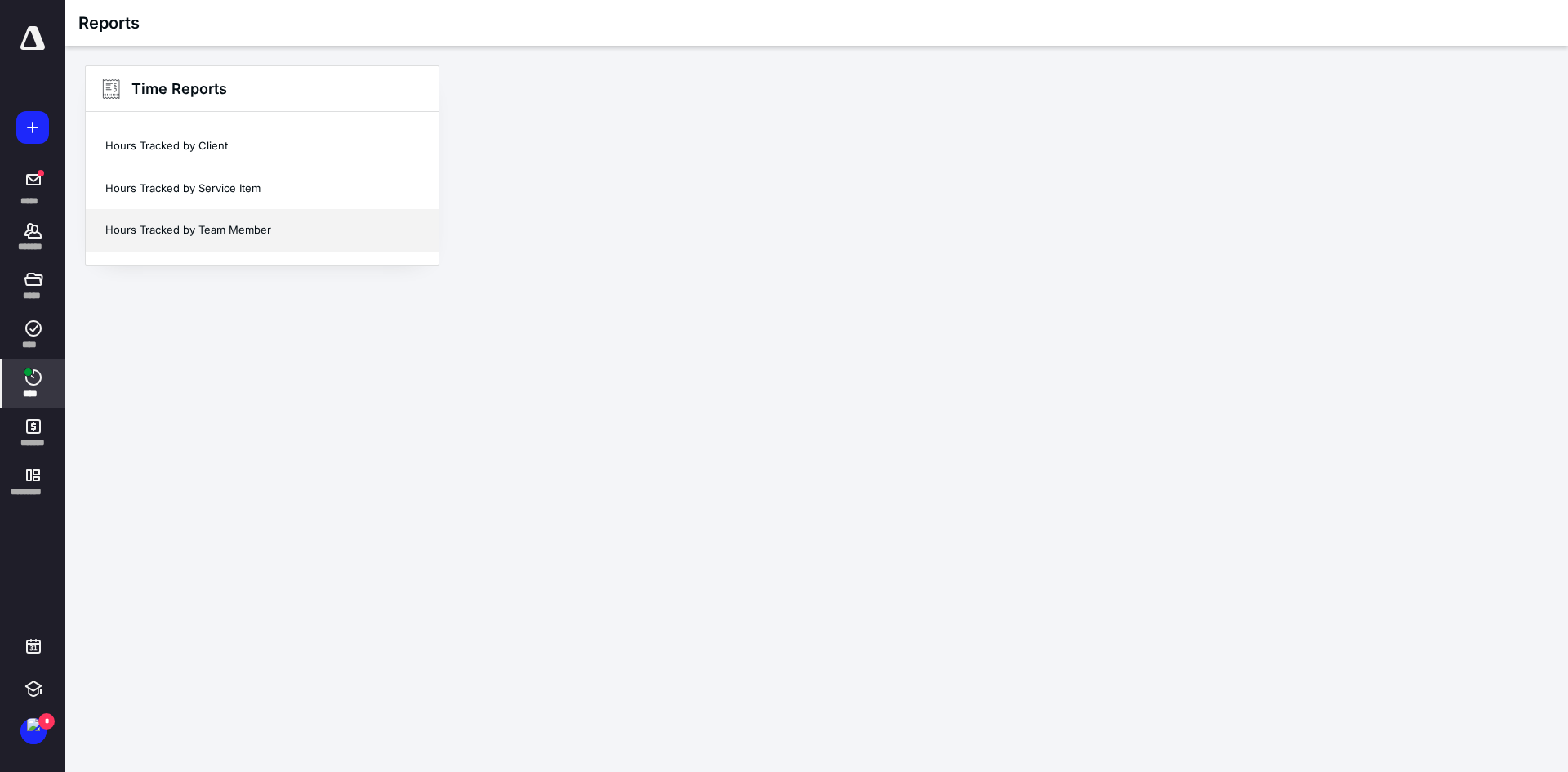 click on "Hours Tracked by Team Member" at bounding box center (262, 230) 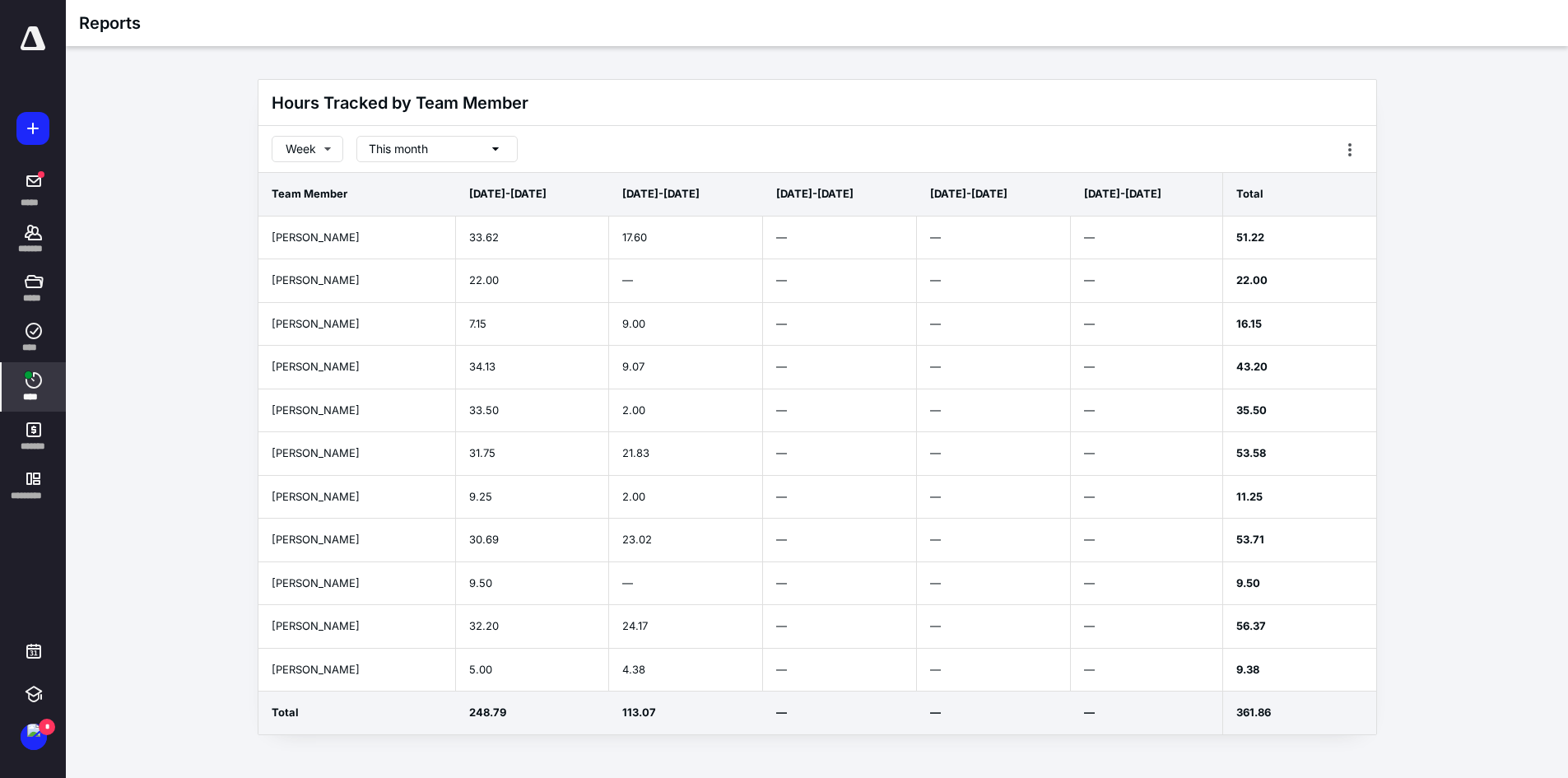 click on "This month" at bounding box center (437, 149) 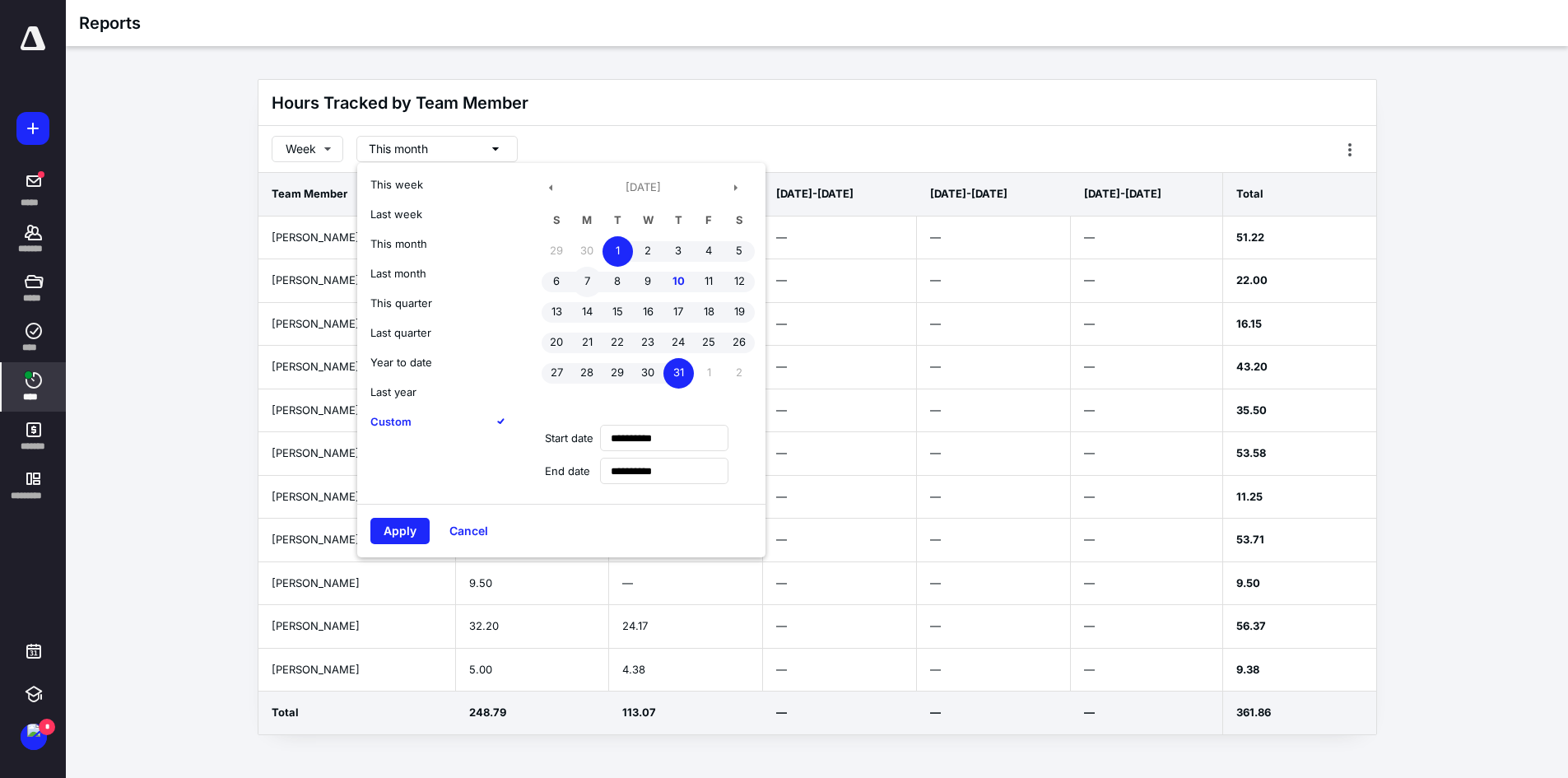 click on "7" at bounding box center (587, 282) 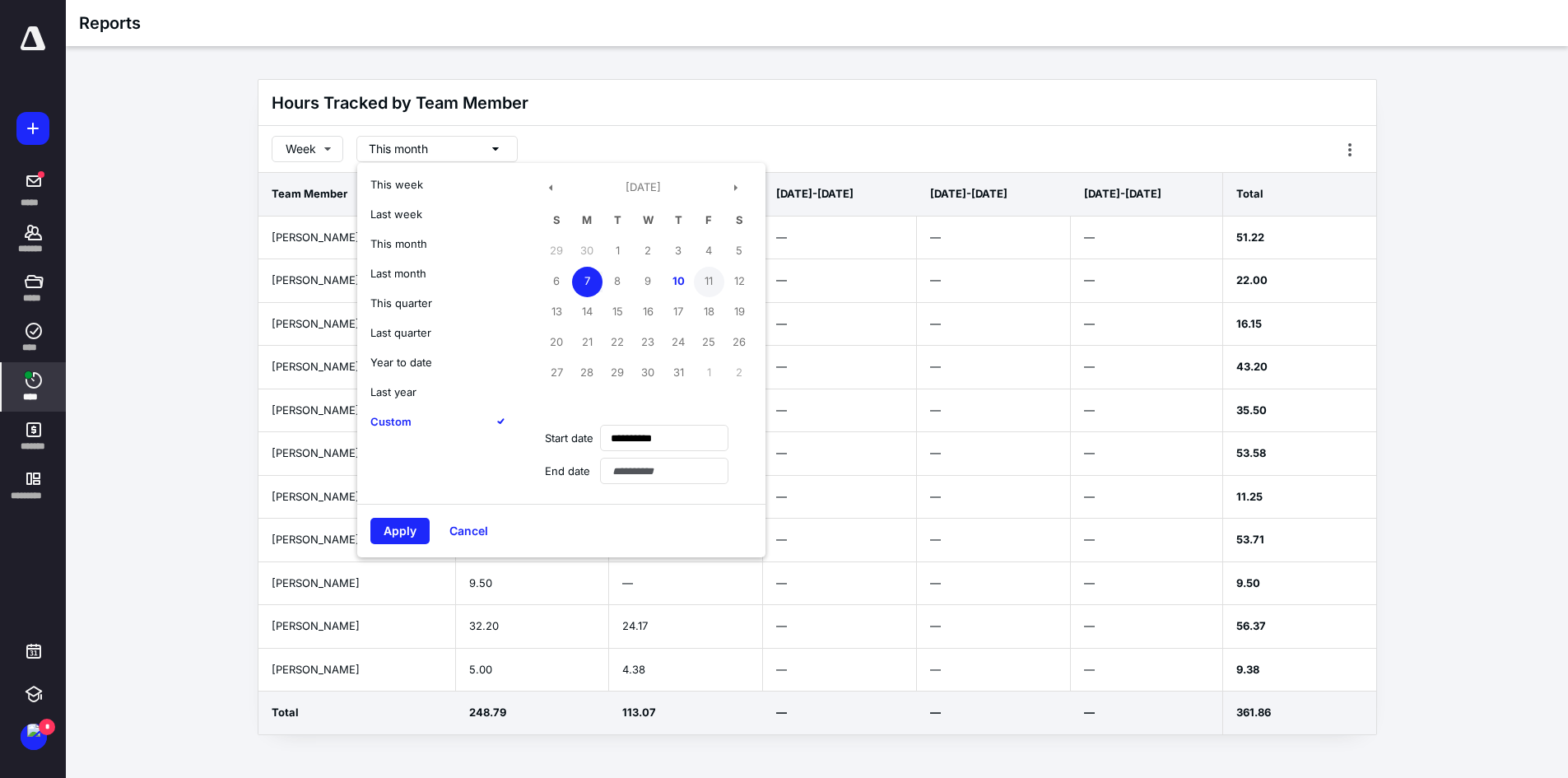 click on "11" at bounding box center (709, 282) 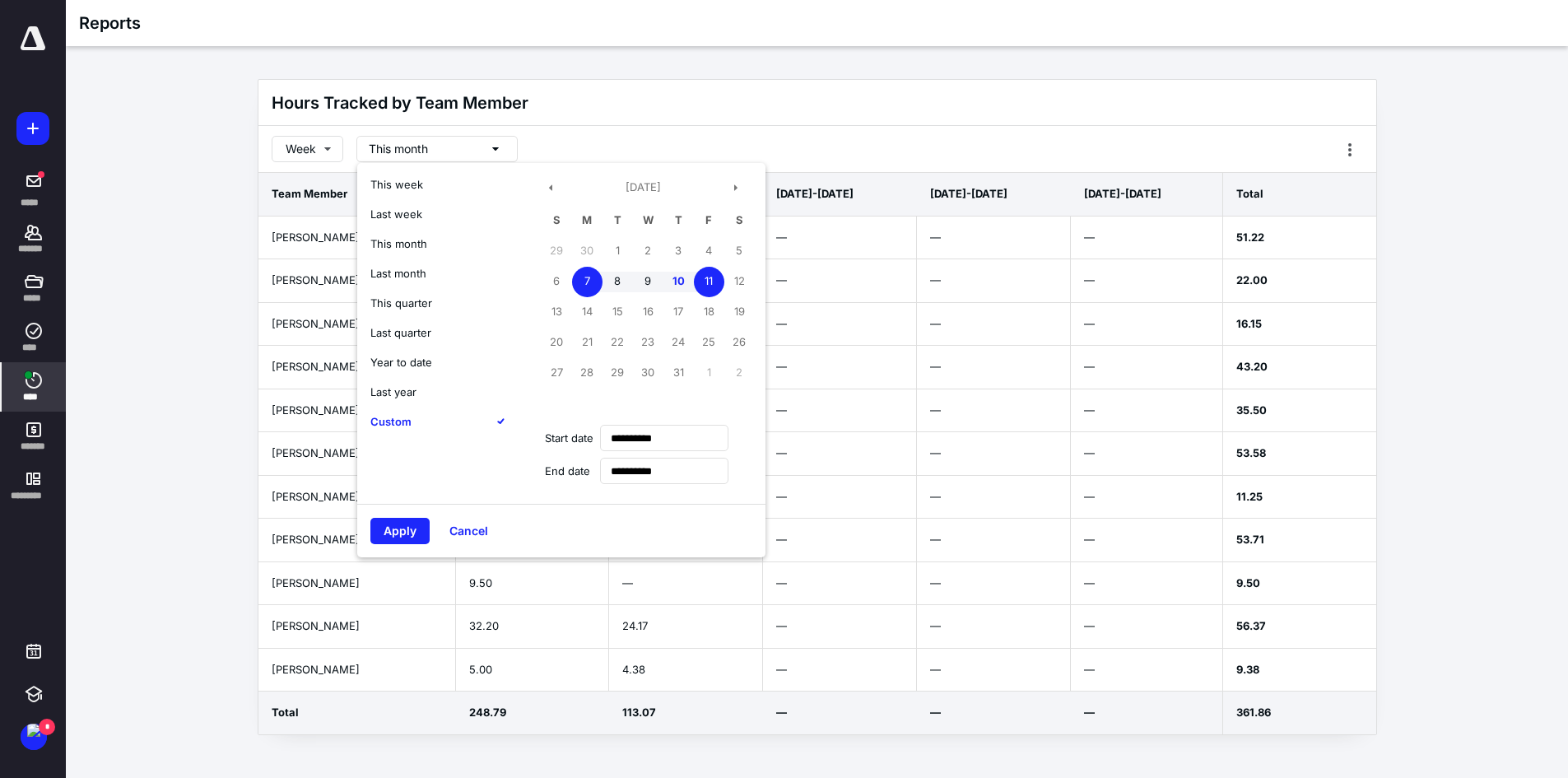 click on "Apply" at bounding box center [400, 531] 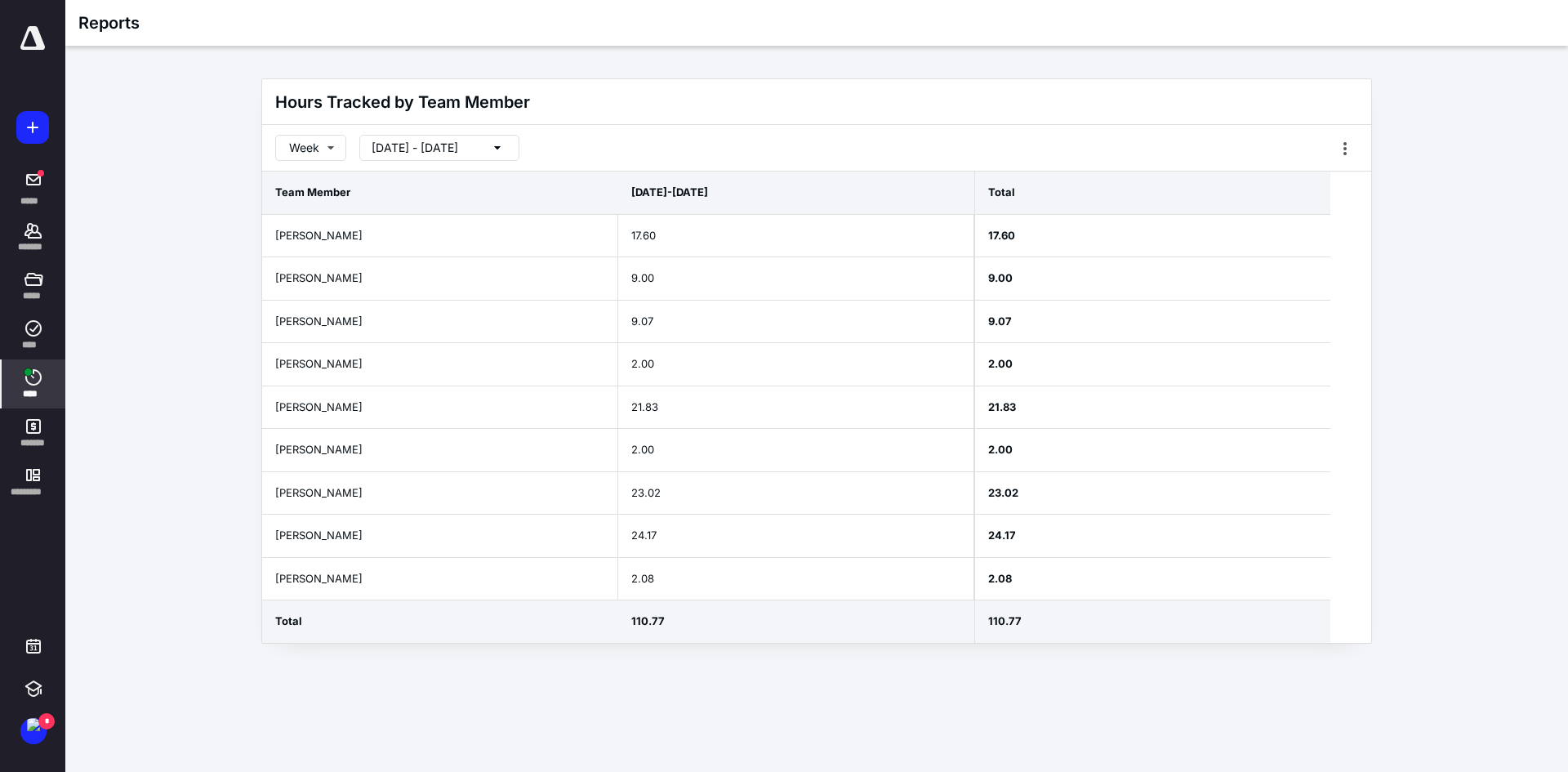 click on "[DATE] - [DATE]" at bounding box center [415, 148] 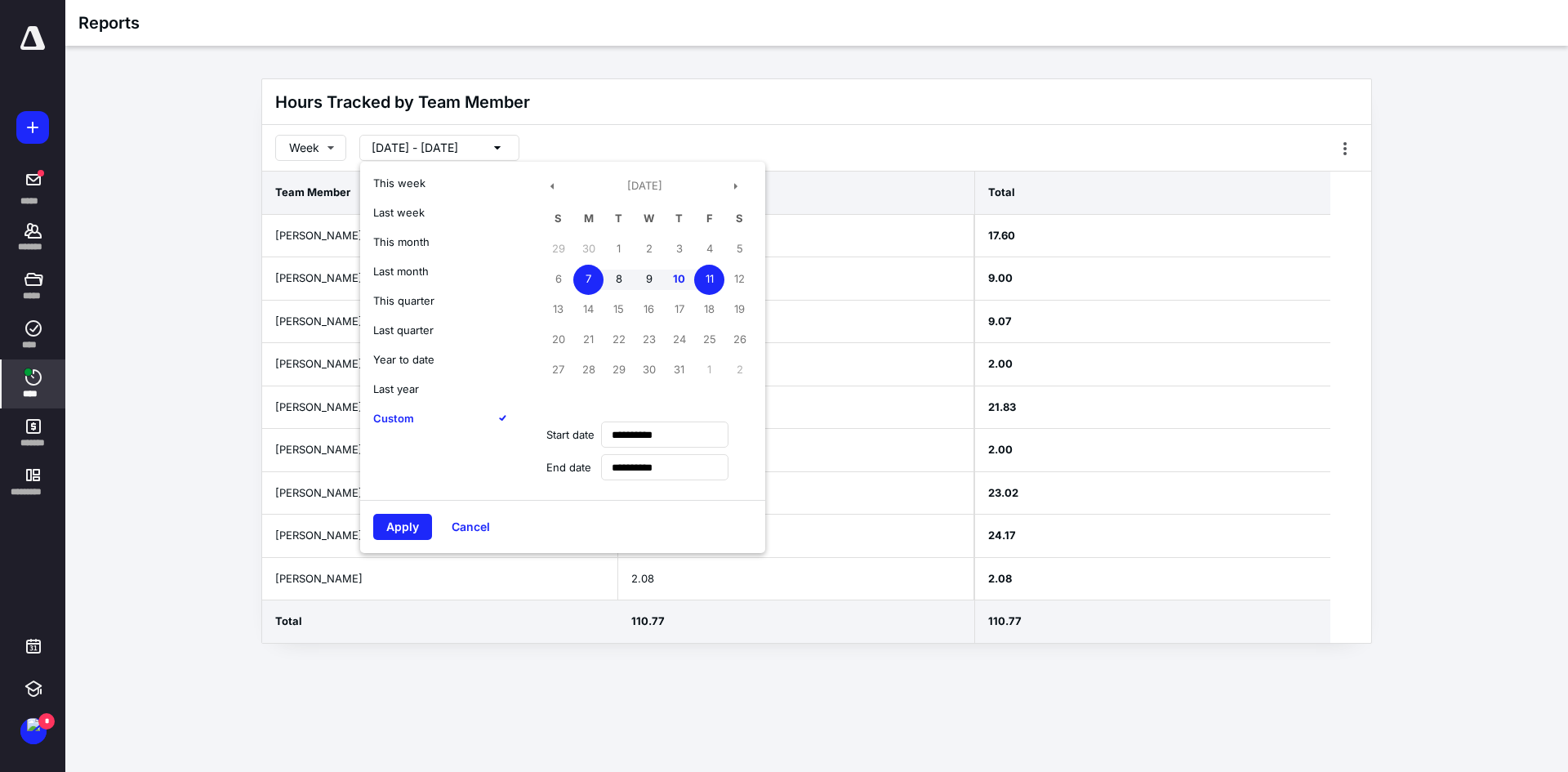 click on "7" at bounding box center (588, 279) 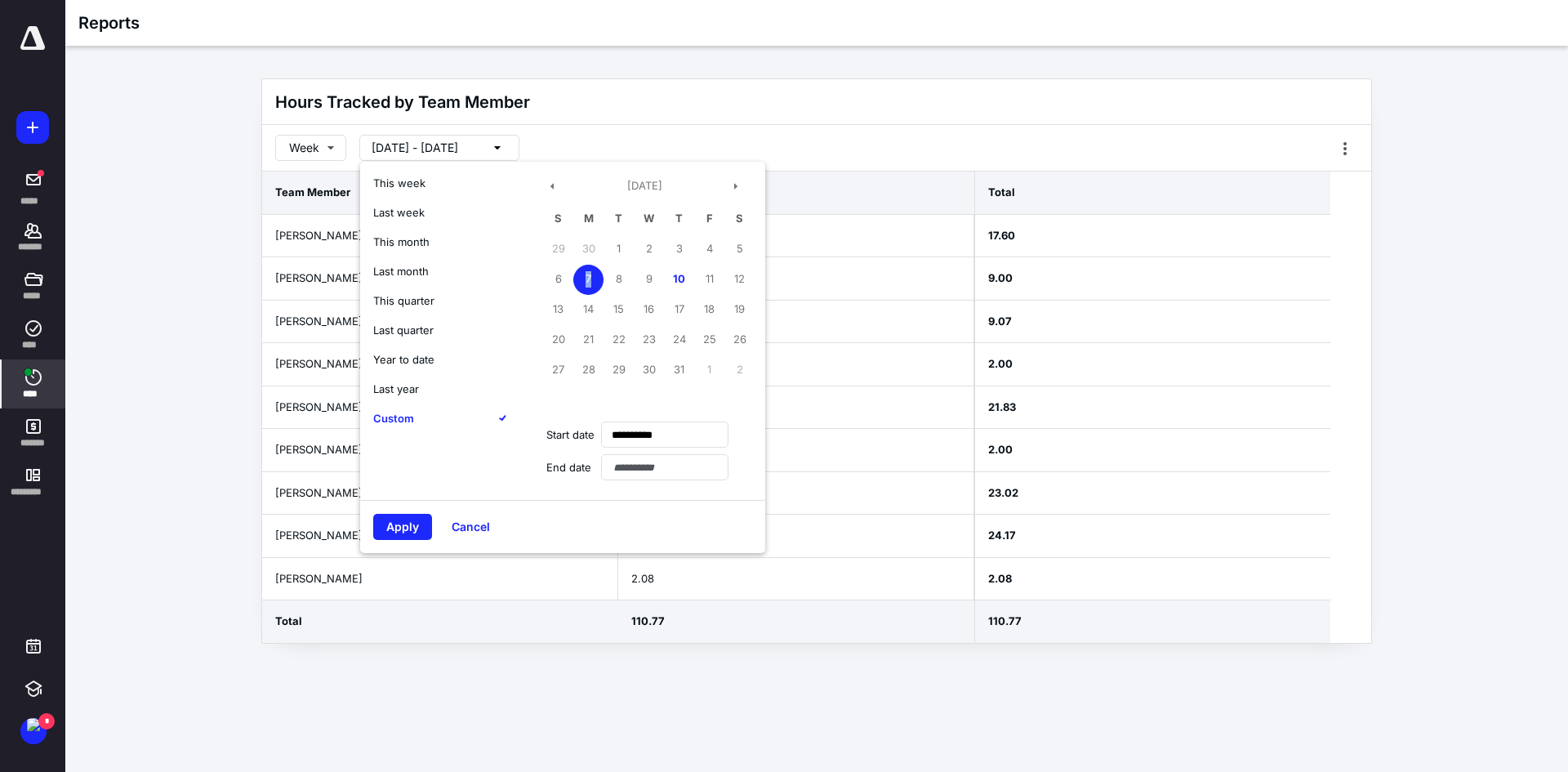 click on "7" at bounding box center [588, 279] 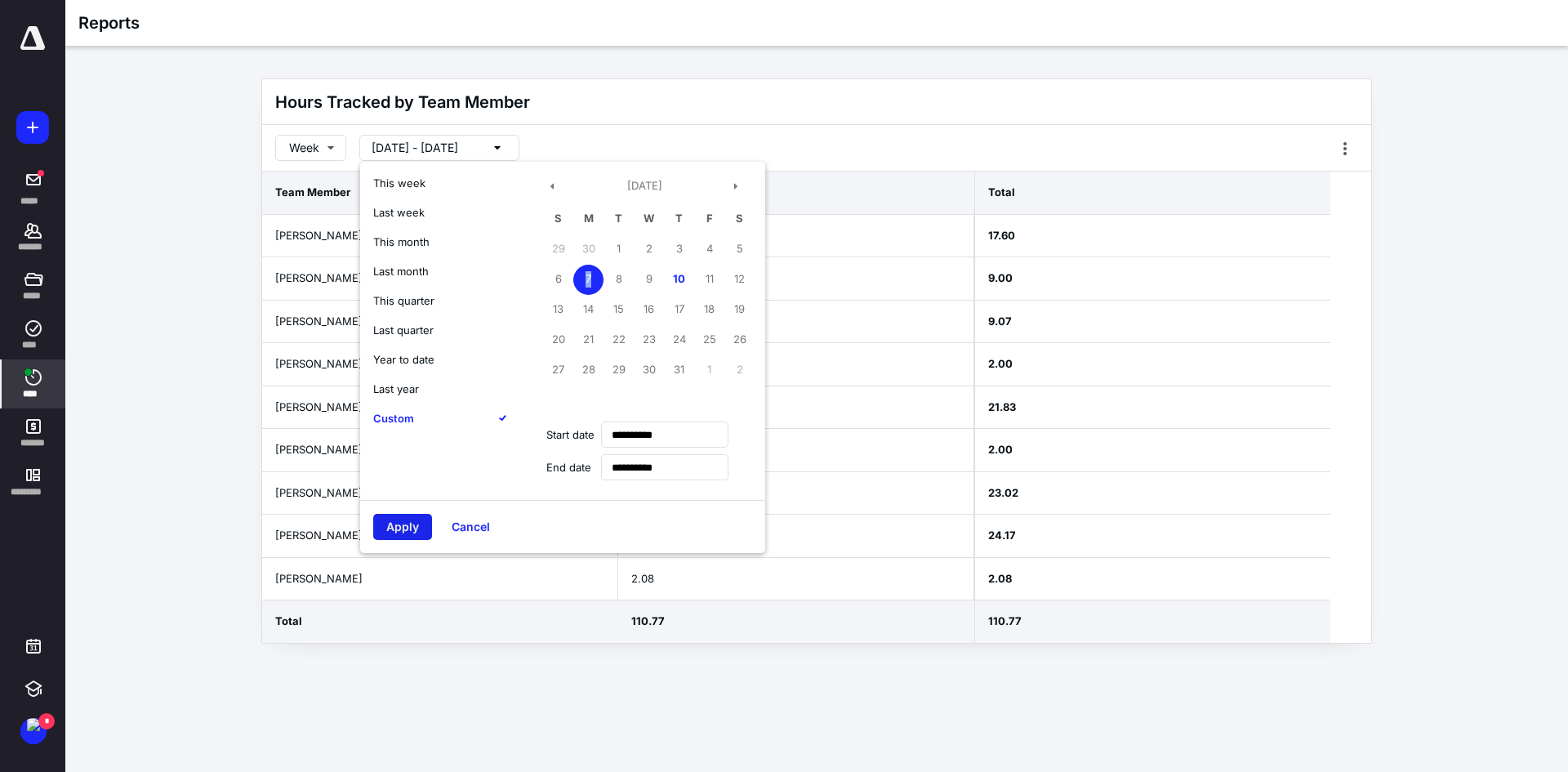 click on "Apply" at bounding box center [403, 527] 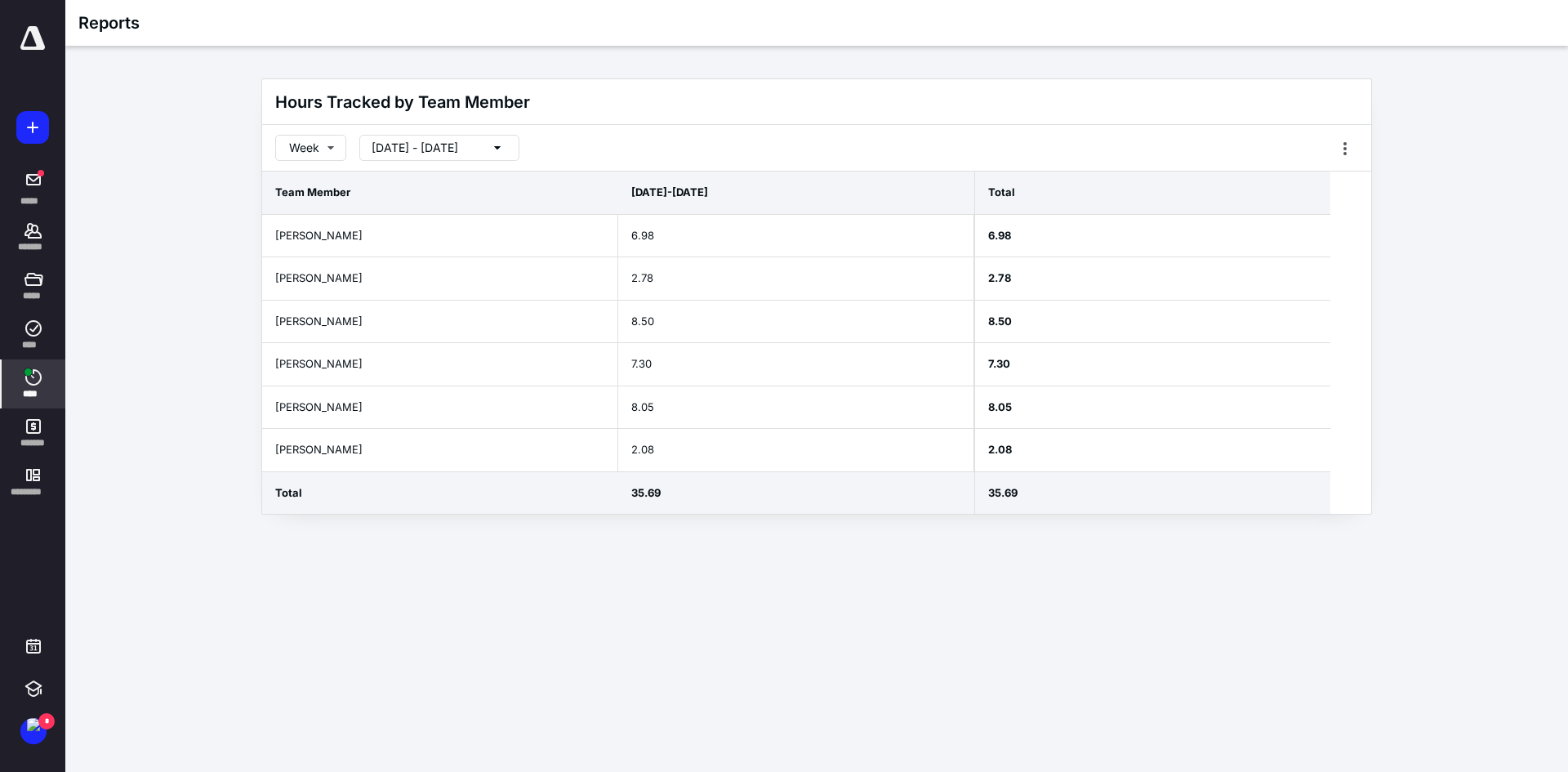 click on "7/7/2025 - 7/7/2025" at bounding box center (415, 148) 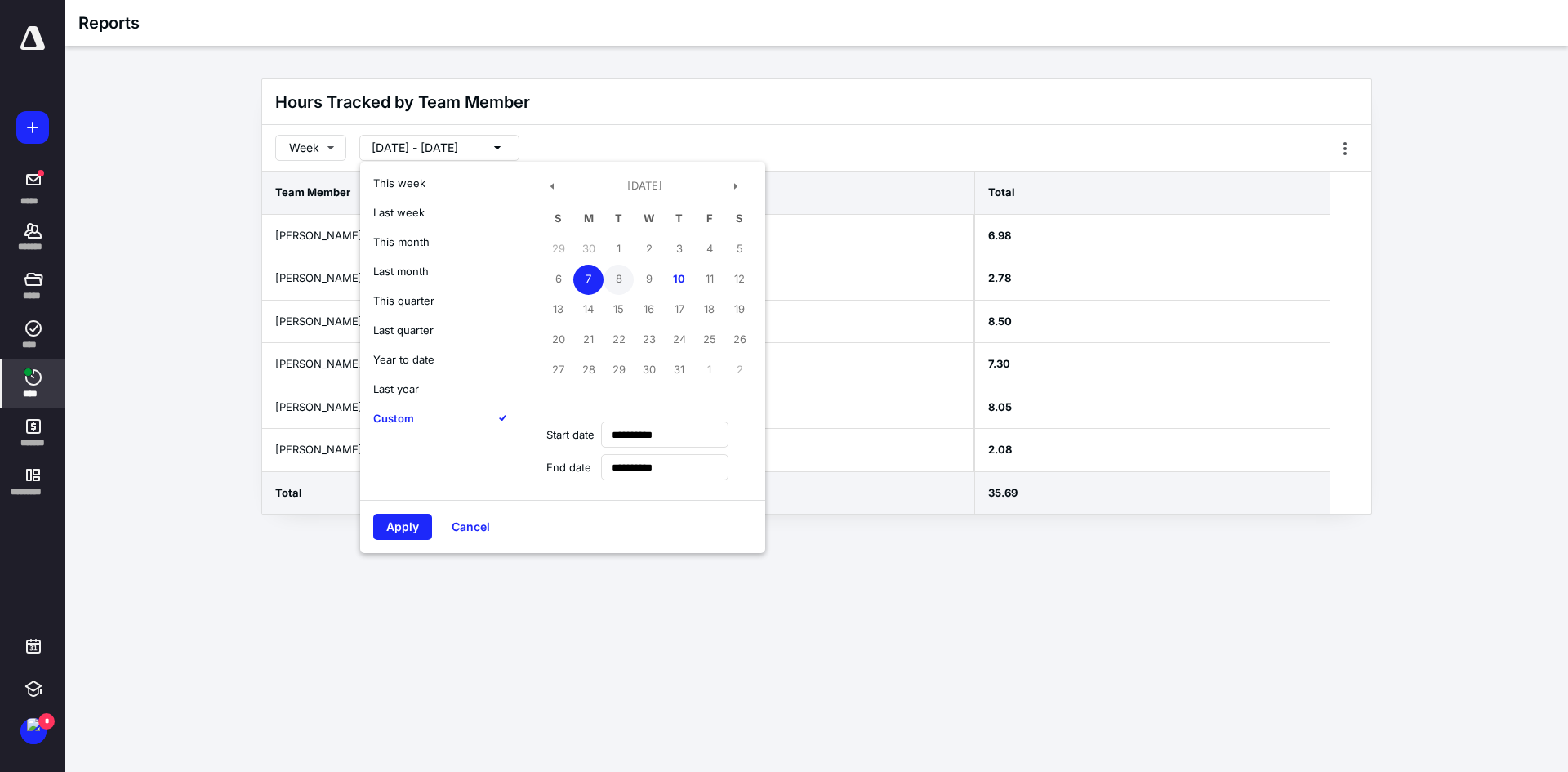 click on "8" at bounding box center (618, 279) 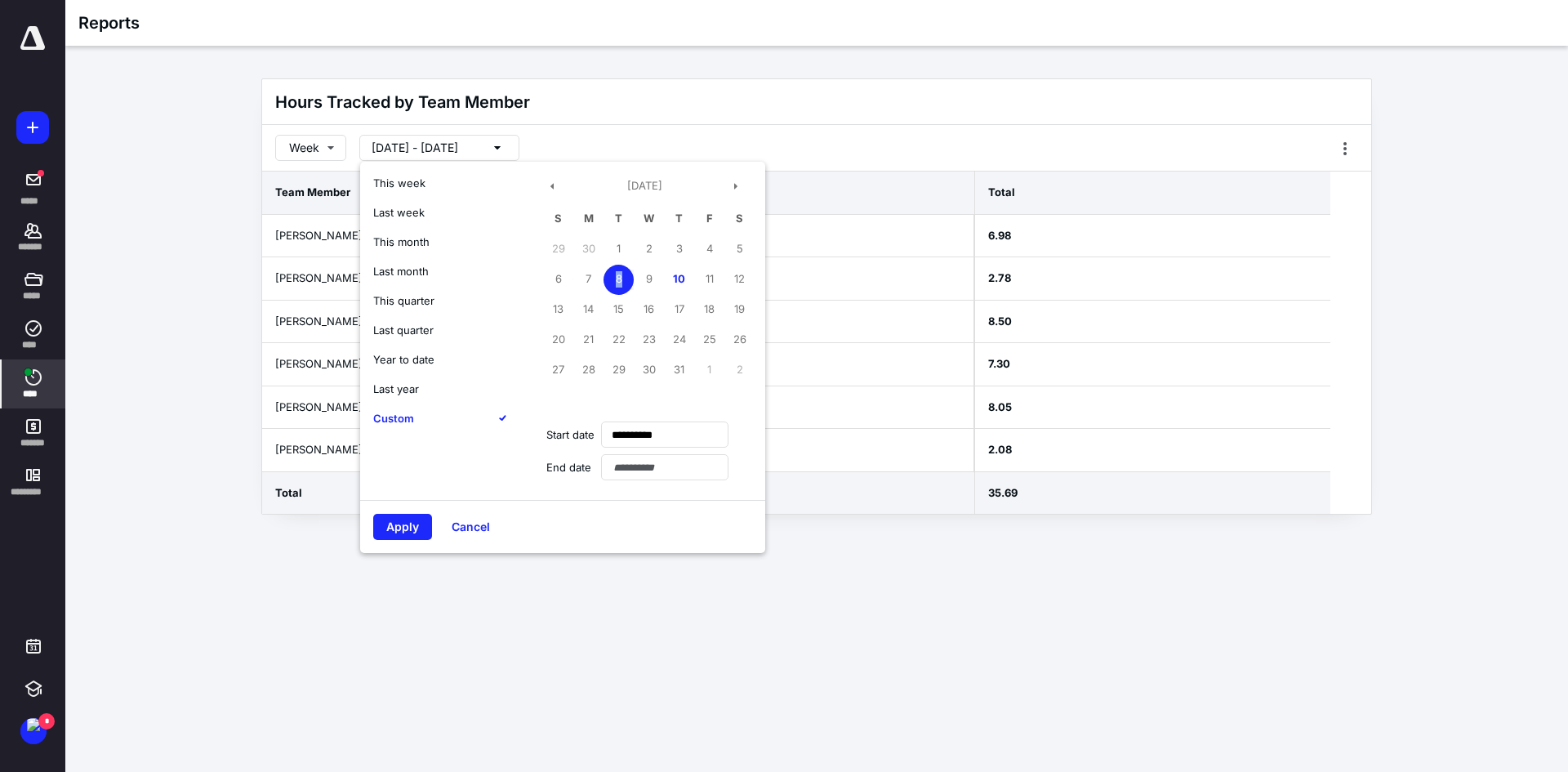 click on "8" at bounding box center (618, 279) 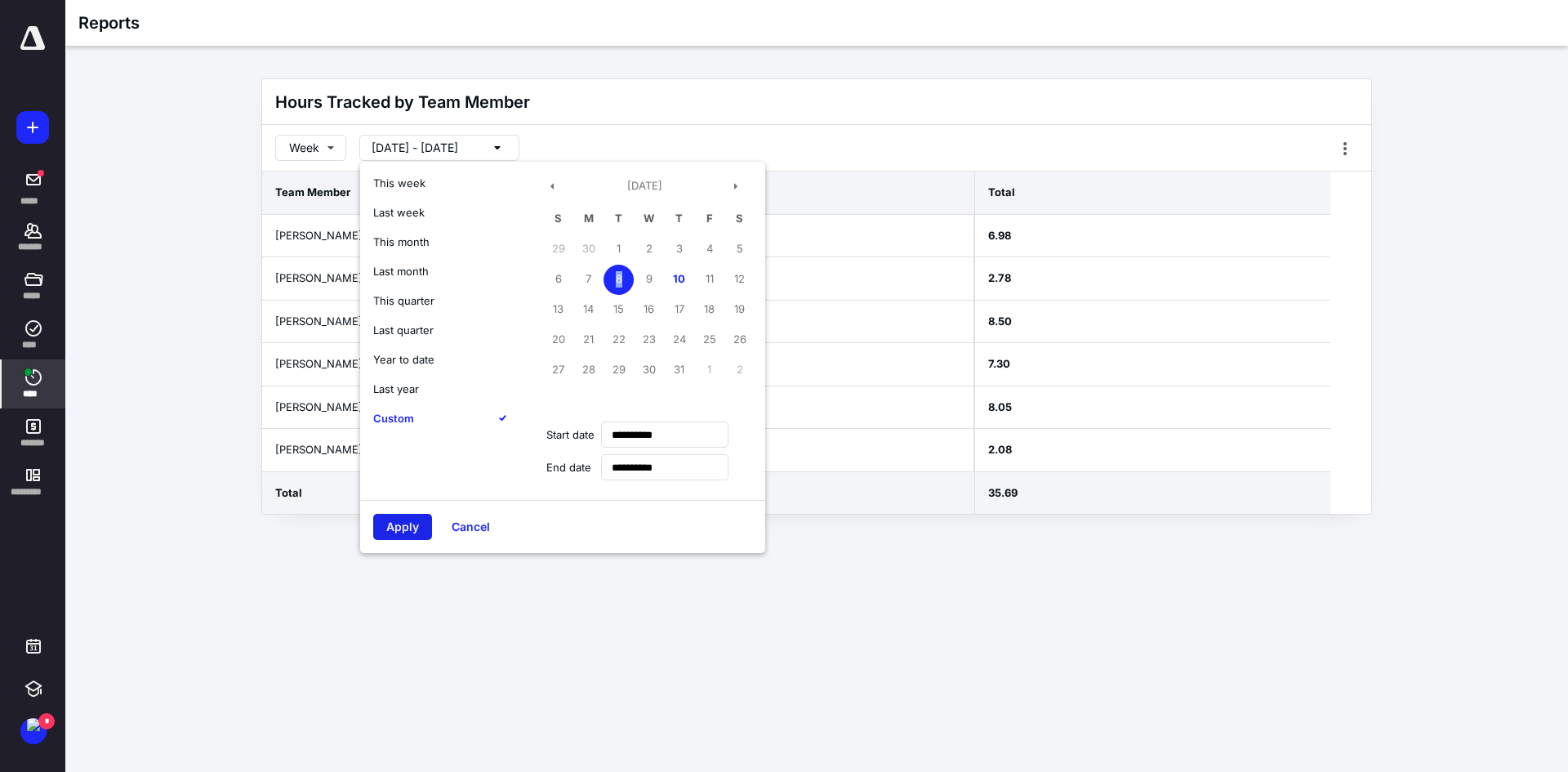 click on "Apply" at bounding box center [403, 527] 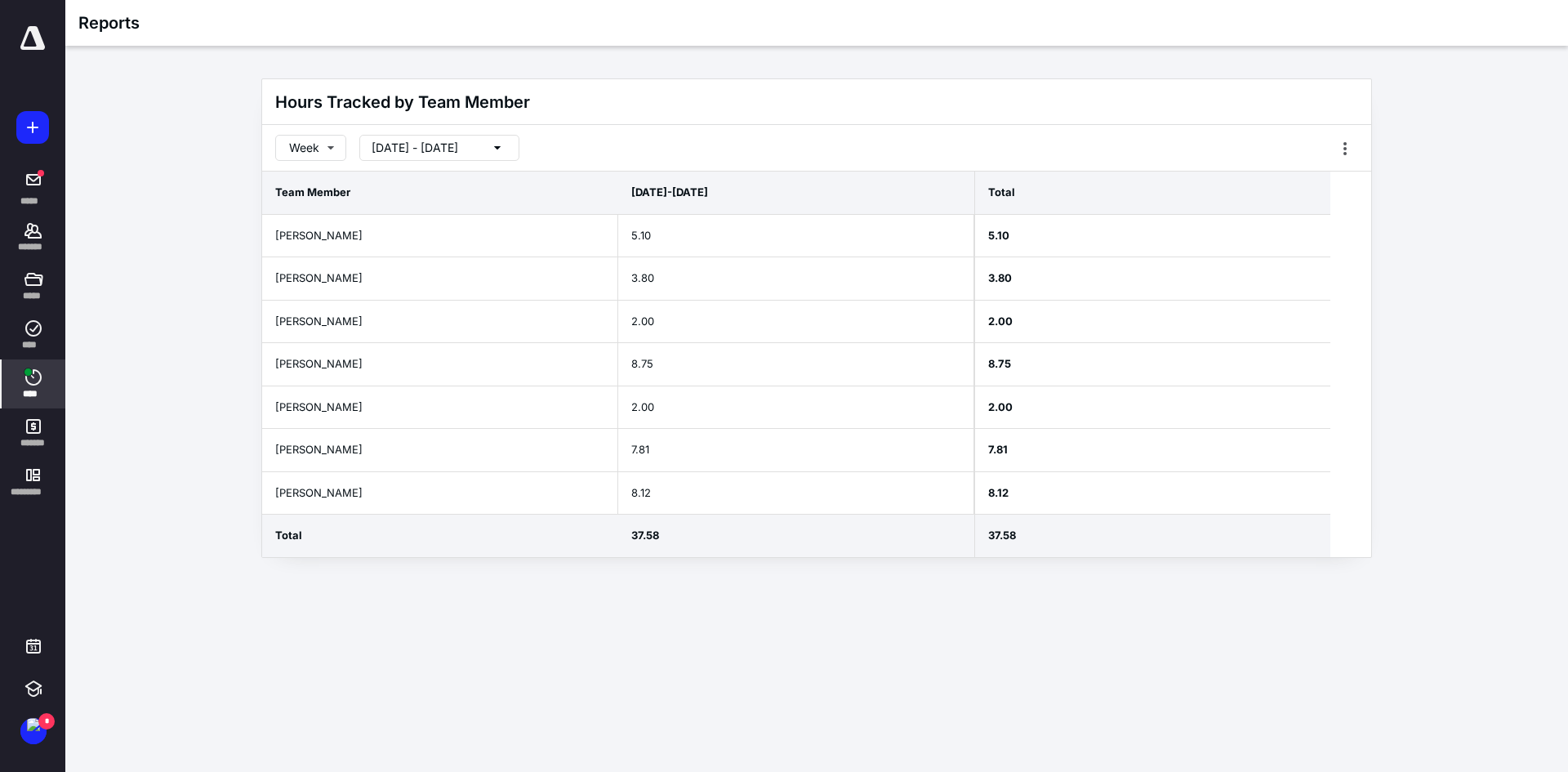 click on "7/8/2025 - 7/8/2025" at bounding box center (415, 148) 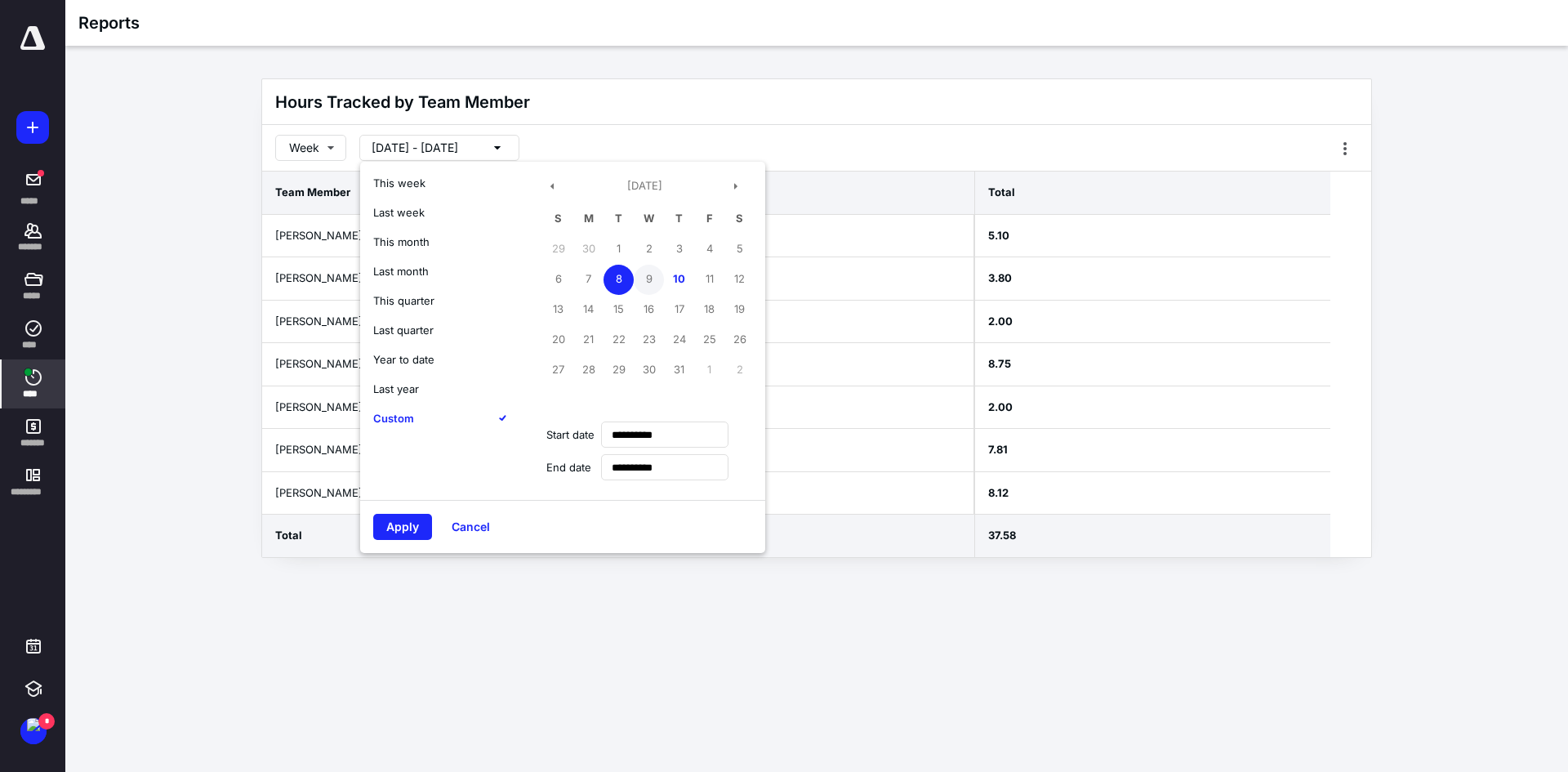 click on "9" at bounding box center (648, 279) 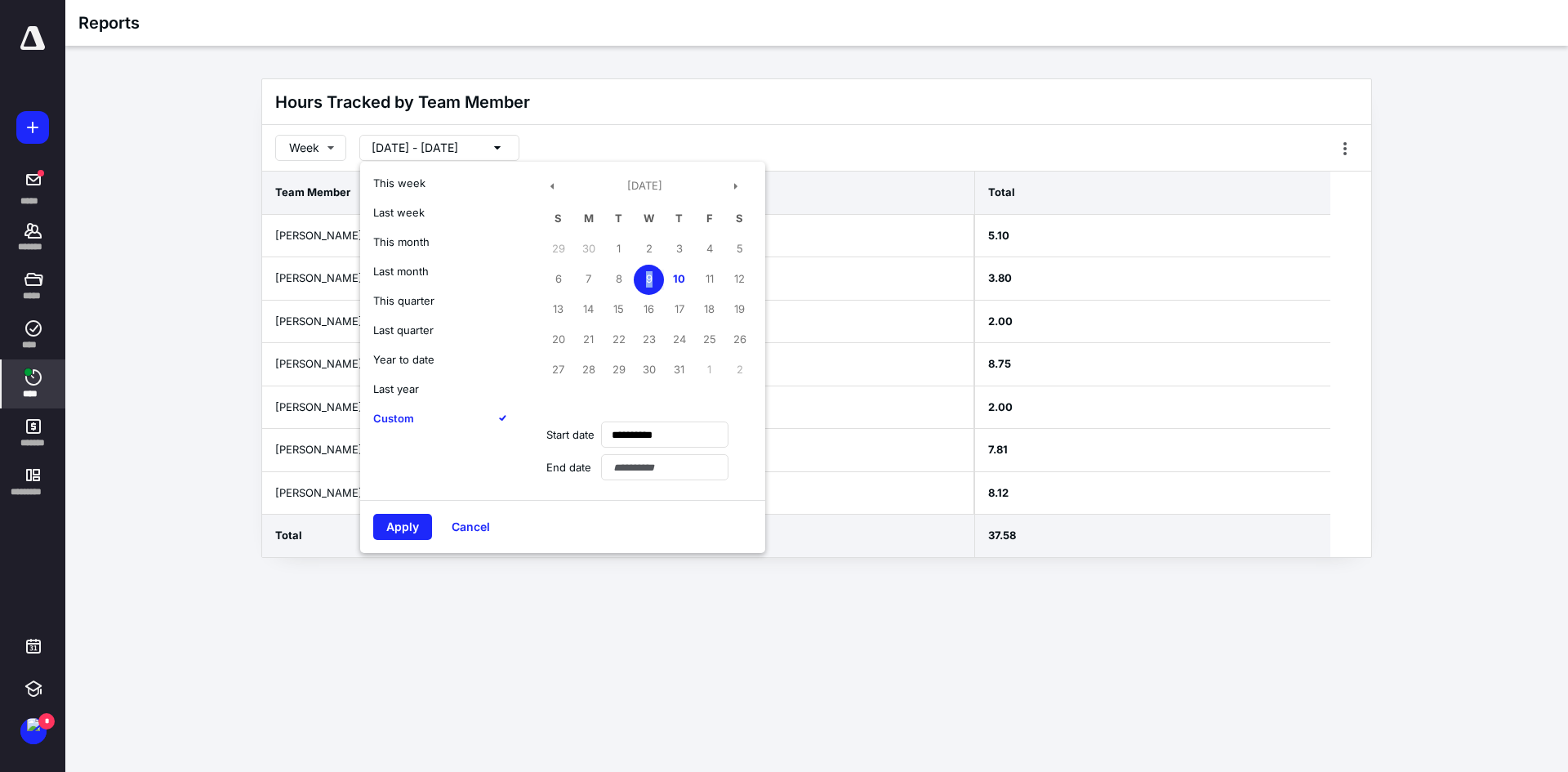 click on "9" at bounding box center [648, 279] 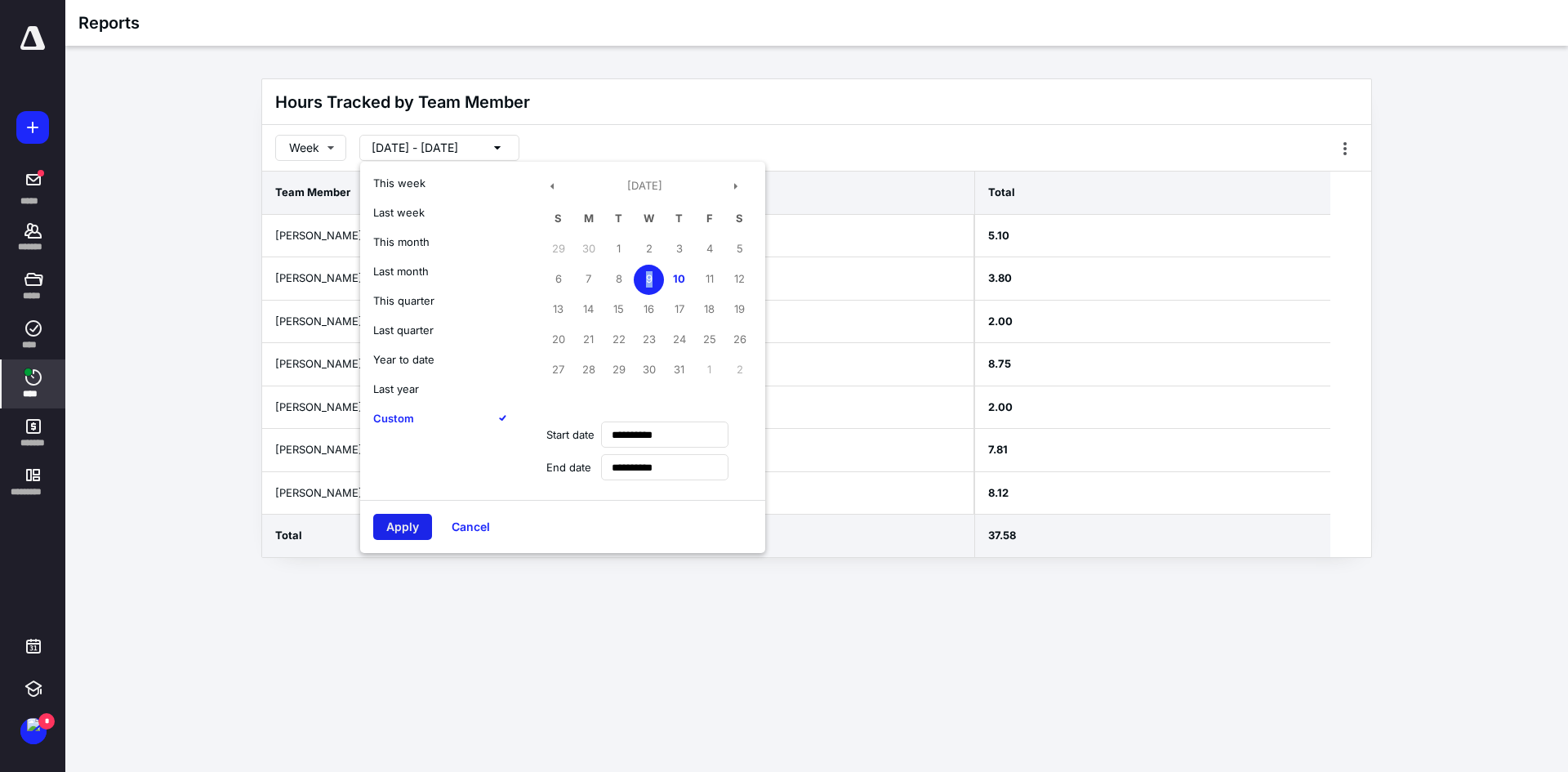click on "Apply" at bounding box center (403, 527) 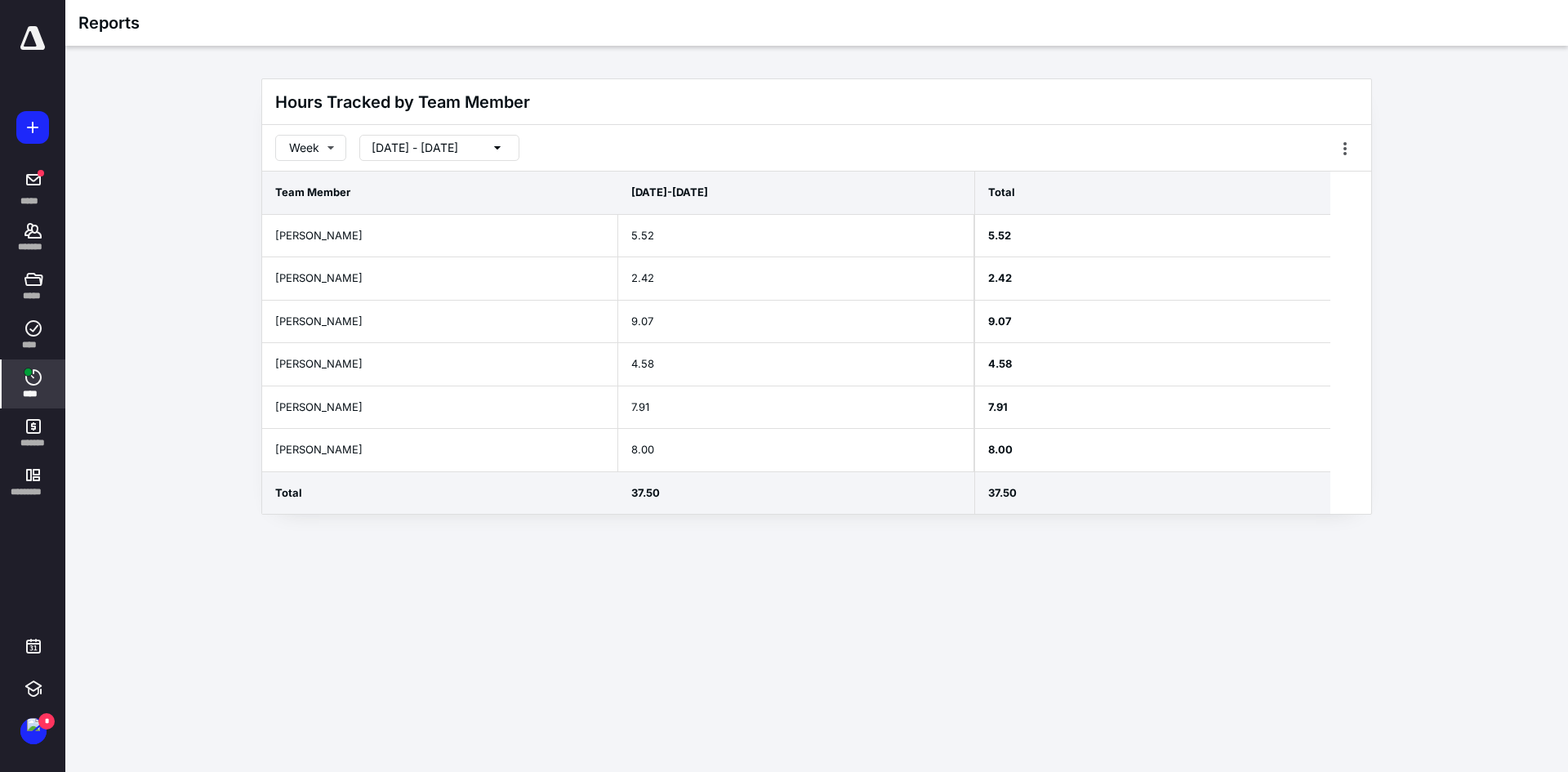 click on "7/9/2025 - 7/9/2025" at bounding box center (415, 148) 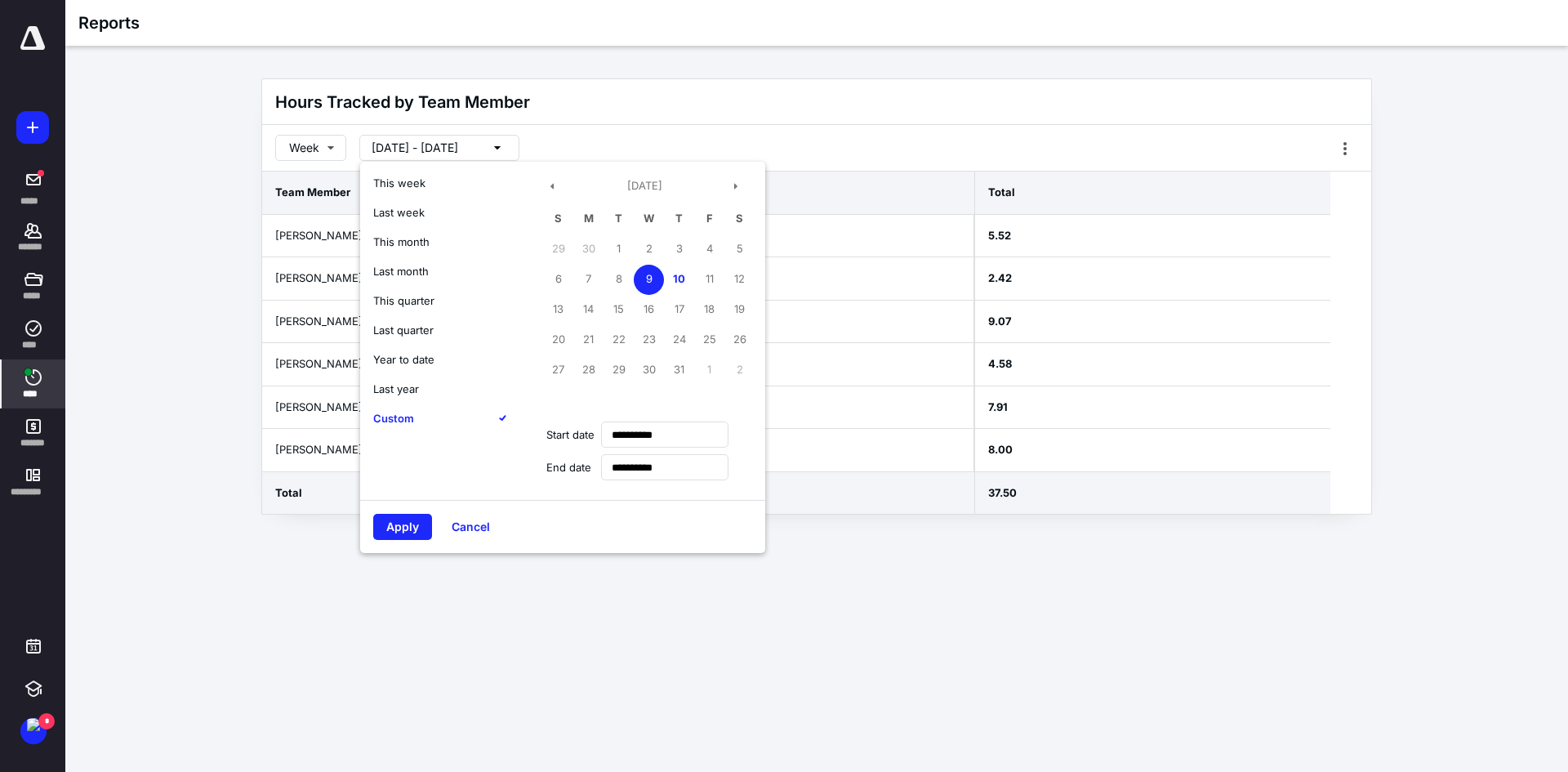 click on "**********" at bounding box center [784, 386] 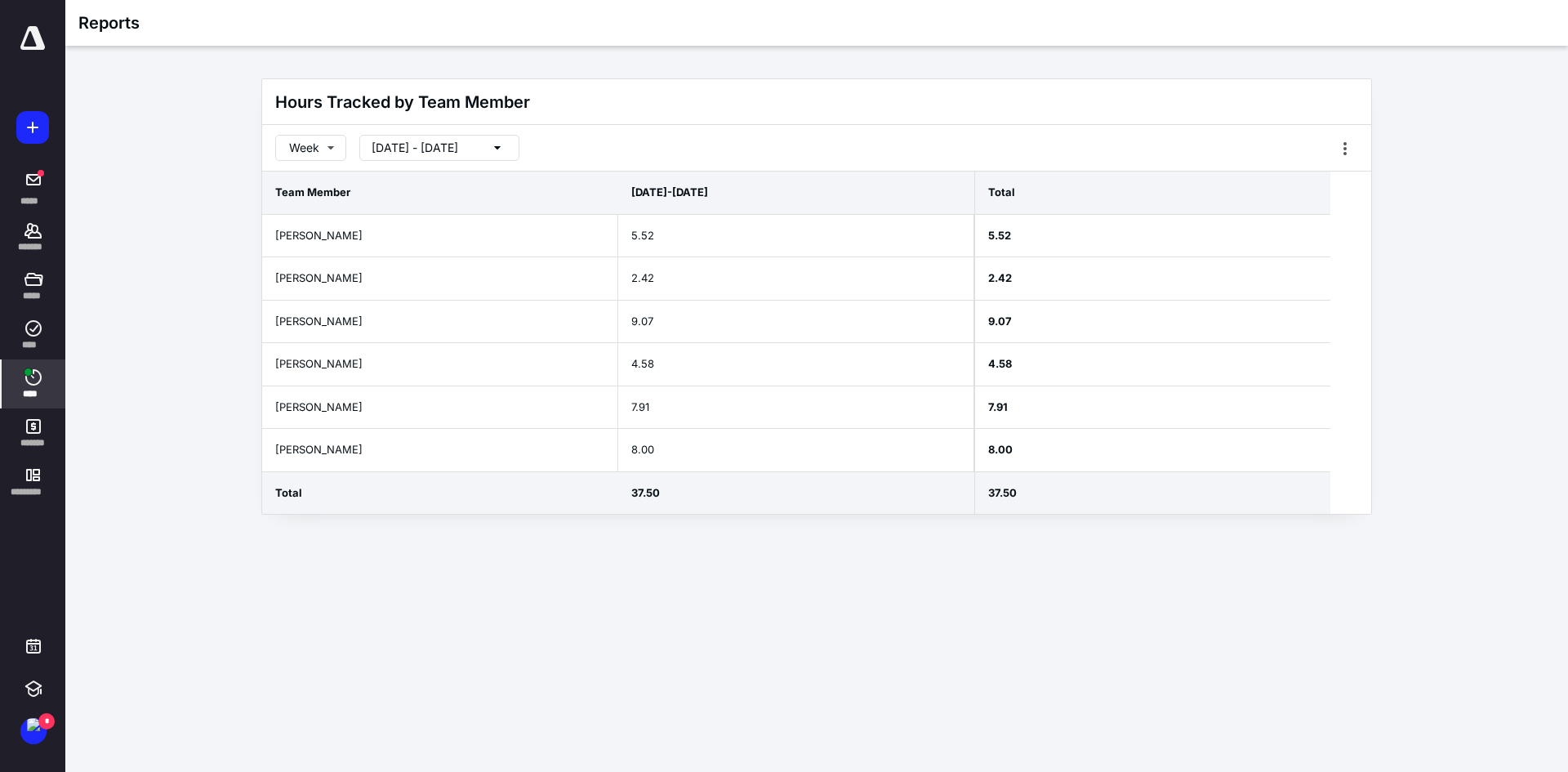 click on "****" at bounding box center [33, 394] 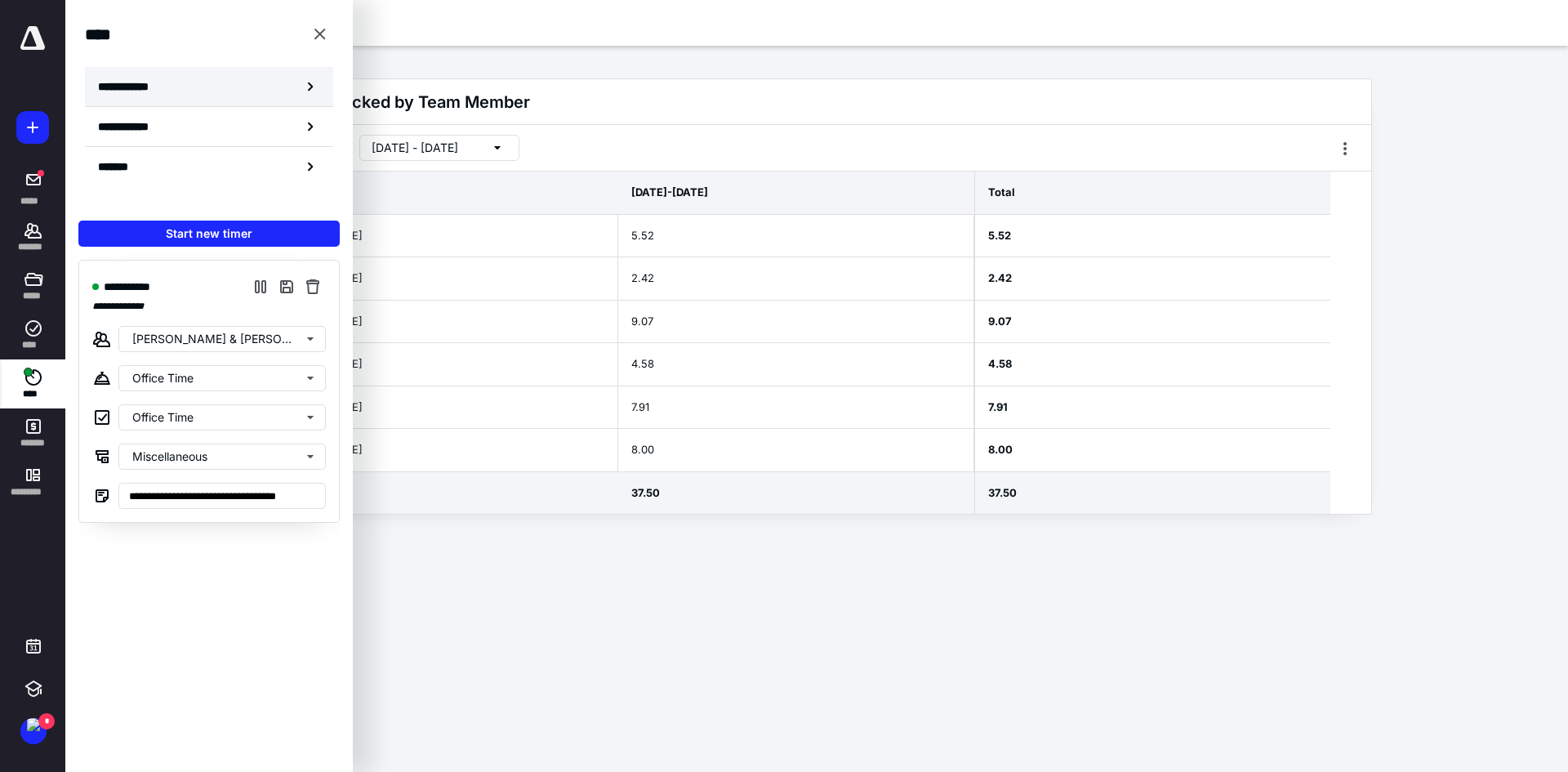 click on "**********" at bounding box center [209, 87] 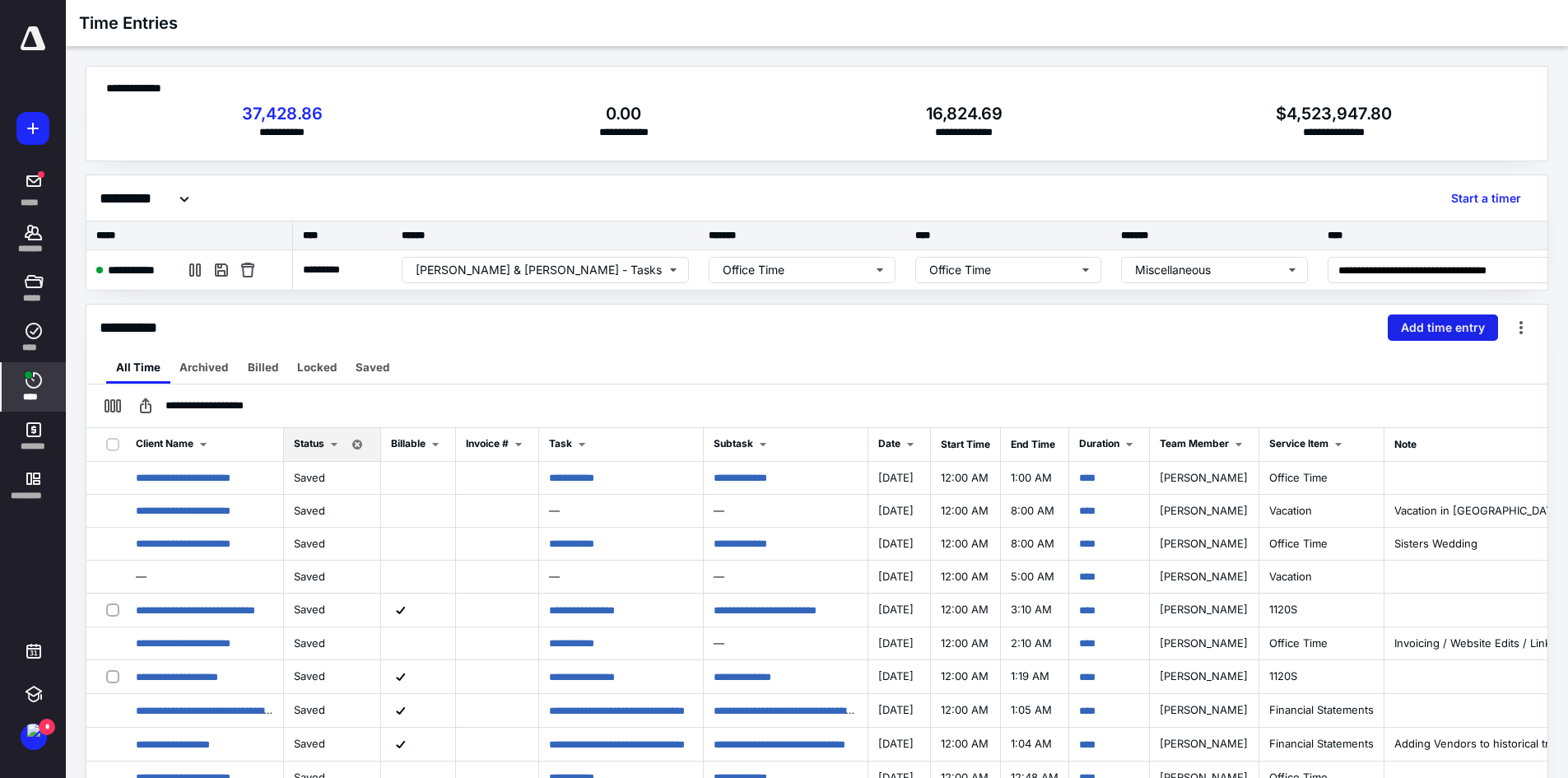 click on "Add time entry" at bounding box center [1443, 328] 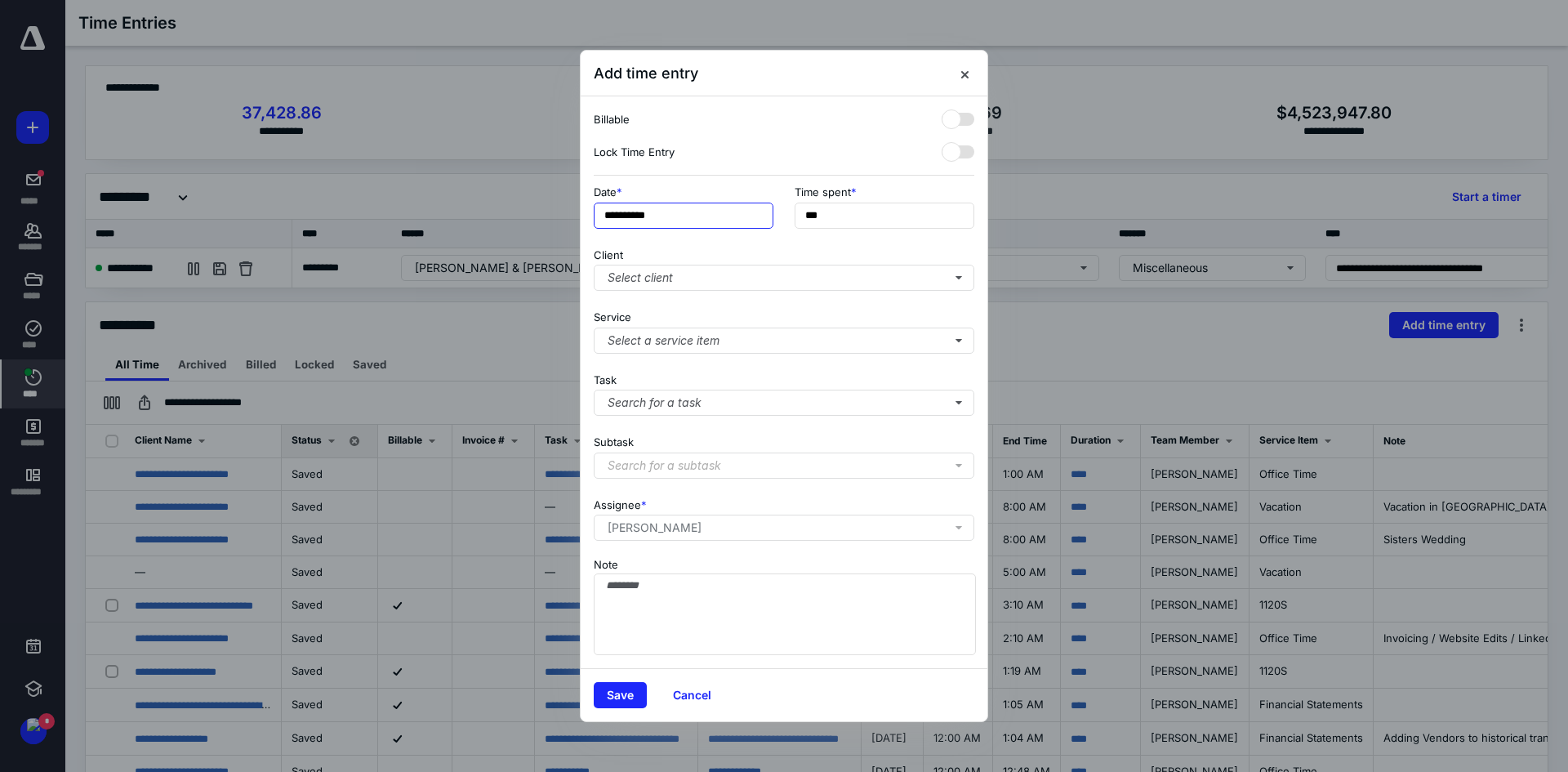 click on "**********" at bounding box center [684, 216] 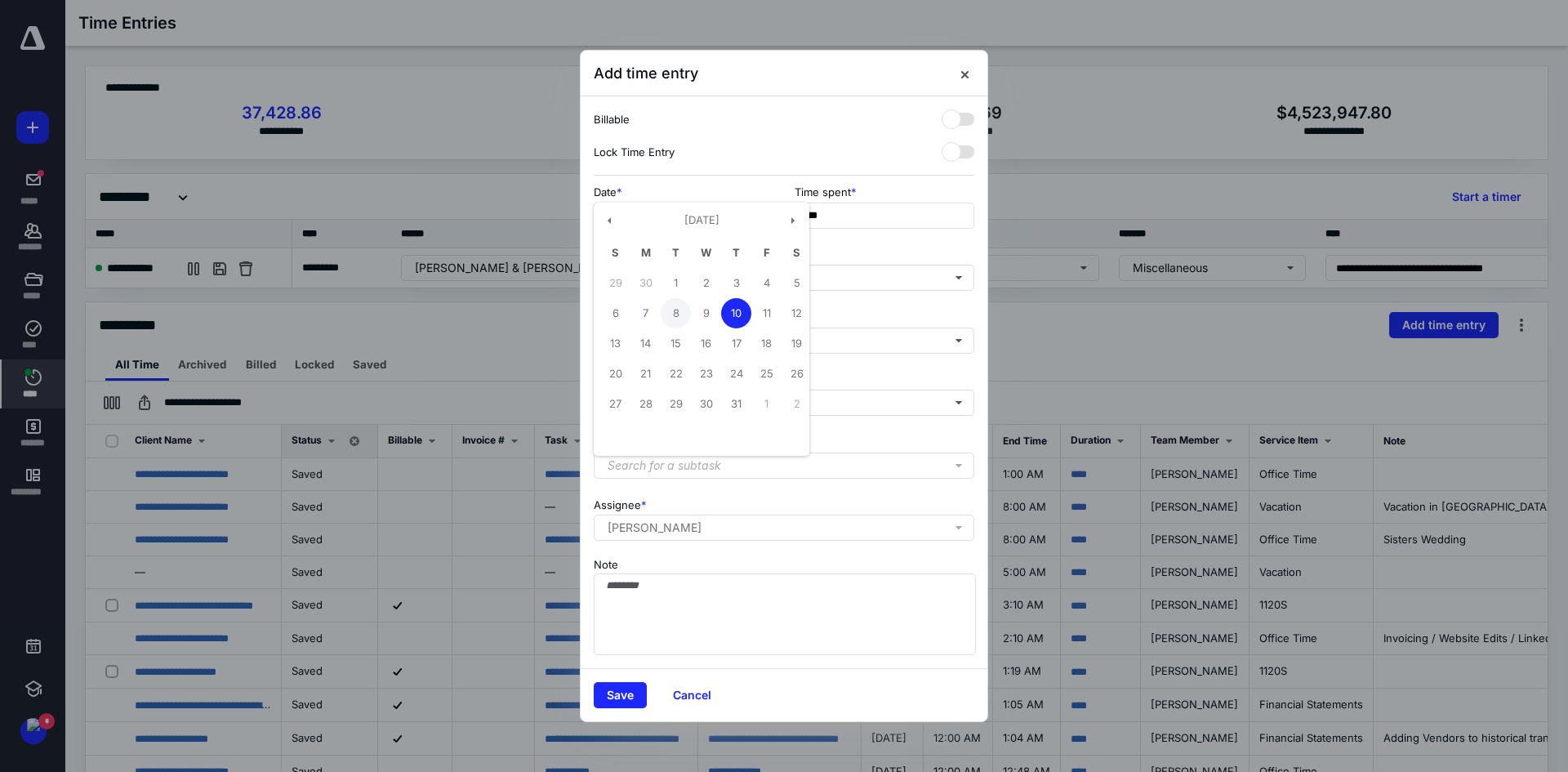 click on "8" at bounding box center (675, 313) 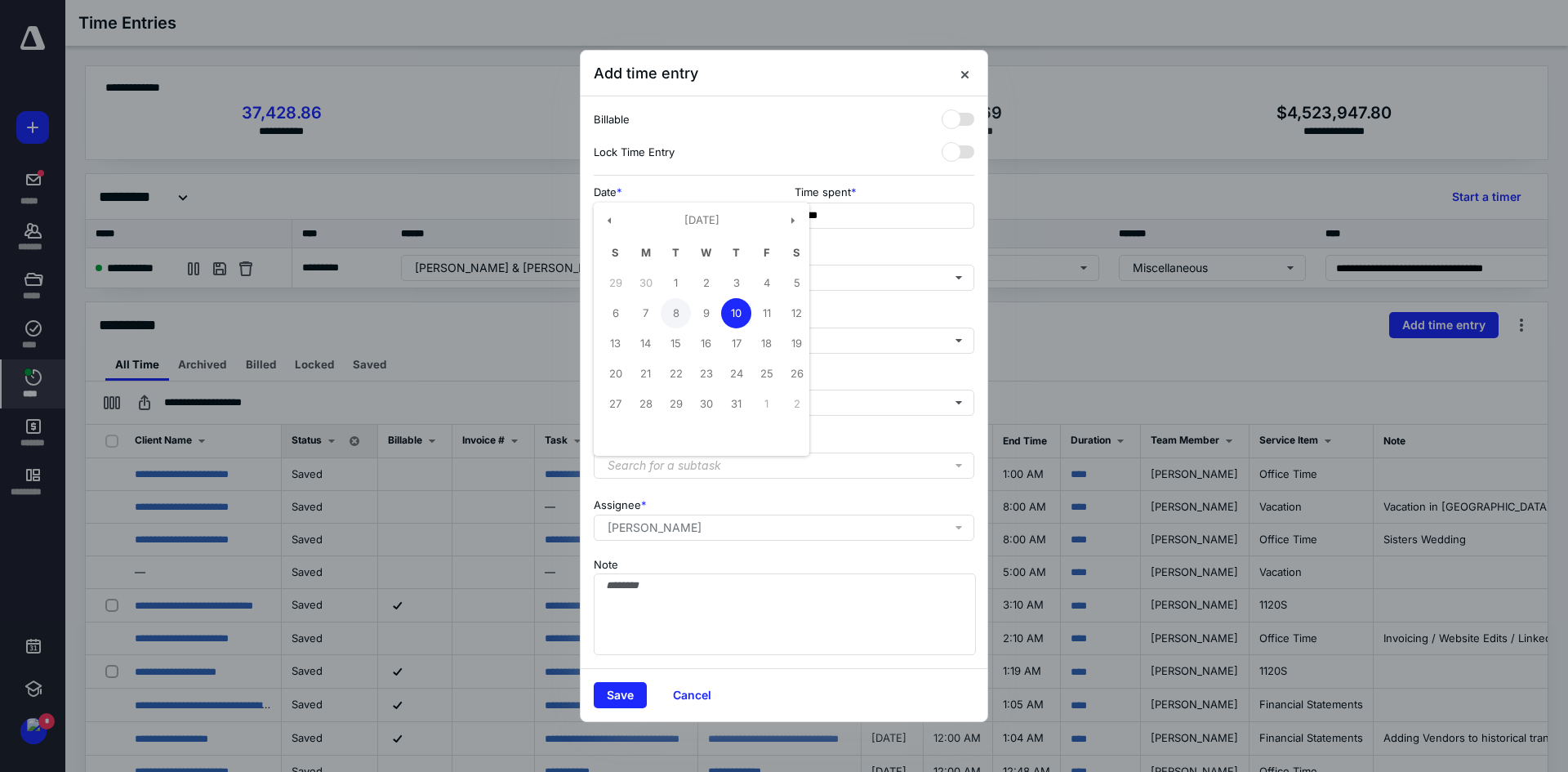 type on "**********" 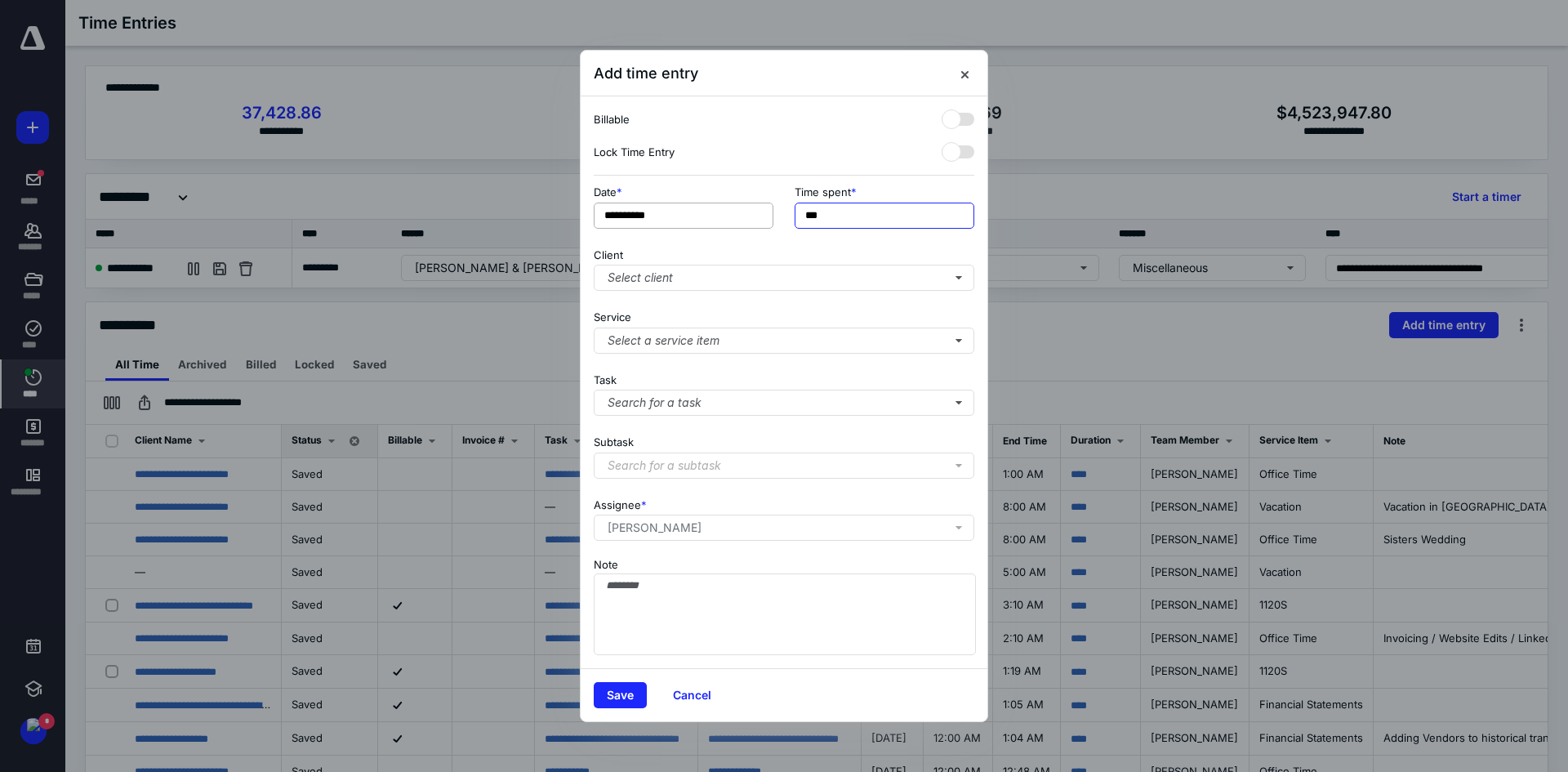 drag, startPoint x: 859, startPoint y: 221, endPoint x: 744, endPoint y: 214, distance: 115.21285 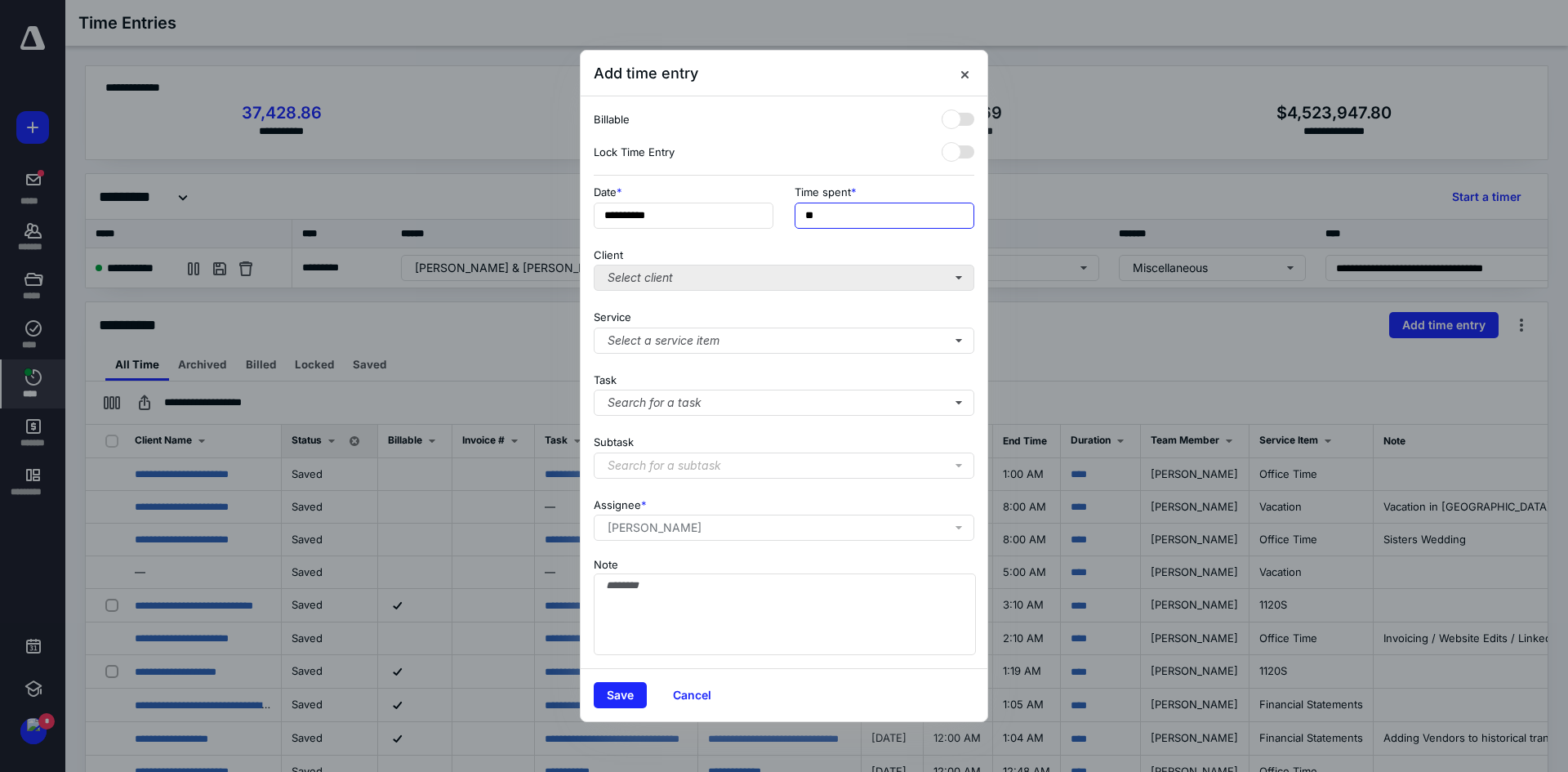 type on "**" 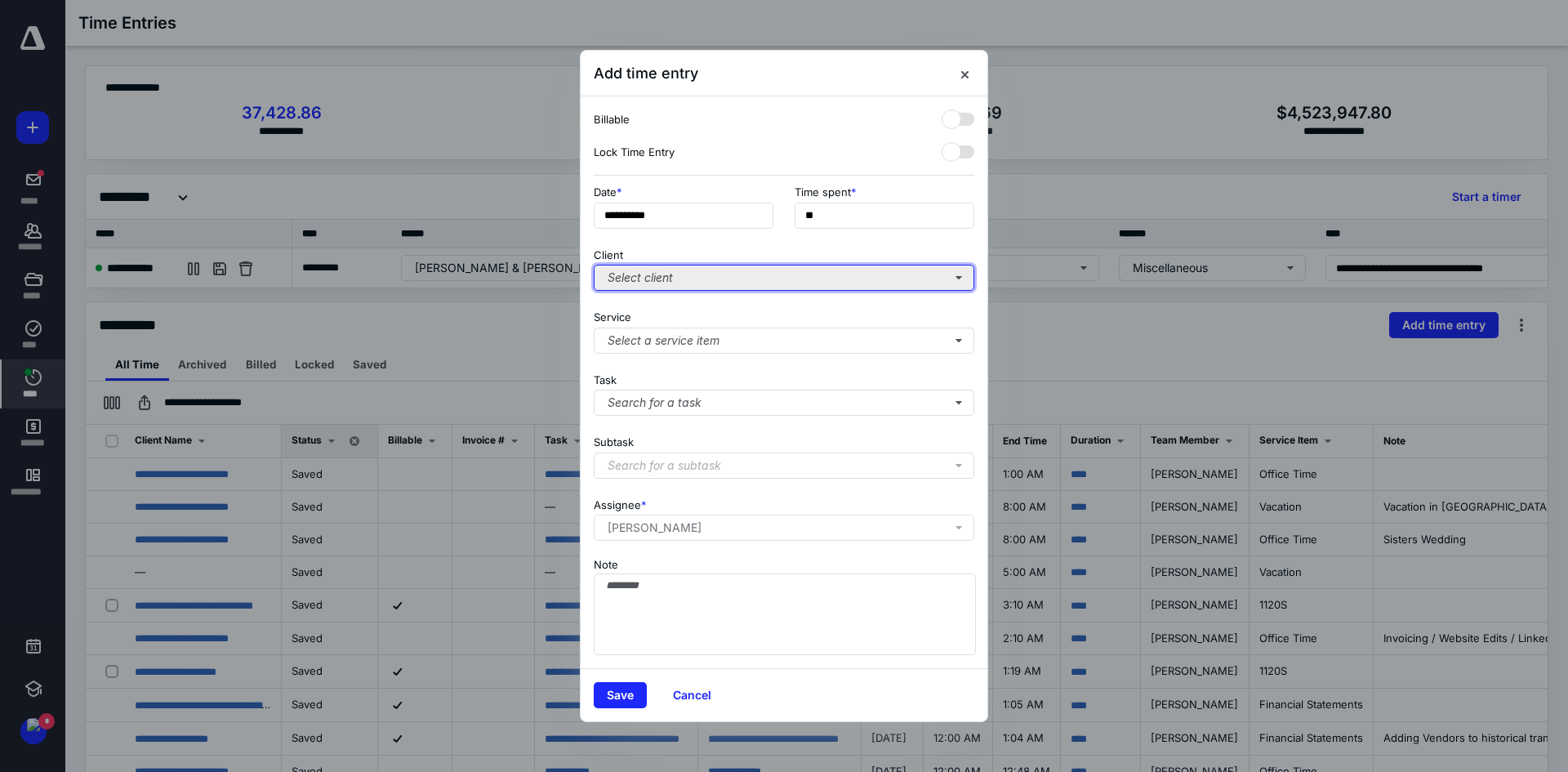 click on "Select client" at bounding box center [784, 278] 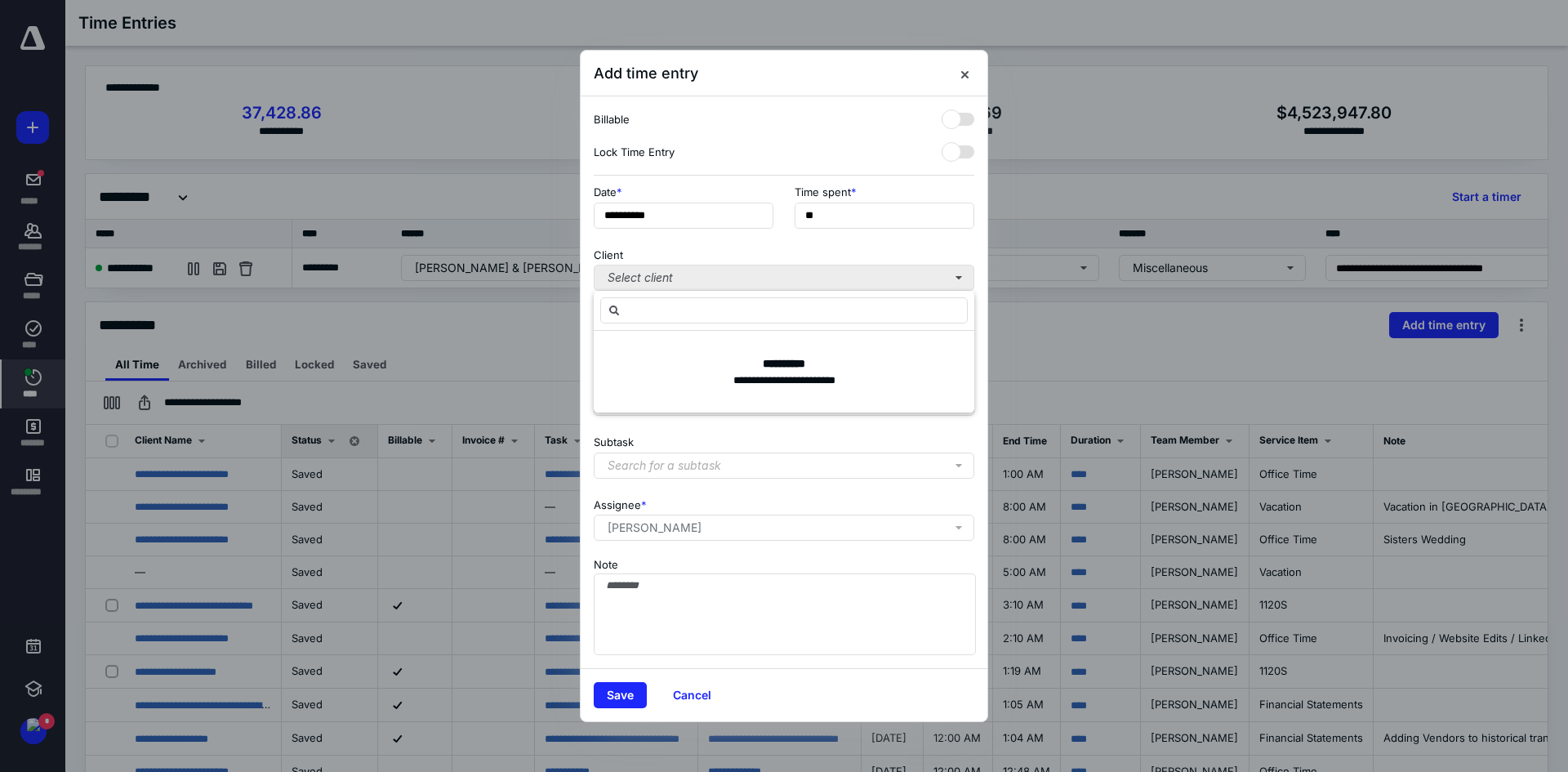type on "*" 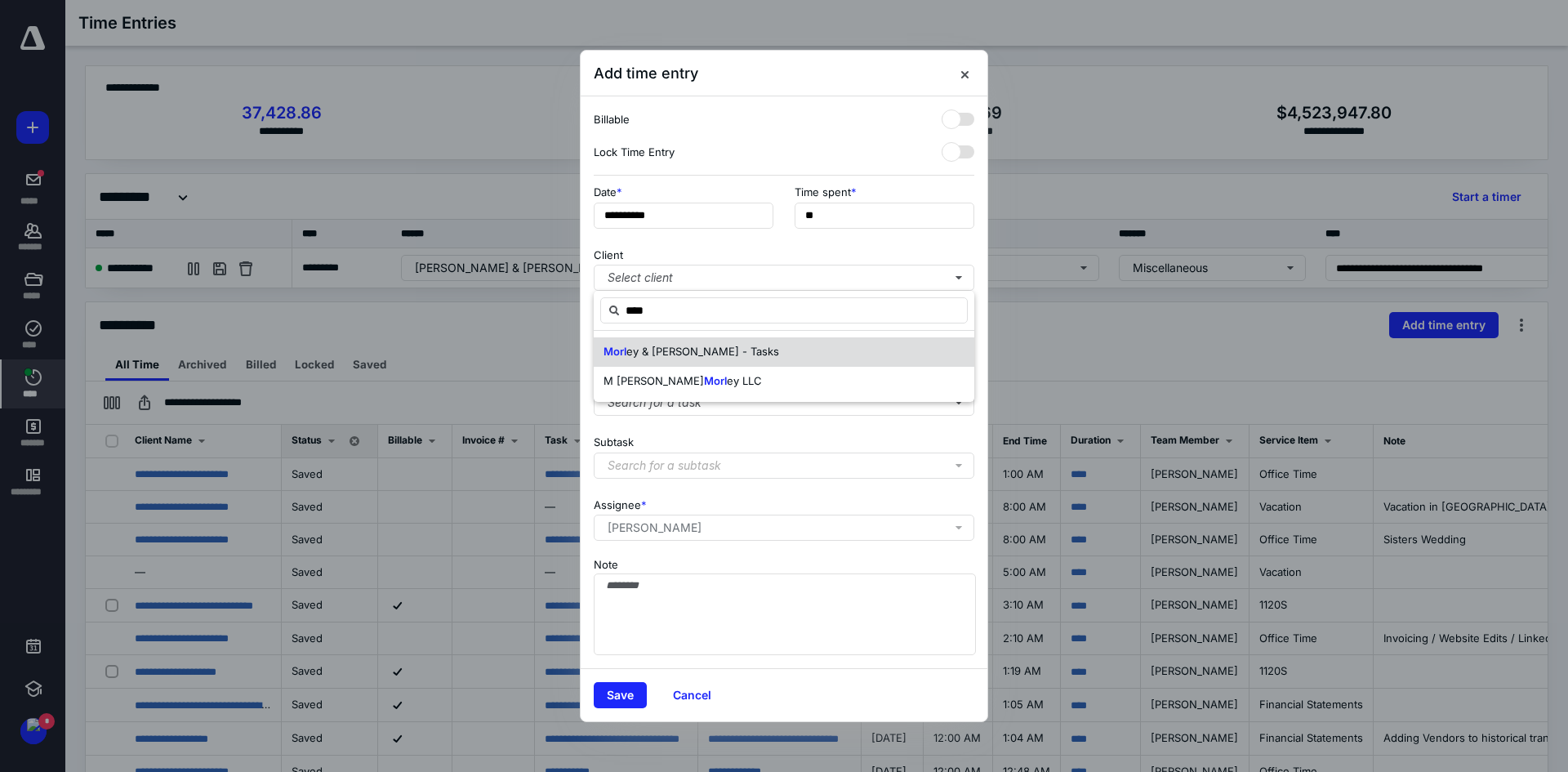 click on "ey & Maynes - Tasks" at bounding box center [702, 351] 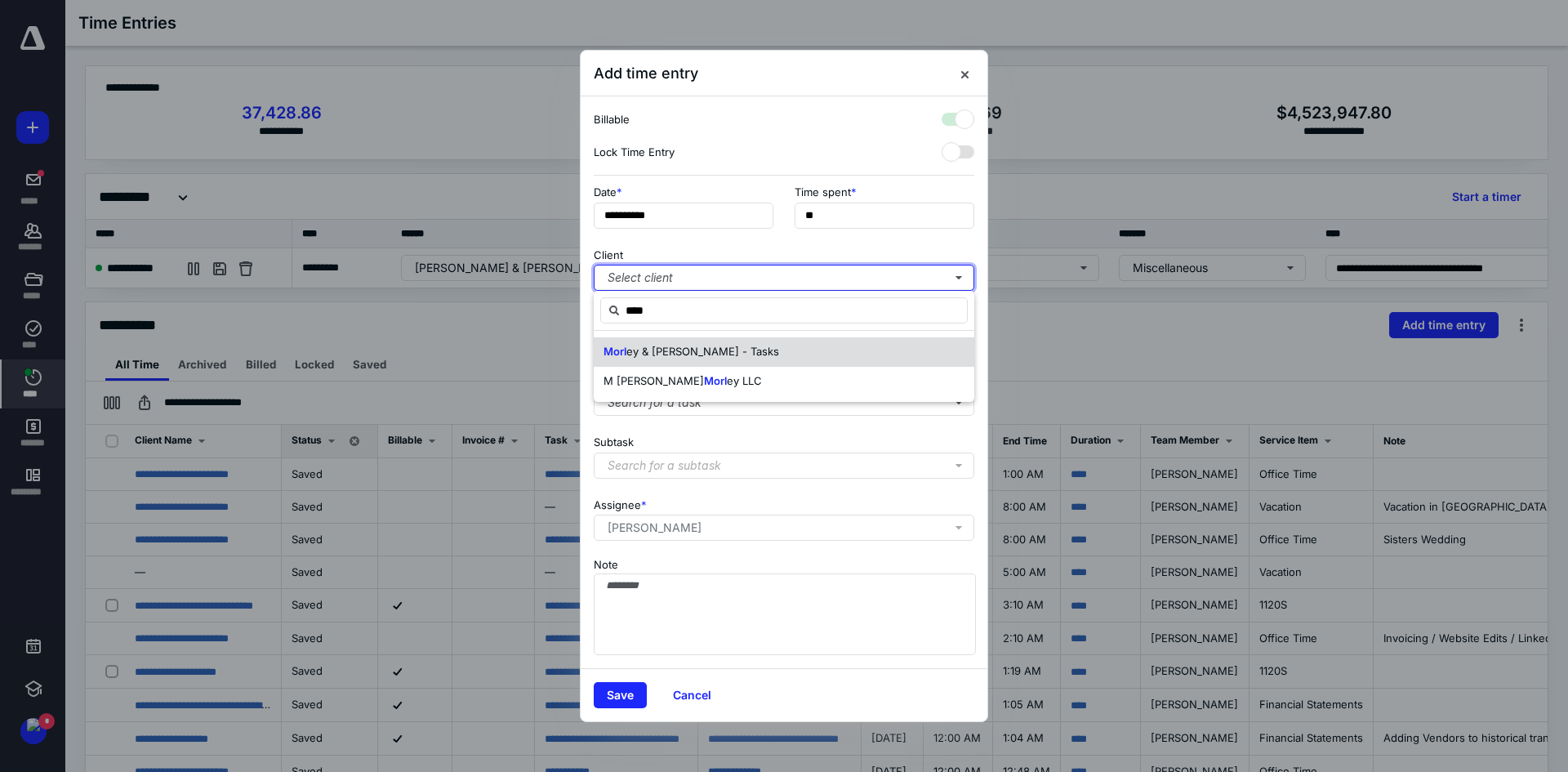 checkbox on "true" 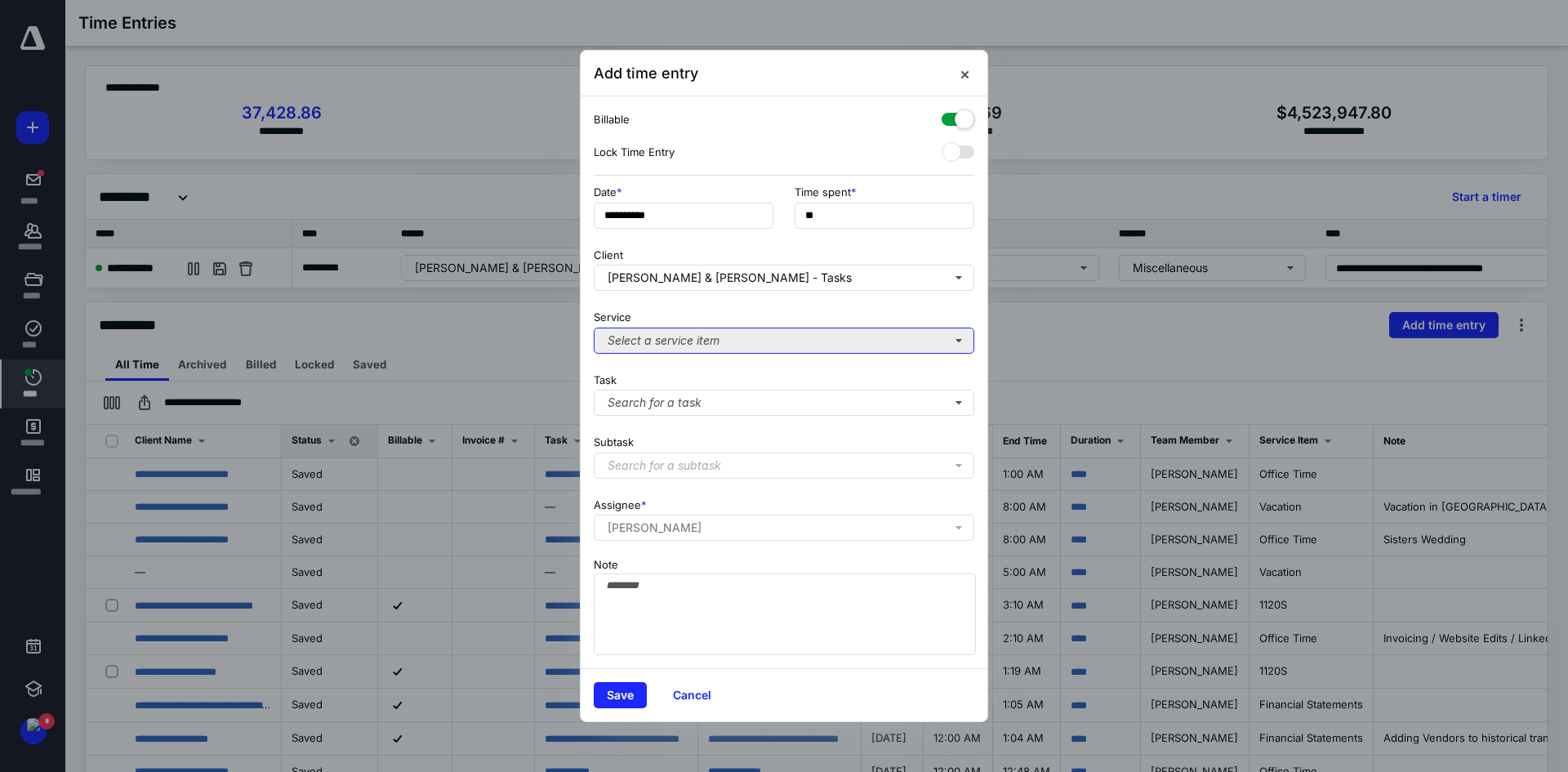 click on "Select a service item" at bounding box center (784, 341) 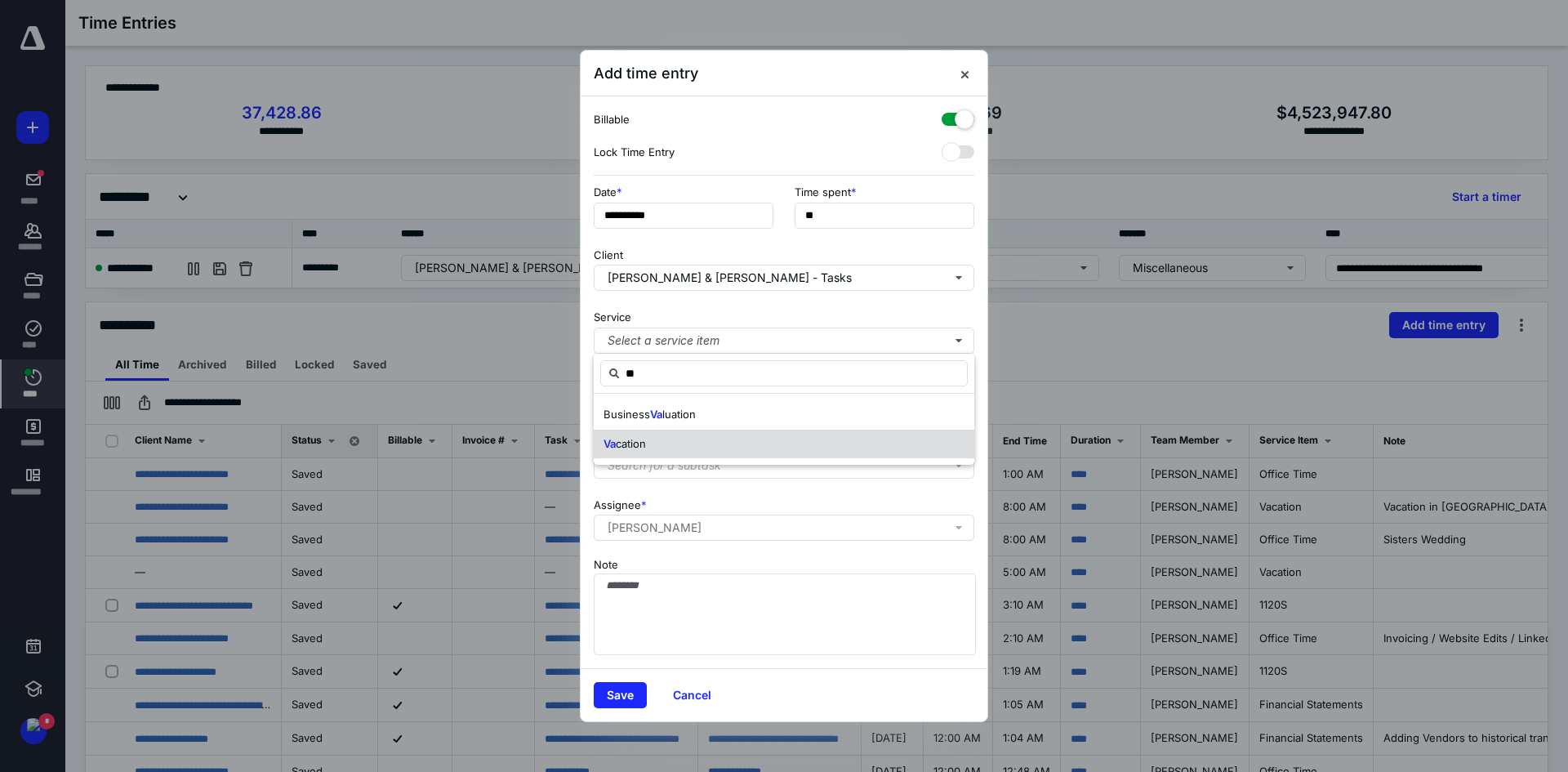 click on "Va cation" at bounding box center (784, 444) 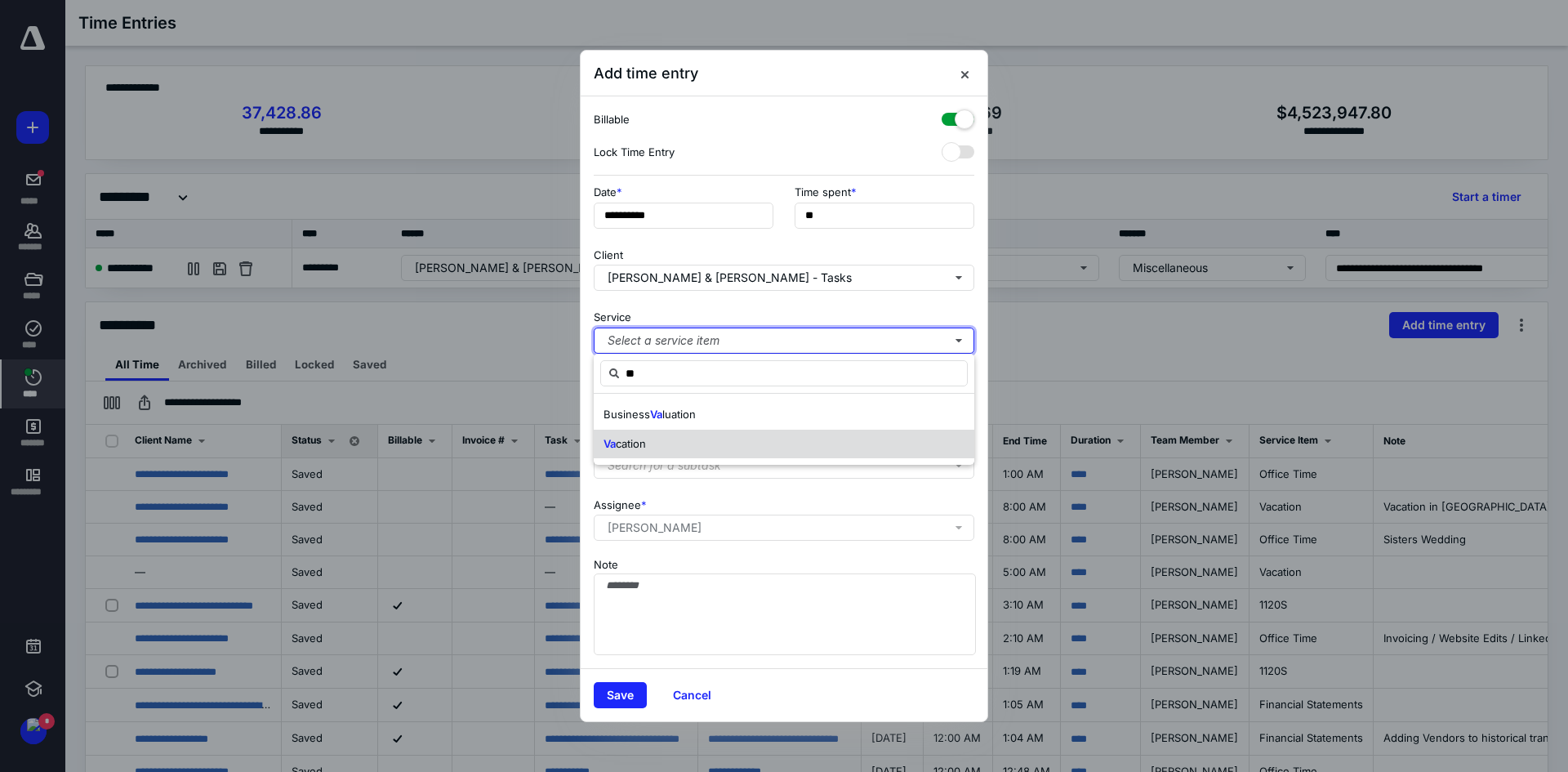 type 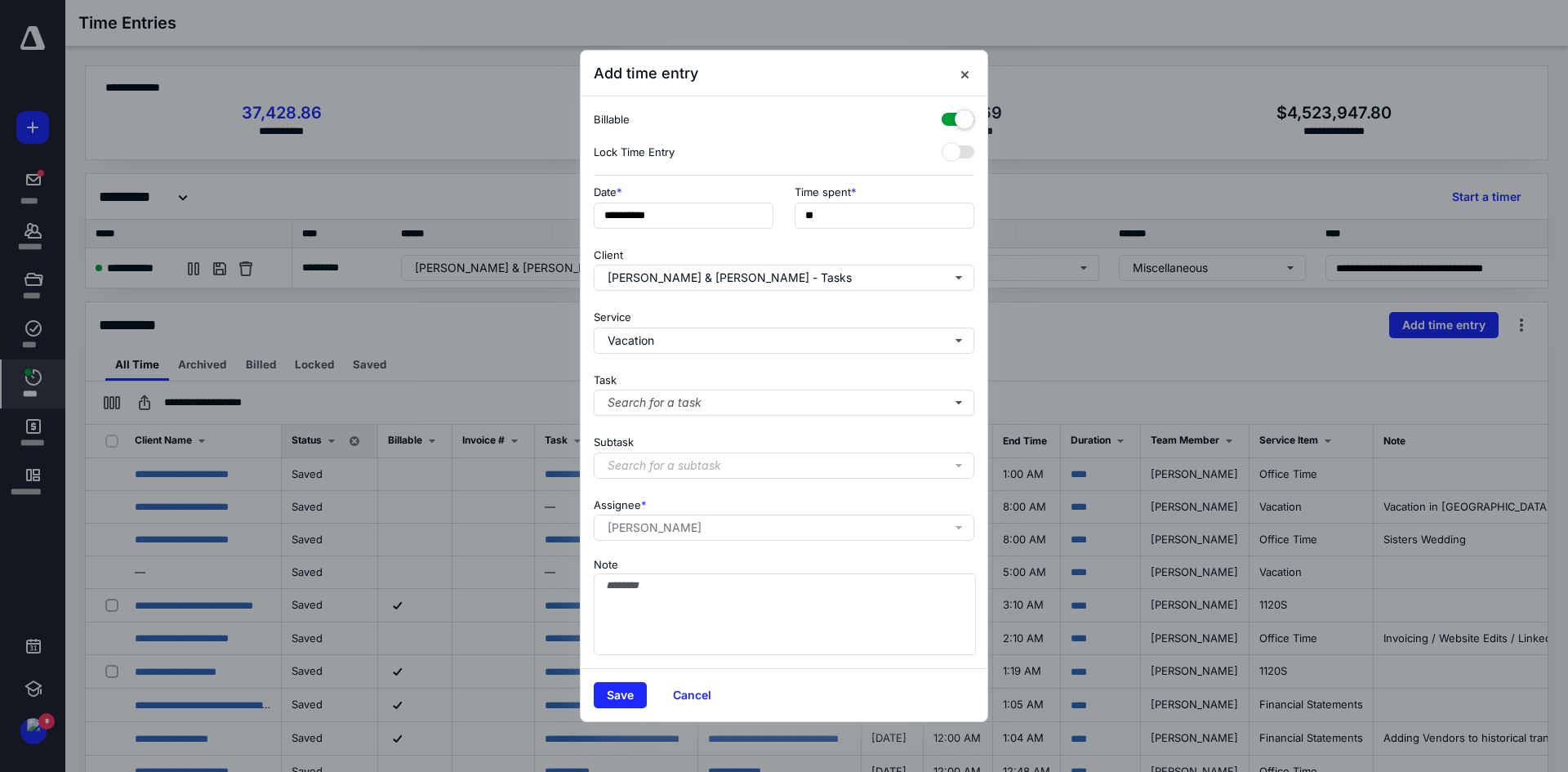 click at bounding box center (958, 116) 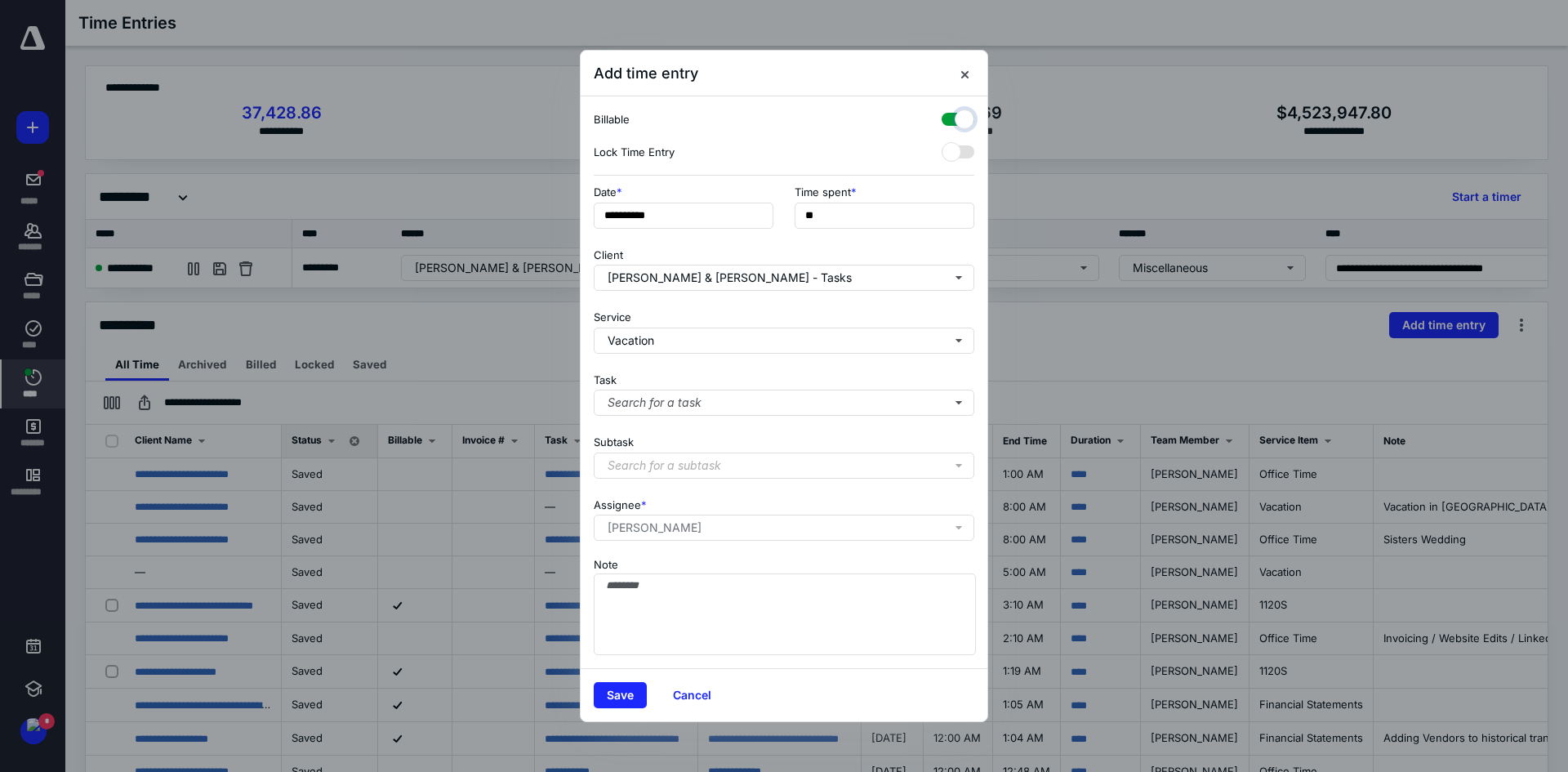 click at bounding box center (950, 117) 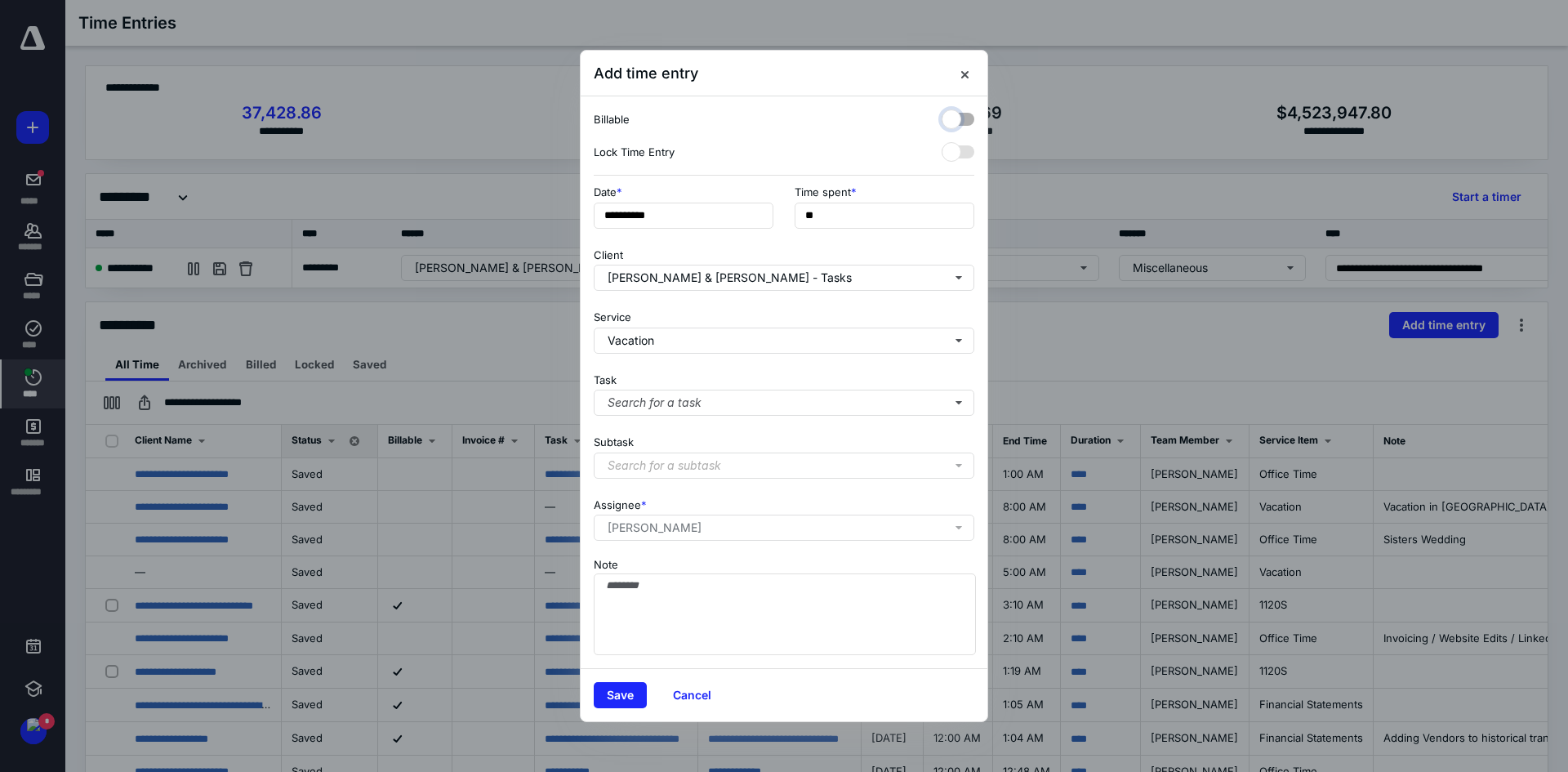 checkbox on "false" 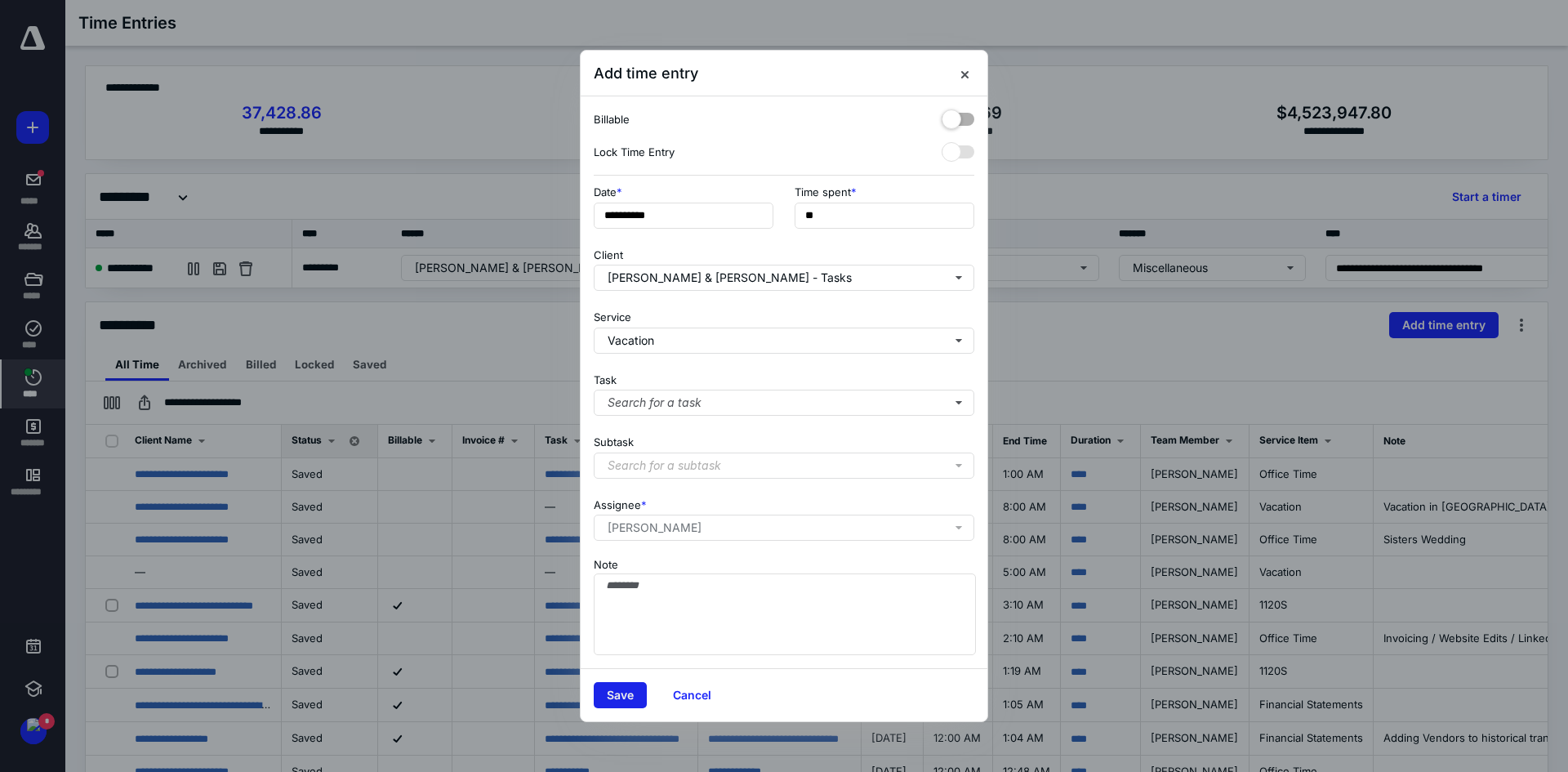 click on "Save" at bounding box center (620, 695) 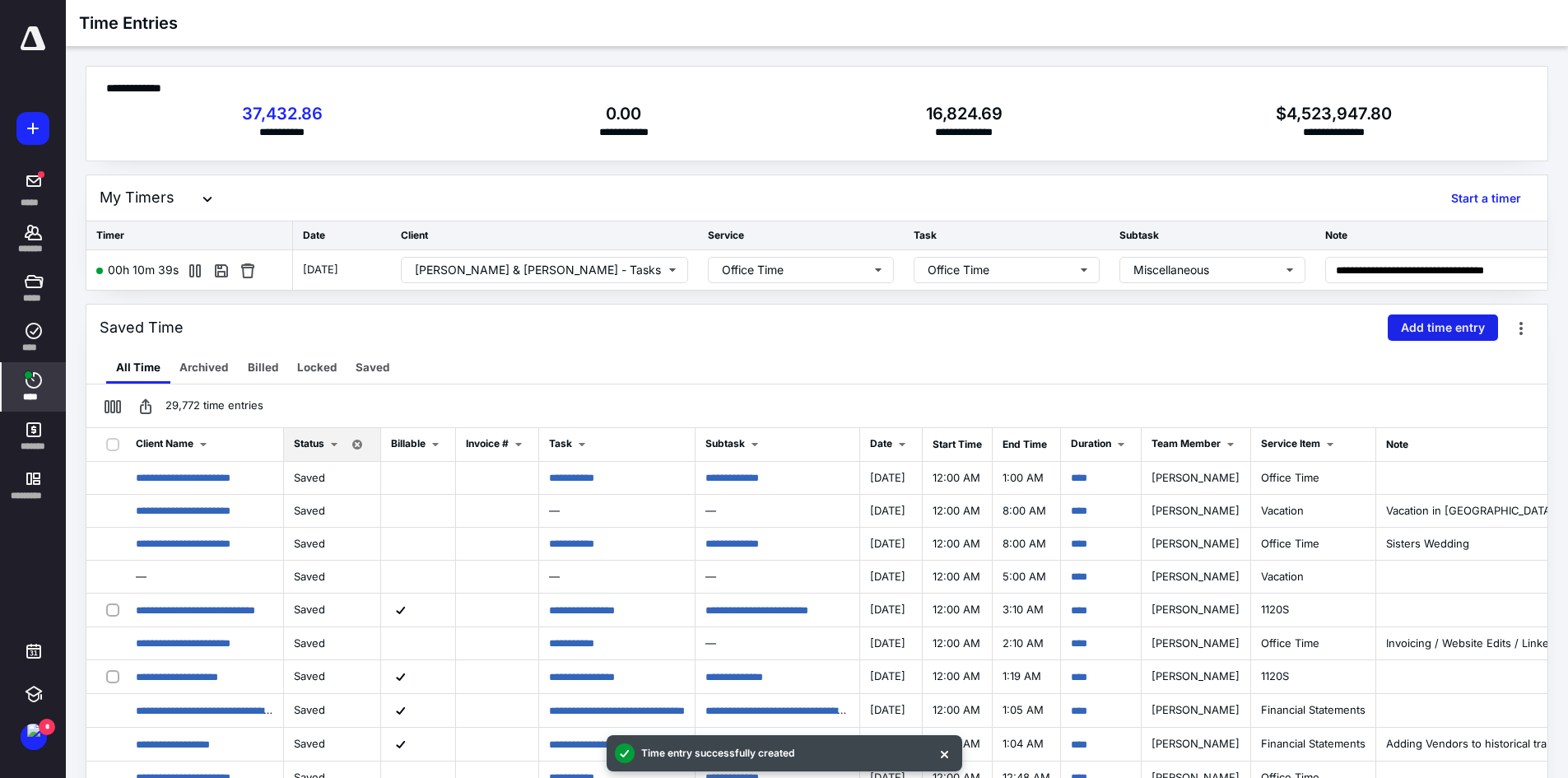 click on "Add time entry" at bounding box center [1443, 328] 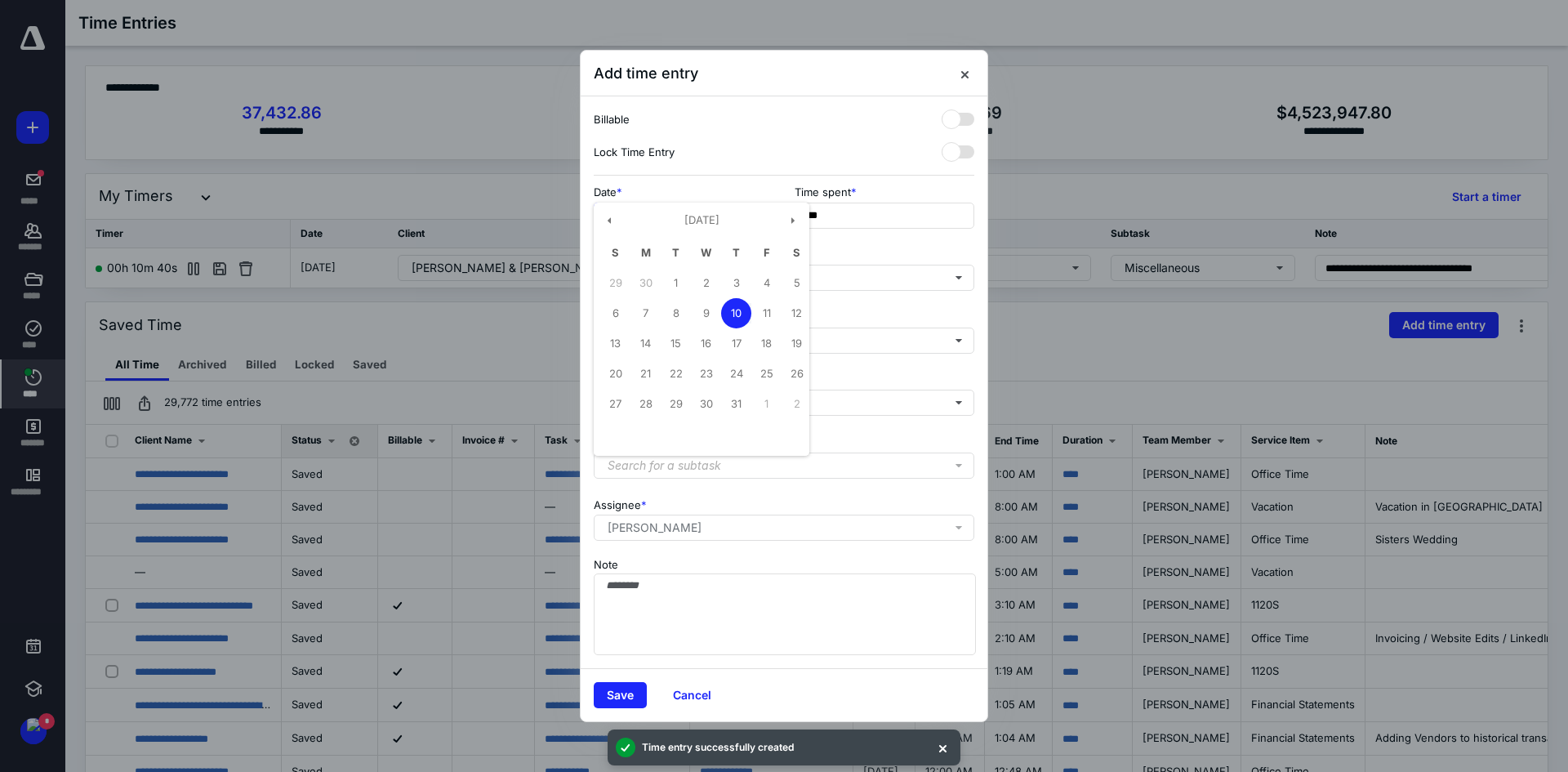 click on "**********" at bounding box center [684, 216] 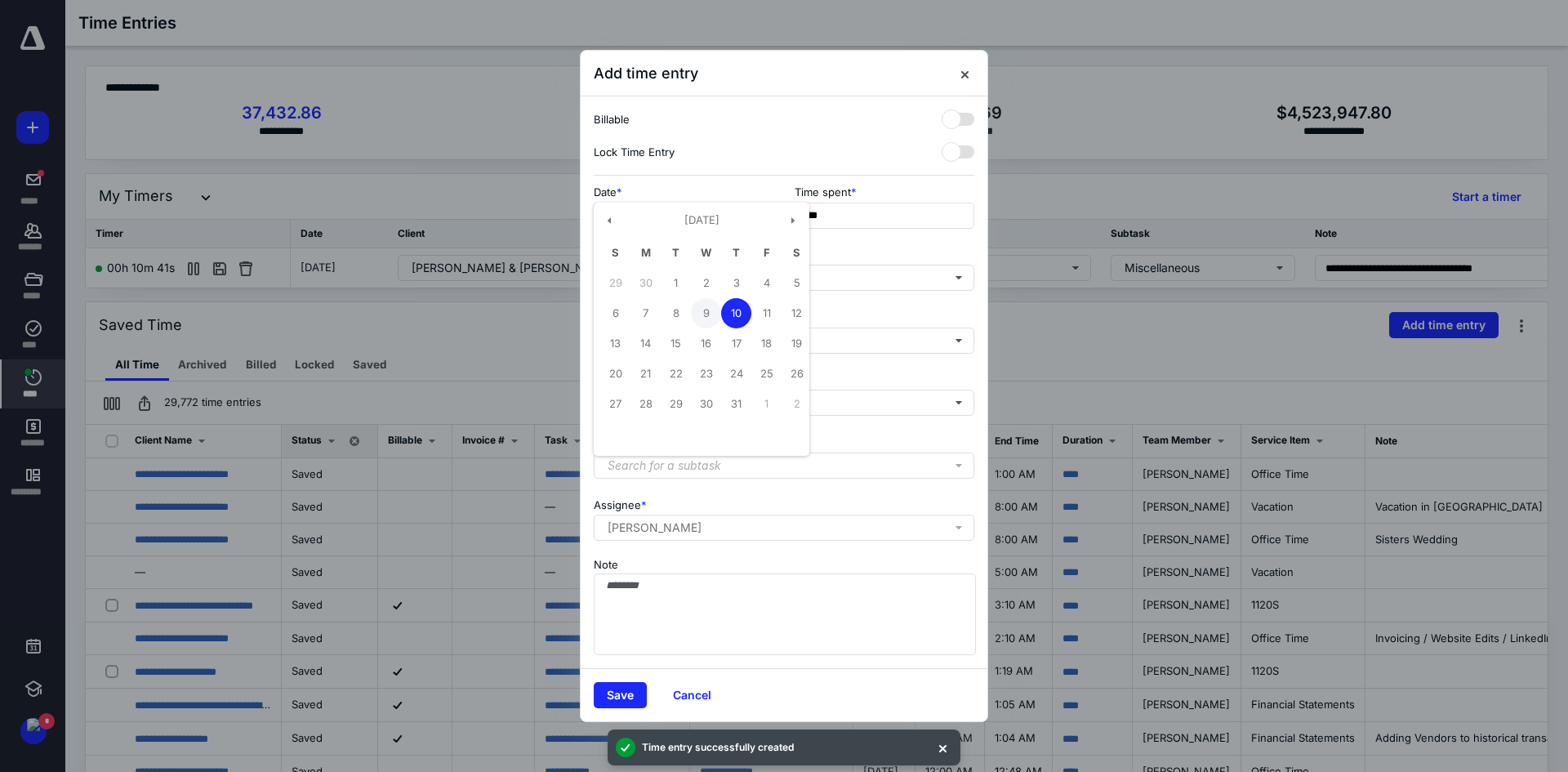 click on "9" at bounding box center [706, 313] 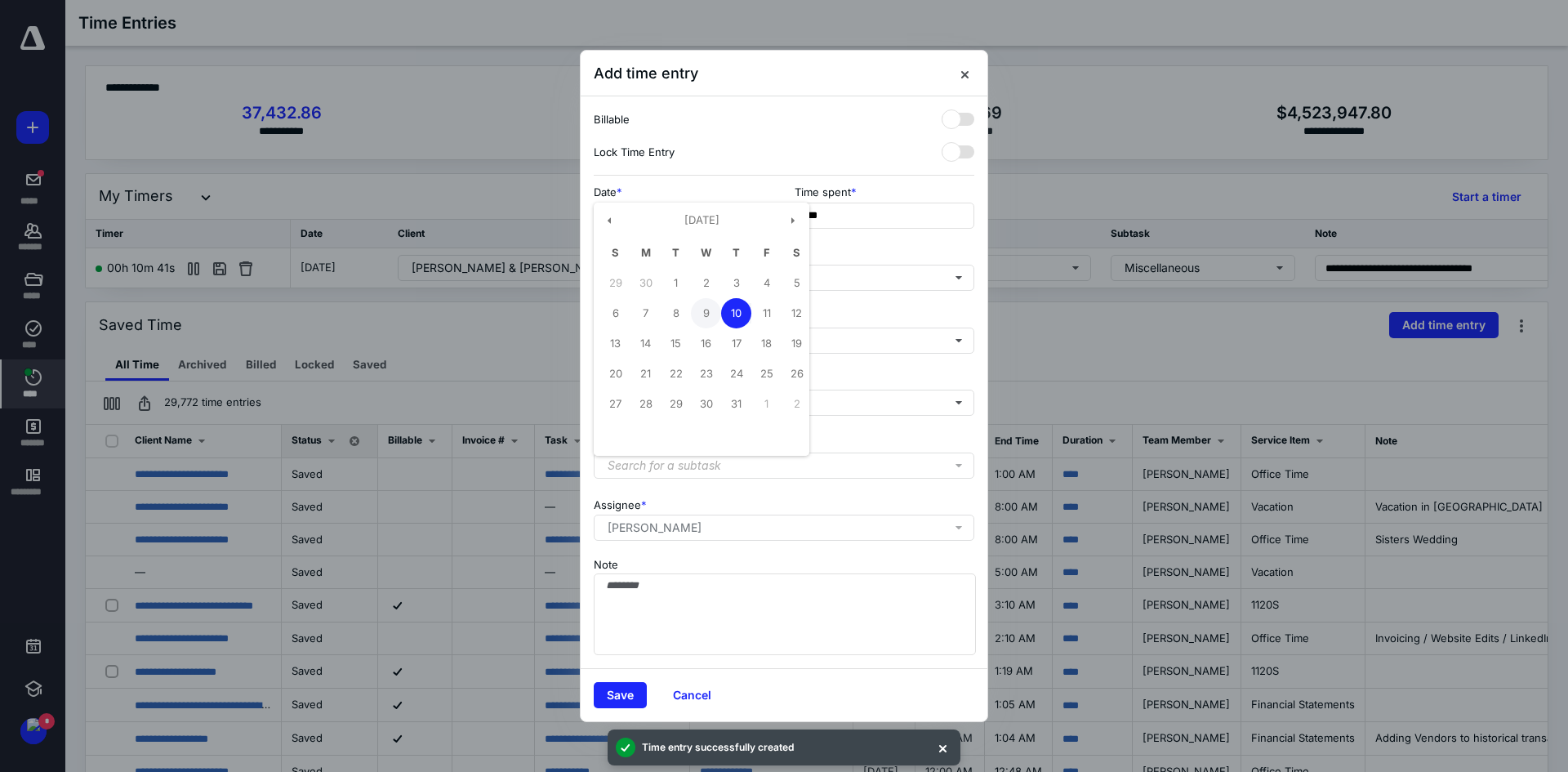 type on "**********" 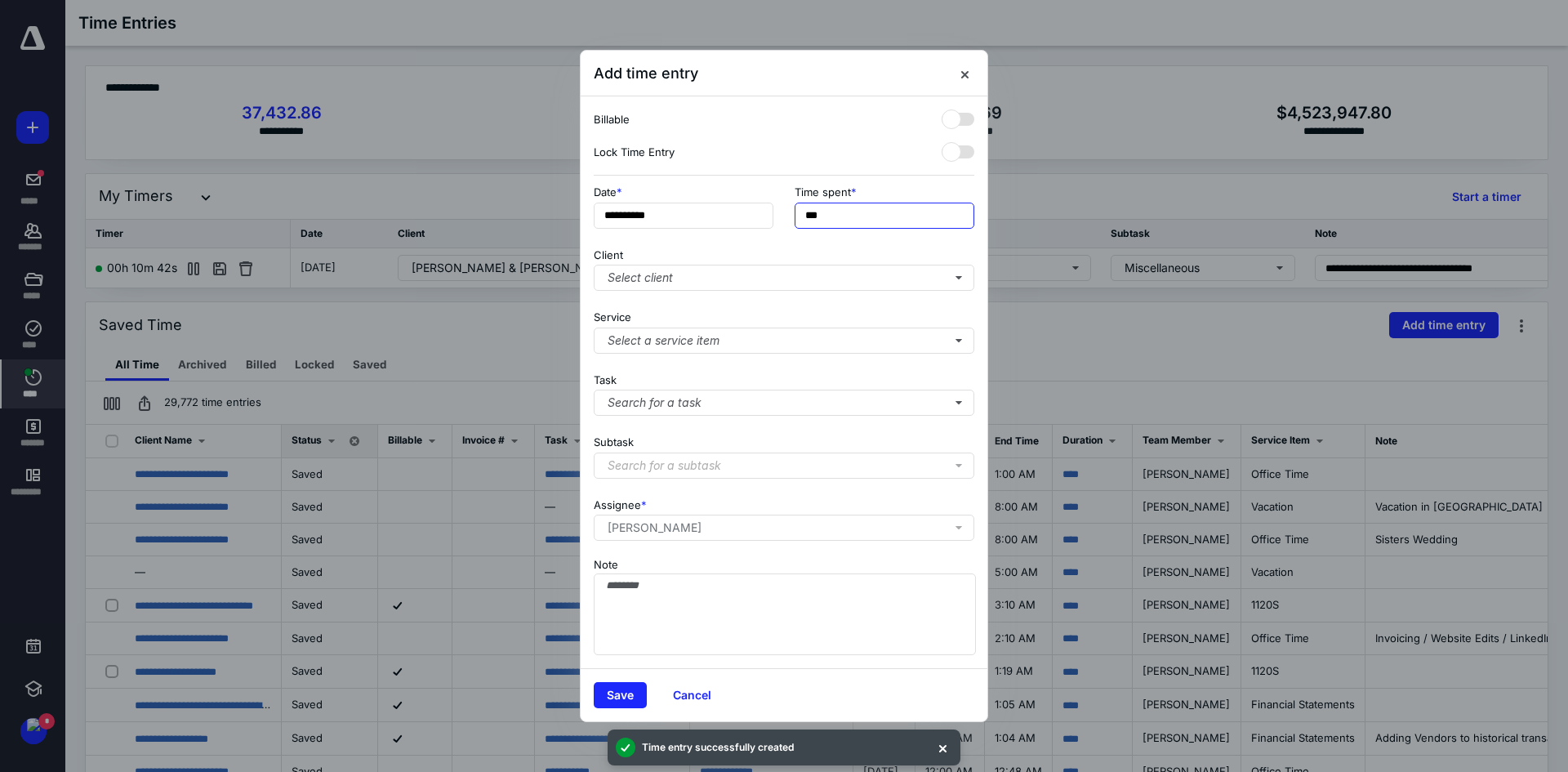 drag, startPoint x: 849, startPoint y: 216, endPoint x: 774, endPoint y: 212, distance: 75.10659 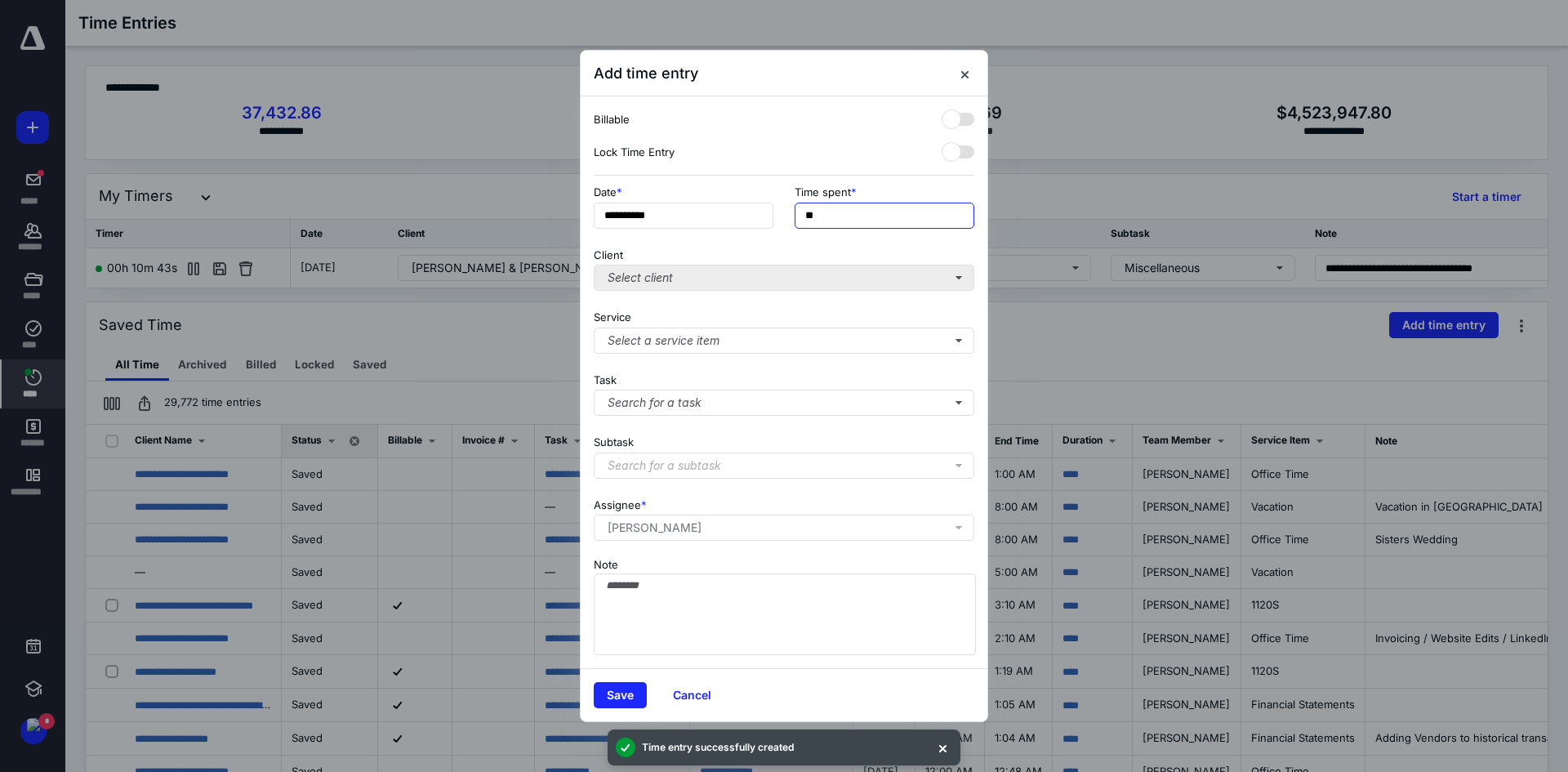 type on "**" 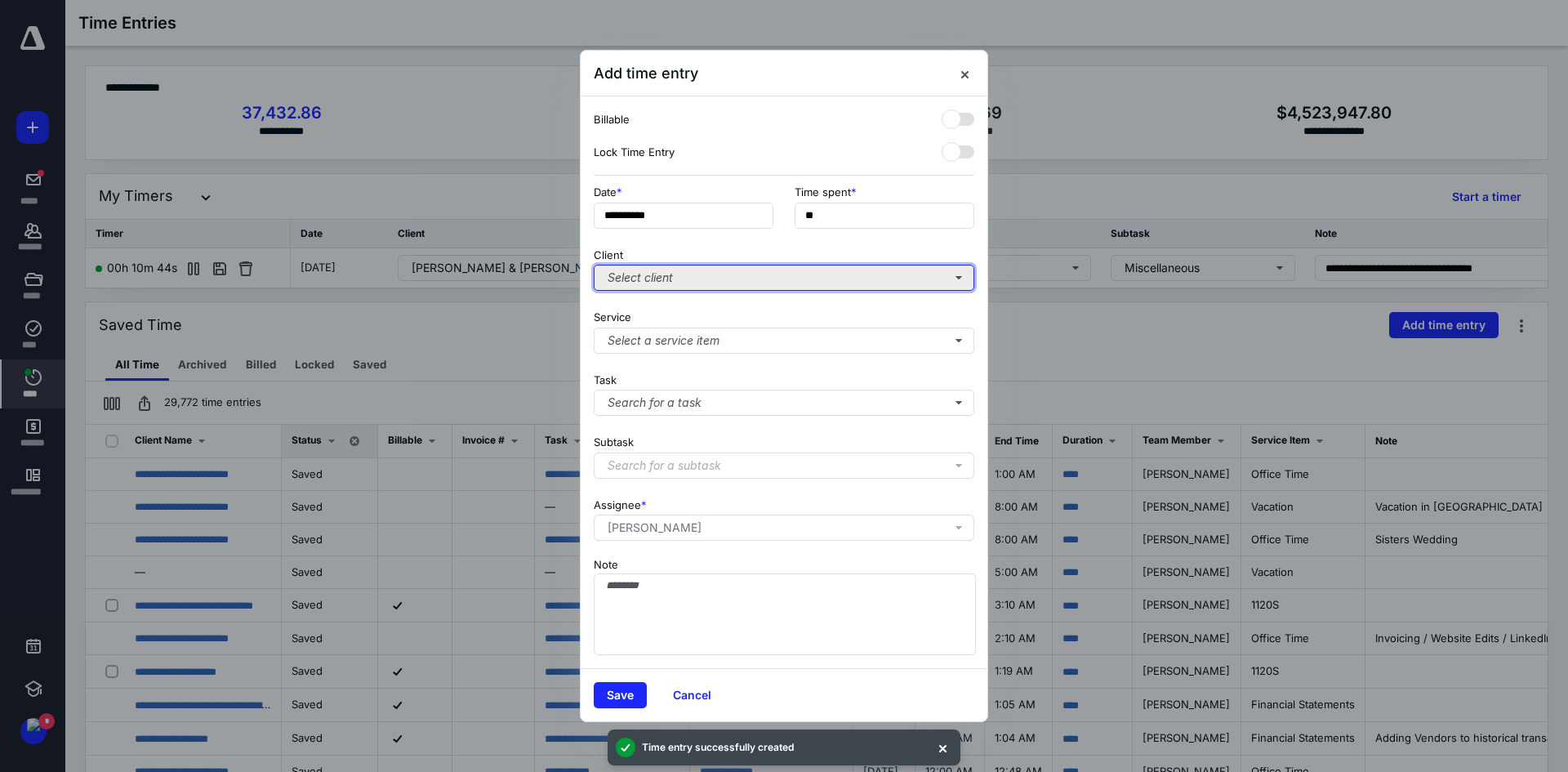 click on "Select client" at bounding box center [784, 278] 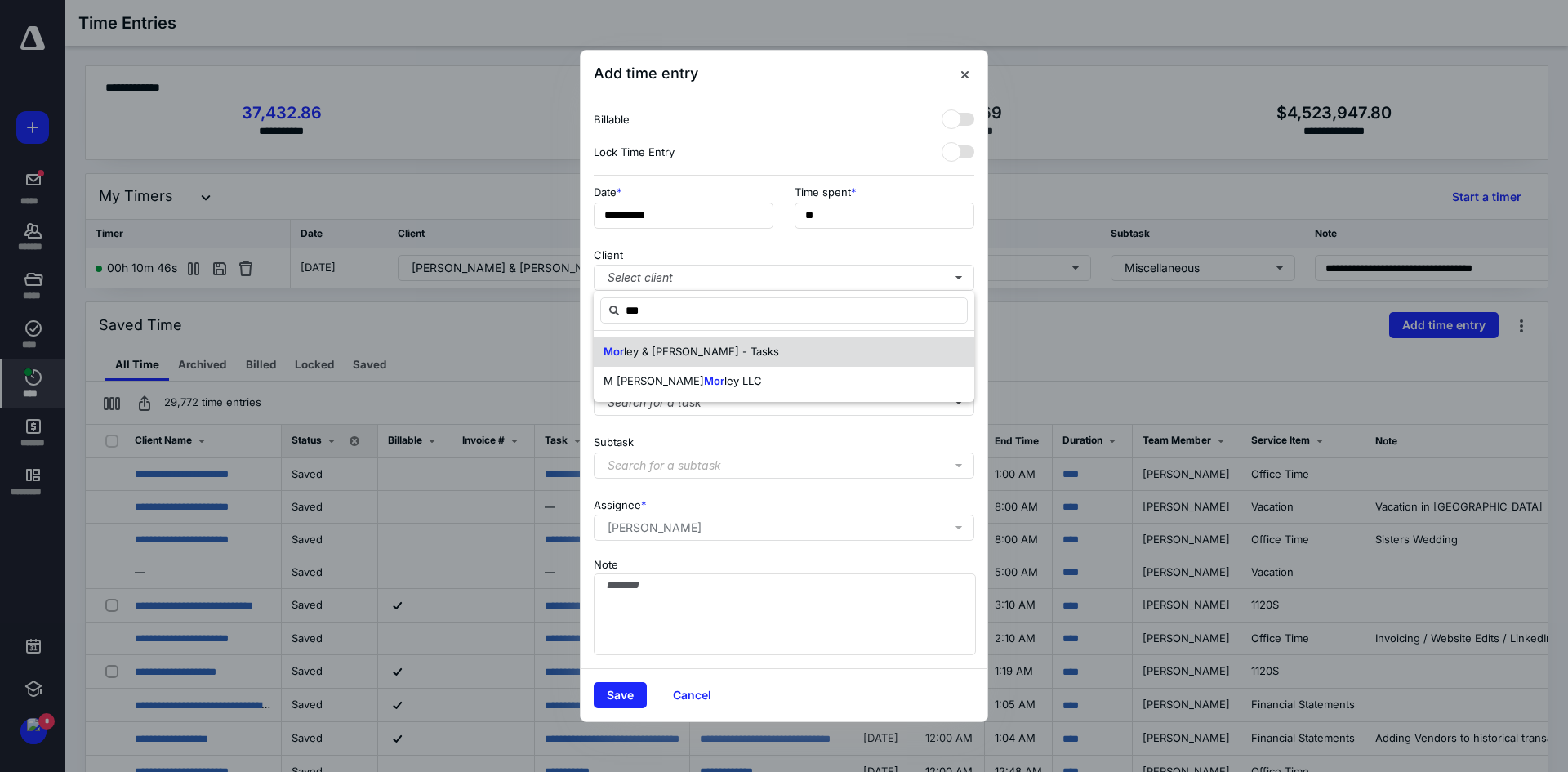 click on "ley & Maynes - Tasks" at bounding box center (702, 351) 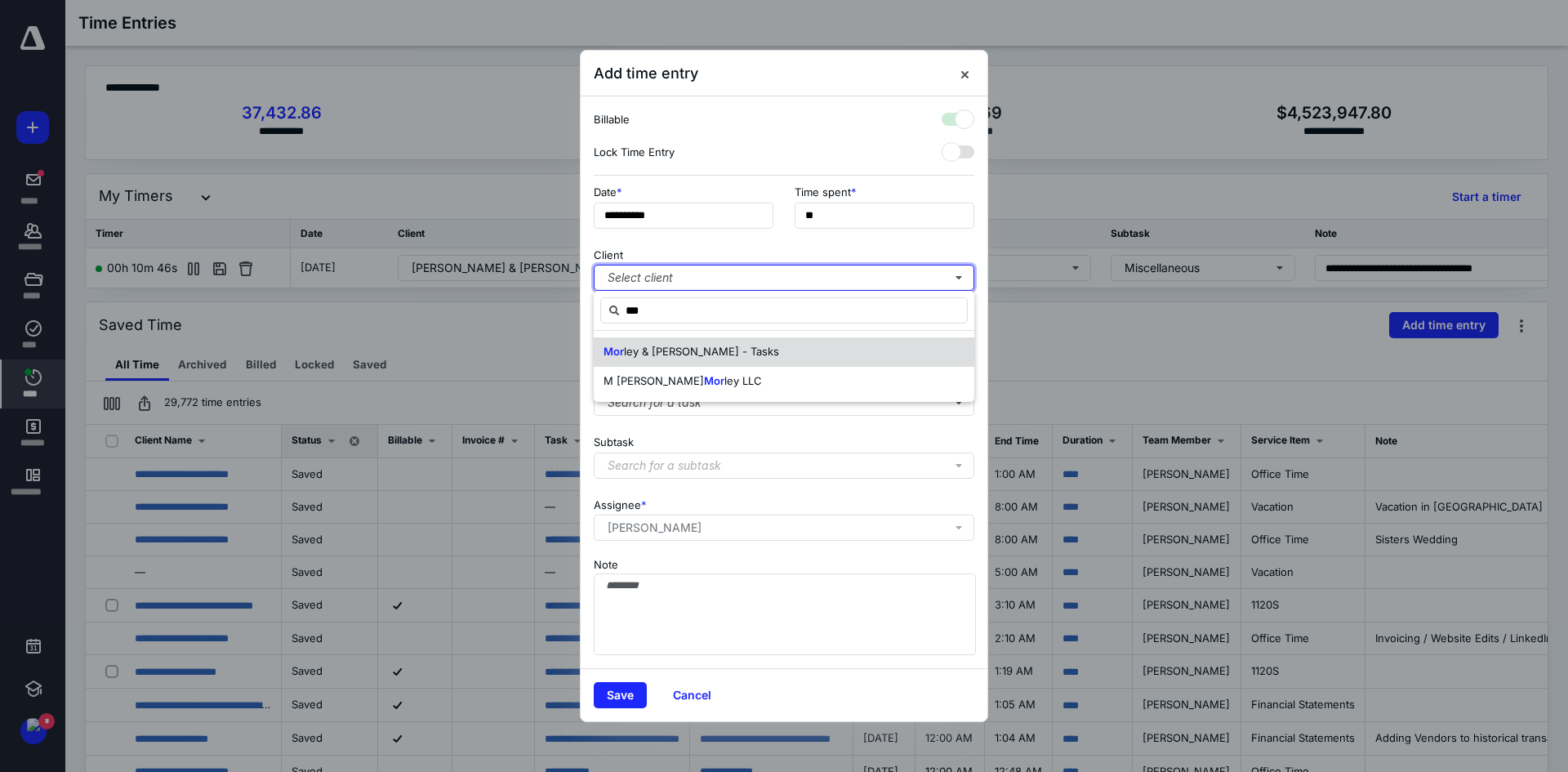 checkbox on "true" 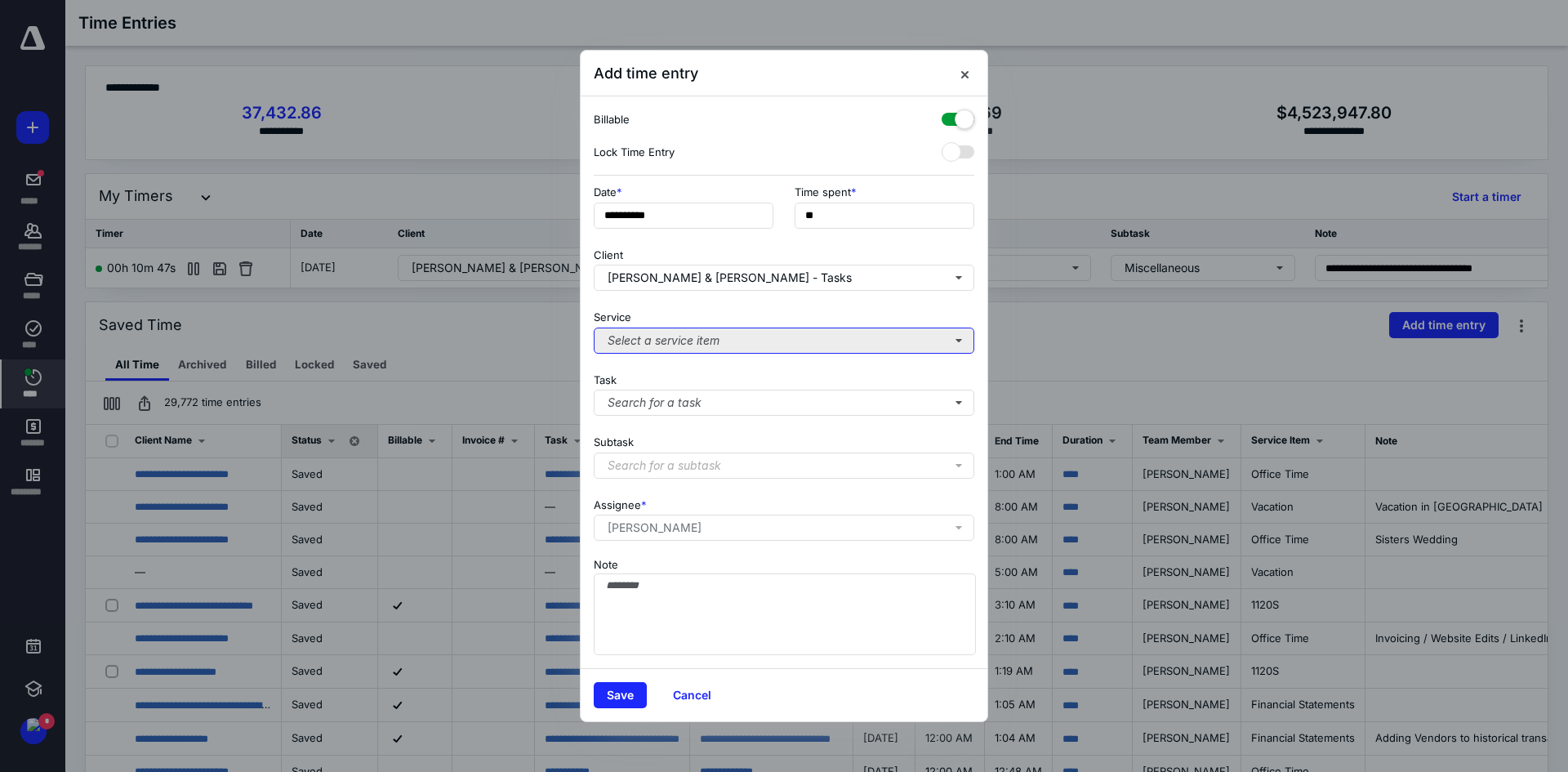 click on "Select a service item" at bounding box center (784, 341) 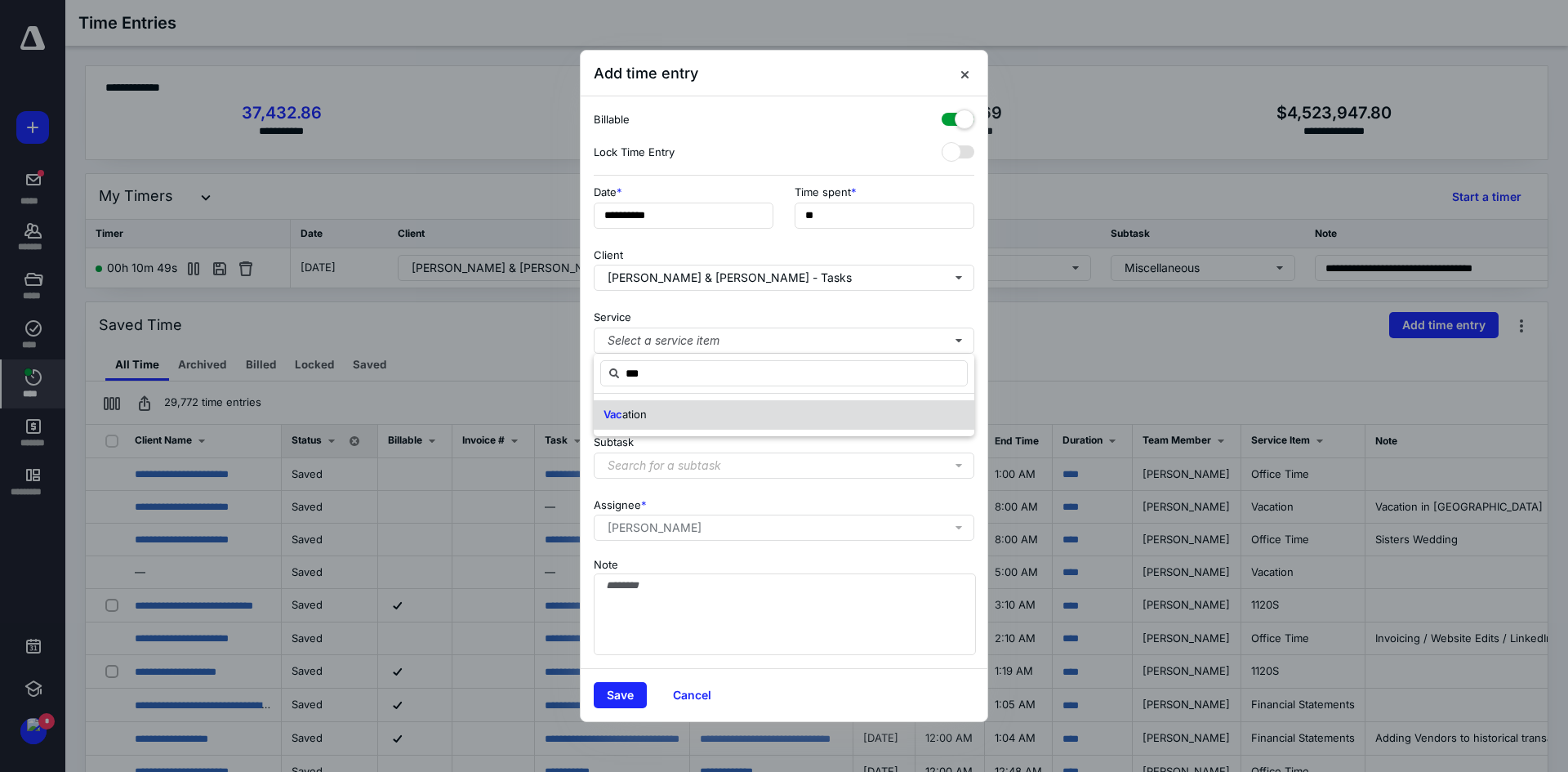 click on "Vac ation" at bounding box center (784, 415) 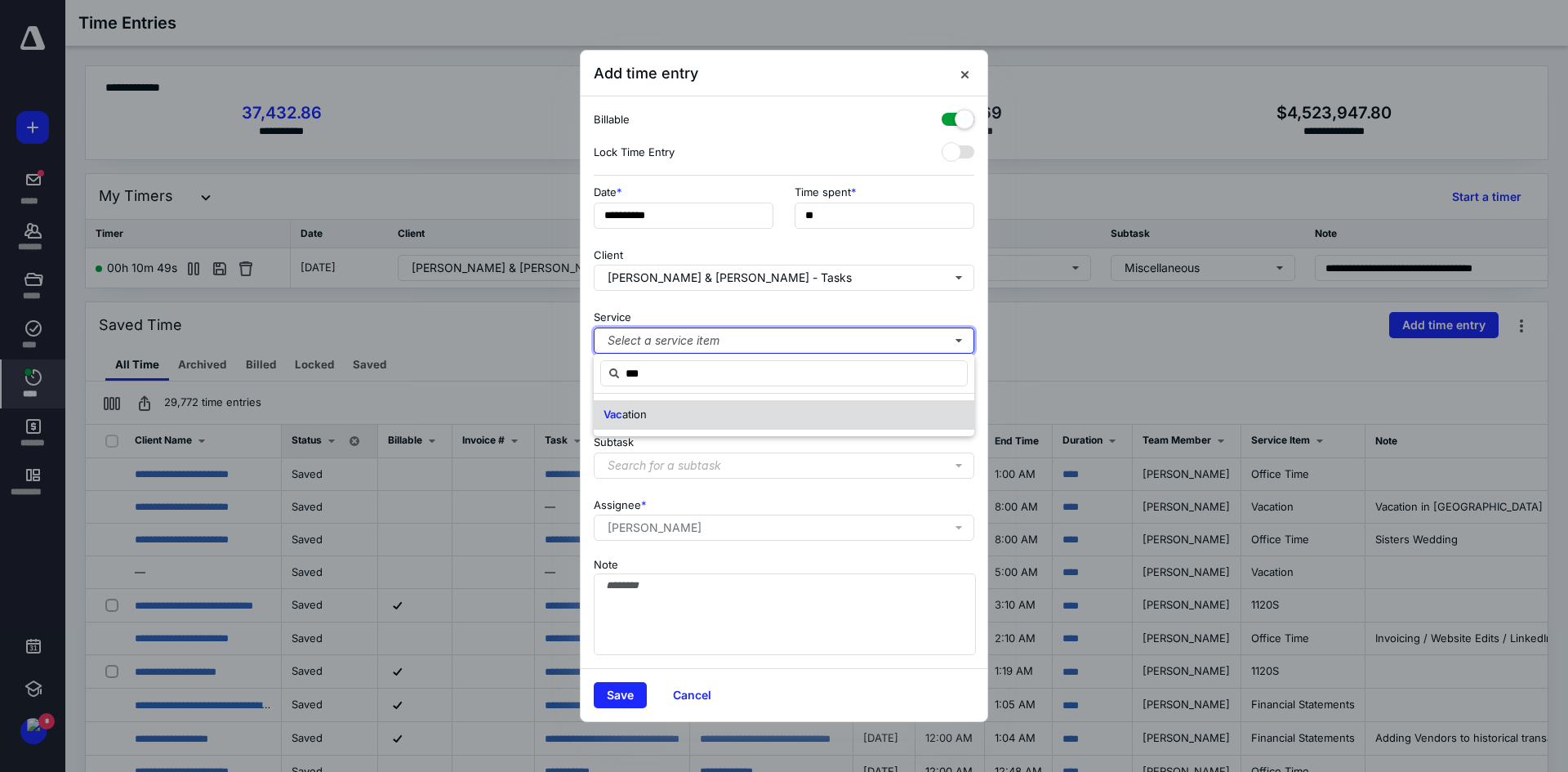 type 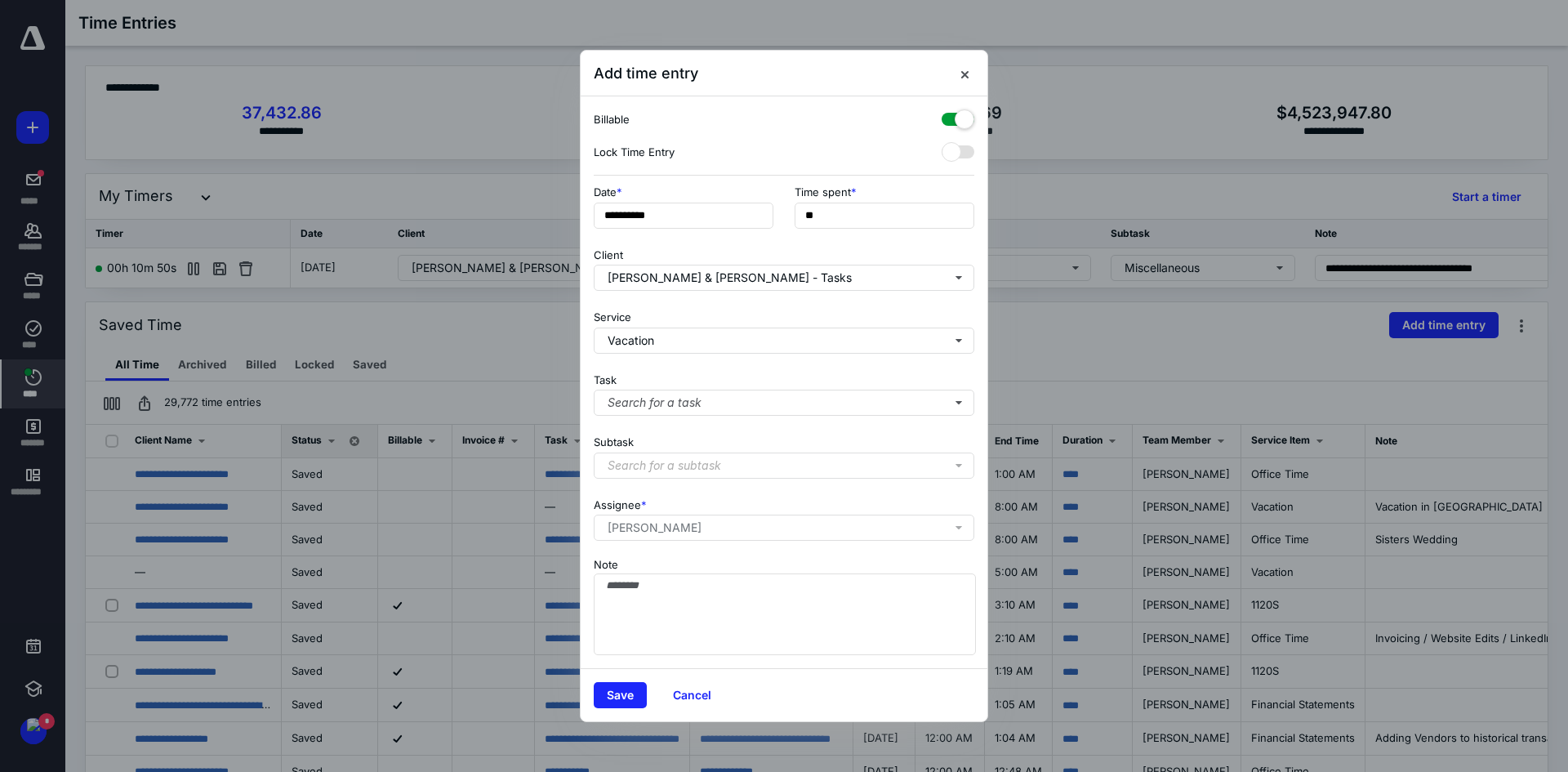 click at bounding box center (958, 116) 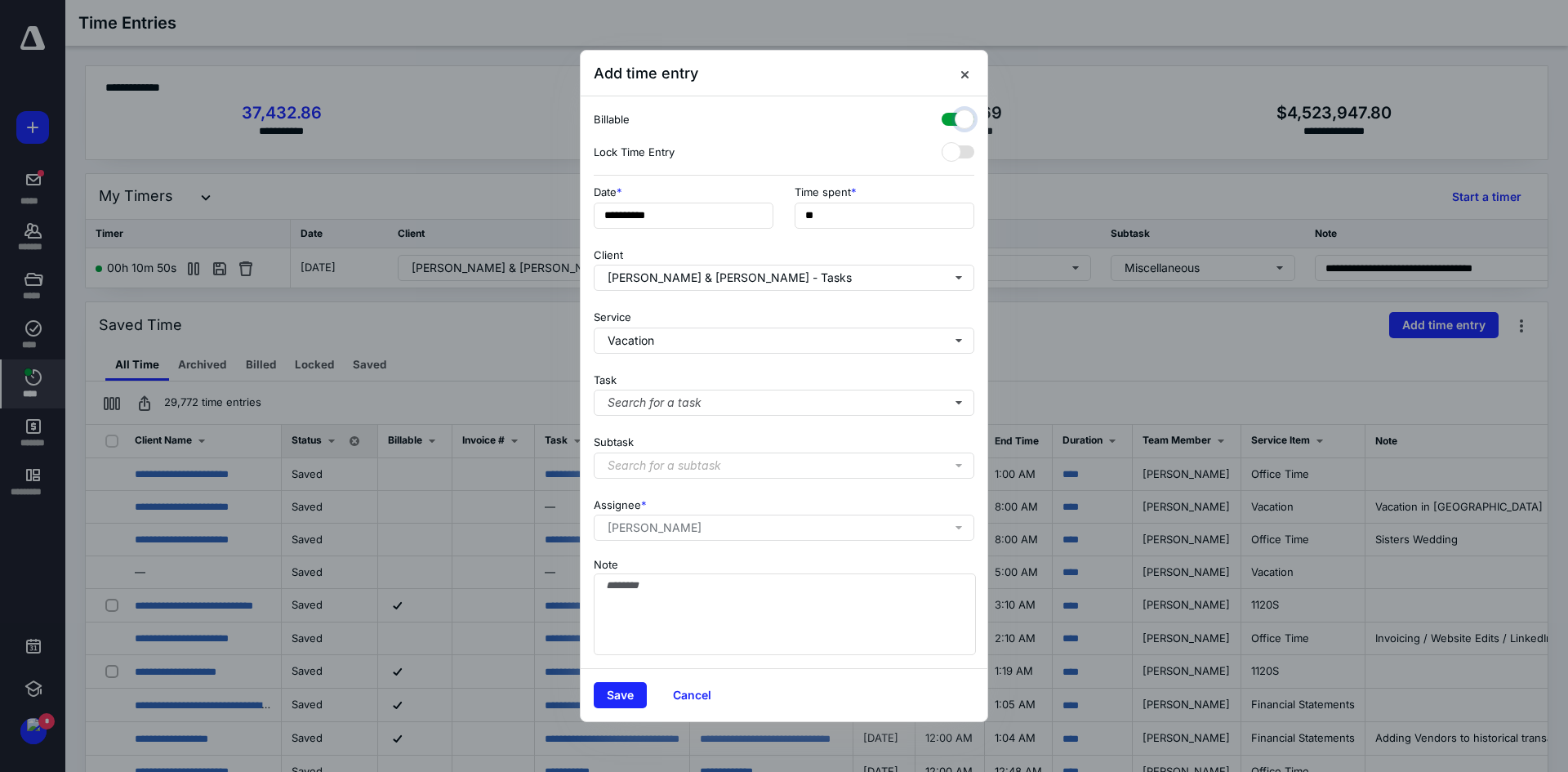 click at bounding box center [950, 117] 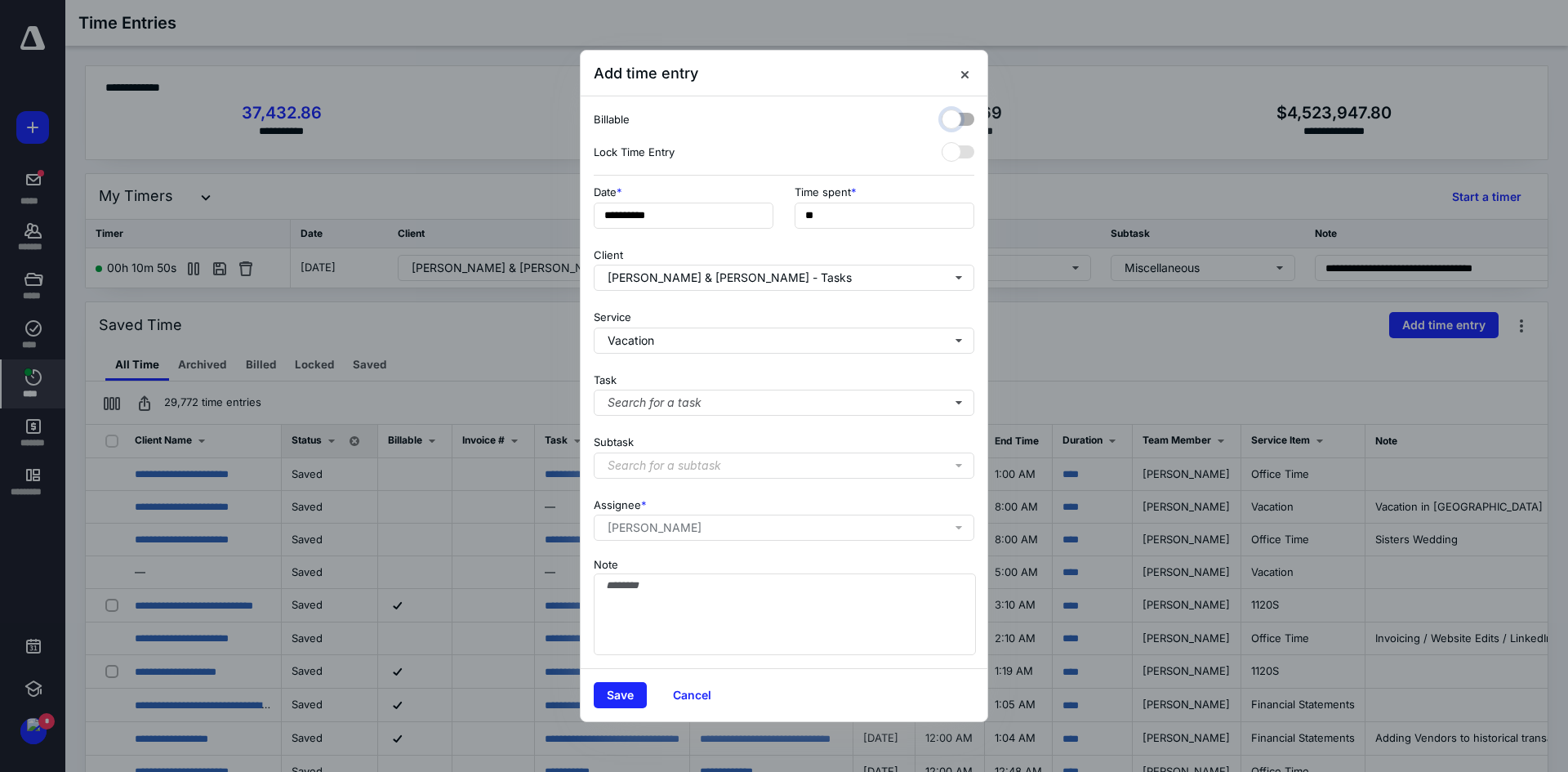 checkbox on "false" 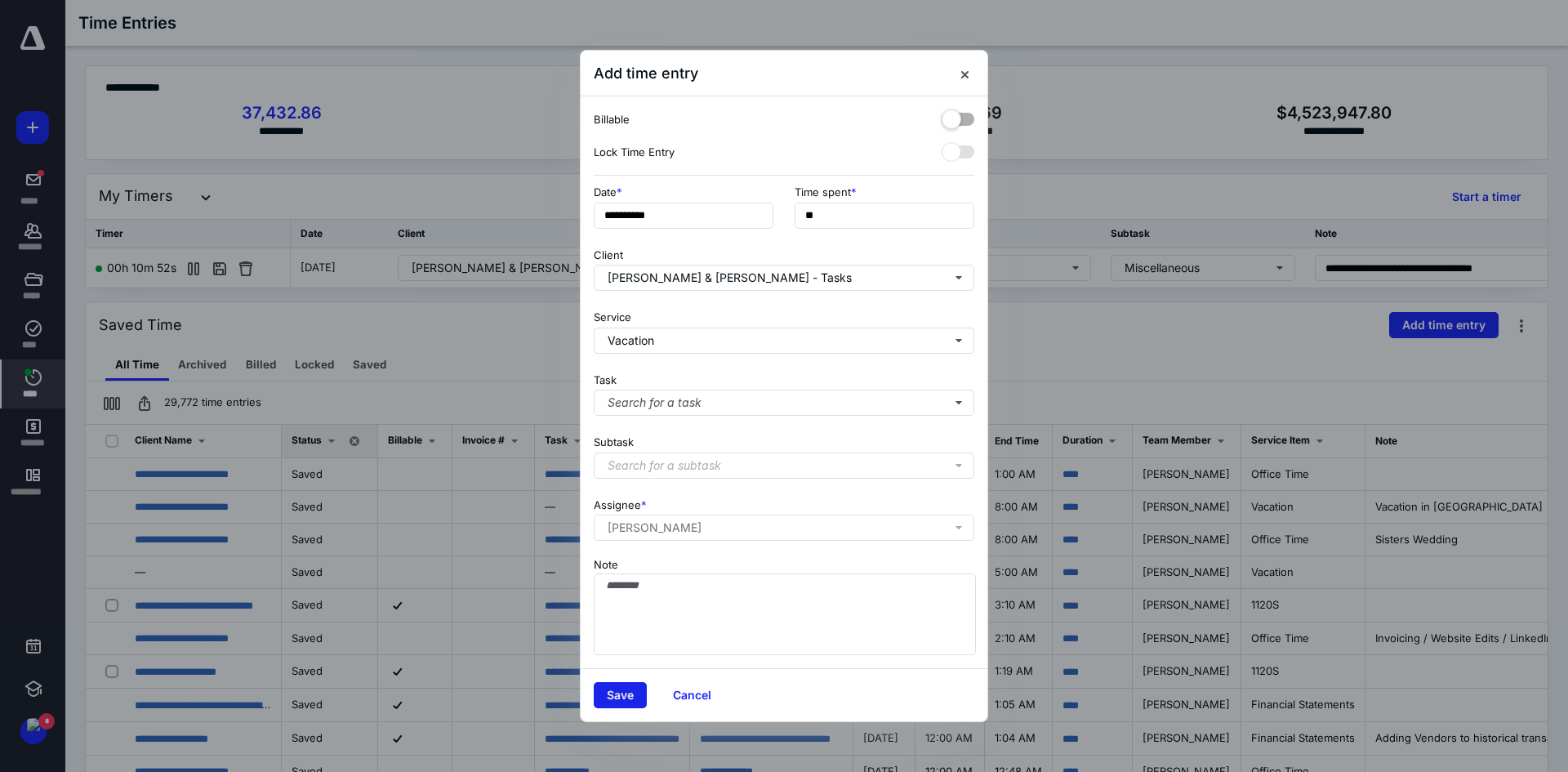 click on "Save" at bounding box center (620, 695) 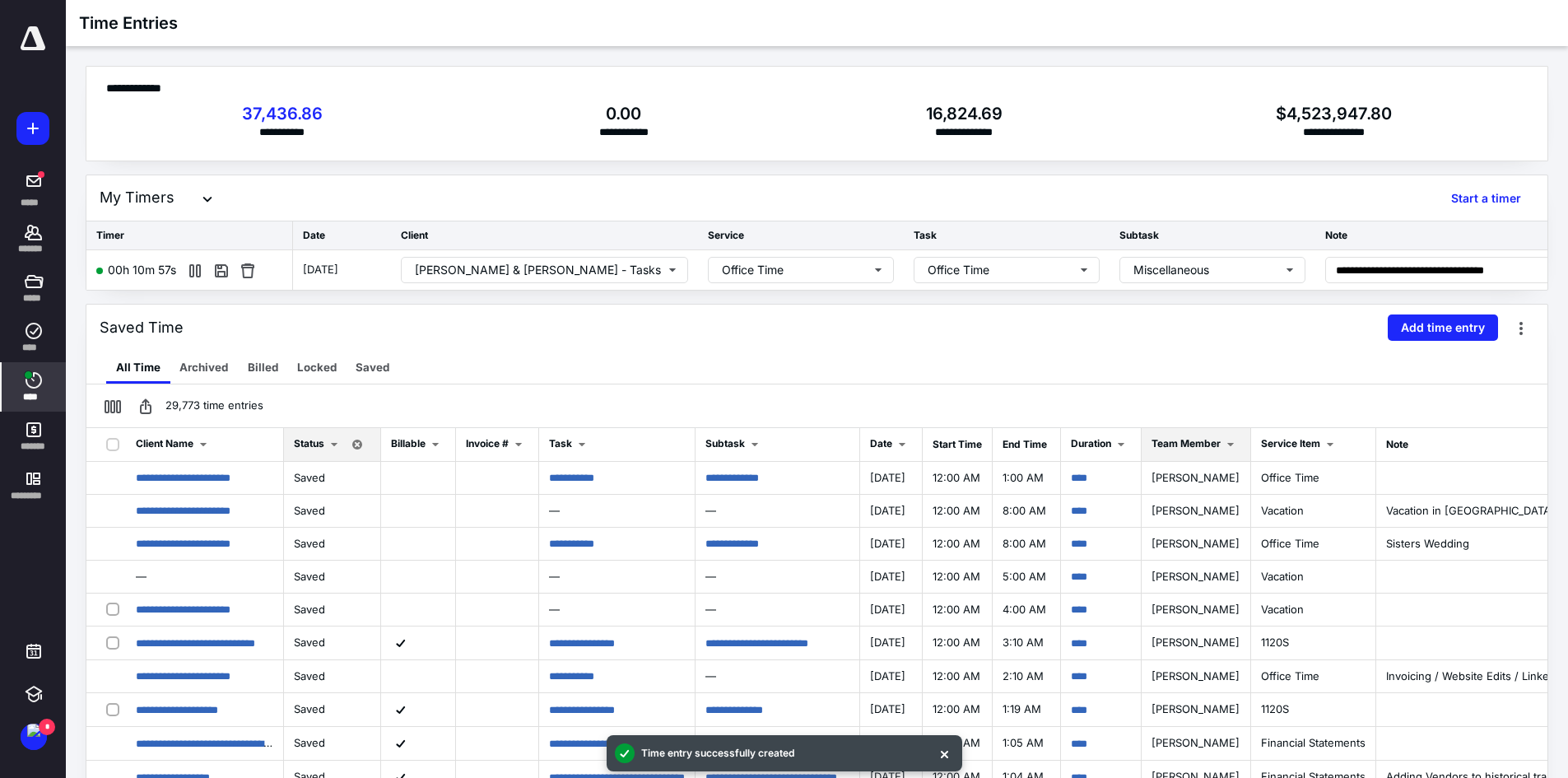 click at bounding box center [1231, 445] 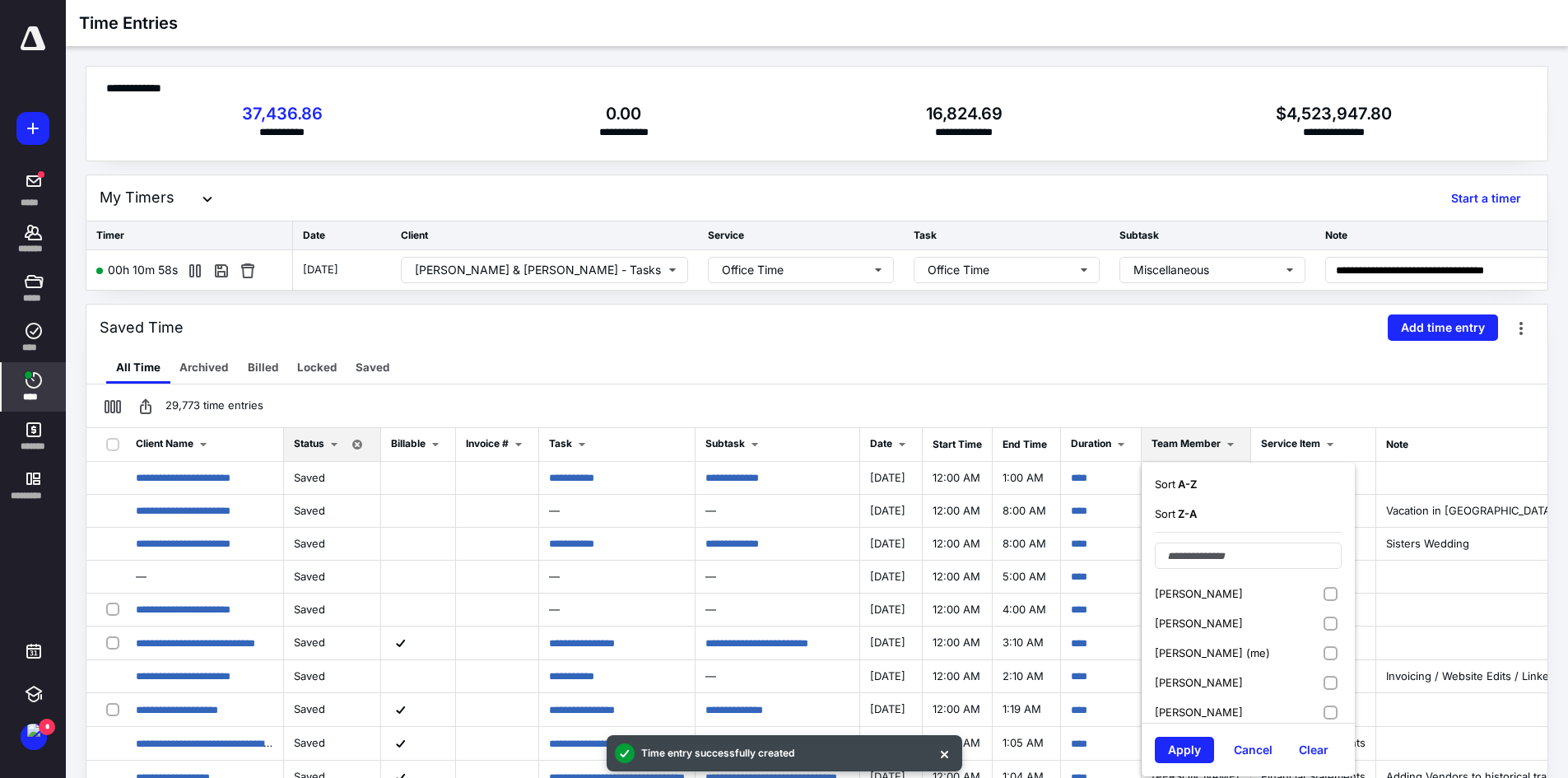 click on "[PERSON_NAME] (me)" at bounding box center (1212, 653) 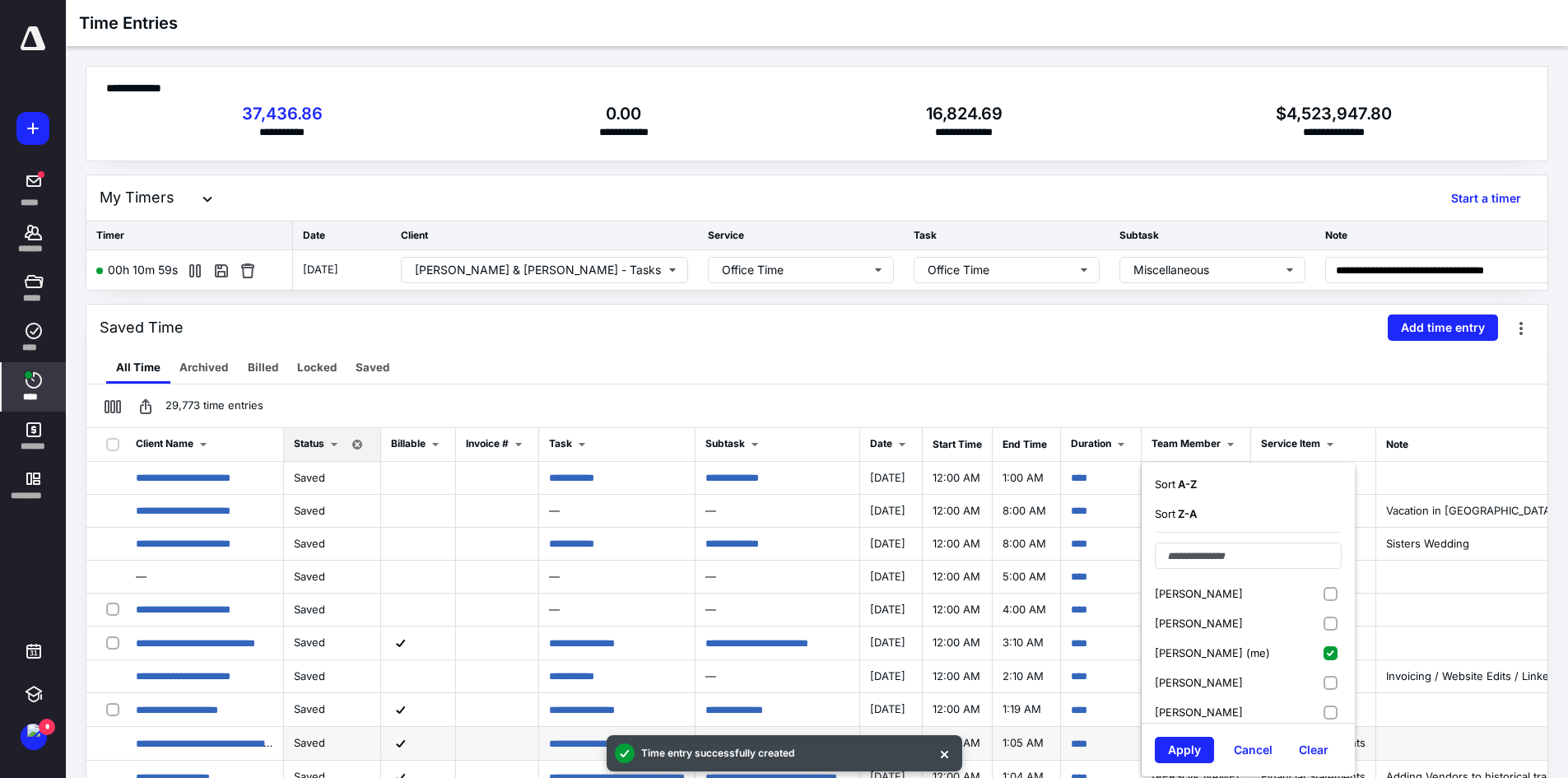 click on "Apply" at bounding box center [1184, 750] 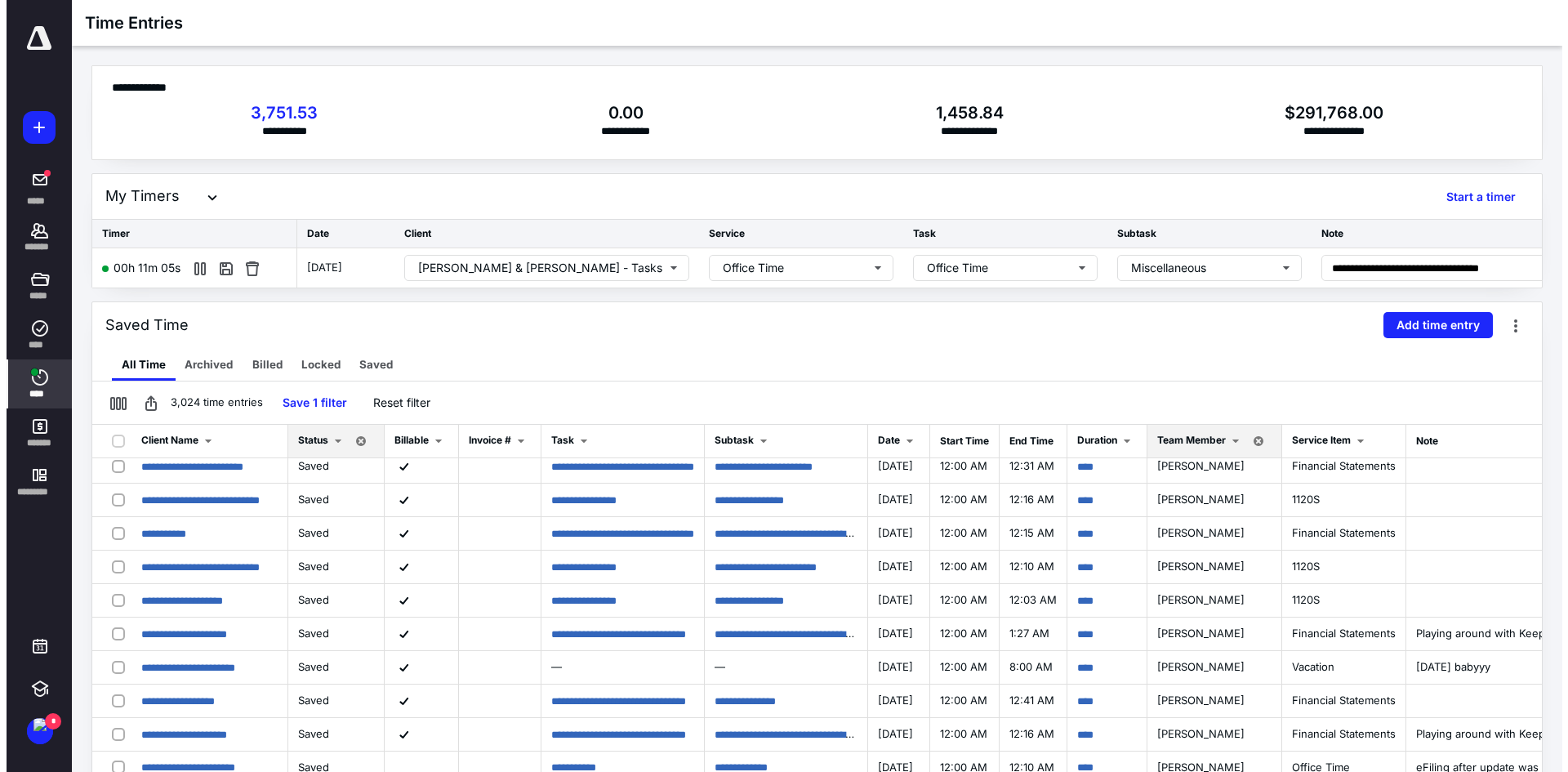 scroll, scrollTop: 327, scrollLeft: 0, axis: vertical 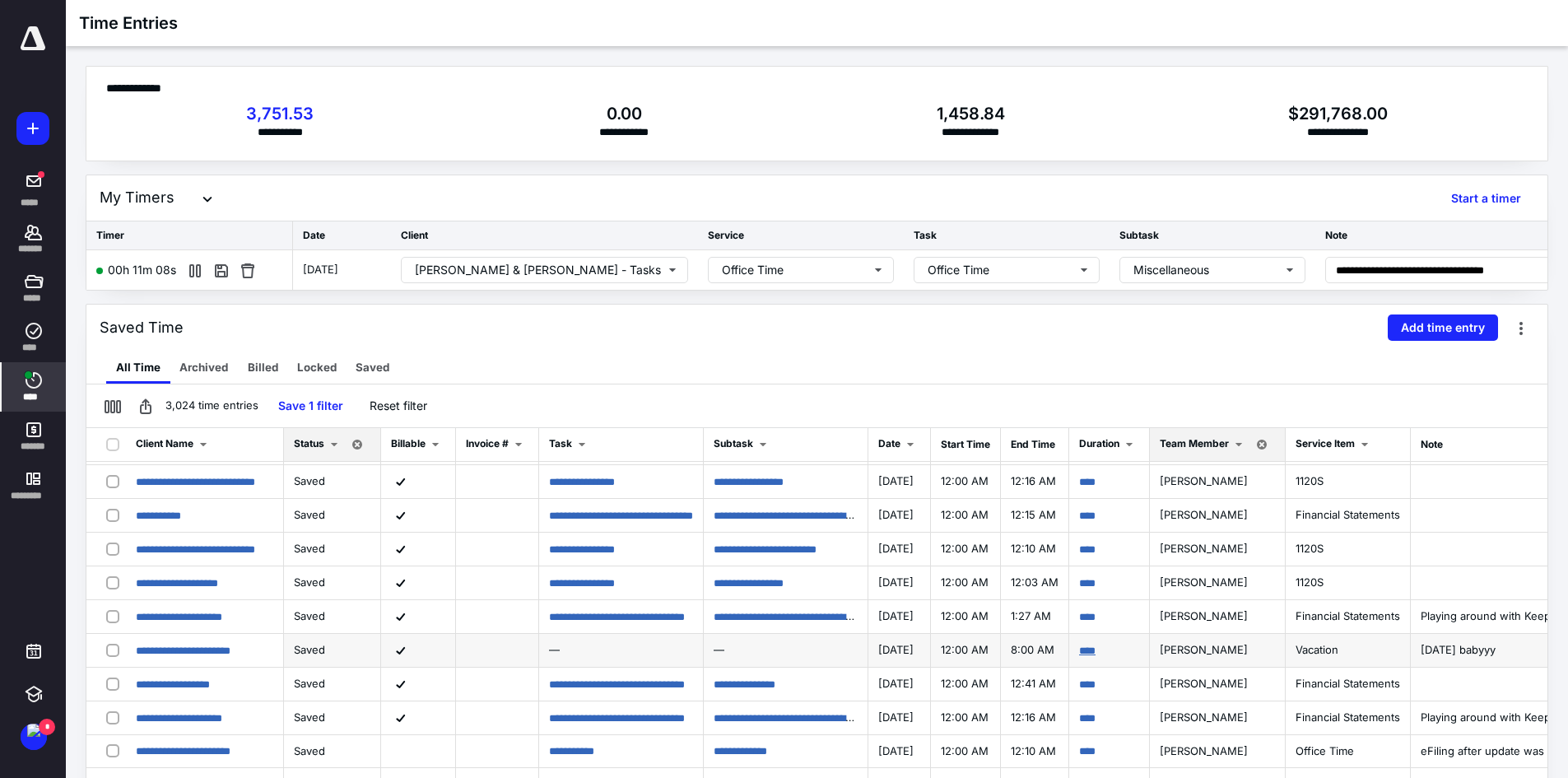 click on "****" at bounding box center (1087, 650) 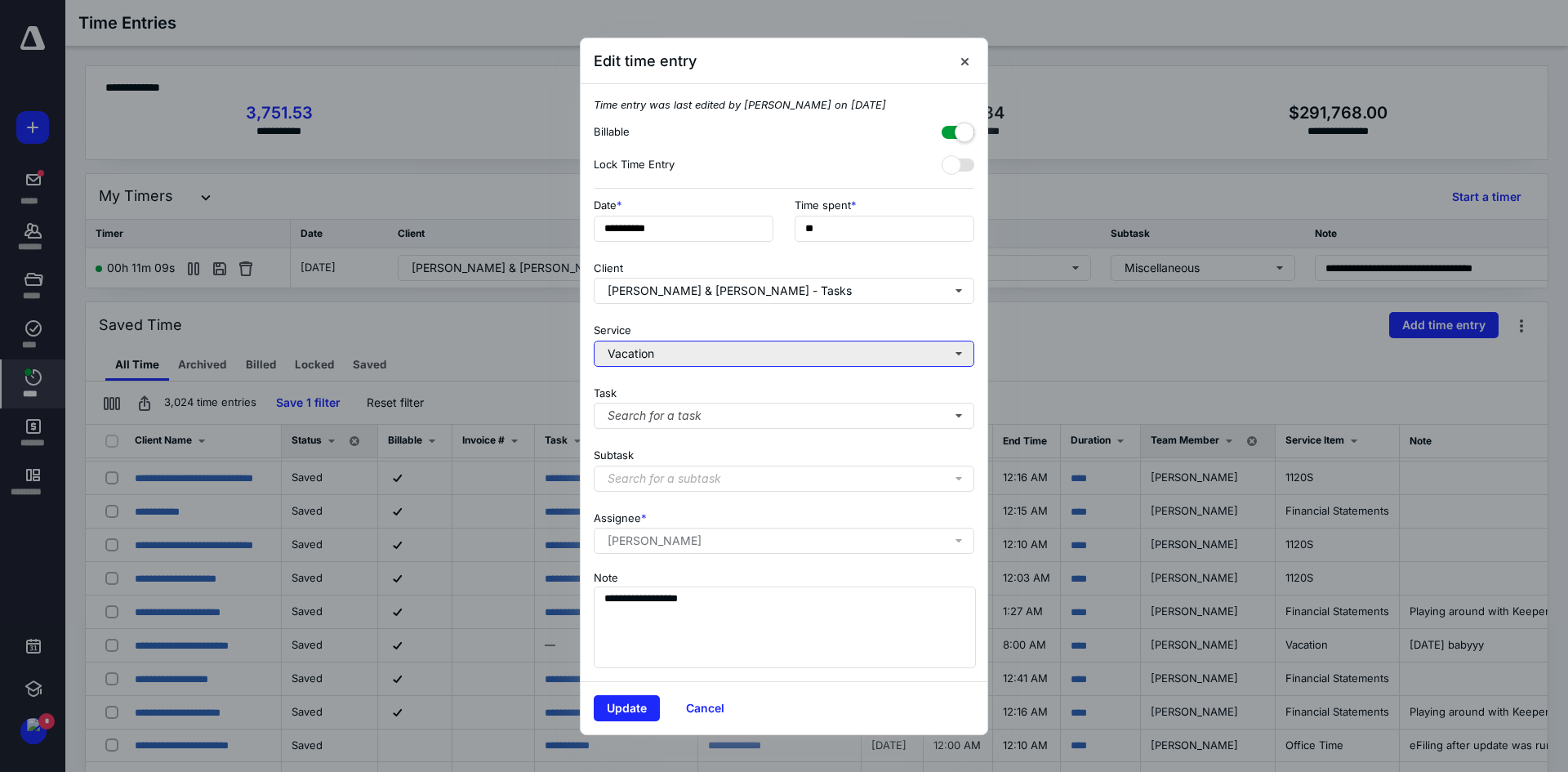 click on "Vacation" at bounding box center (784, 354) 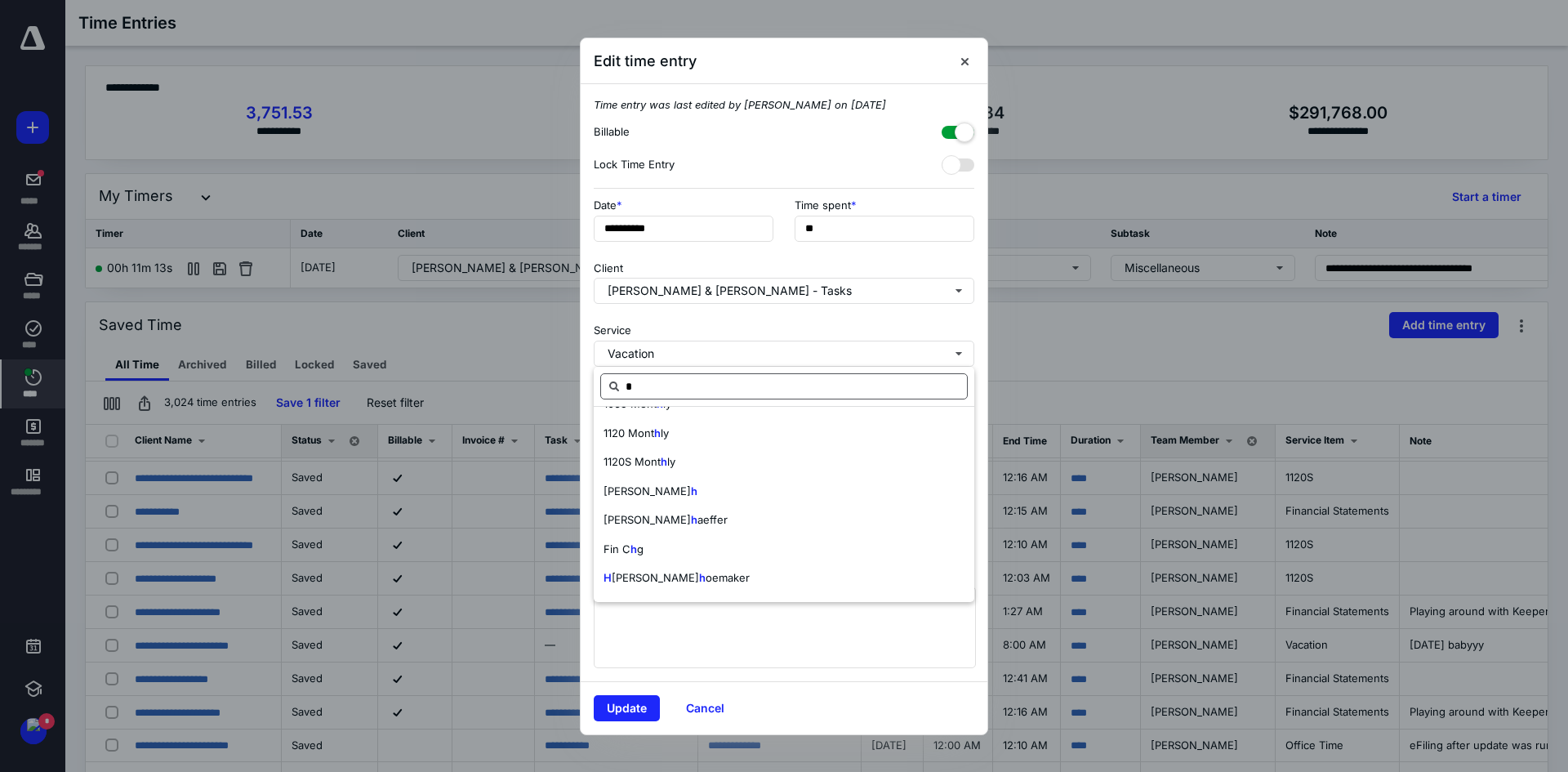 scroll, scrollTop: 0, scrollLeft: 0, axis: both 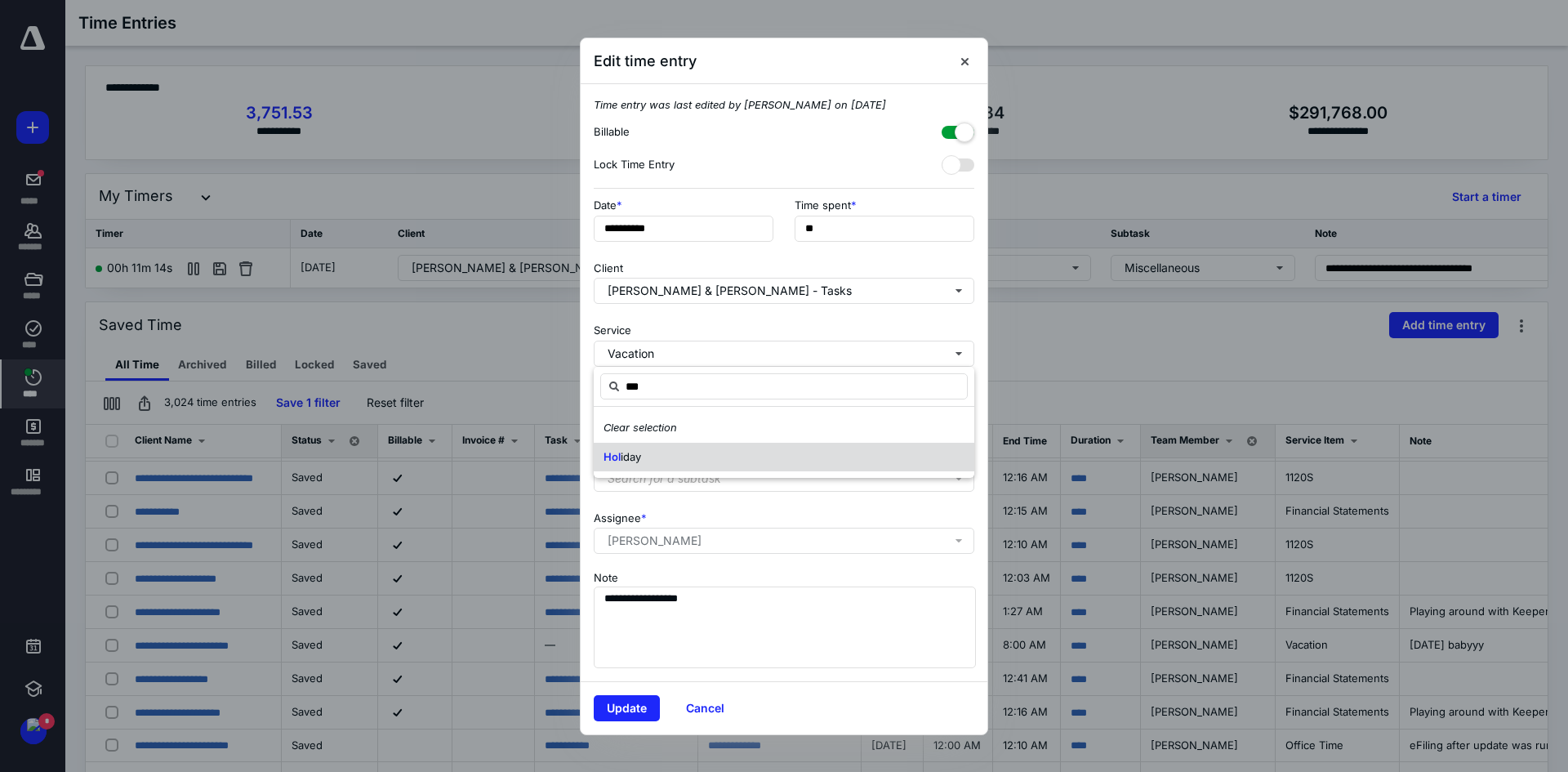click on "Hol iday" at bounding box center [784, 457] 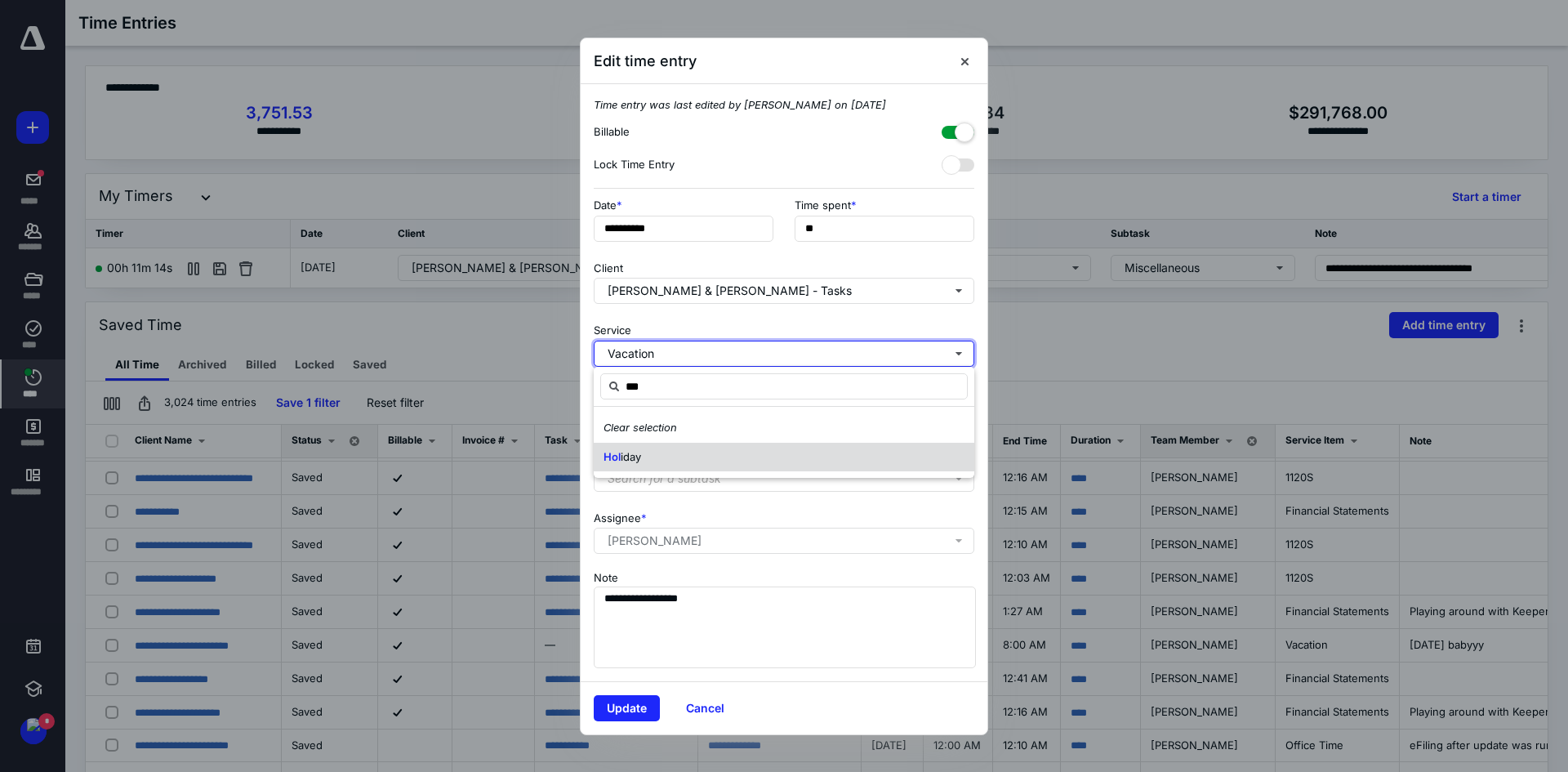 type 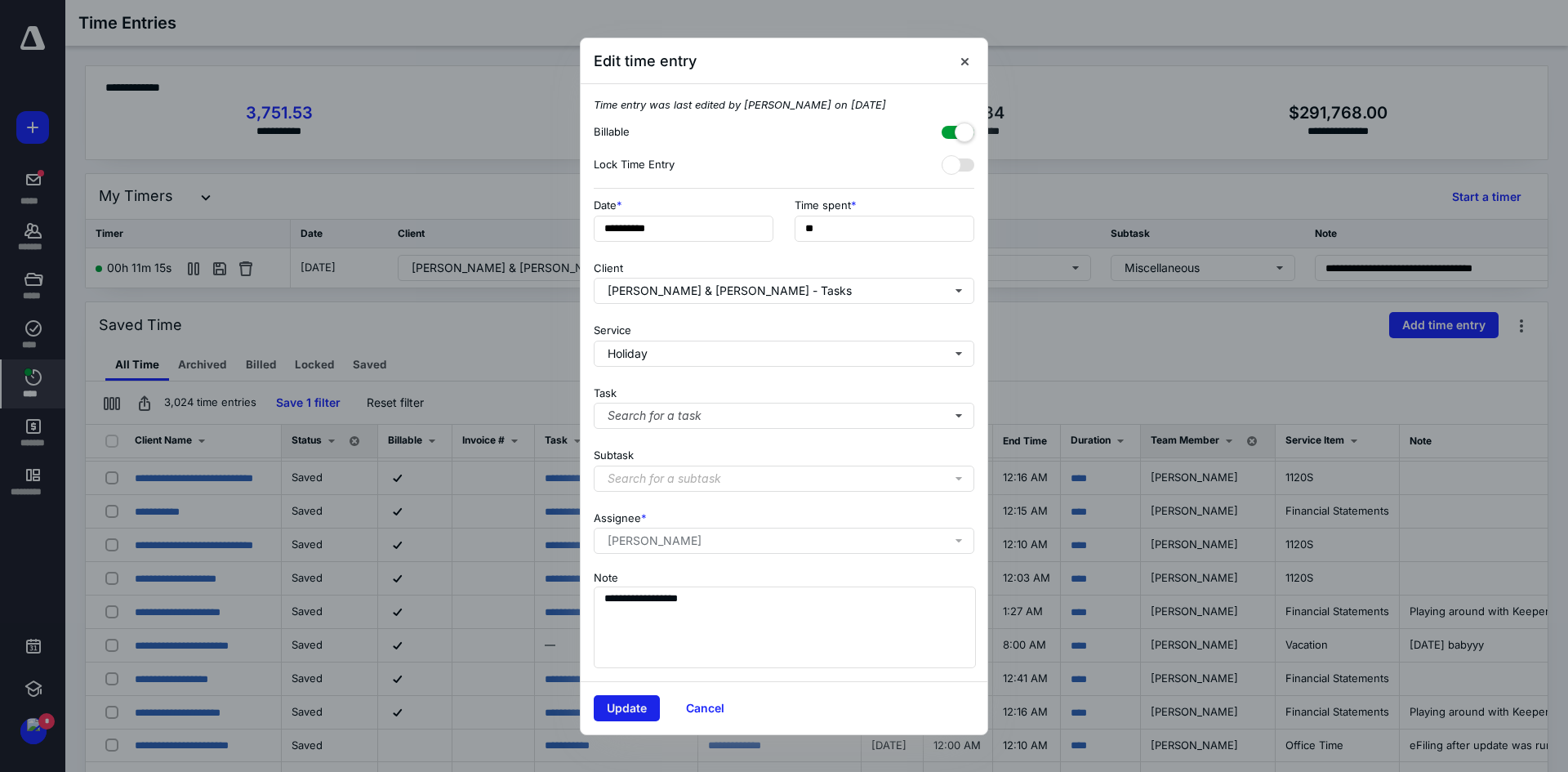 click on "Update" at bounding box center [626, 708] 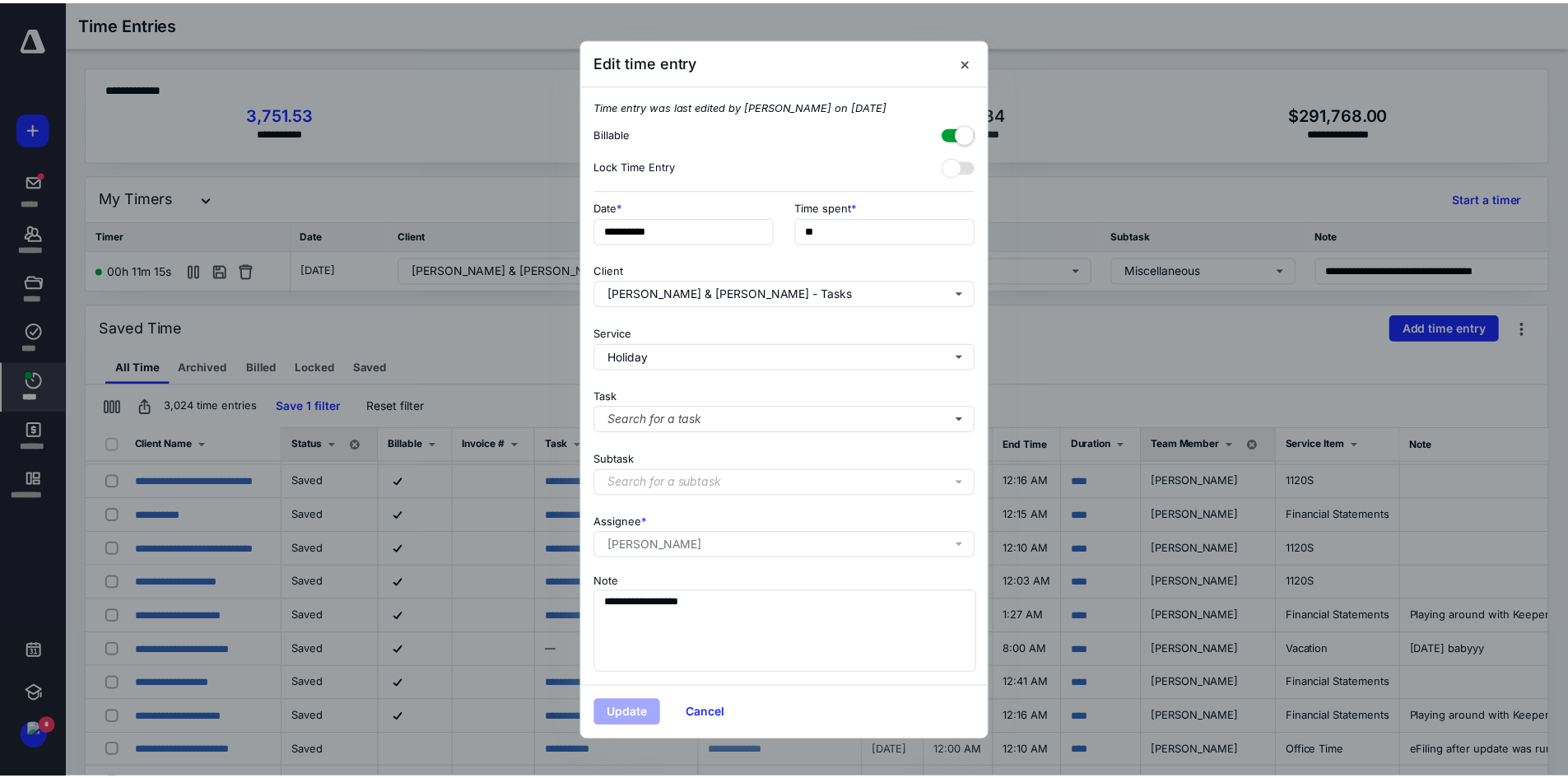 scroll, scrollTop: 0, scrollLeft: 0, axis: both 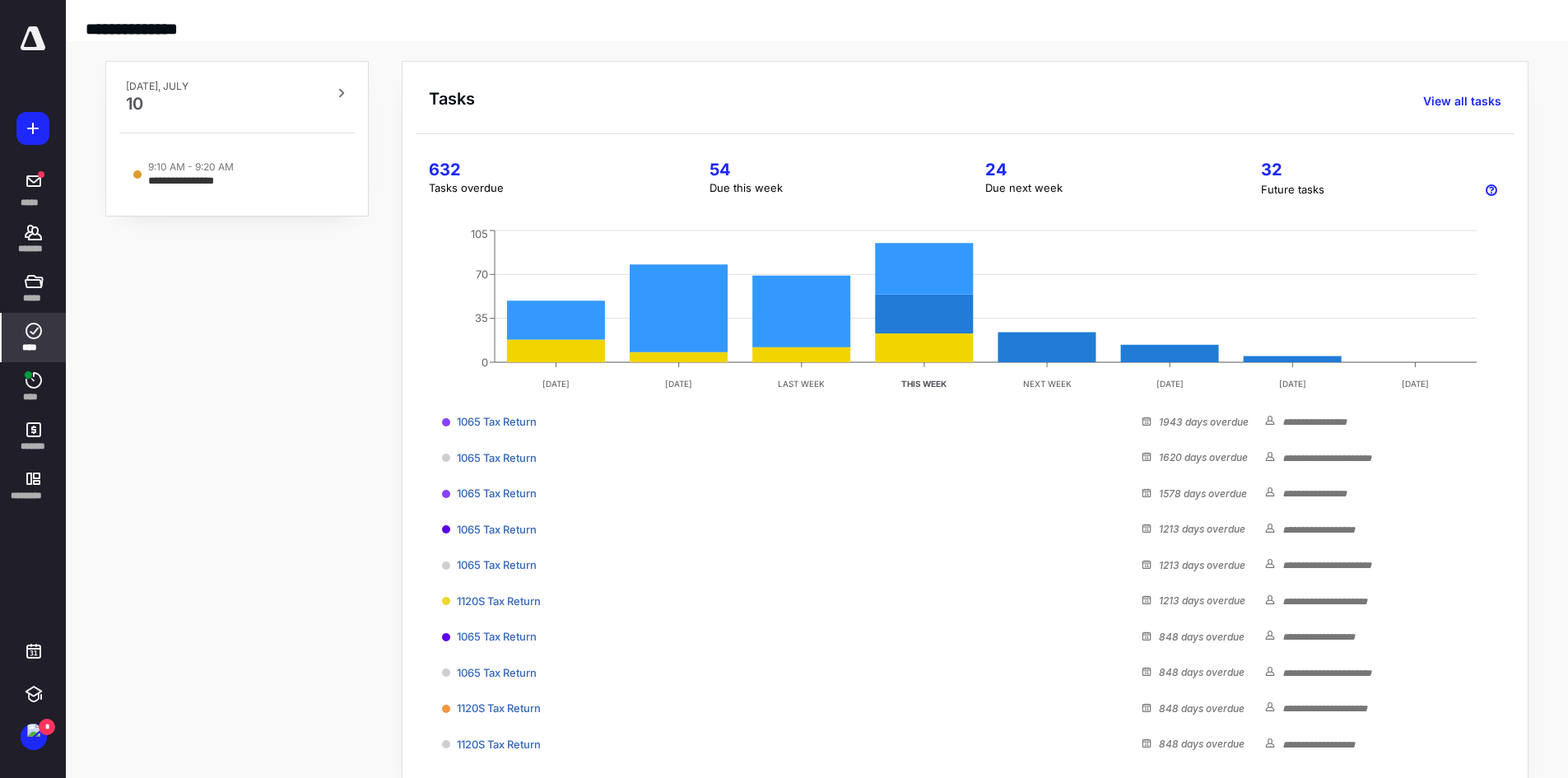 click 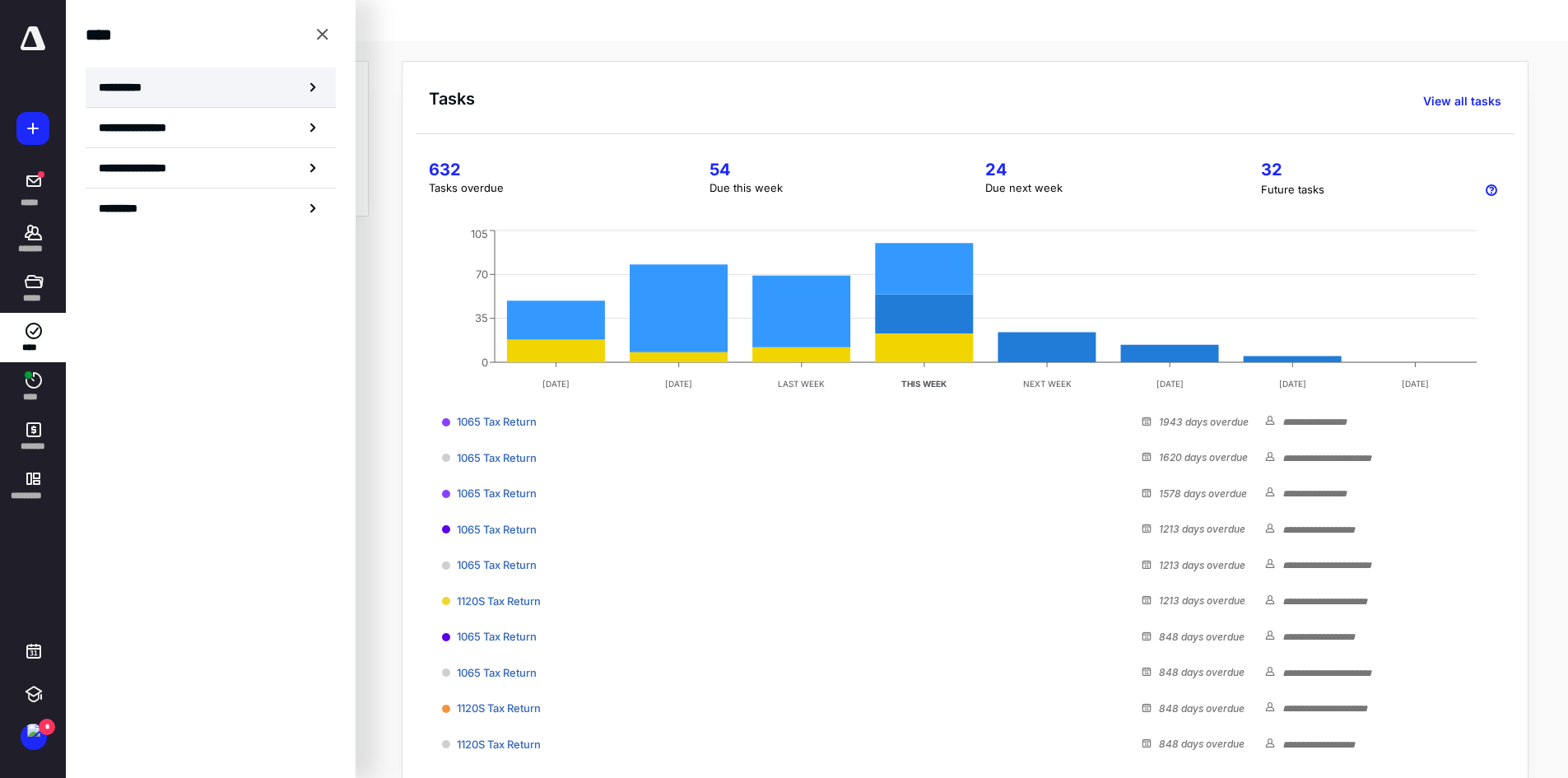 click on "**********" at bounding box center [126, 87] 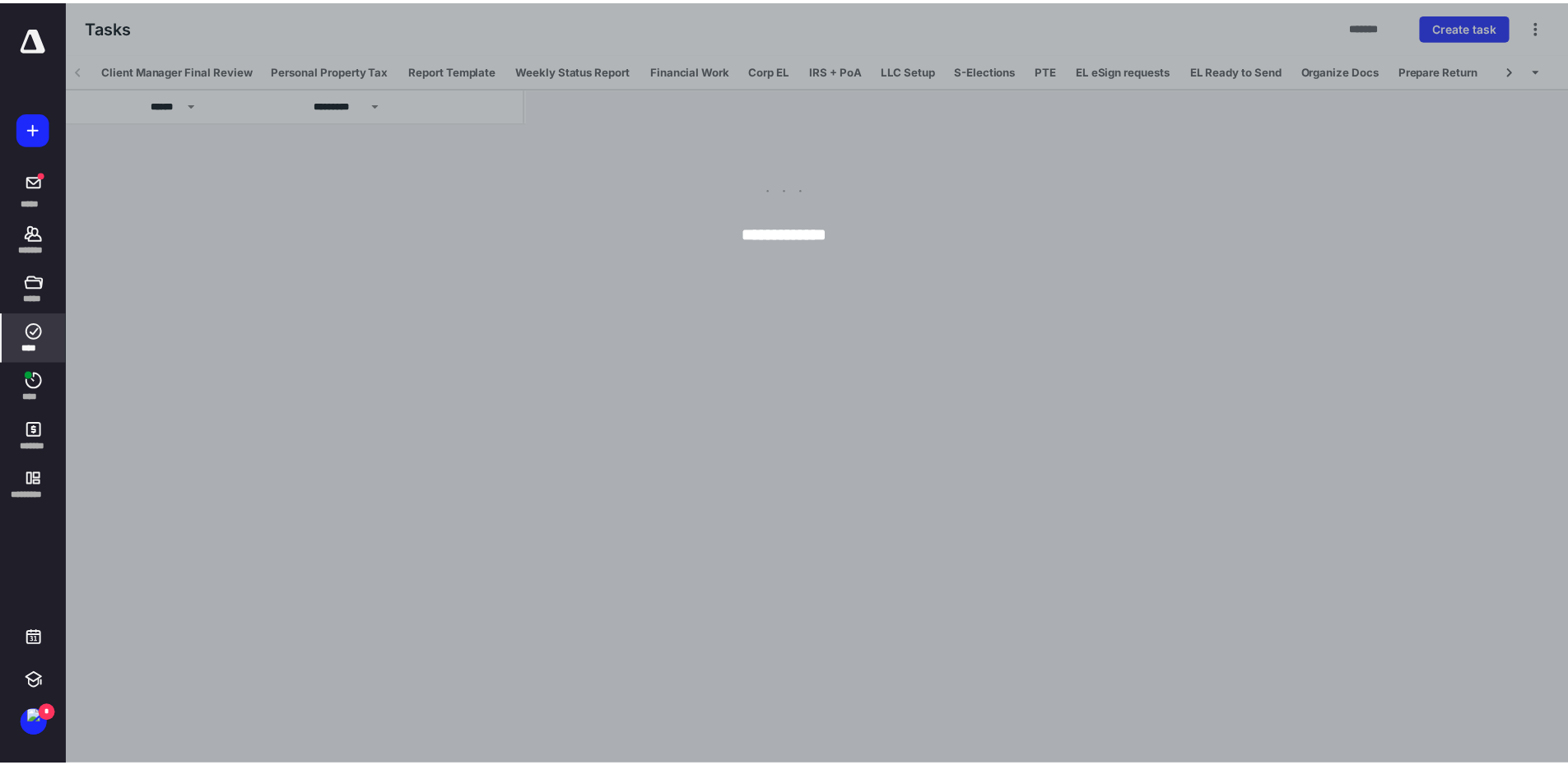 scroll, scrollTop: 0, scrollLeft: 228, axis: horizontal 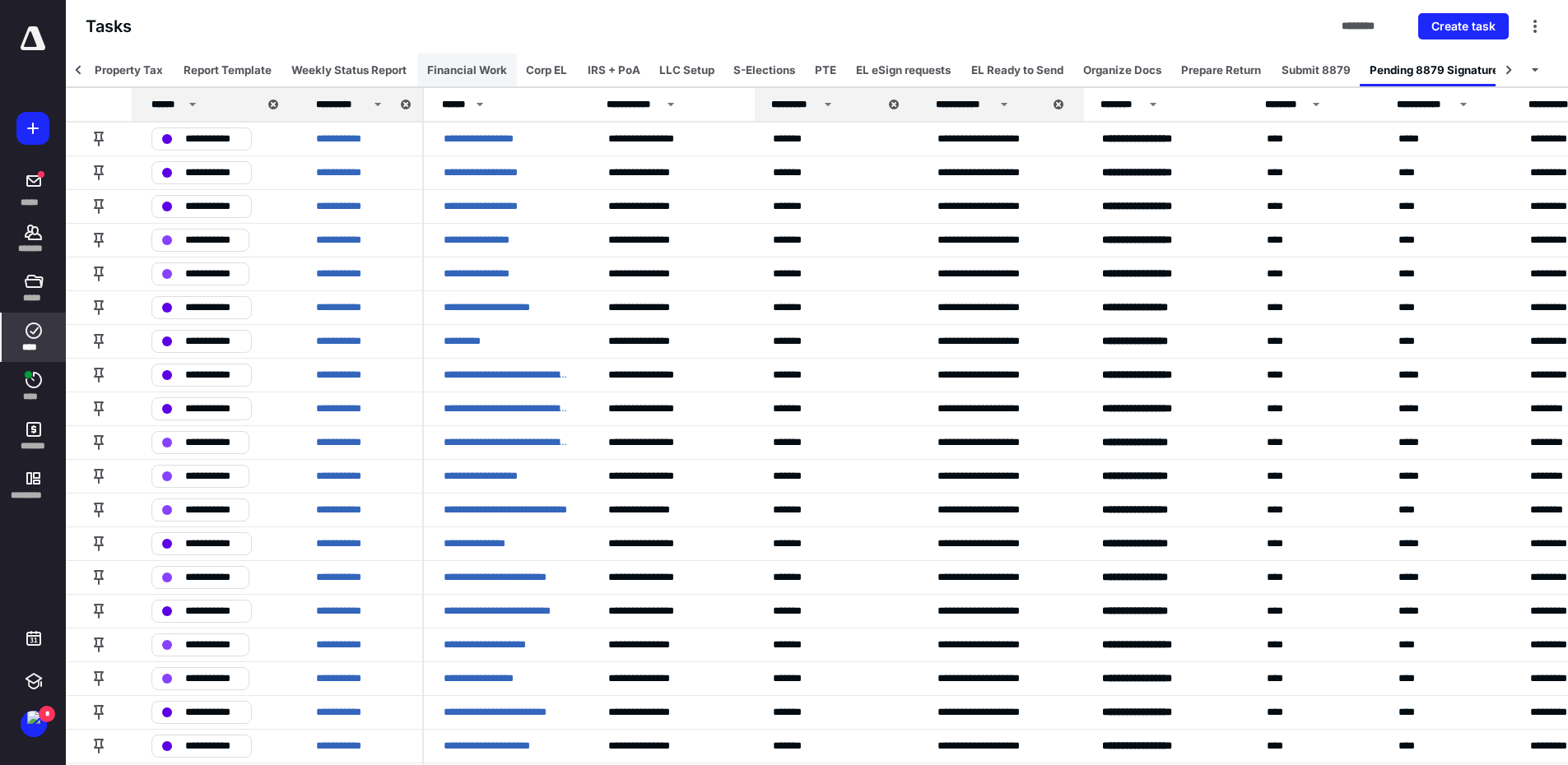 click on "Financial Work" at bounding box center [467, 70] 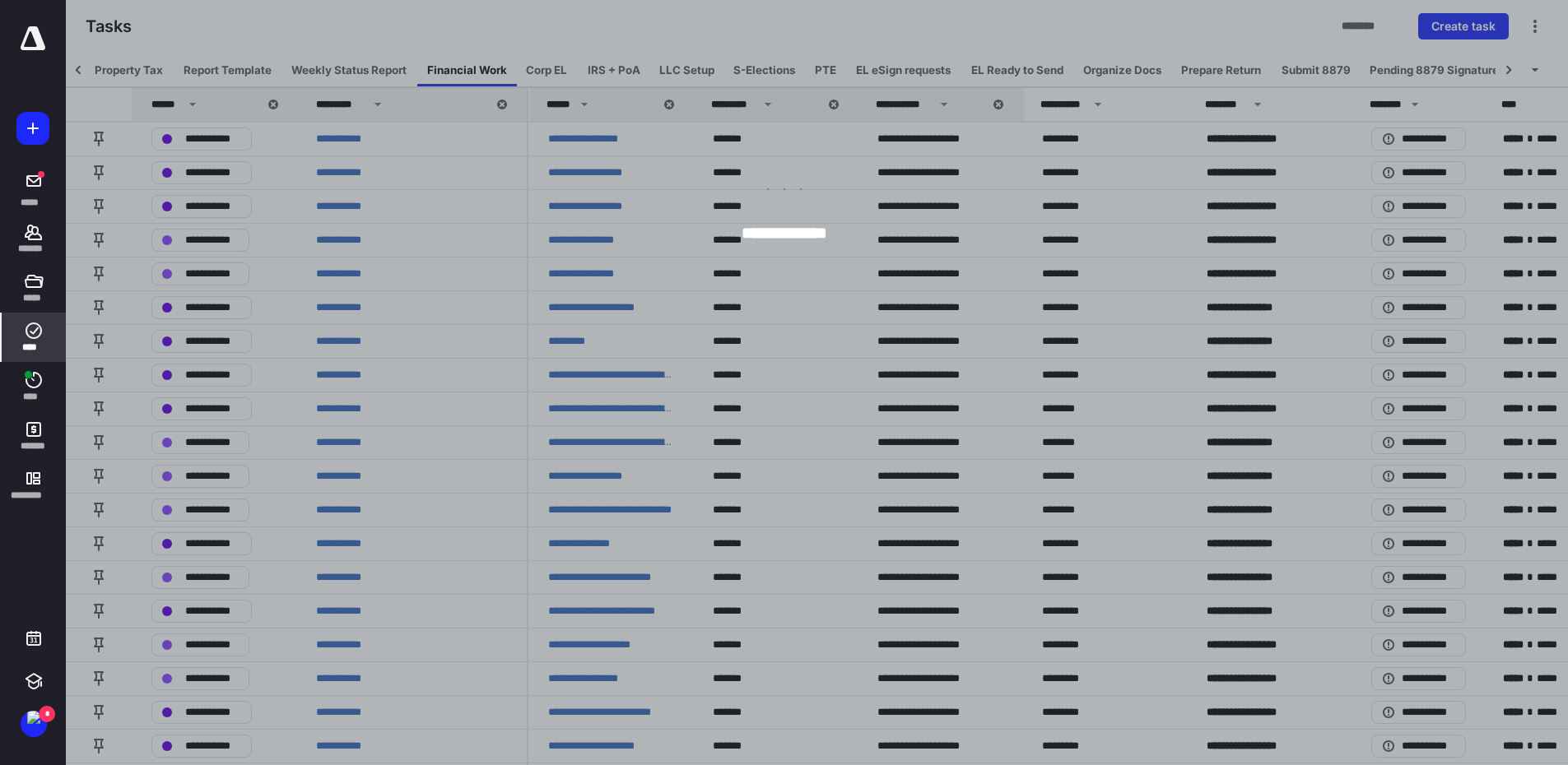 scroll, scrollTop: 0, scrollLeft: 240, axis: horizontal 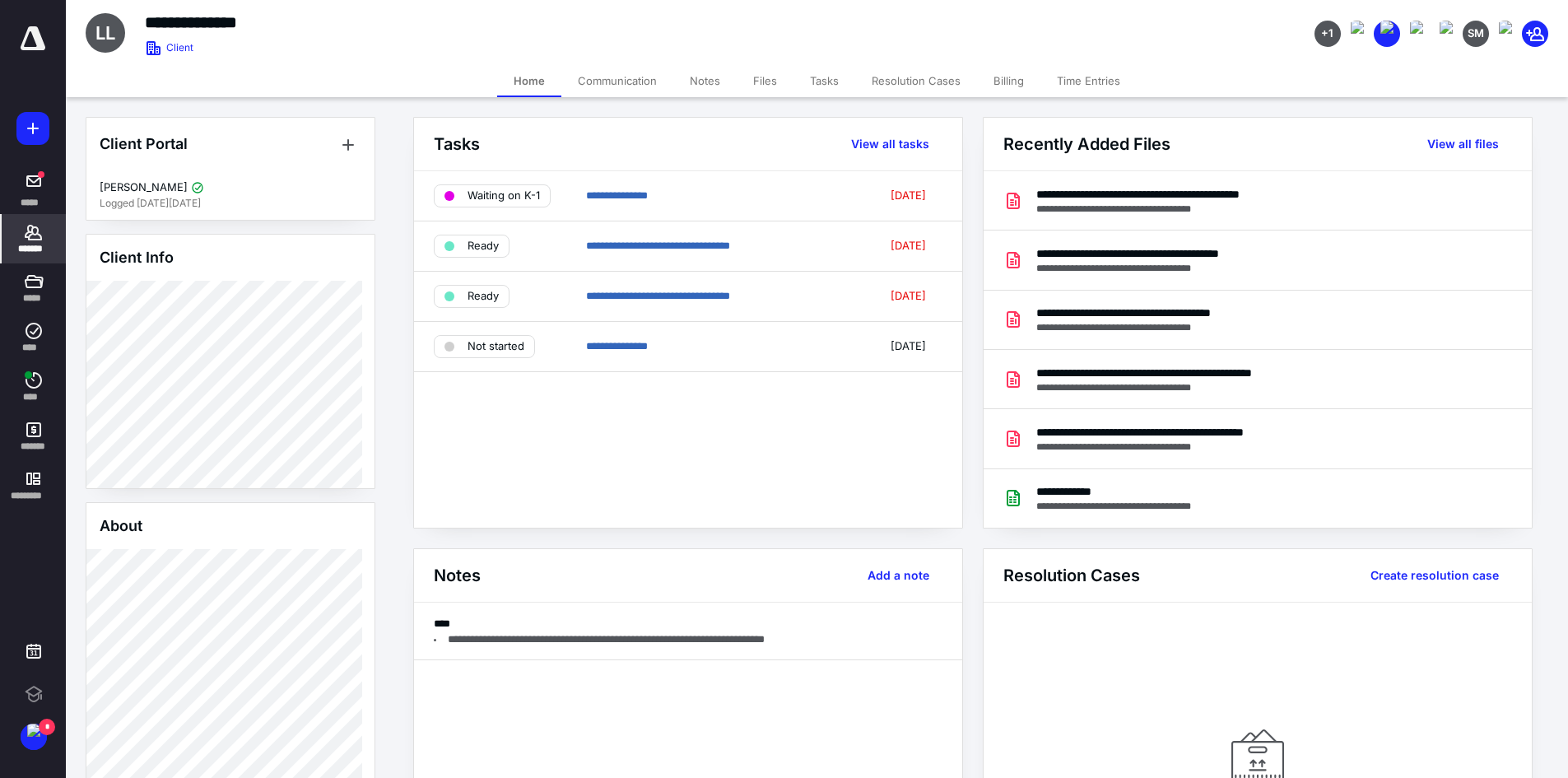 click on "Files" at bounding box center [765, 81] 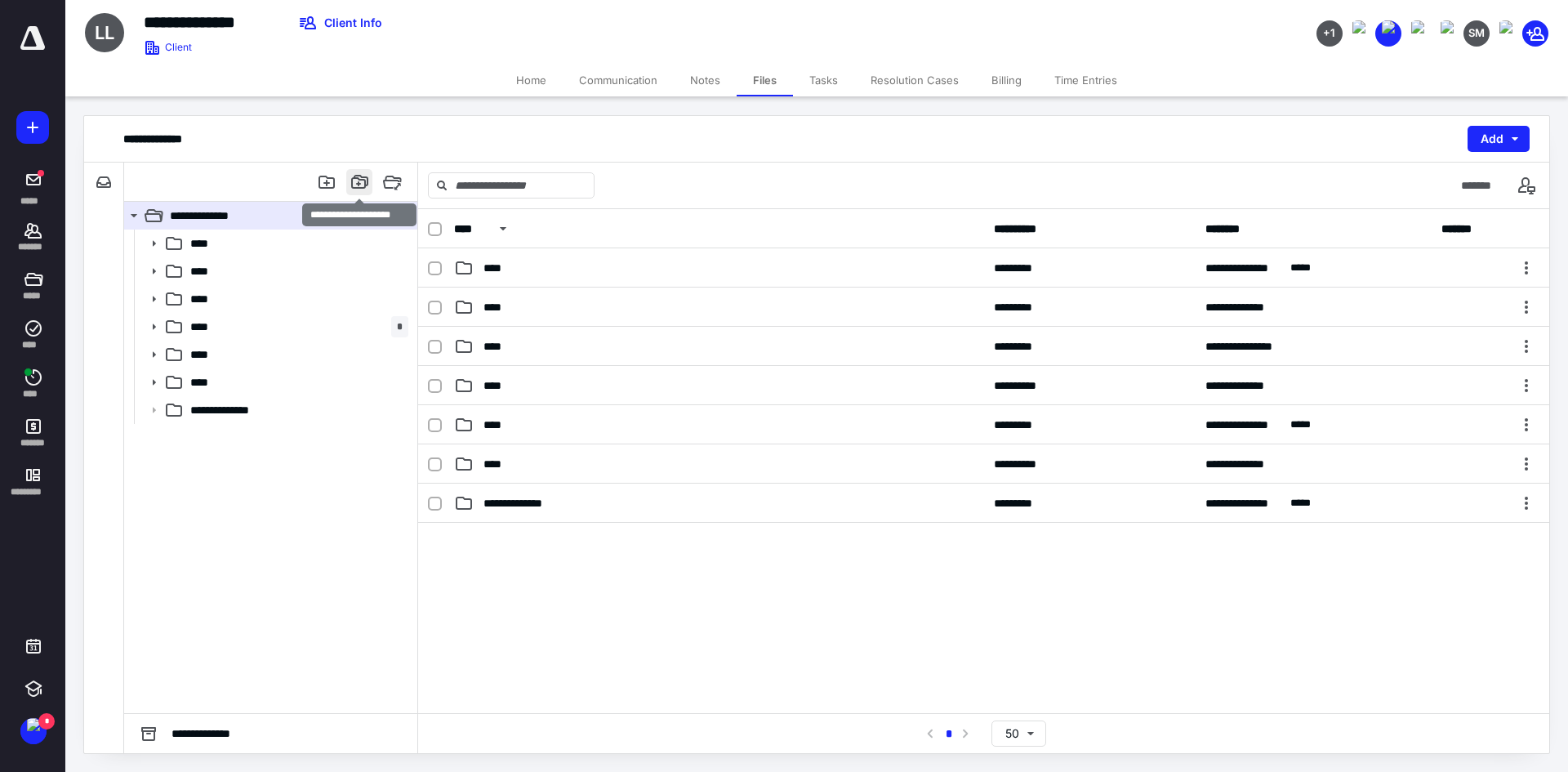 click at bounding box center (359, 182) 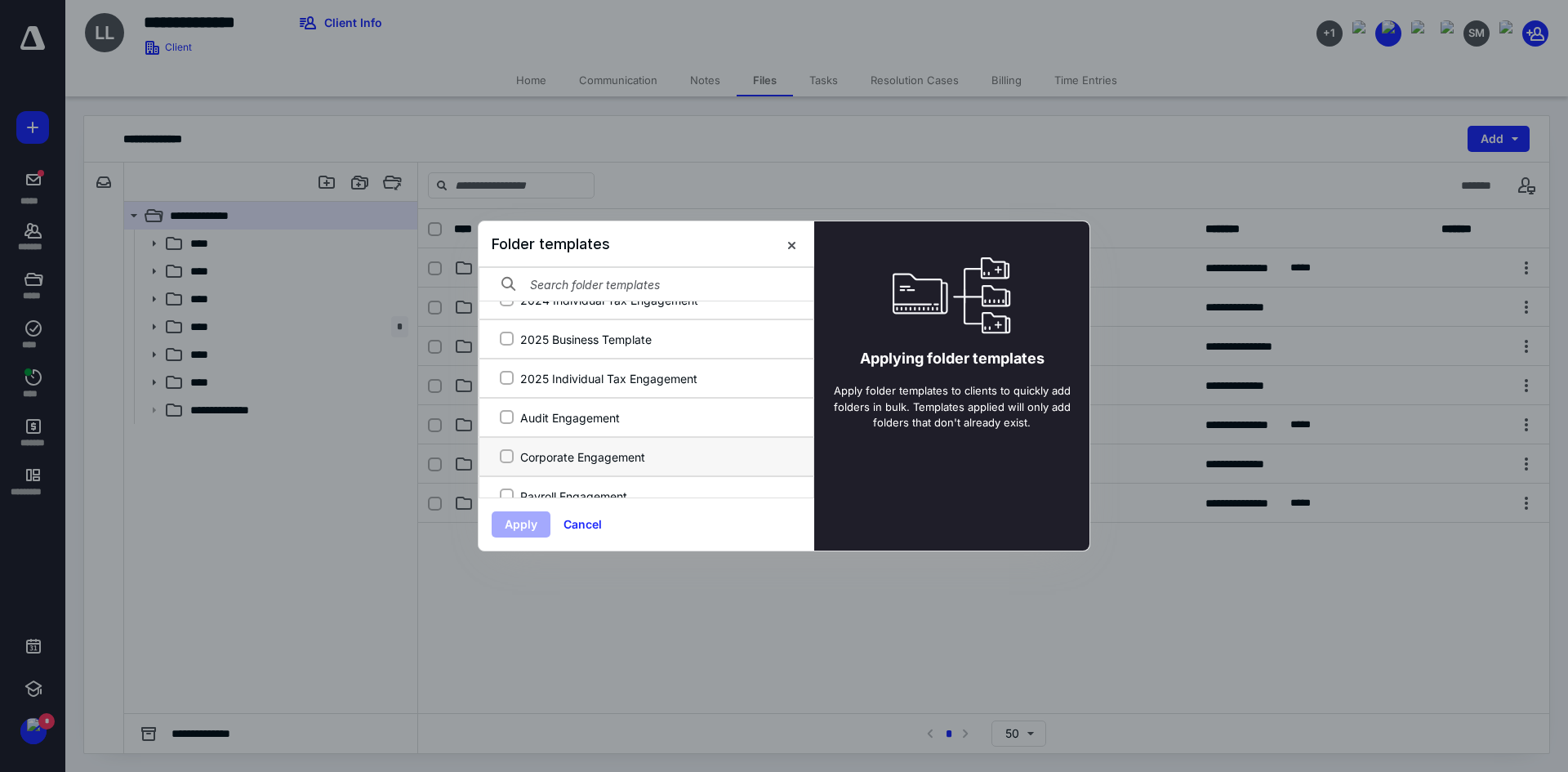 scroll, scrollTop: 307, scrollLeft: 0, axis: vertical 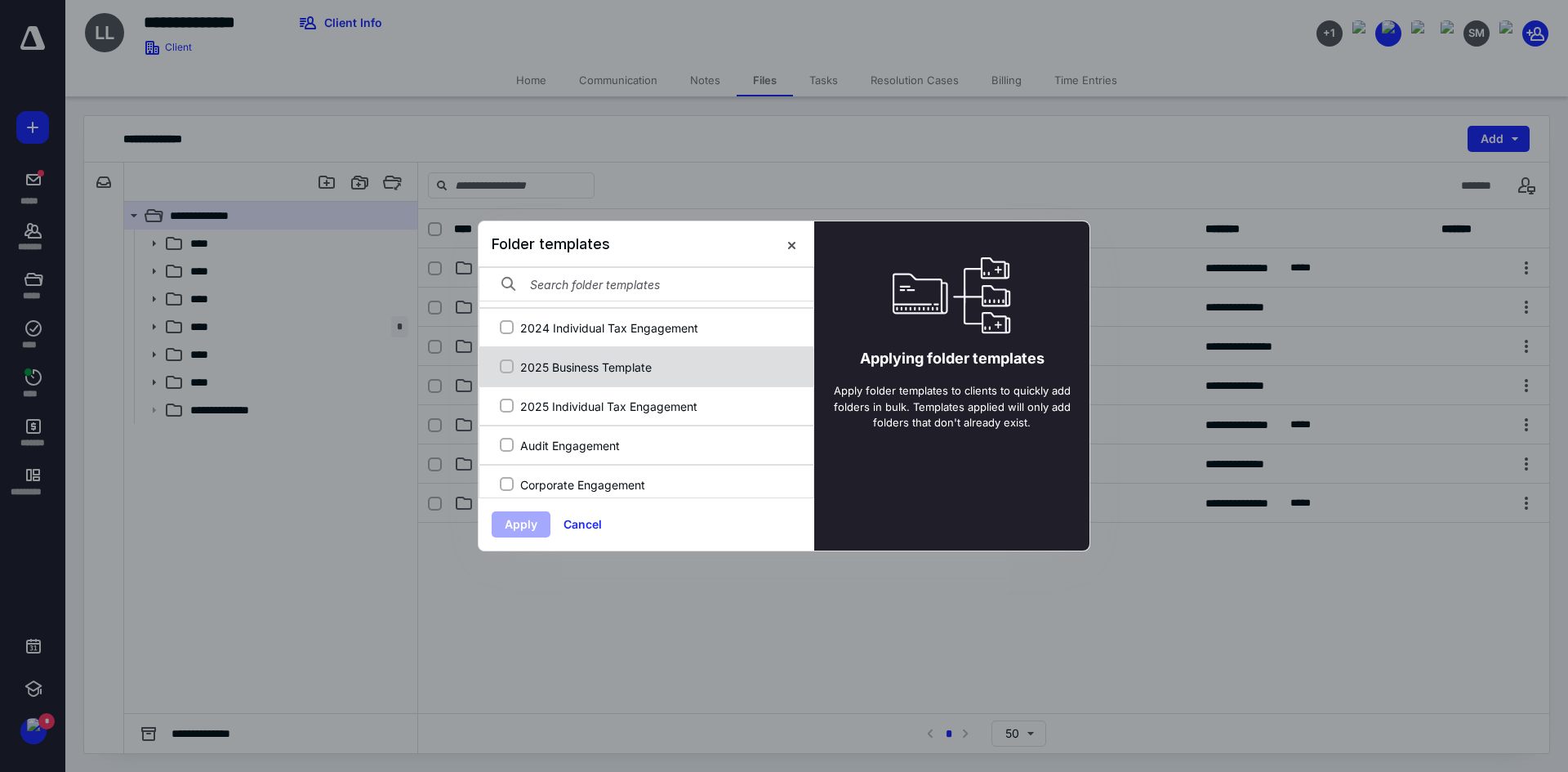 click on "2025 Business Template" at bounding box center [655, 367] 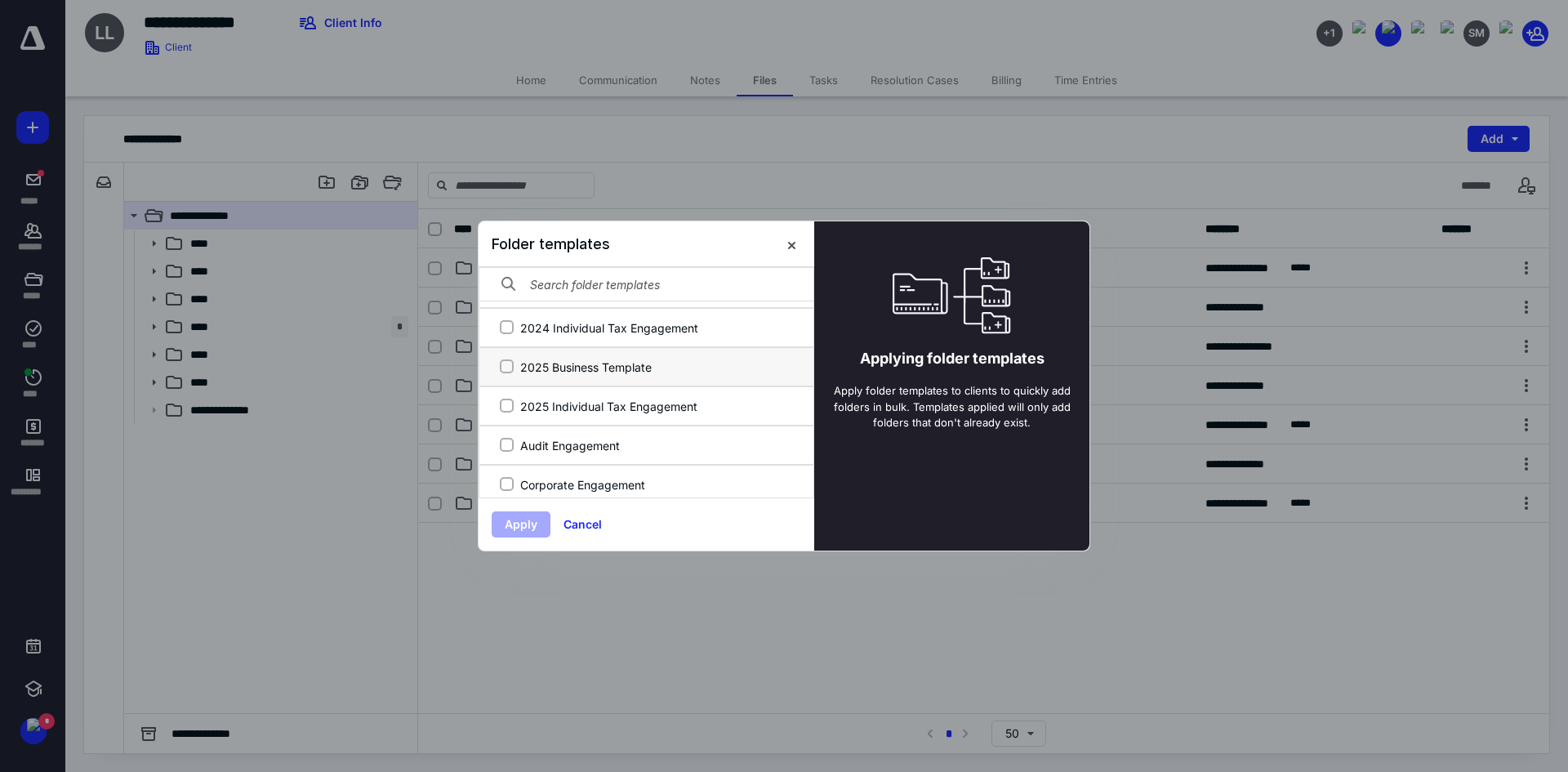 click on "2025 Business Template" at bounding box center [506, 367] 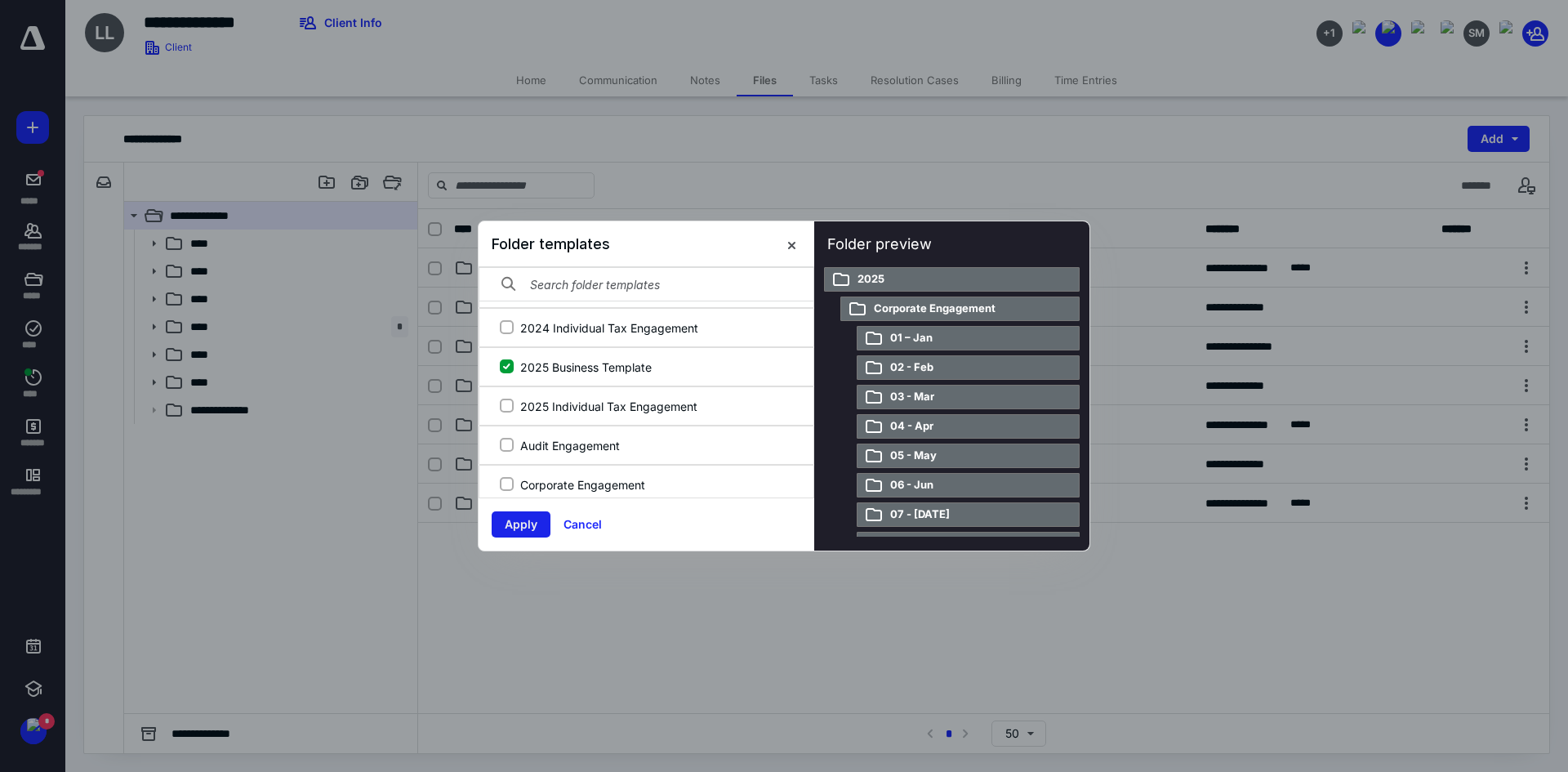 click on "Apply" at bounding box center [521, 524] 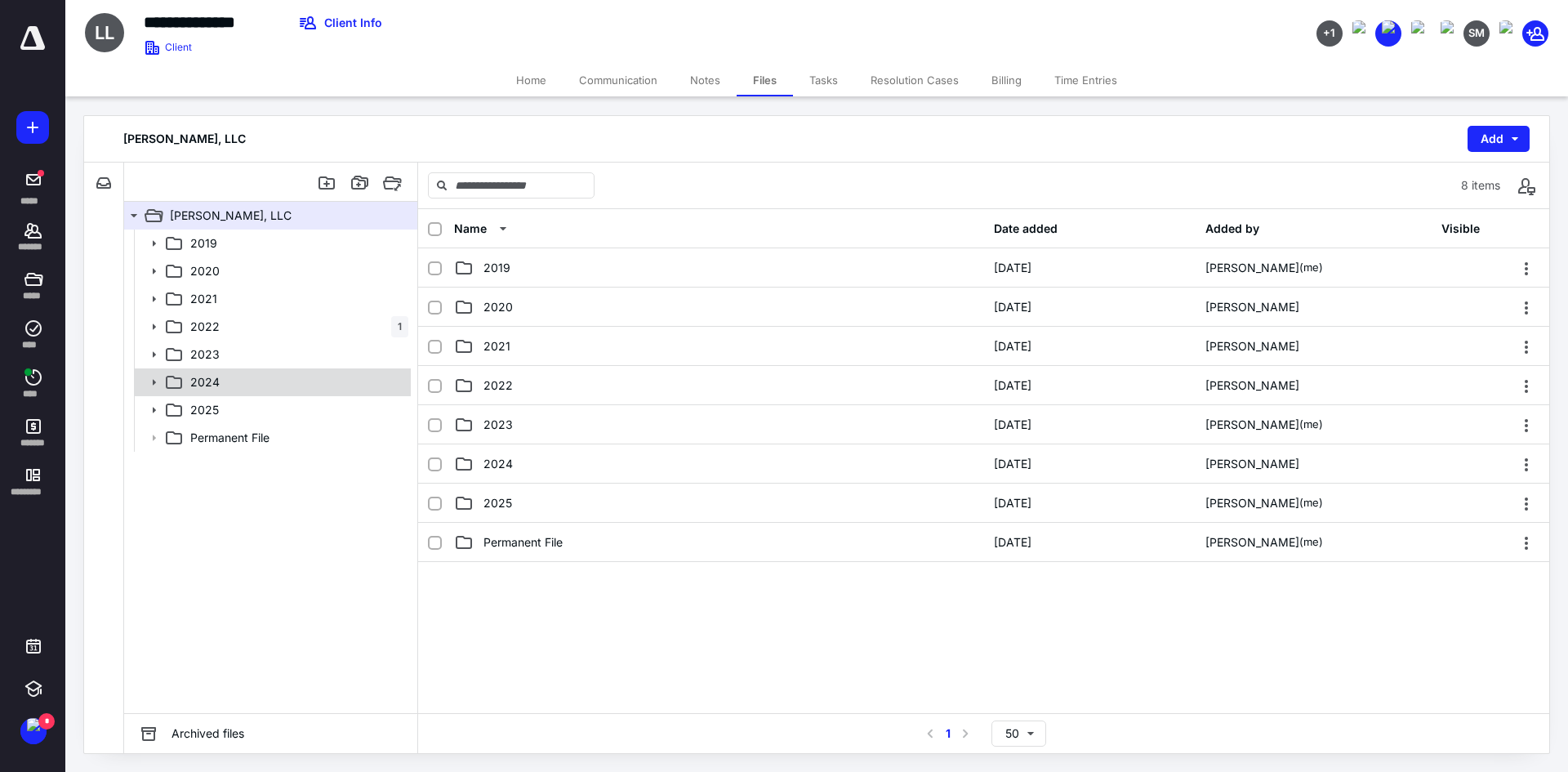 click 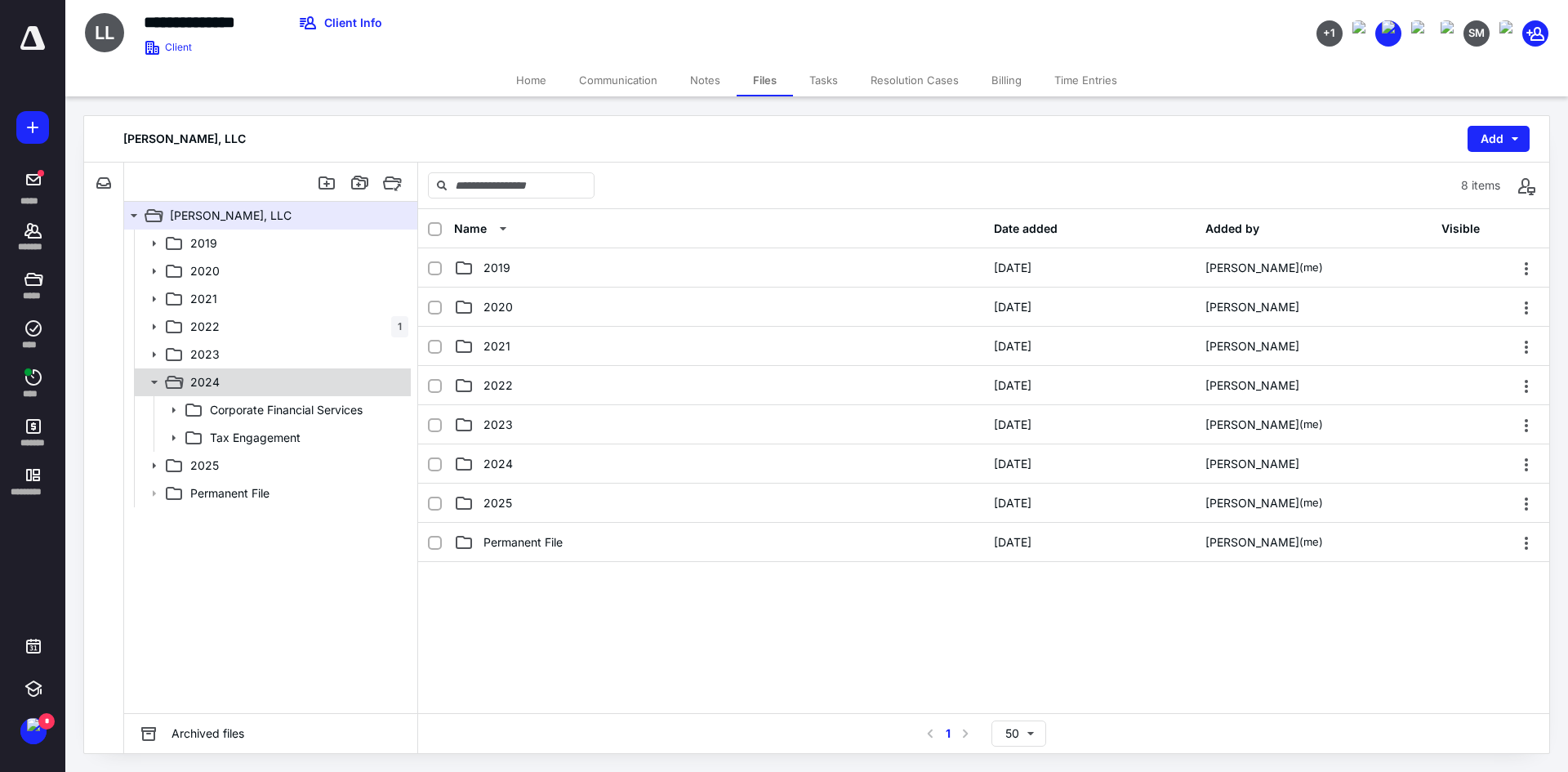 click 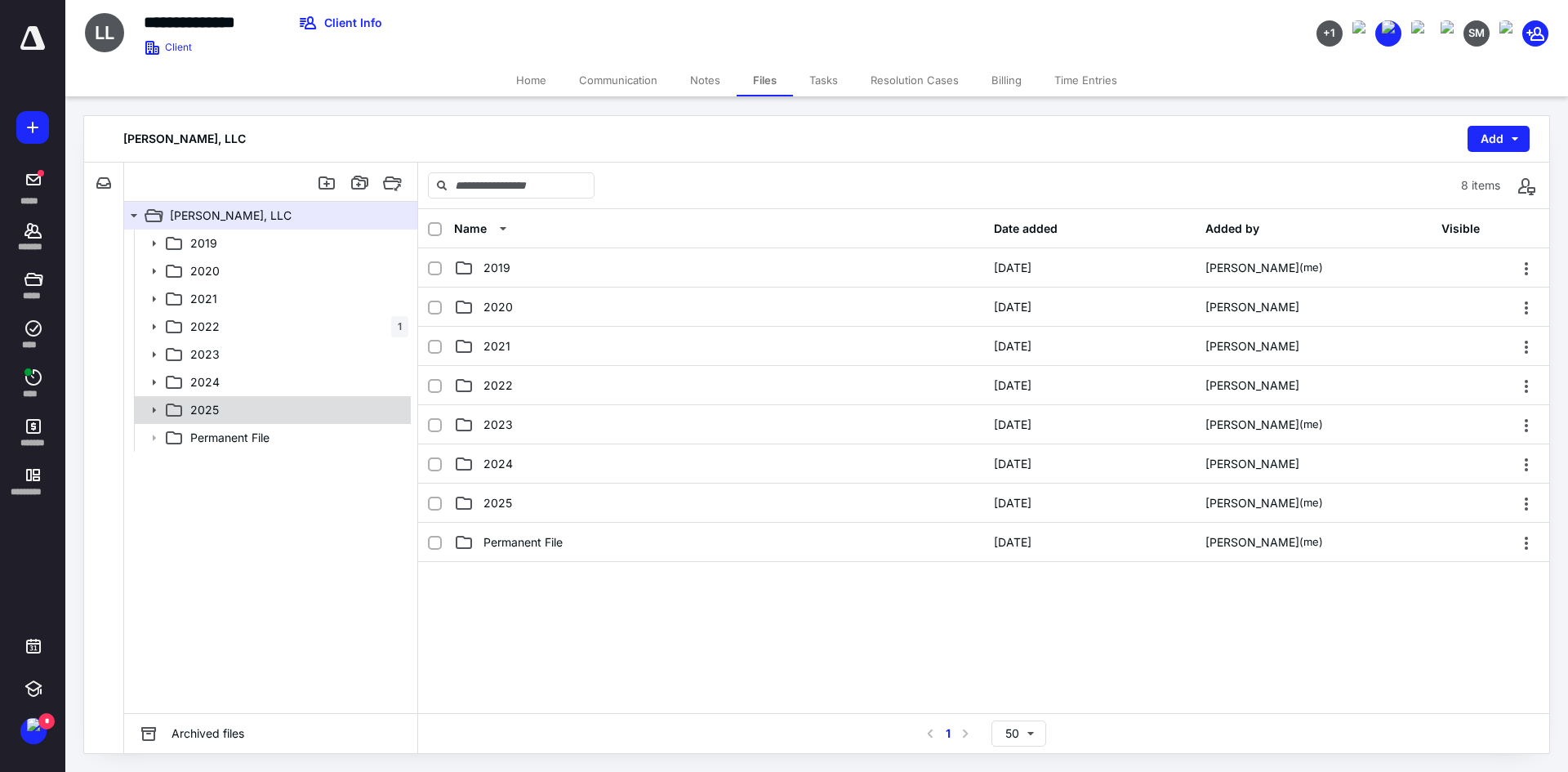 click 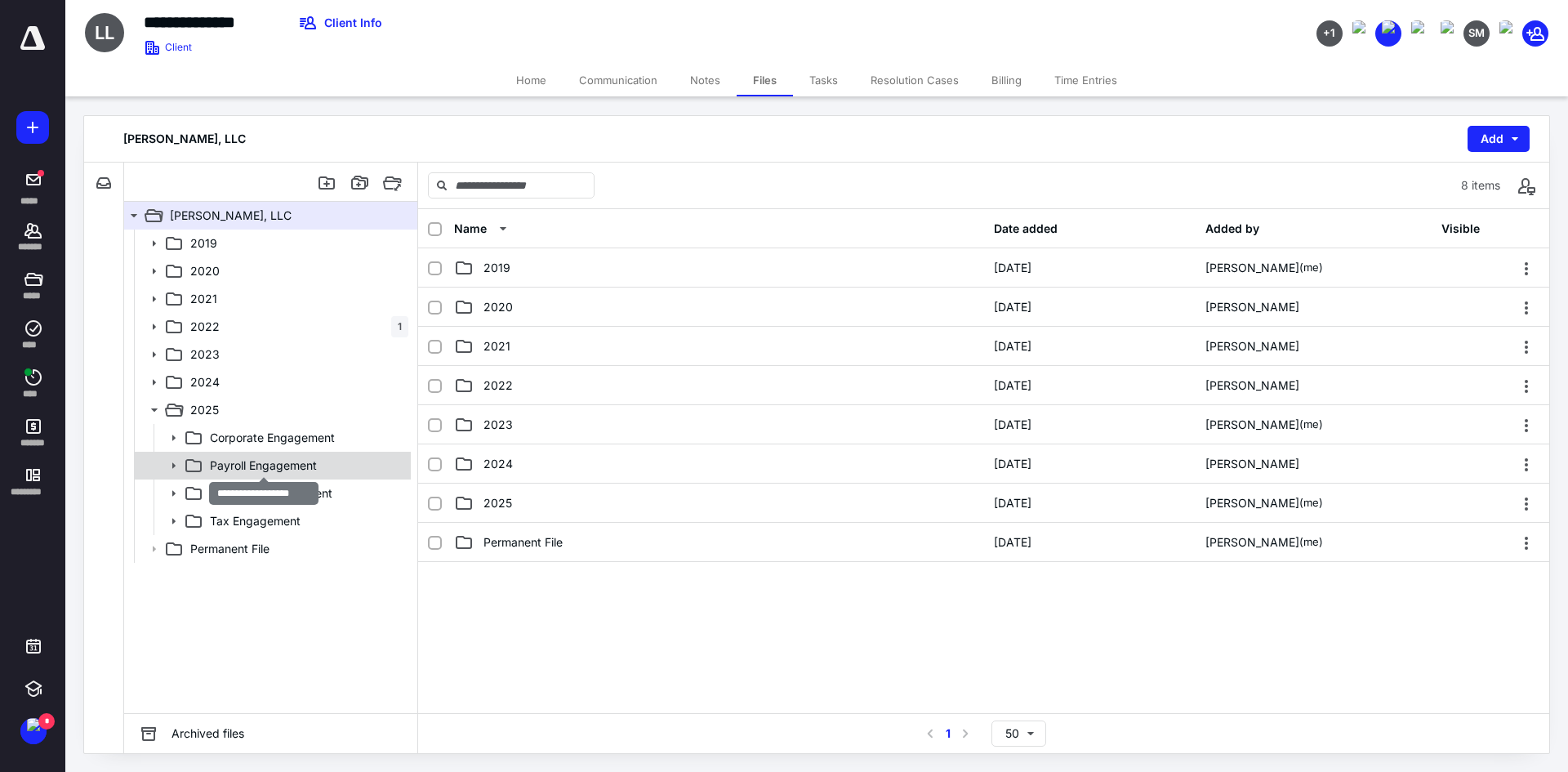 drag, startPoint x: 273, startPoint y: 459, endPoint x: 301, endPoint y: 459, distance: 28 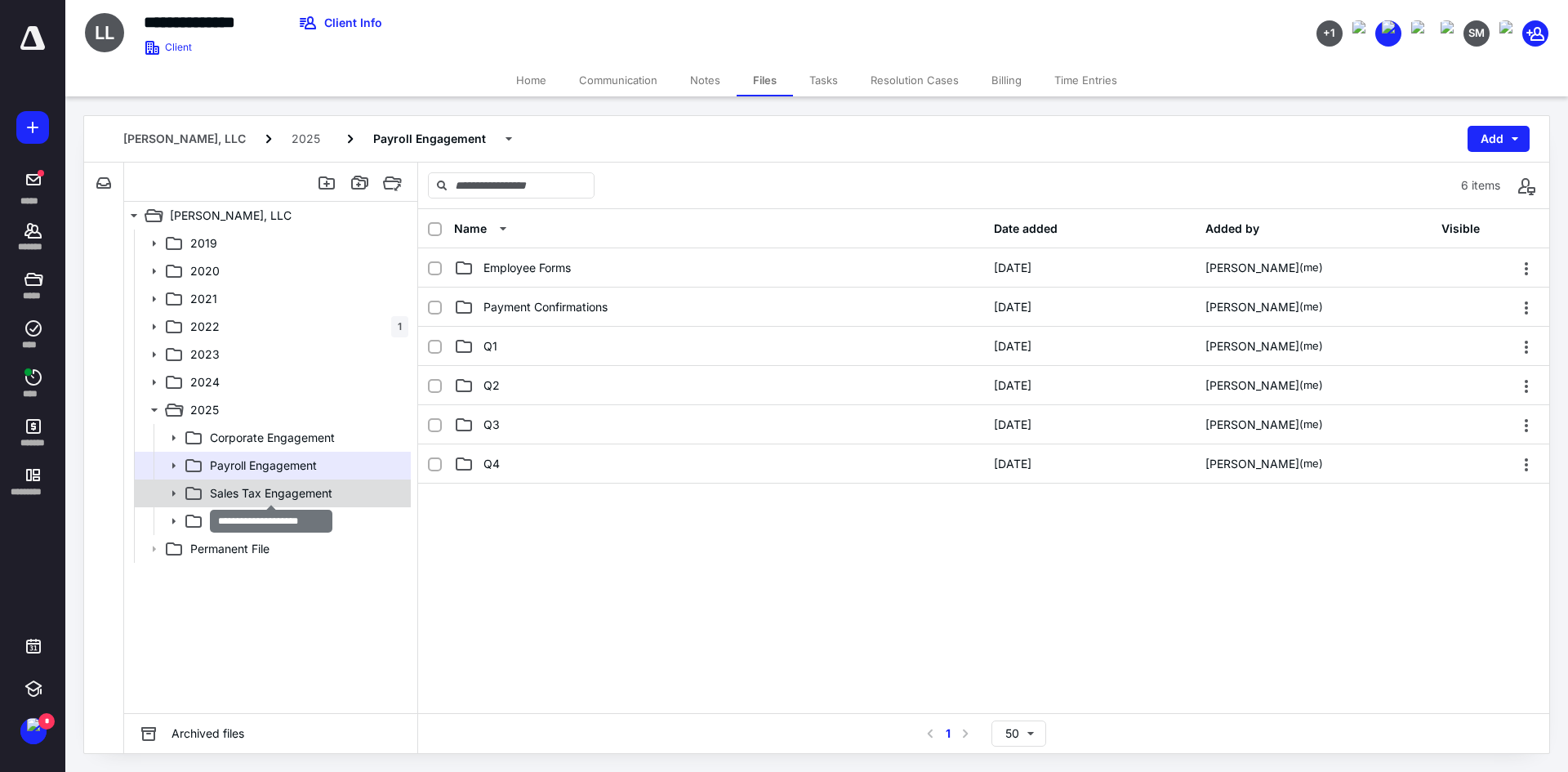 click on "Sales Tax Engagement" at bounding box center (271, 493) 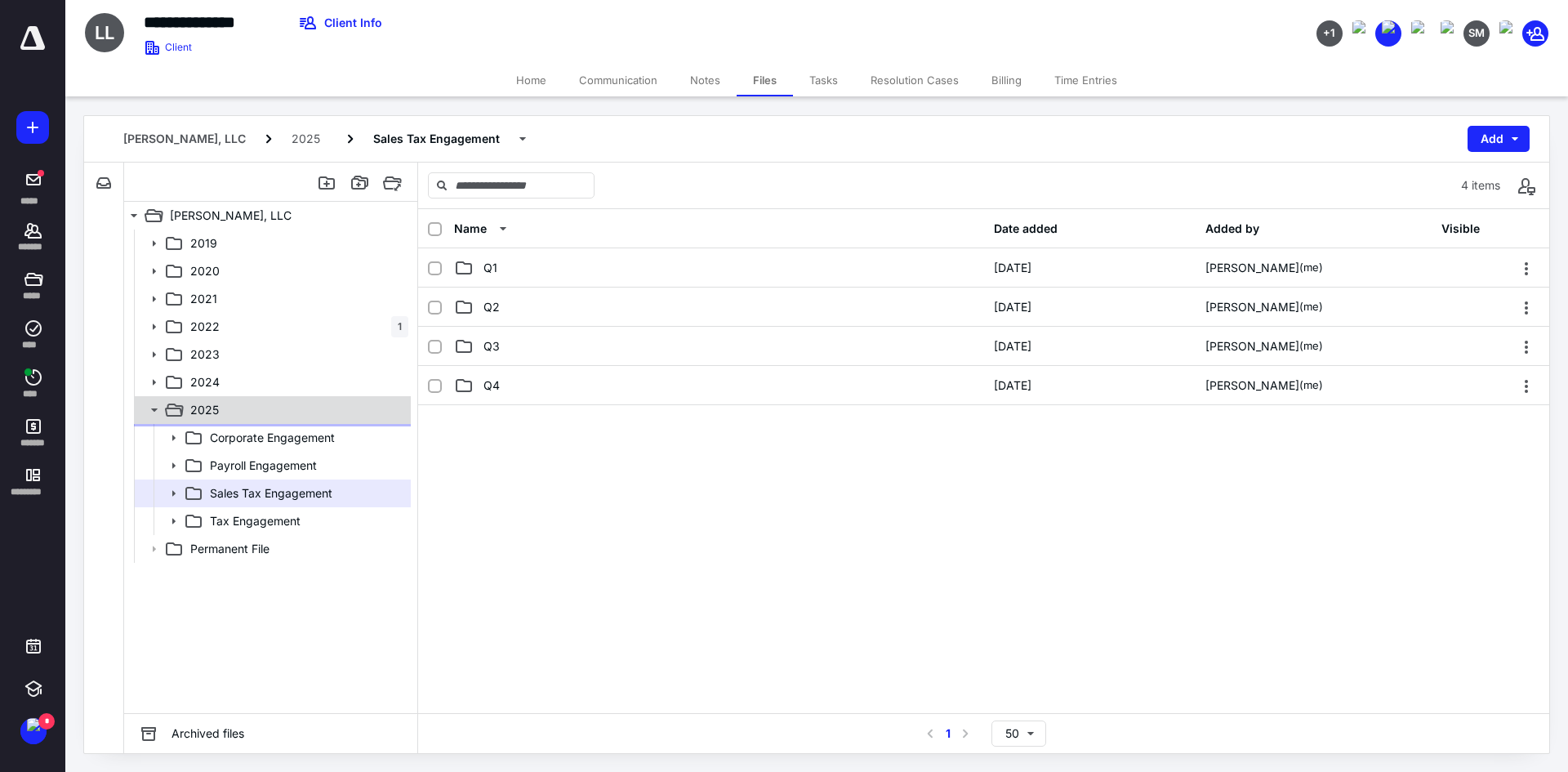 click on "2025" at bounding box center [204, 410] 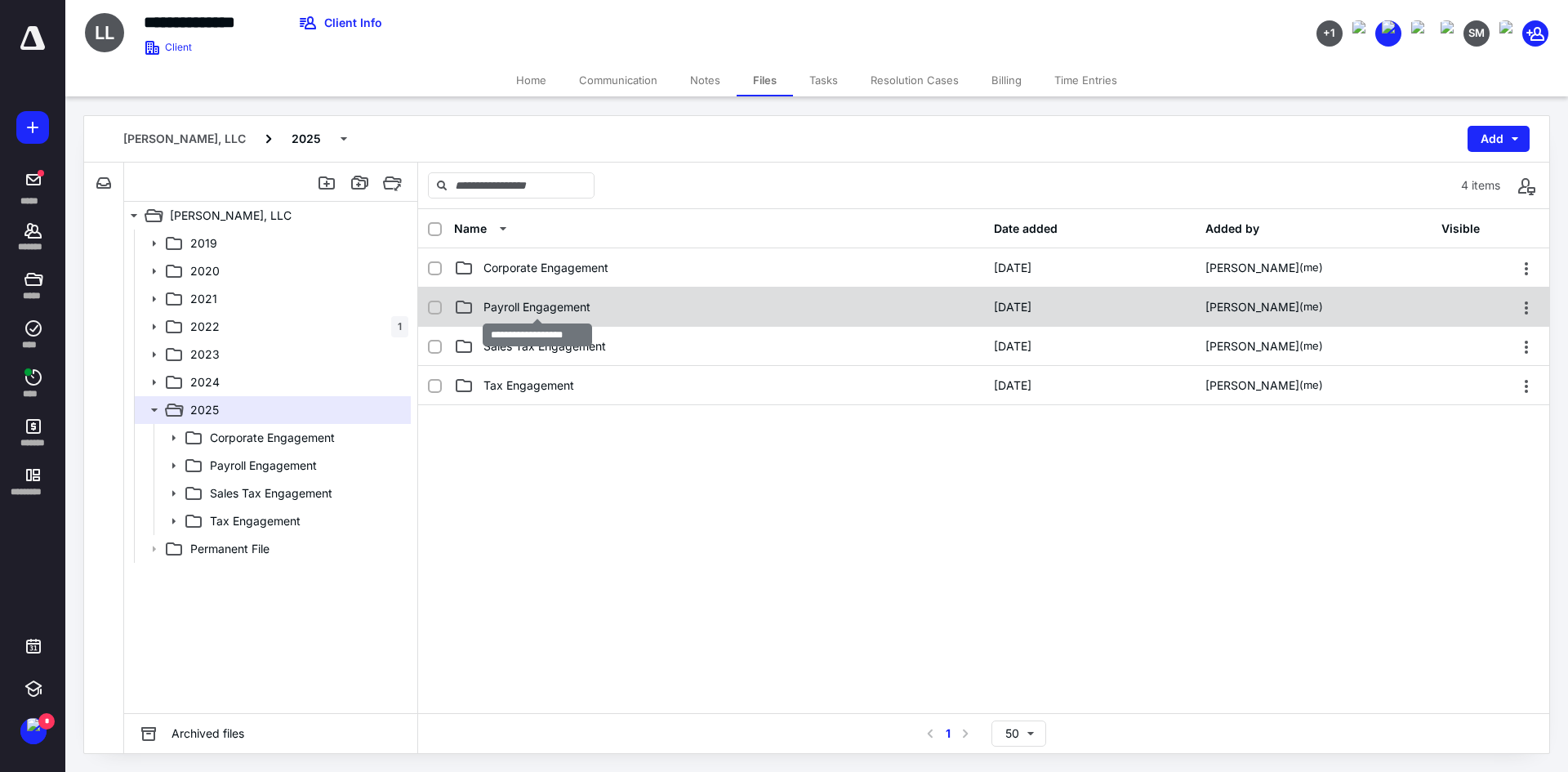 click on "Payroll Engagement" at bounding box center (537, 307) 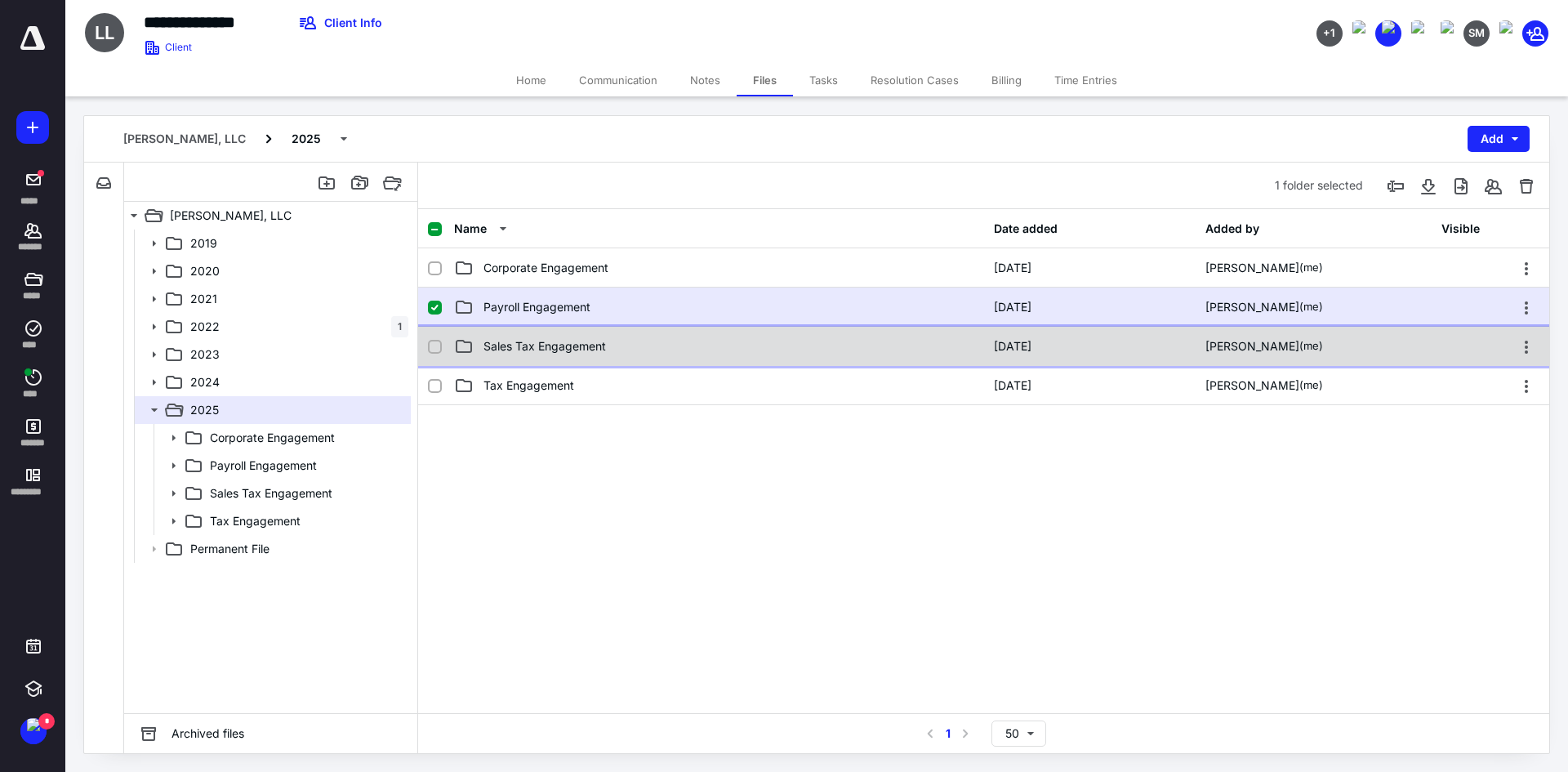 click on "Sales Tax Engagement" at bounding box center (719, 346) 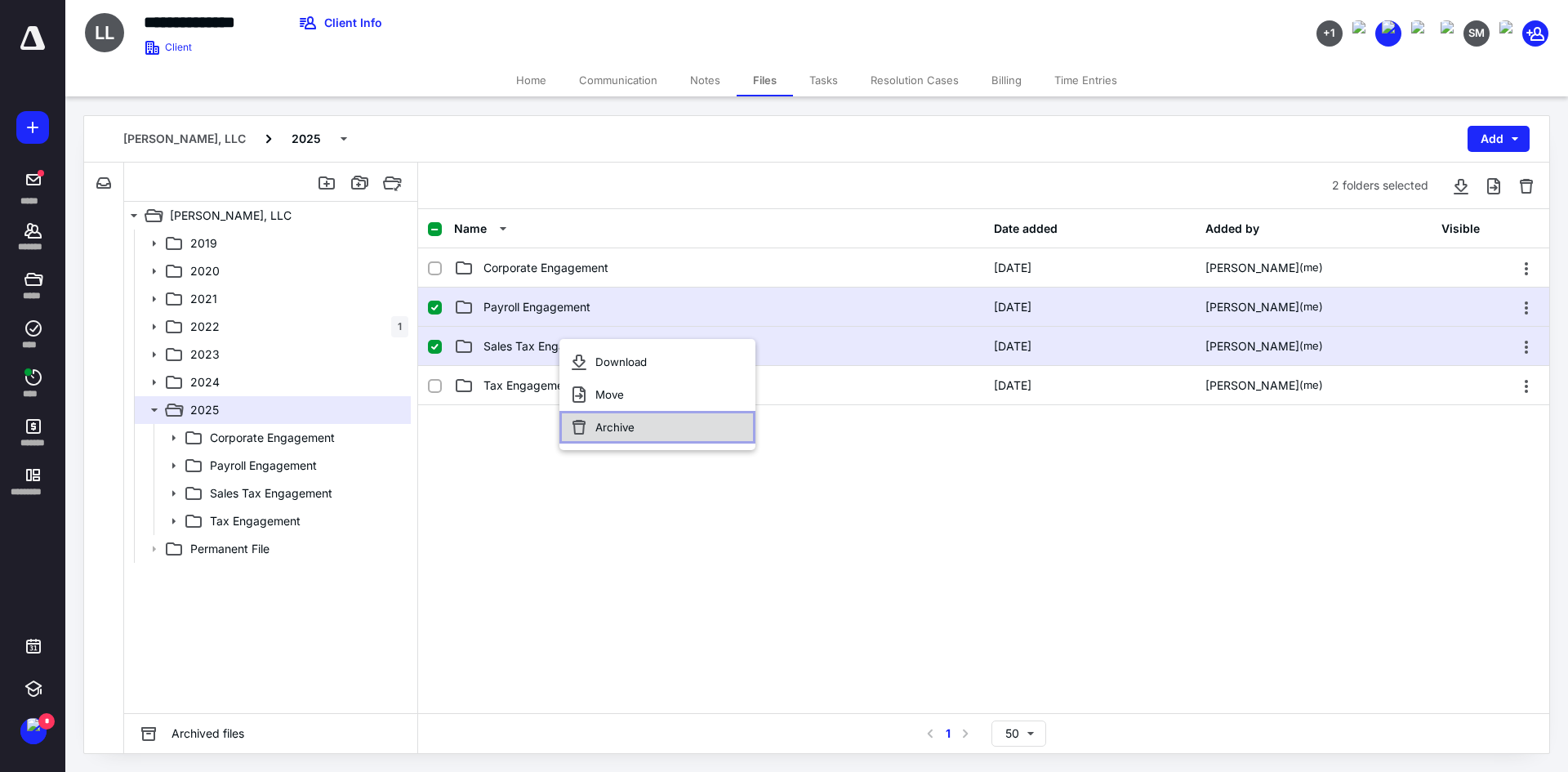 click on "Archive" at bounding box center [657, 427] 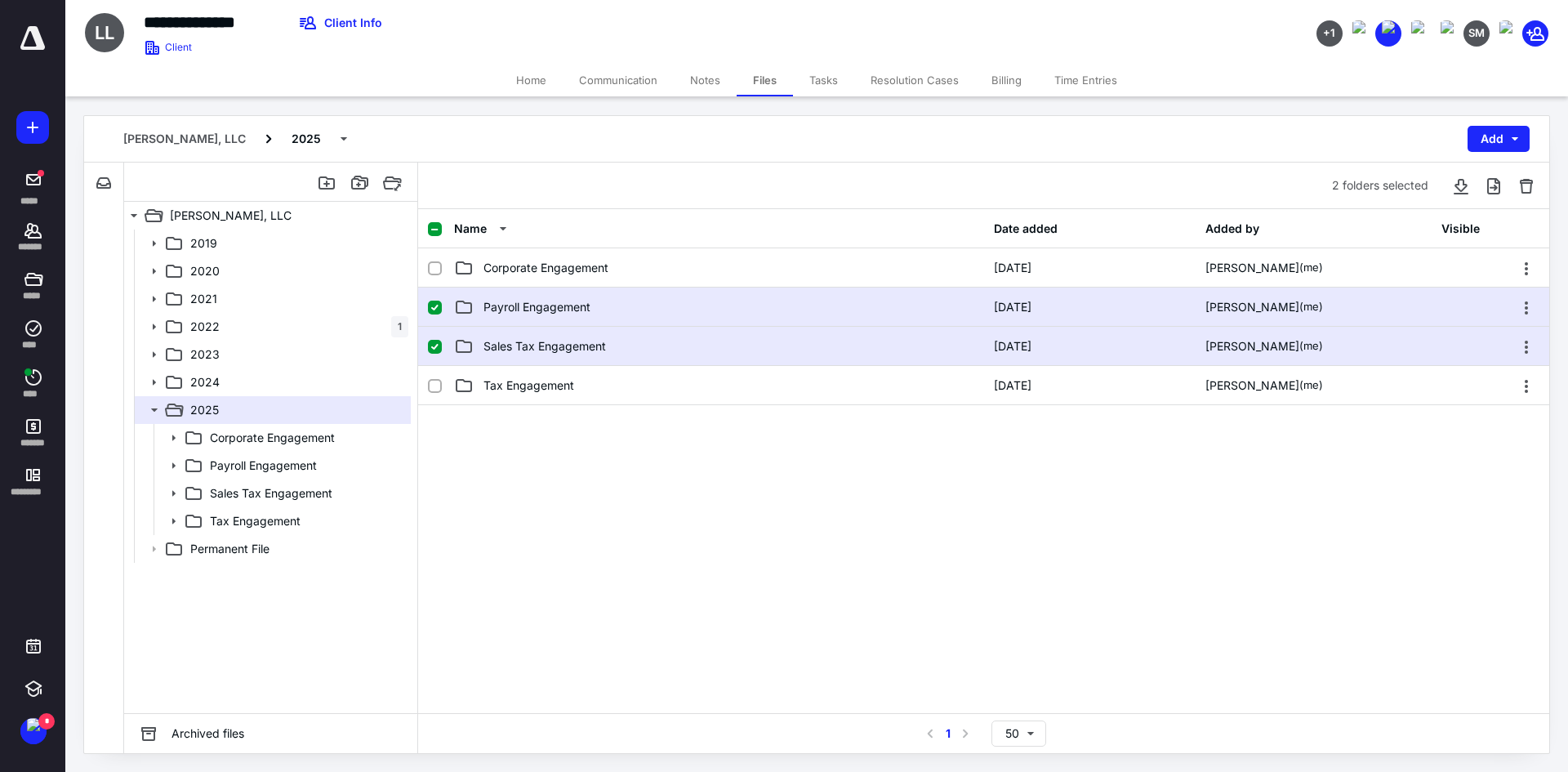 checkbox on "false" 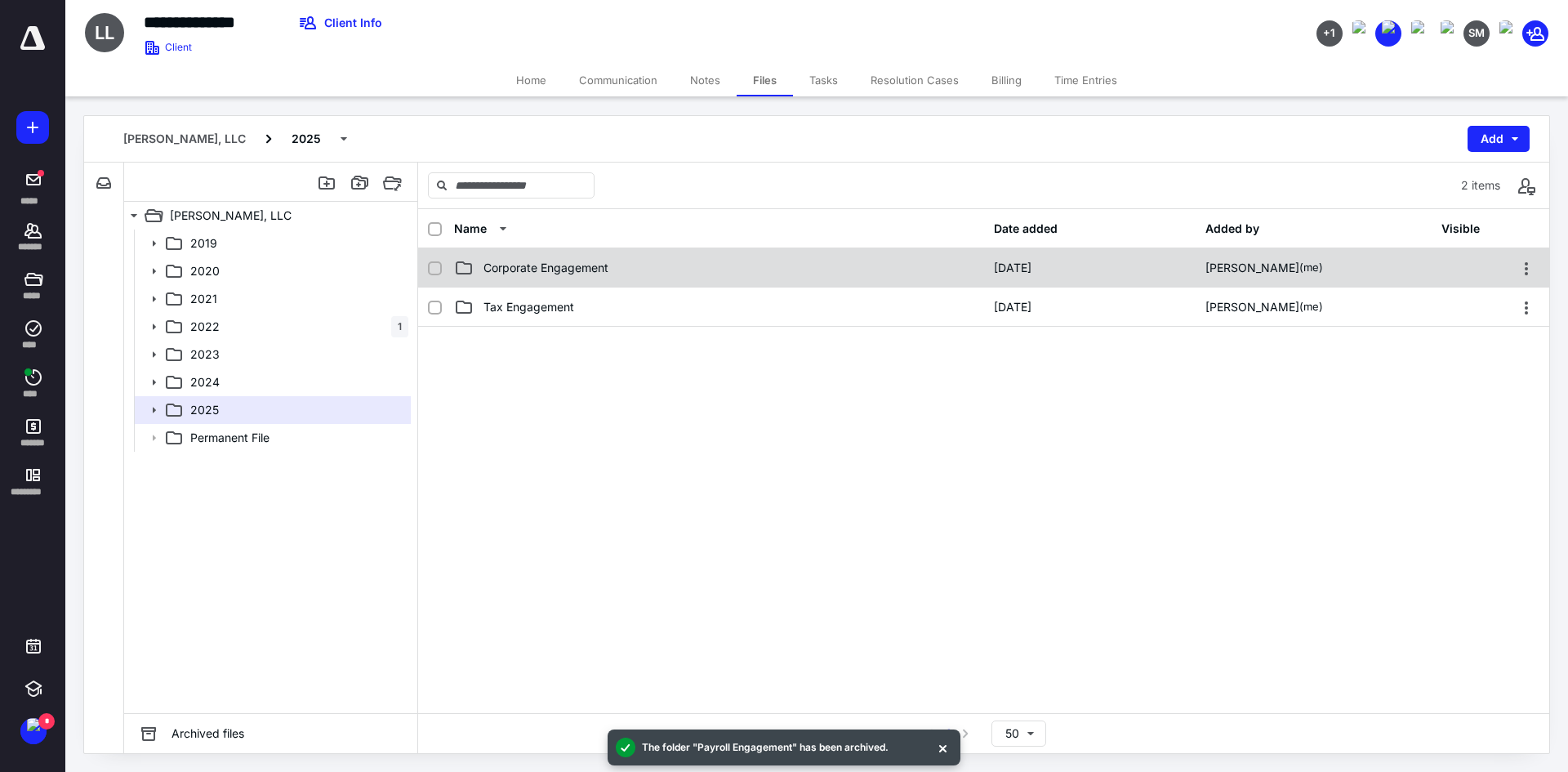 click on "Corporate Engagement" at bounding box center (546, 268) 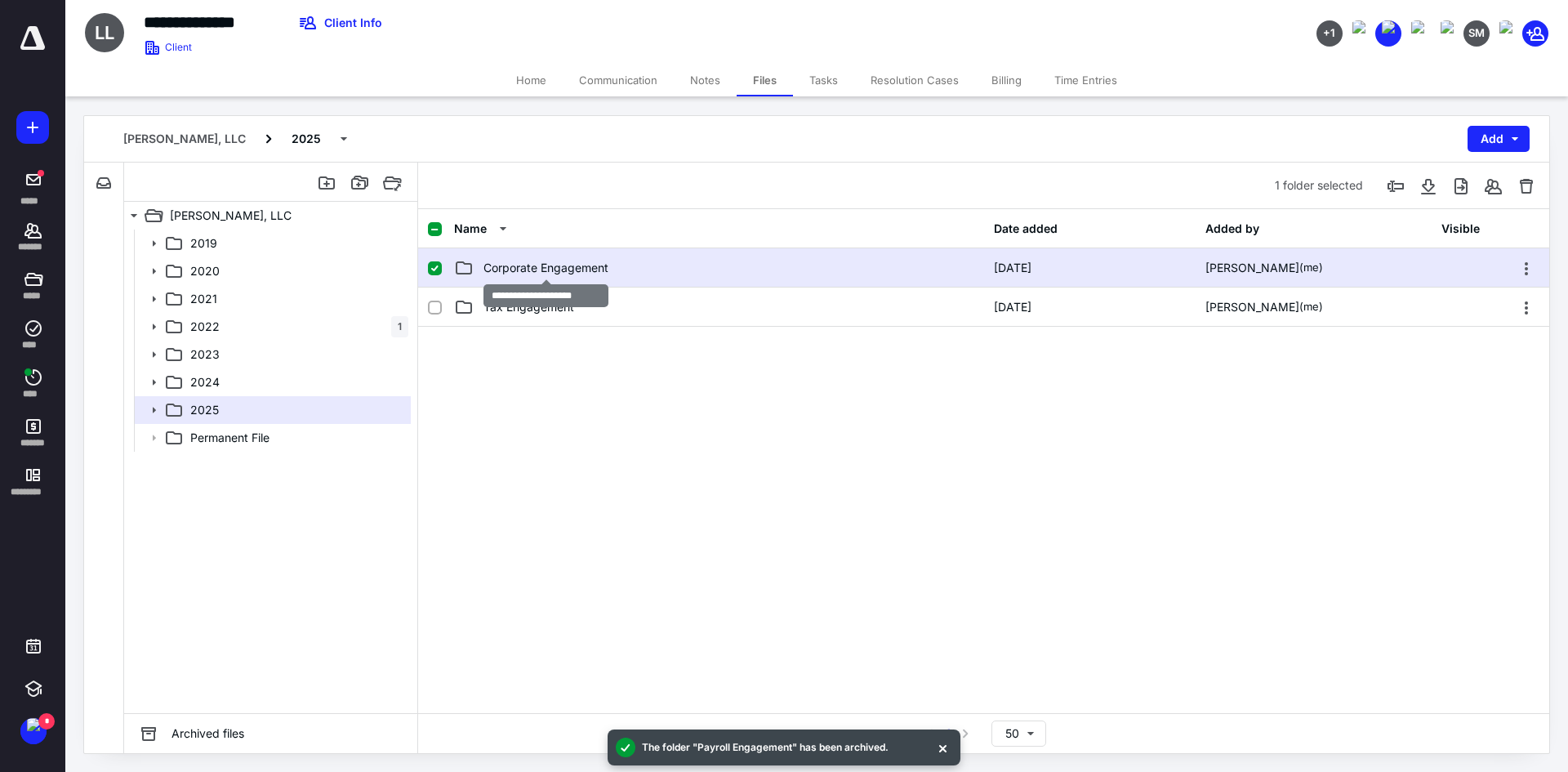 click on "Corporate Engagement" at bounding box center [546, 268] 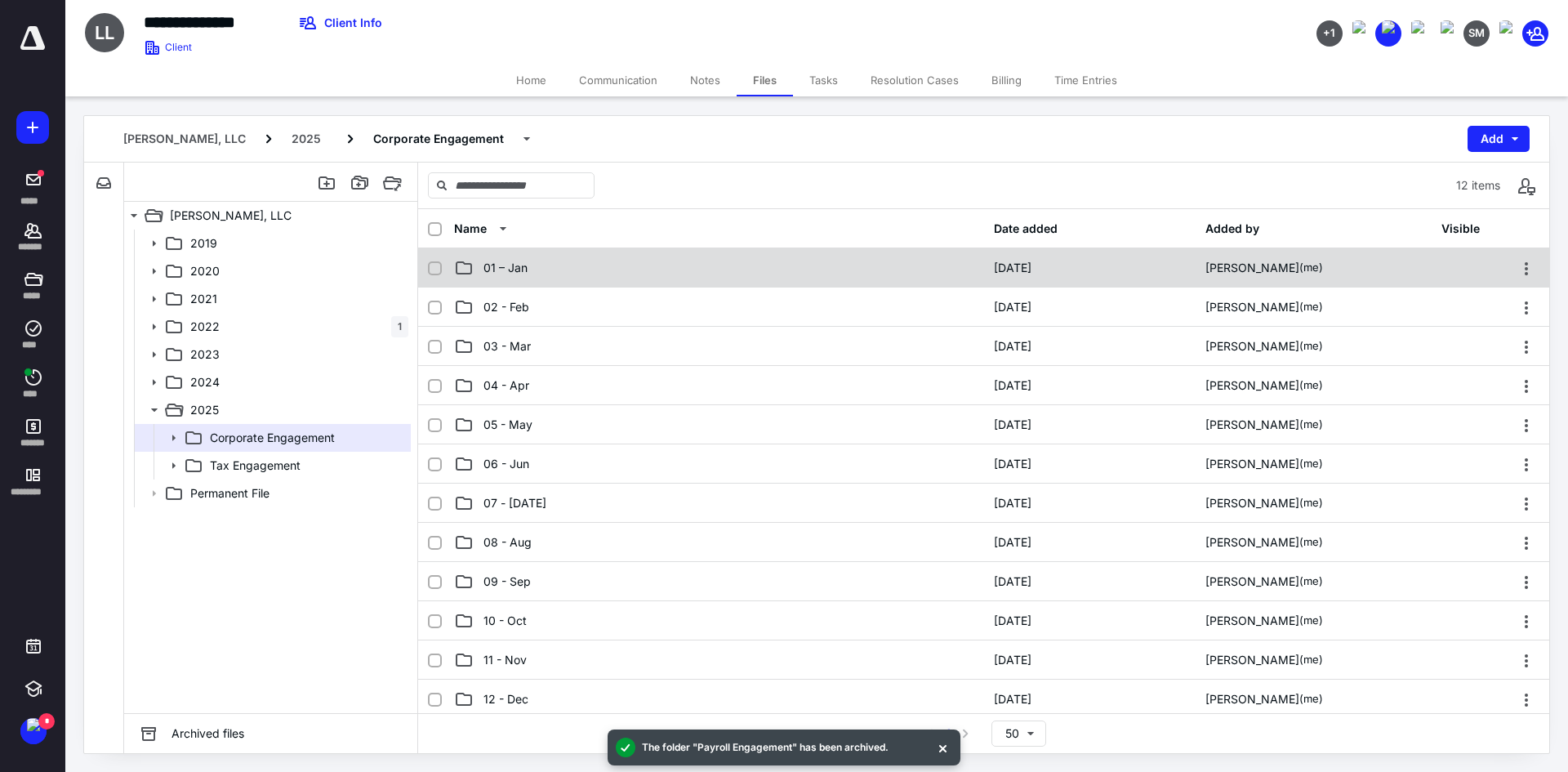 click on "01 – Jan" at bounding box center [719, 268] 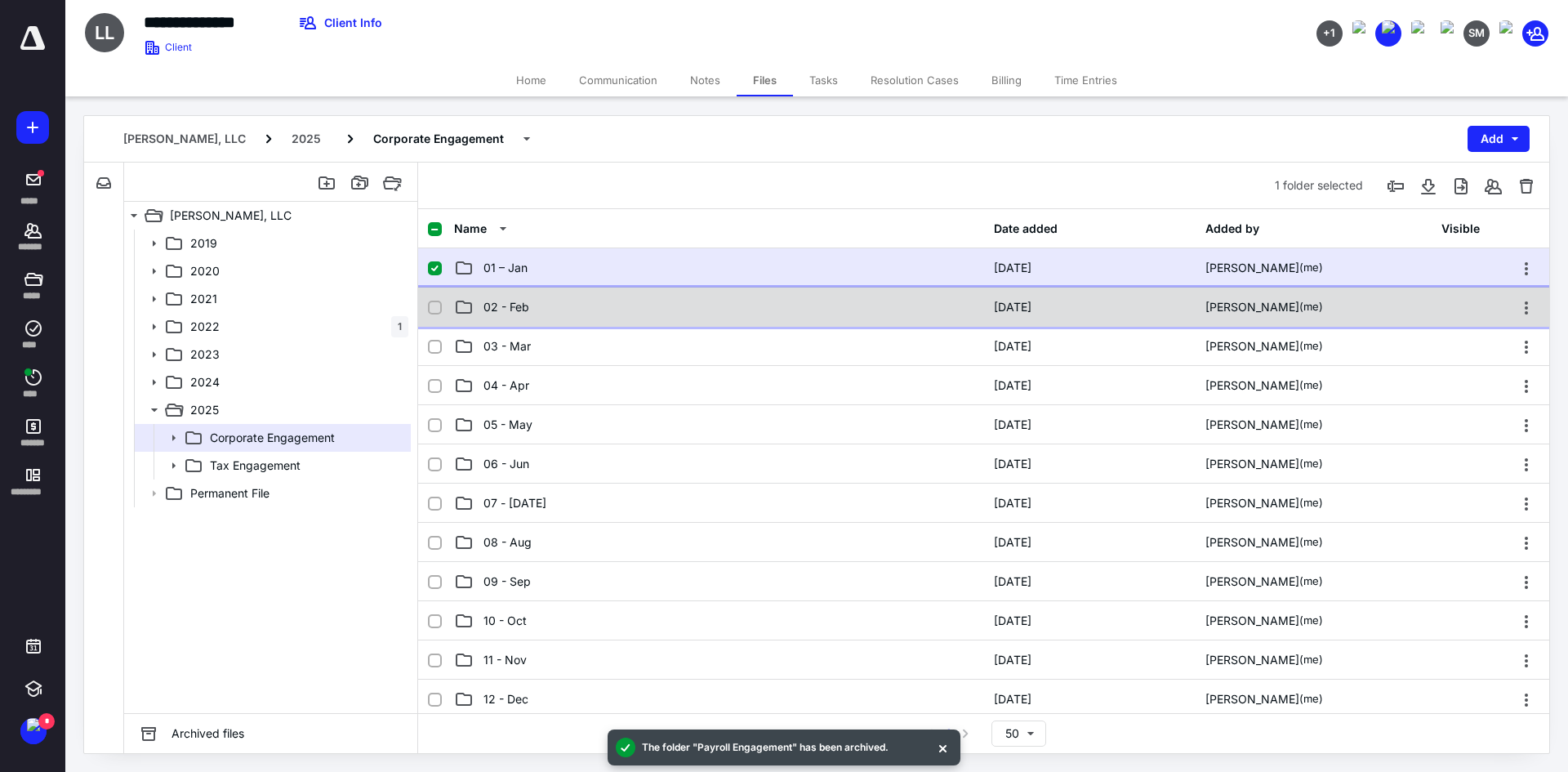 click on "02 - Feb" at bounding box center [719, 307] 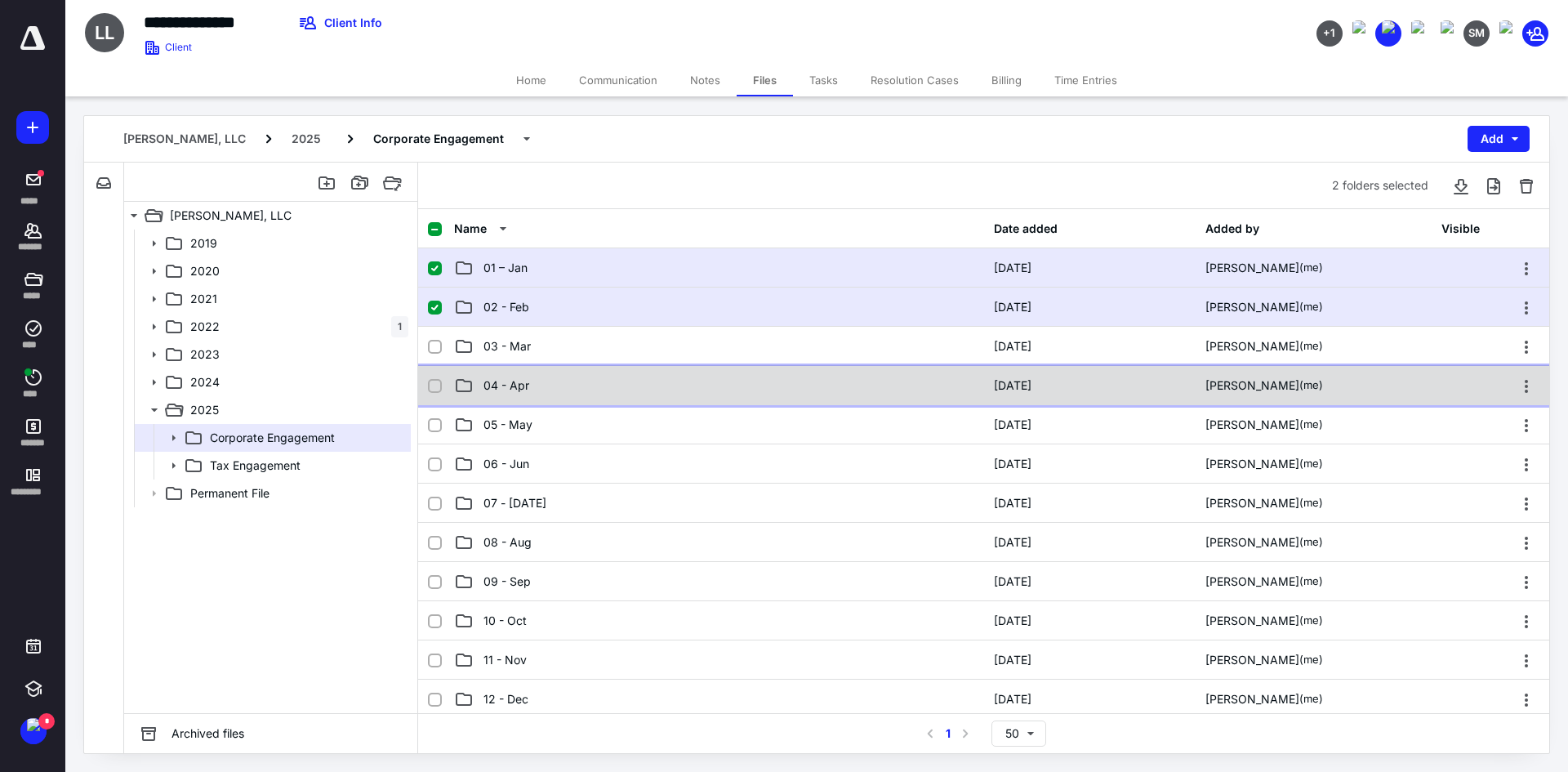 click on "04 - Apr" at bounding box center [719, 386] 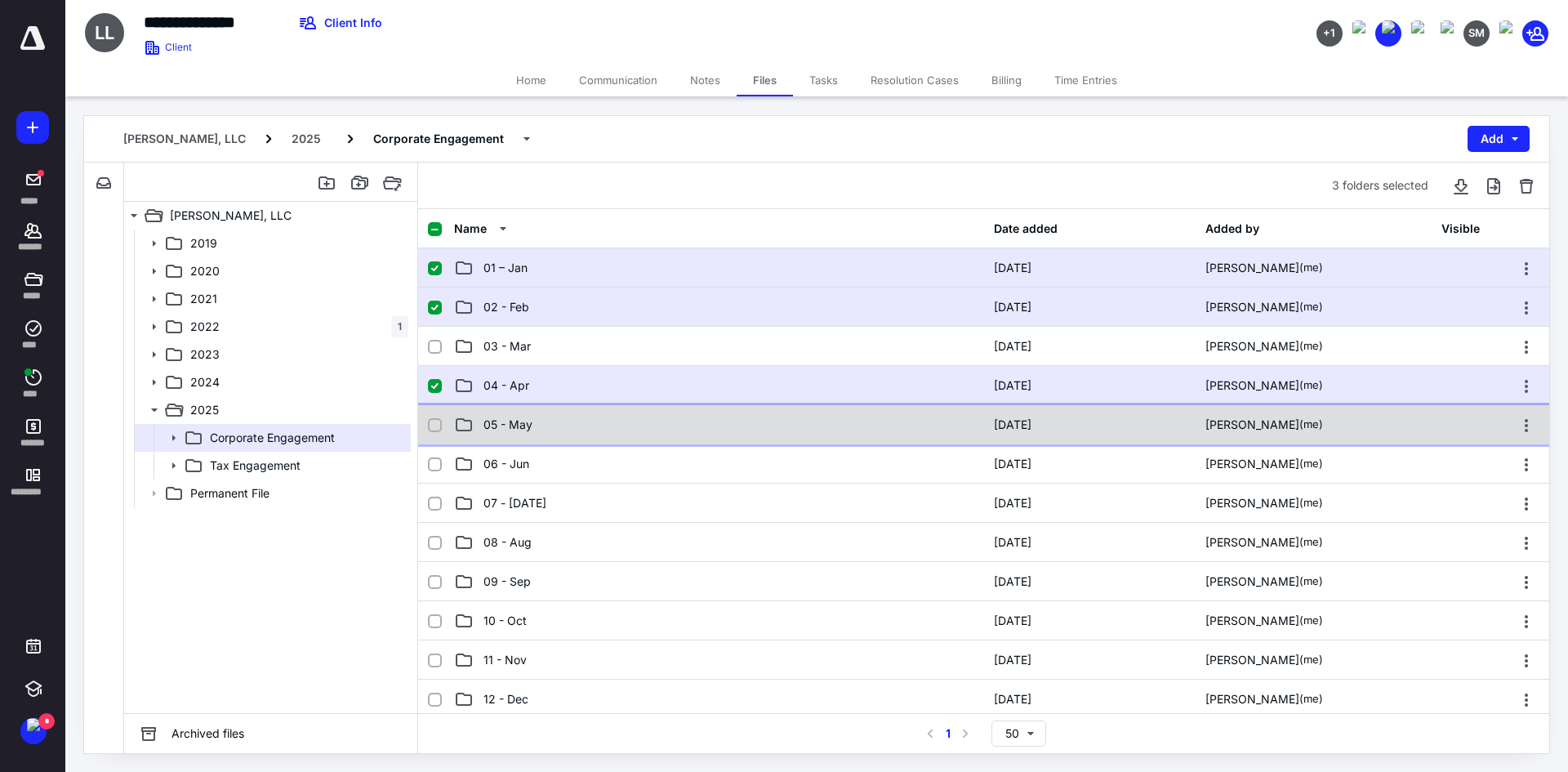 click on "05 - May" at bounding box center [719, 425] 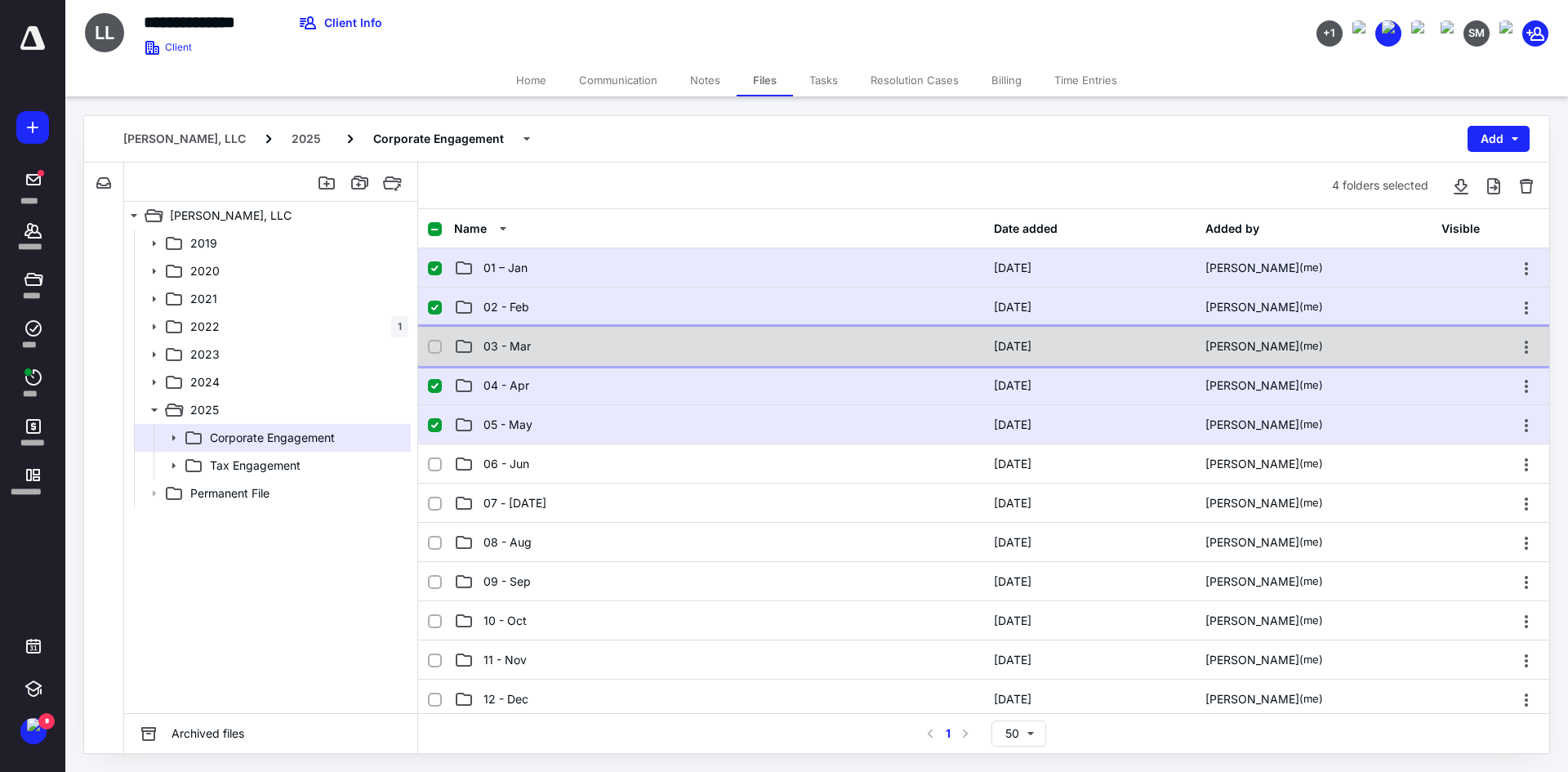 click on "03 - Mar 7/10/2025 Blake Schaeffer  (me)" at bounding box center (983, 346) 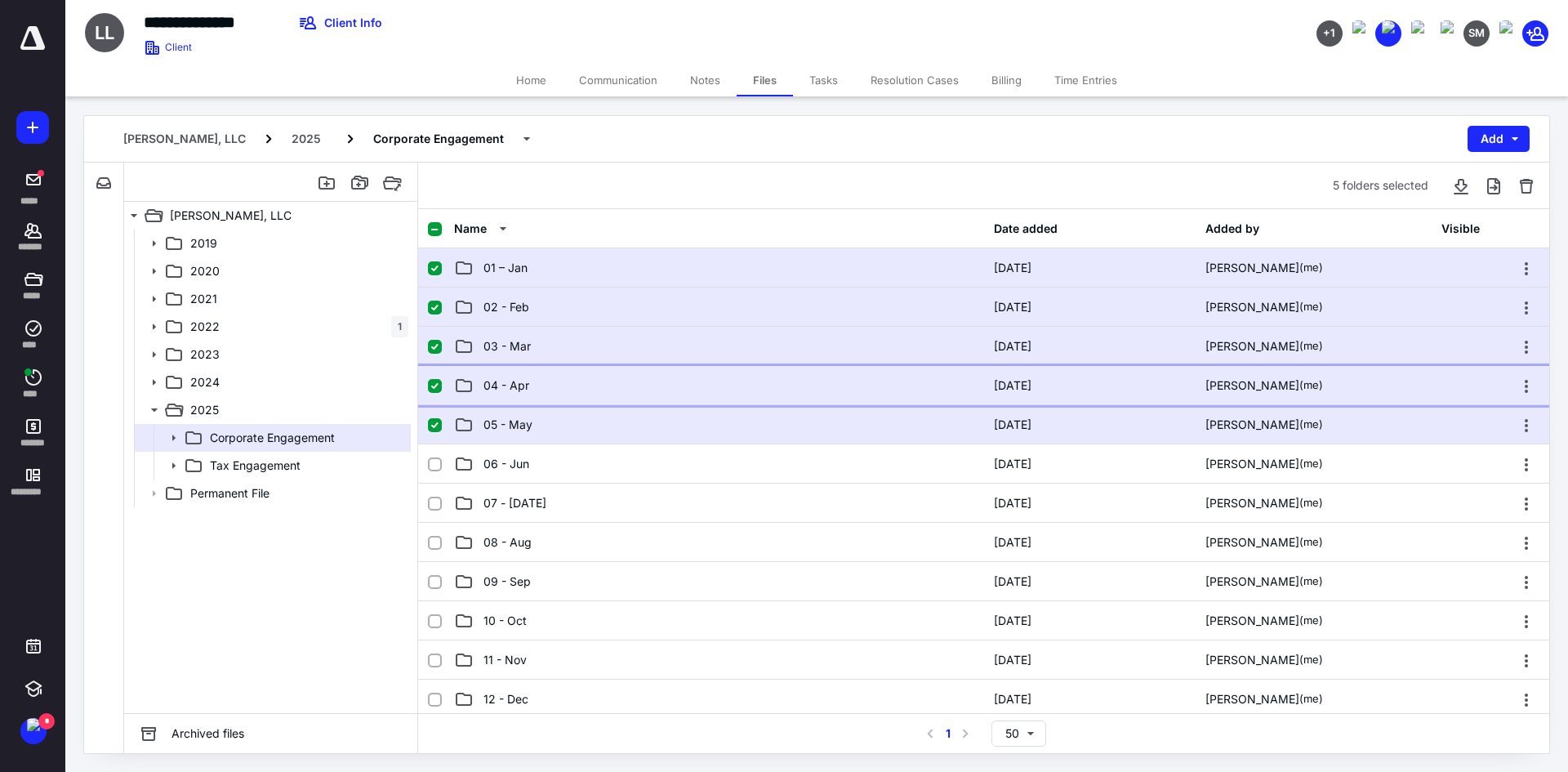click on "04 - Apr" at bounding box center [719, 386] 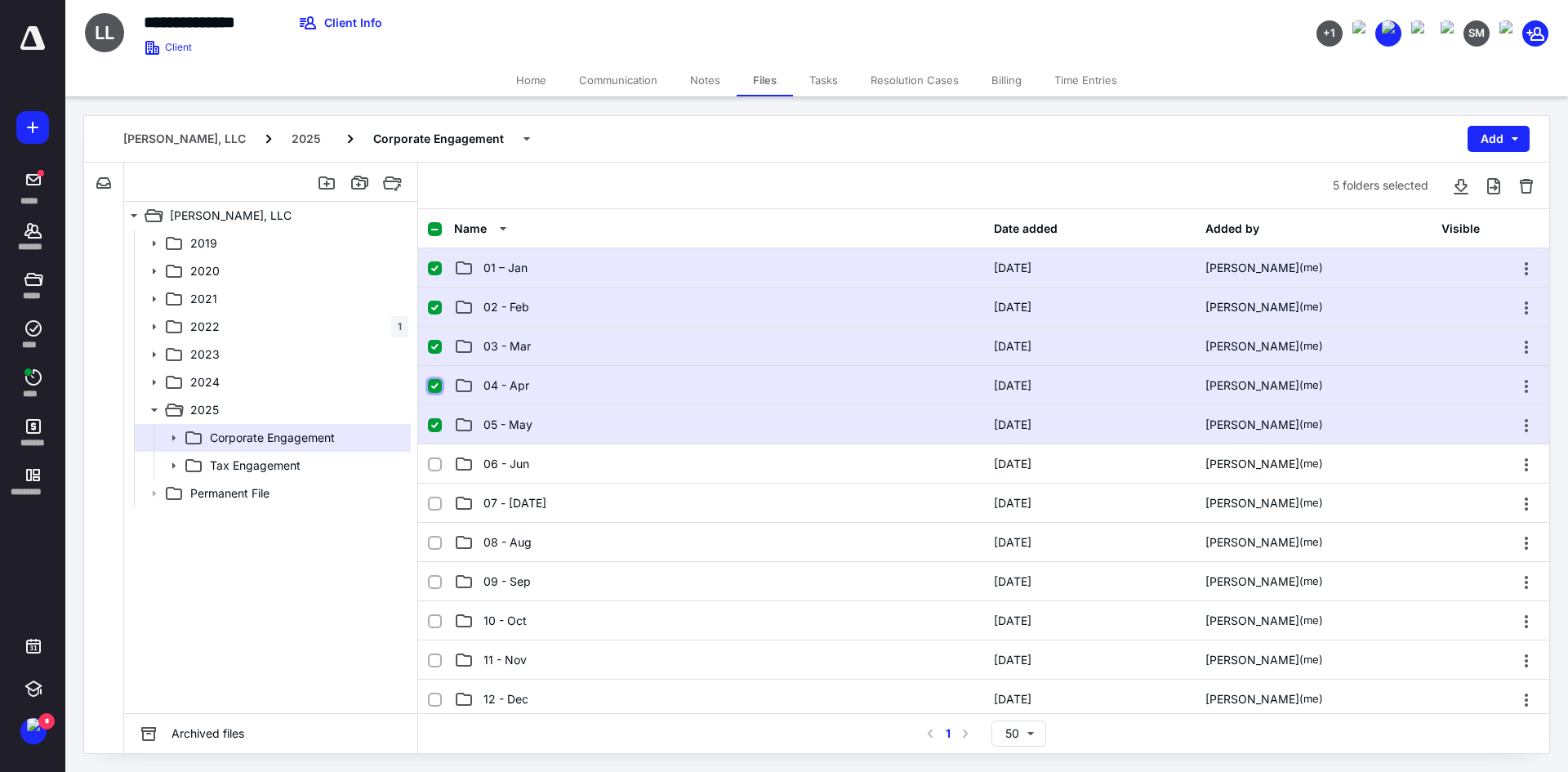 click at bounding box center [434, 386] 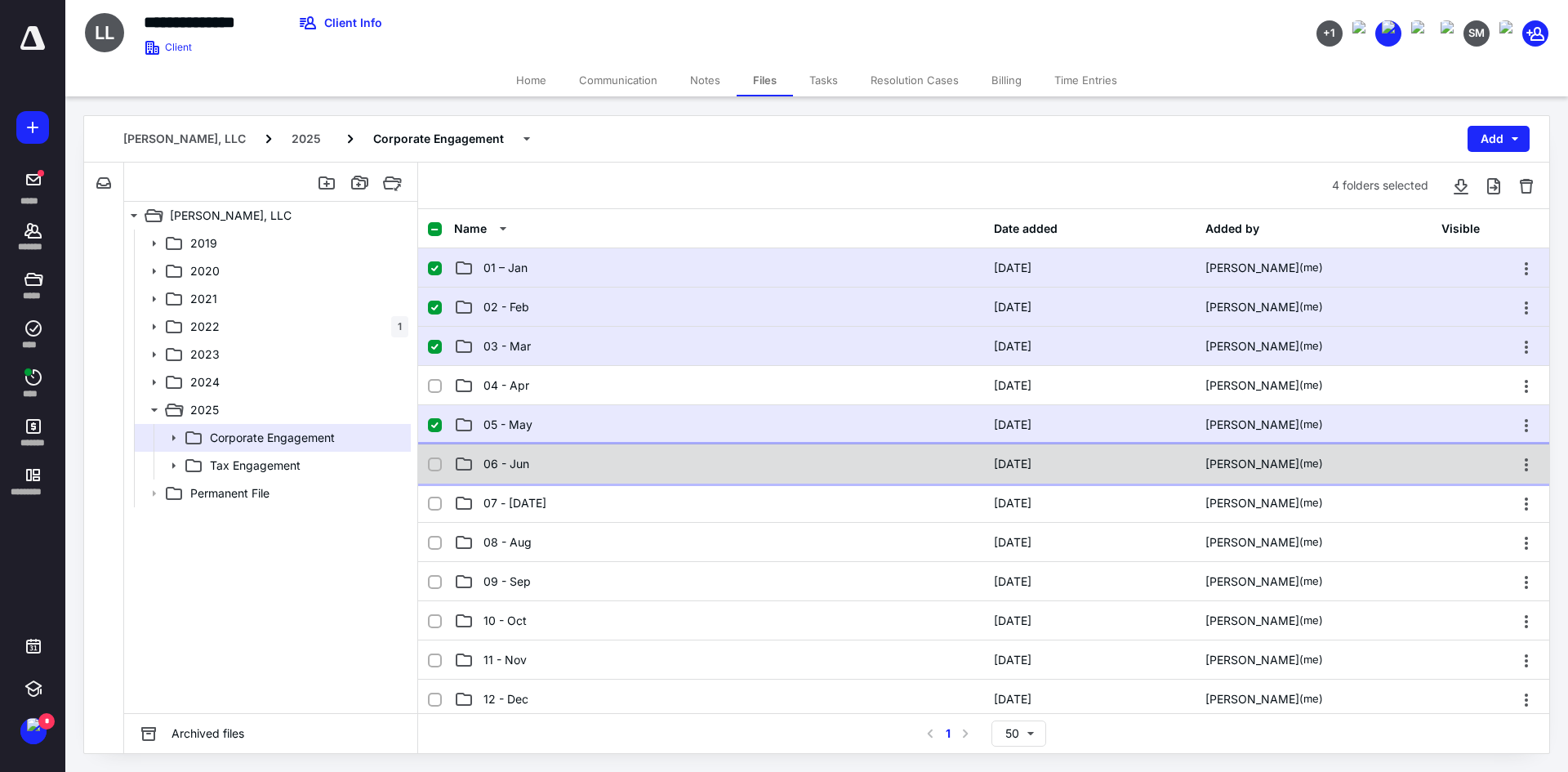 click on "06 - Jun" at bounding box center (719, 464) 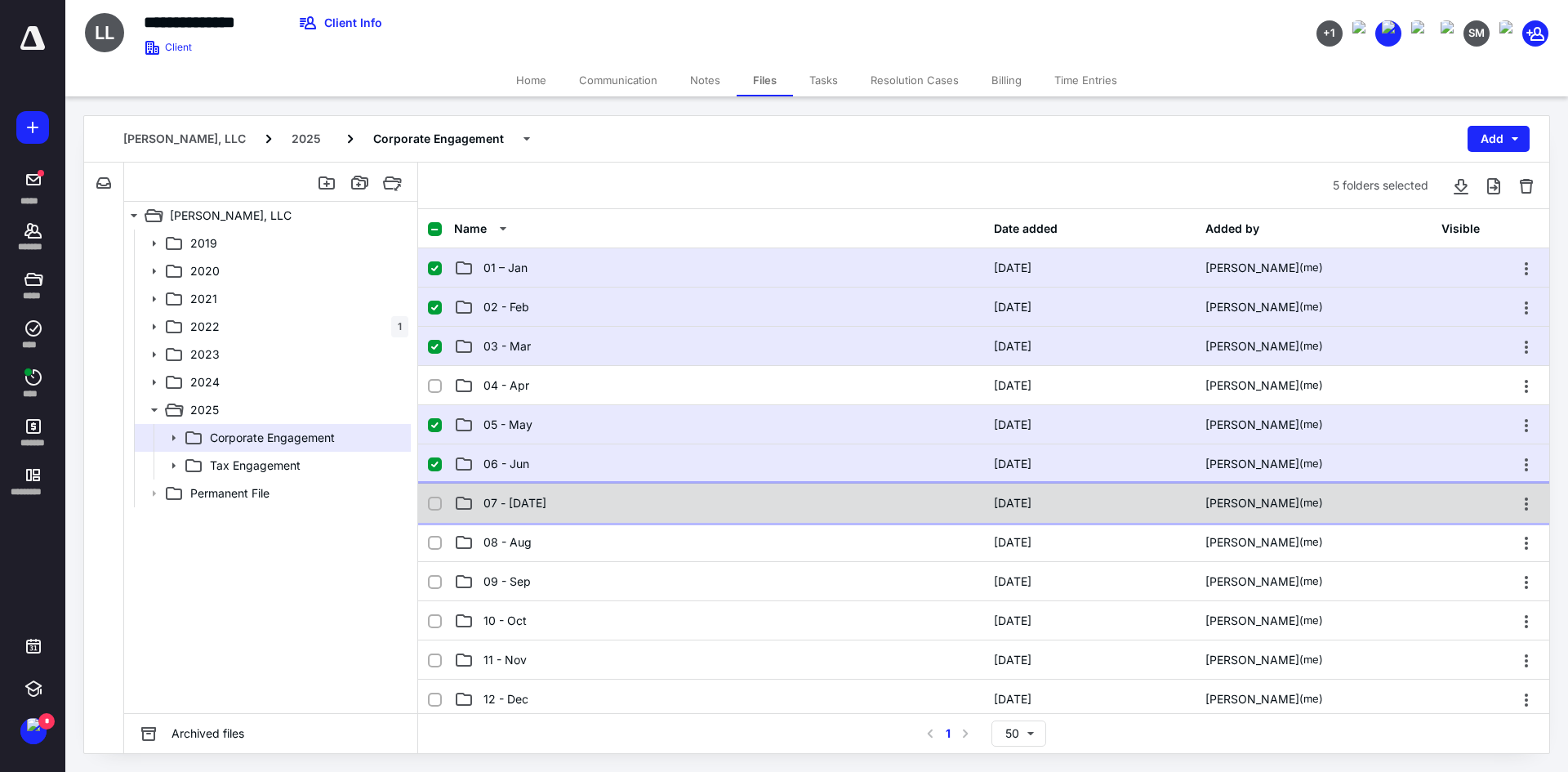click on "07 - Jul" at bounding box center [719, 503] 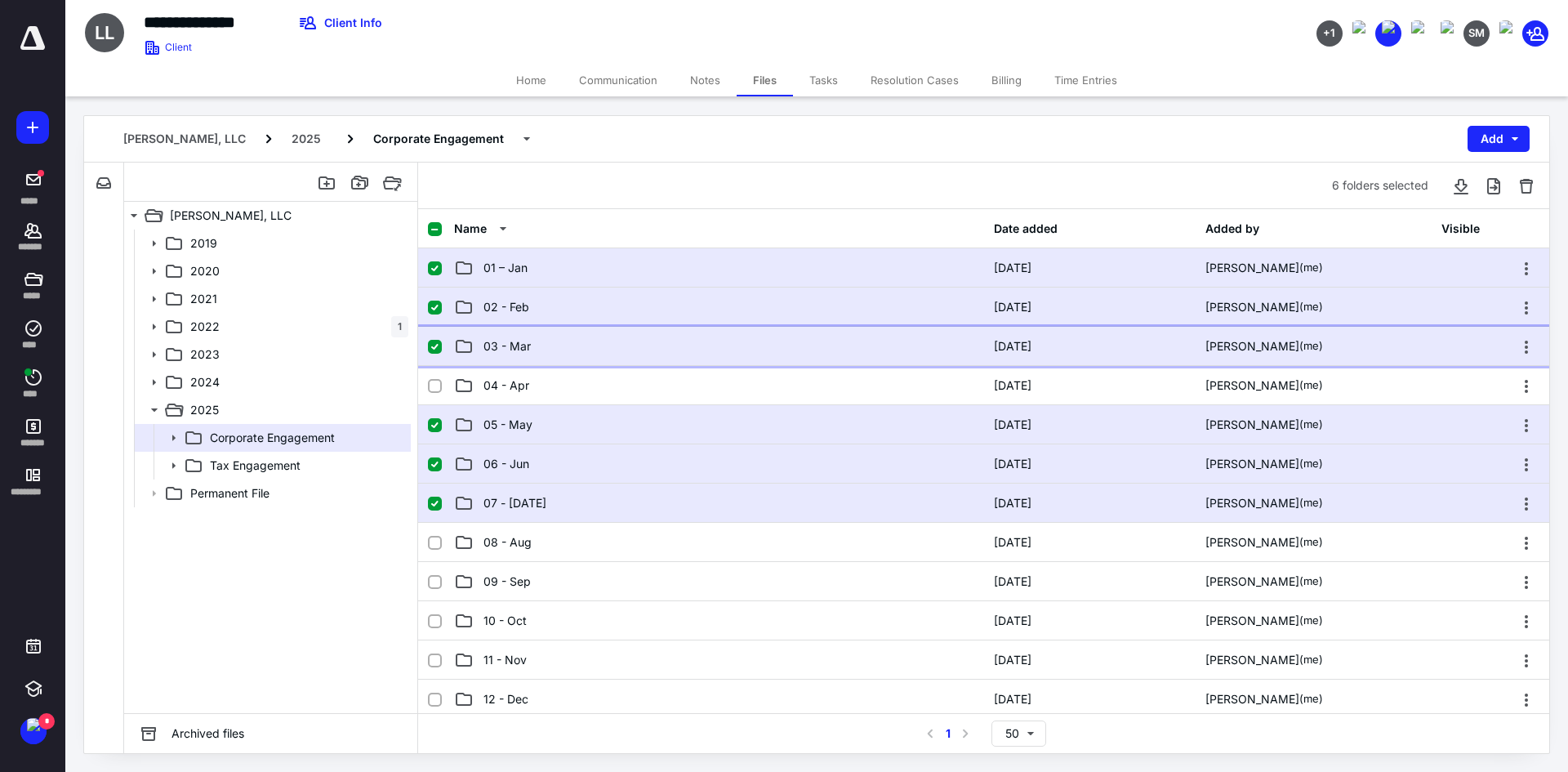 click 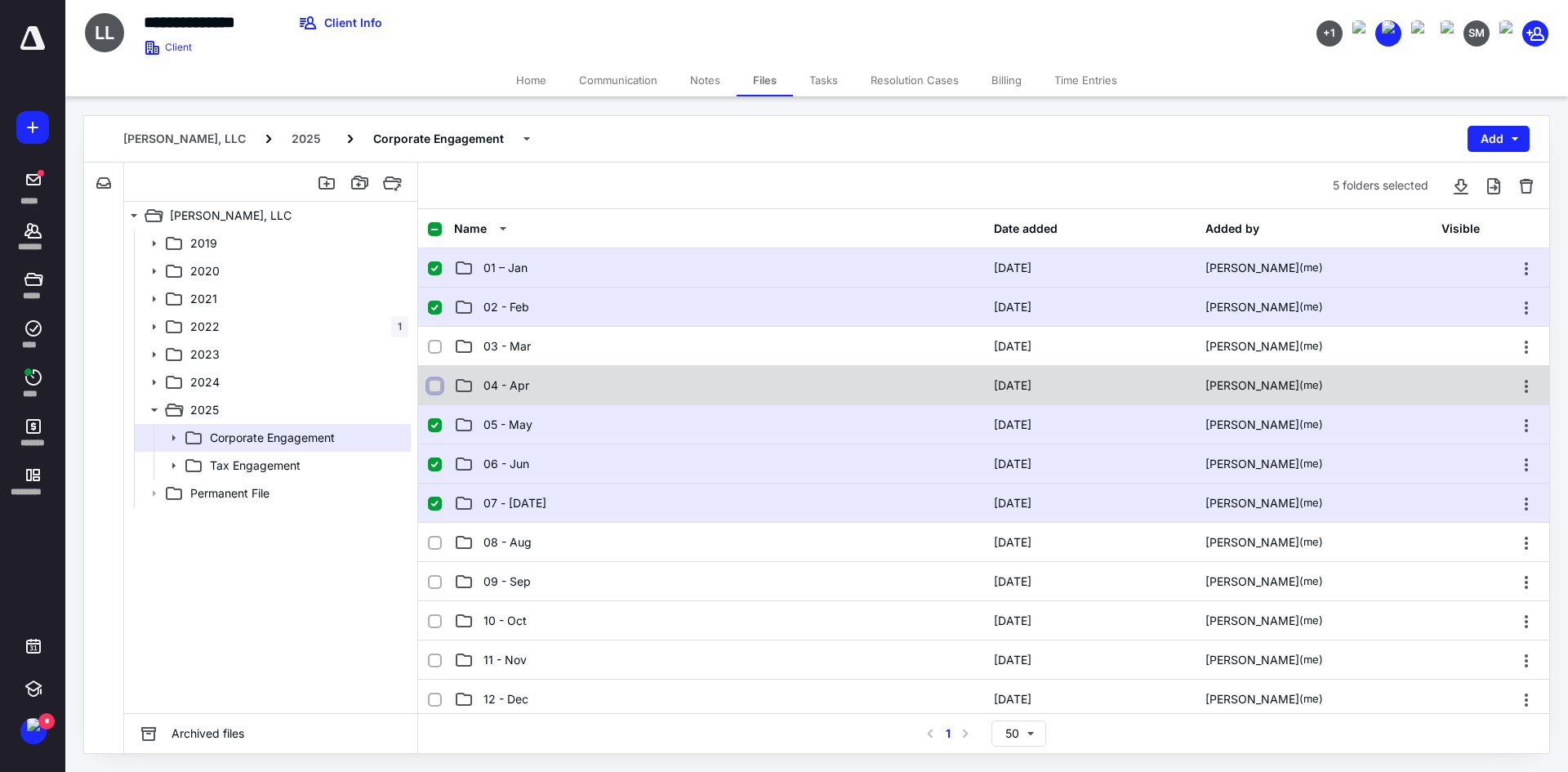 click at bounding box center [434, 386] 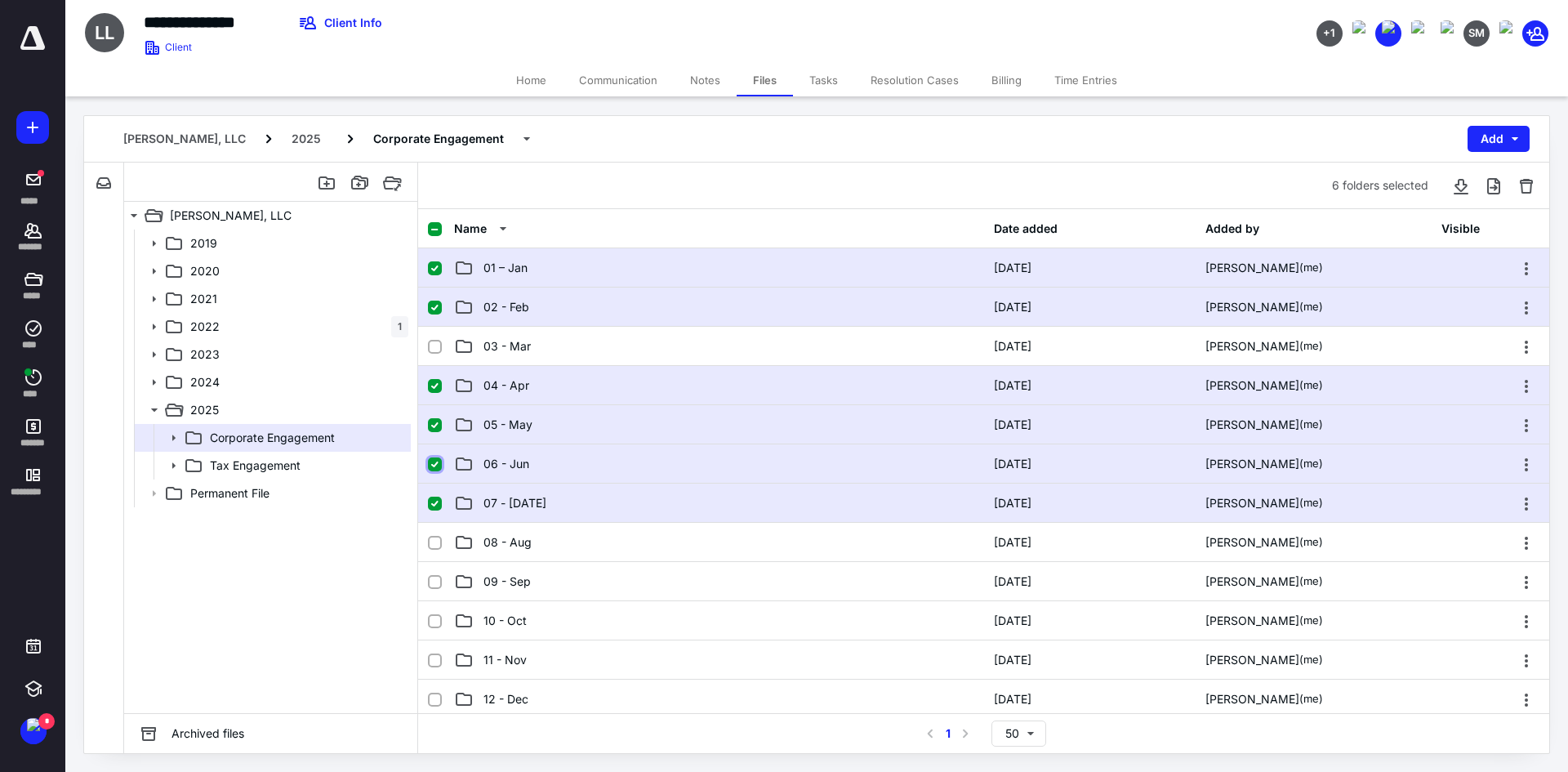click at bounding box center [434, 465] 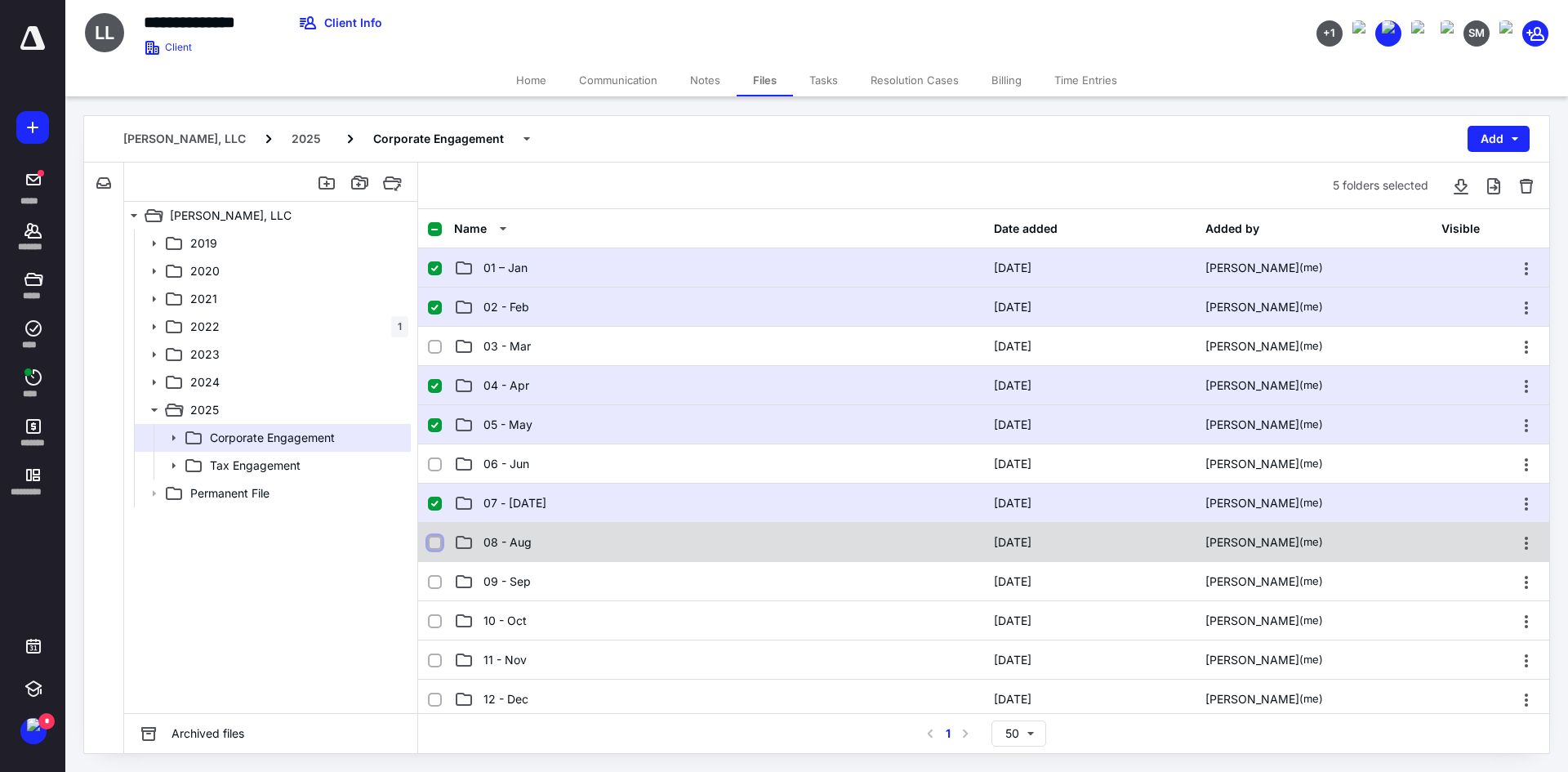 click at bounding box center (434, 543) 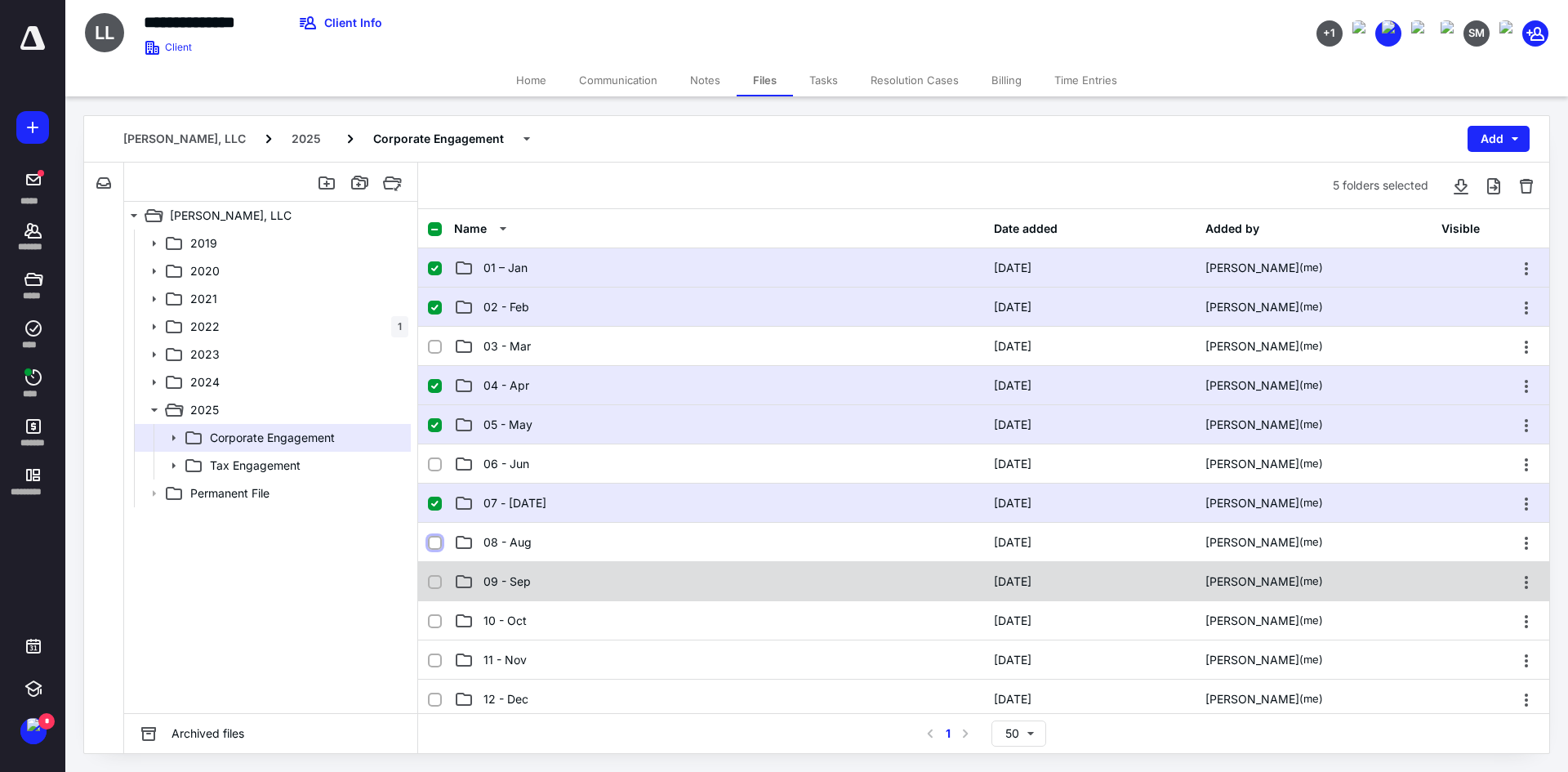 checkbox on "false" 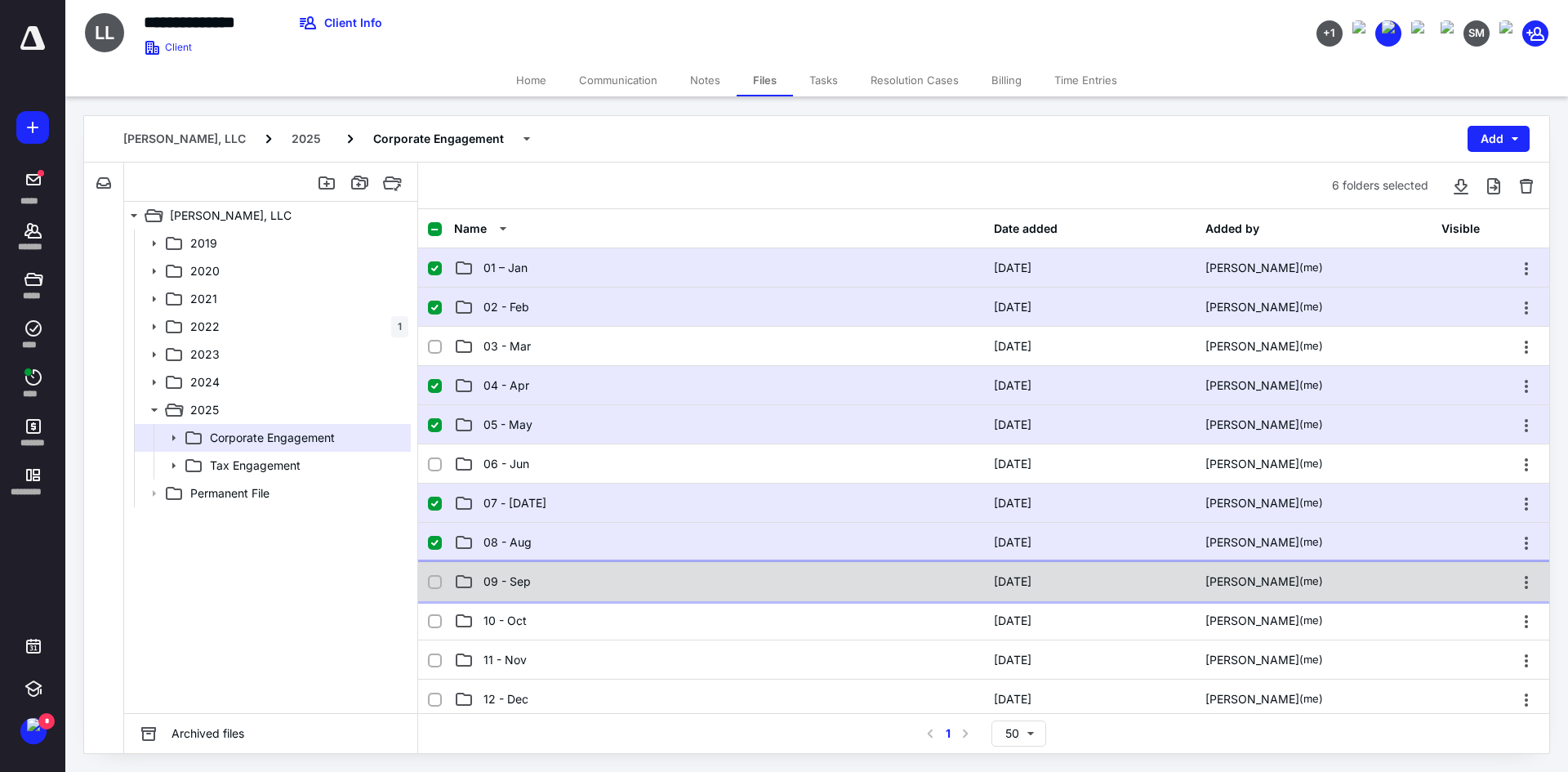click 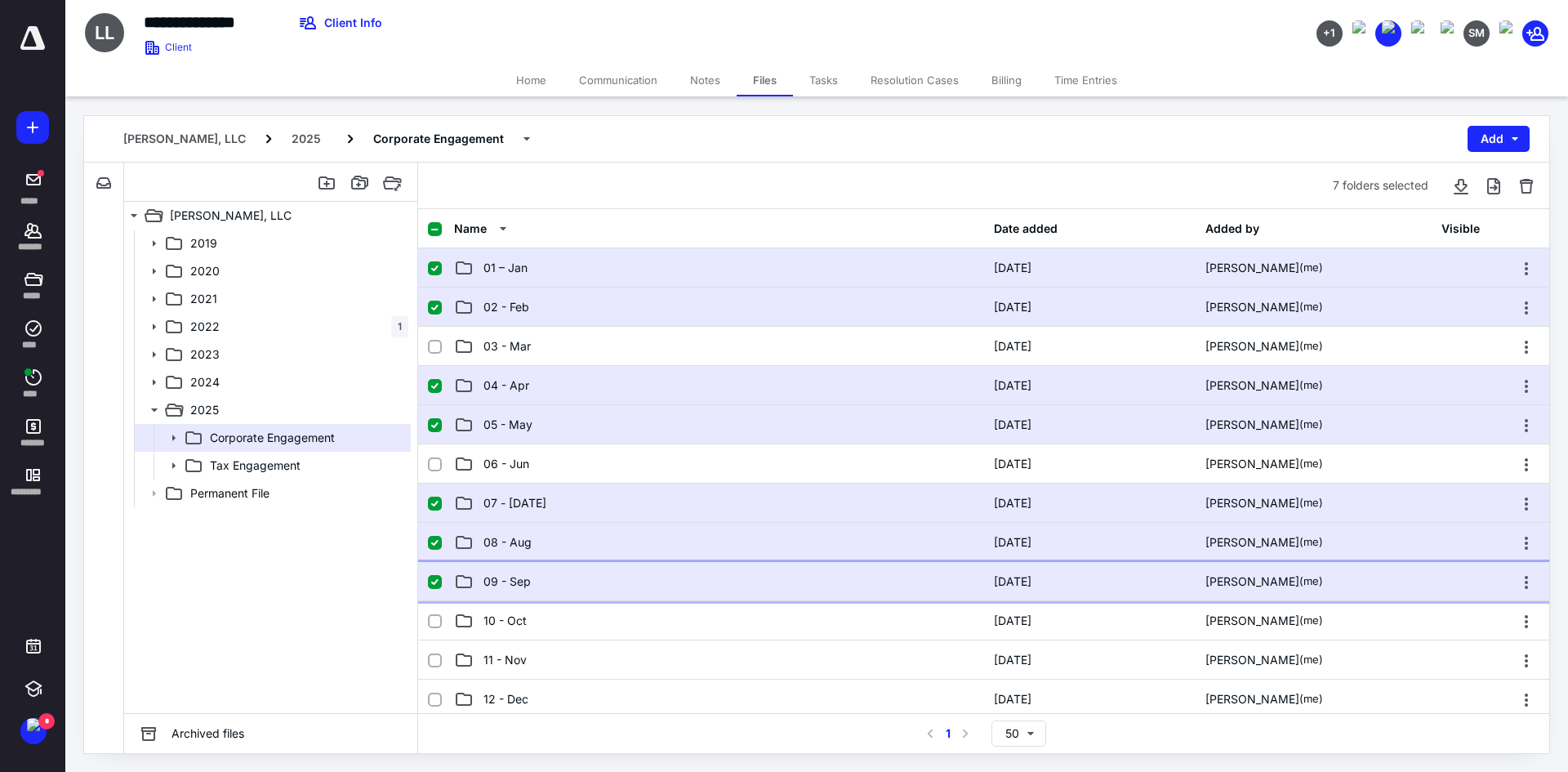 click 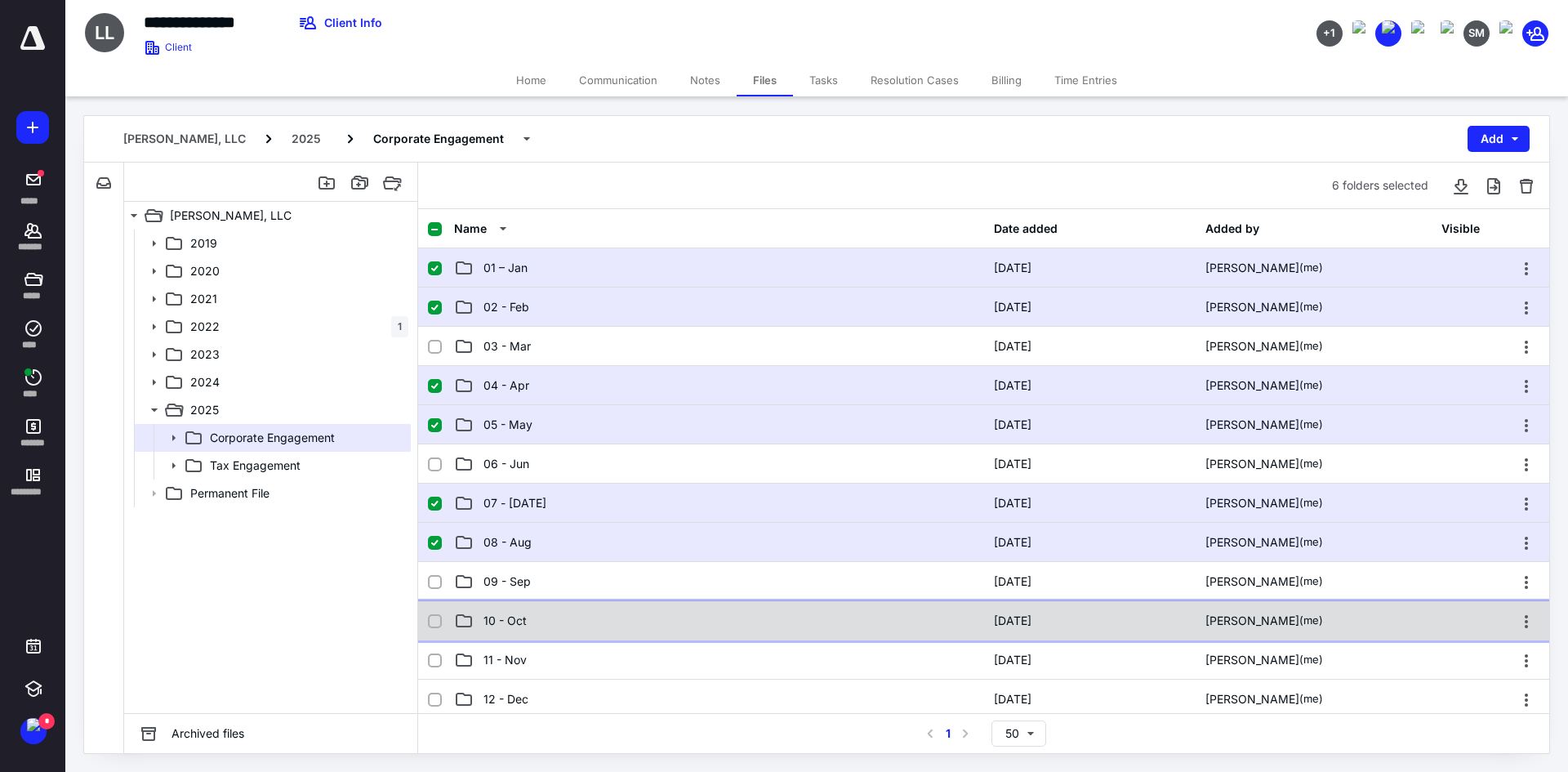 click 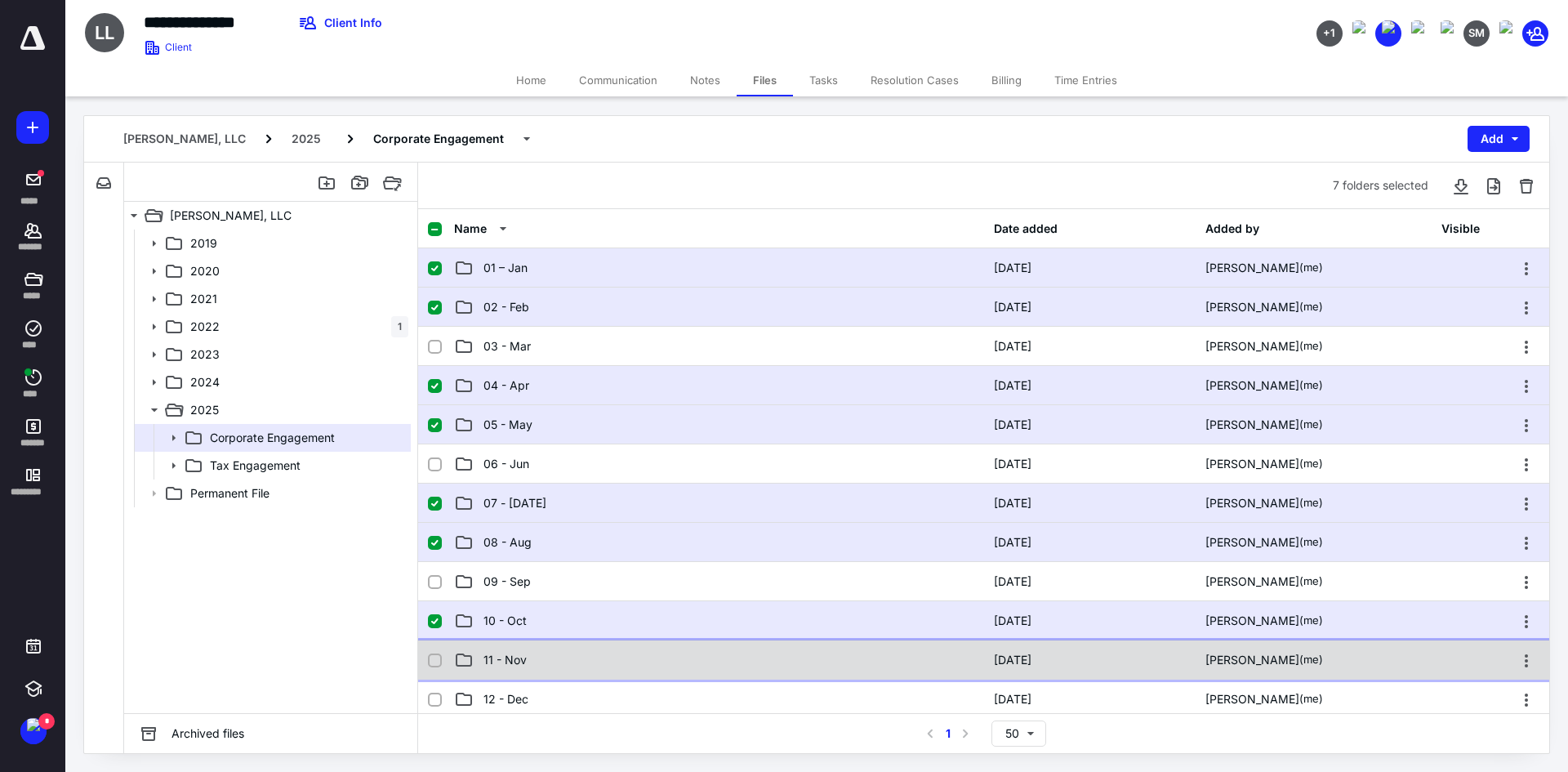 click 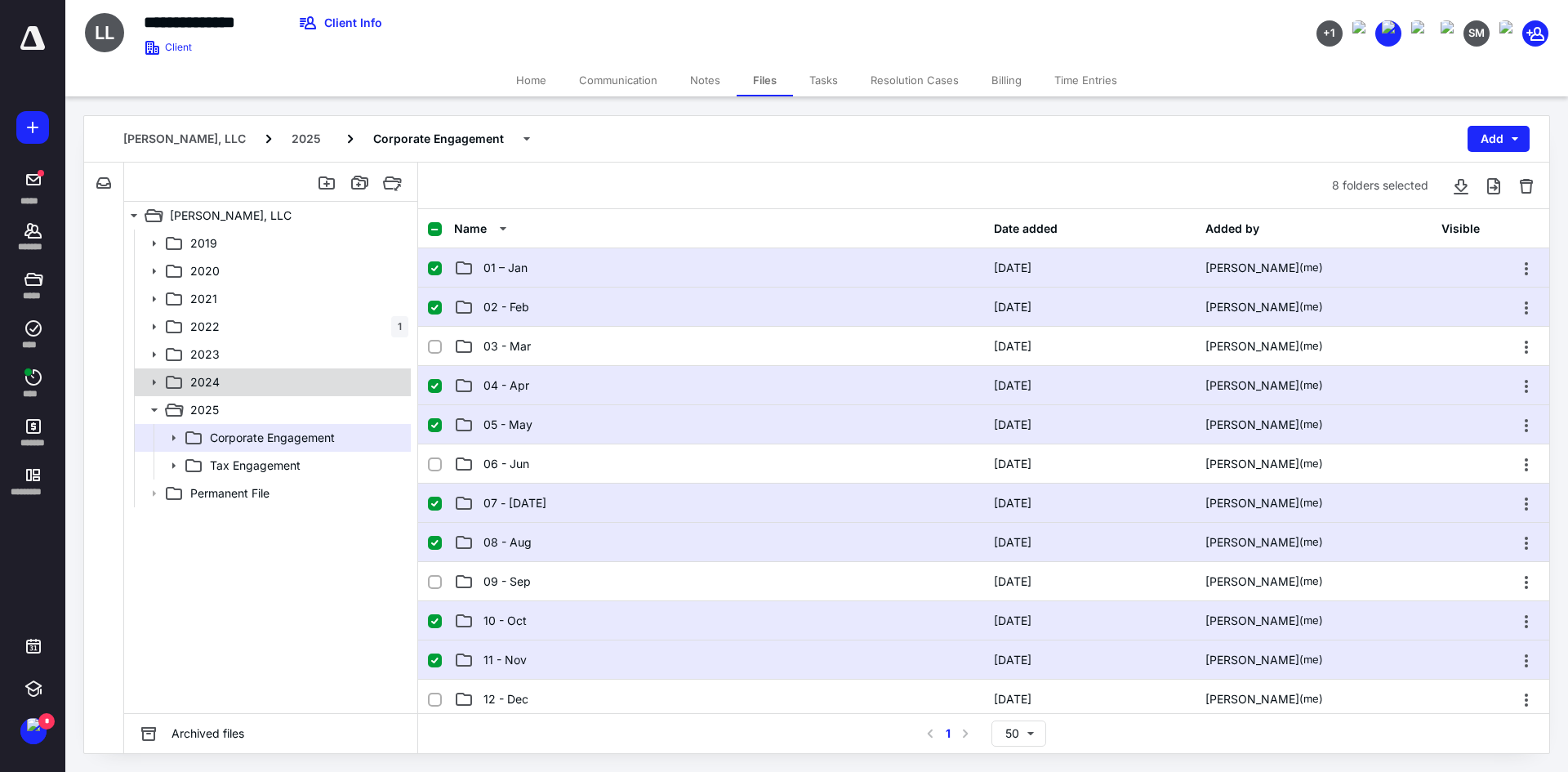 click on "2024" at bounding box center [271, 382] 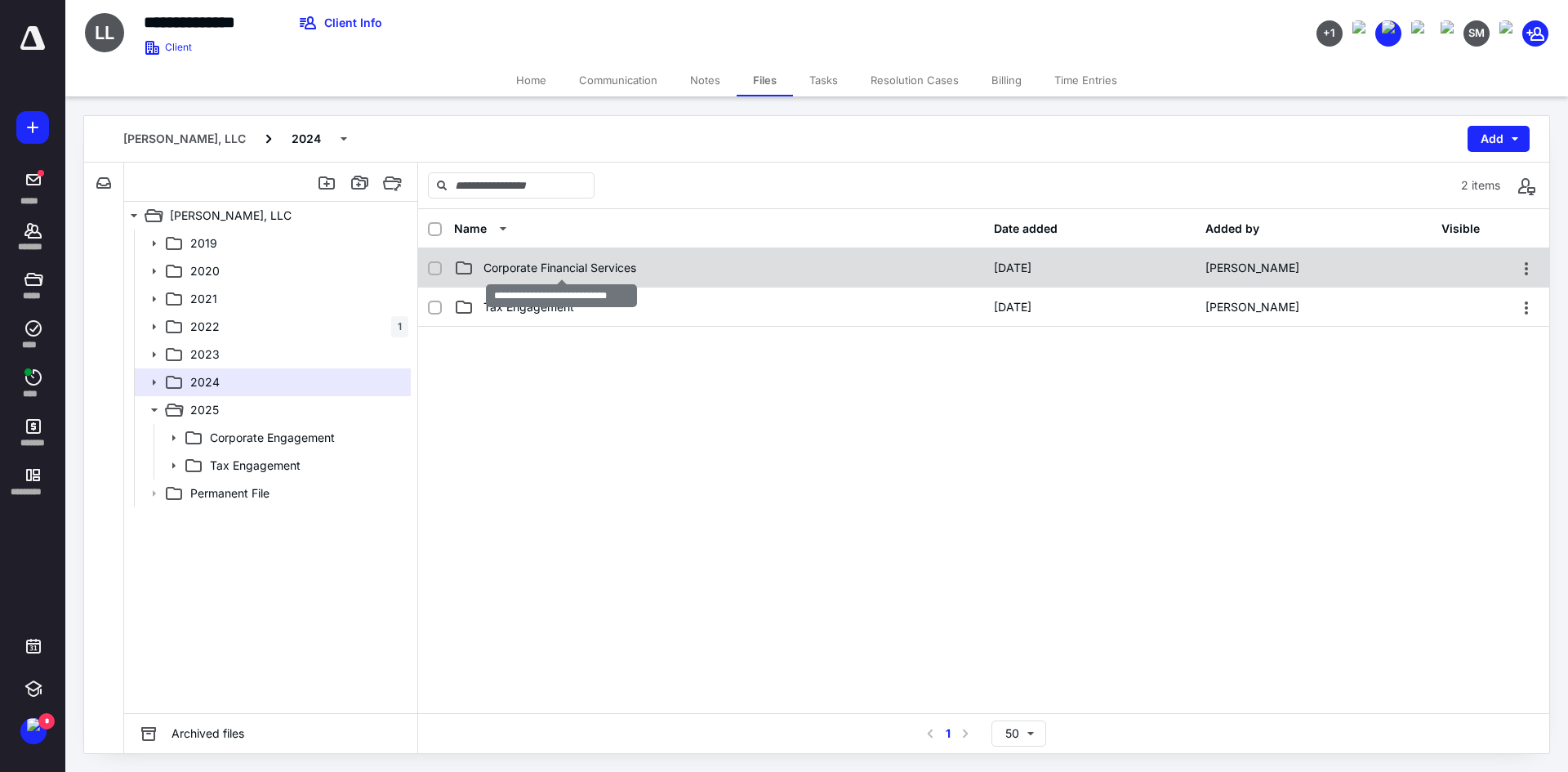 click on "Corporate Financial Services" at bounding box center [559, 268] 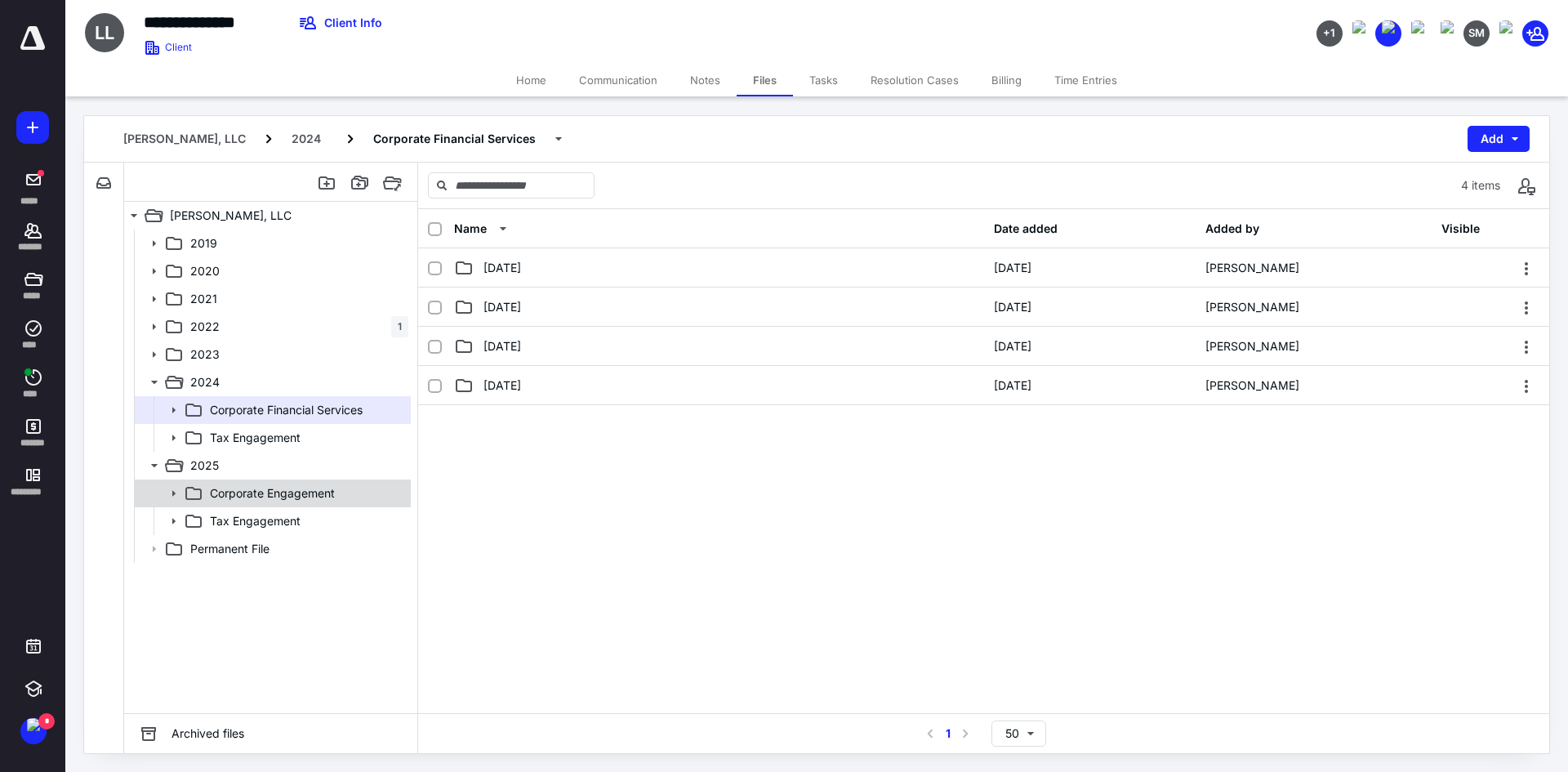 click on "Corporate Engagement" at bounding box center [271, 493] 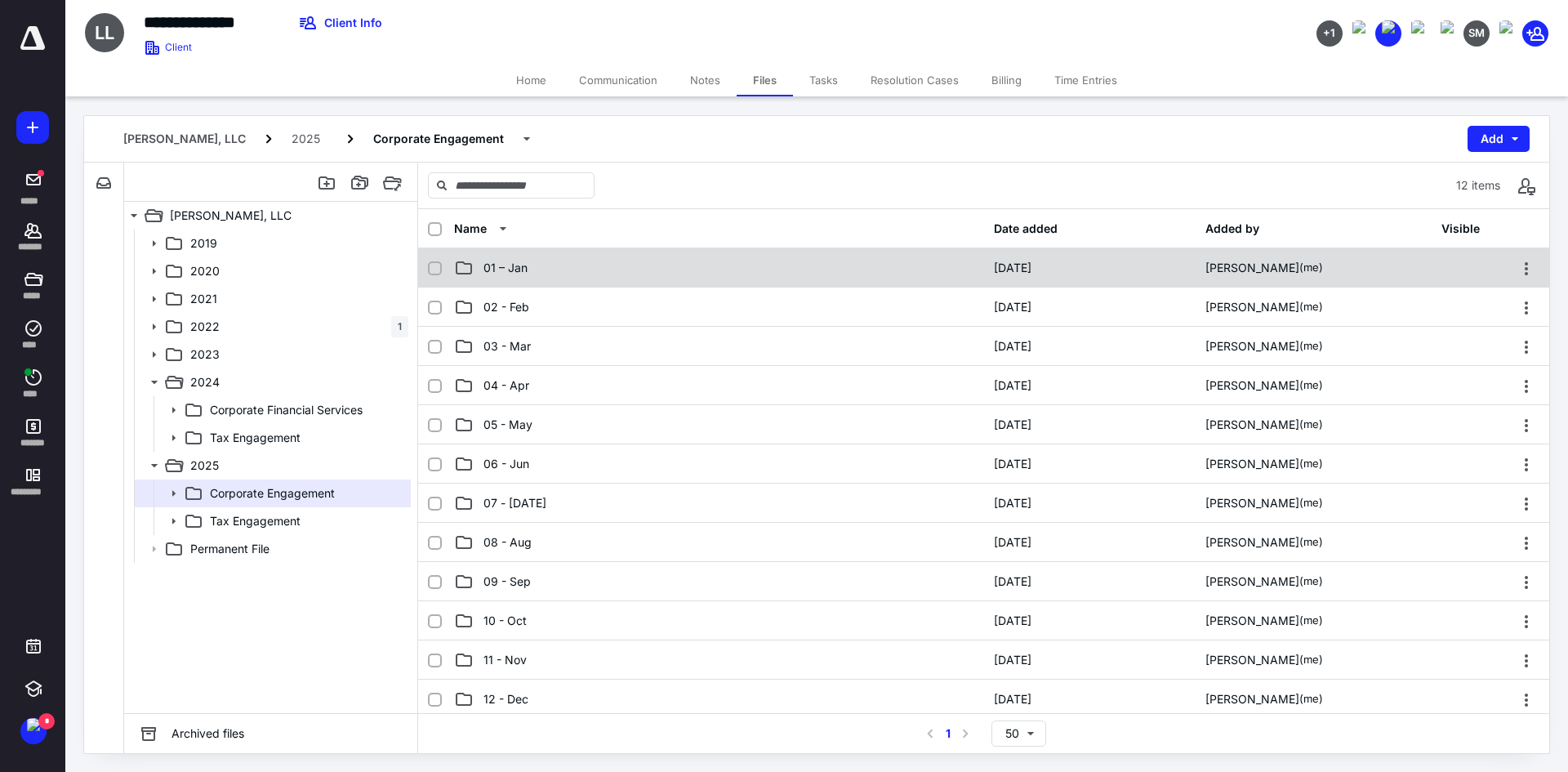 click on "01 – Jan" at bounding box center [719, 268] 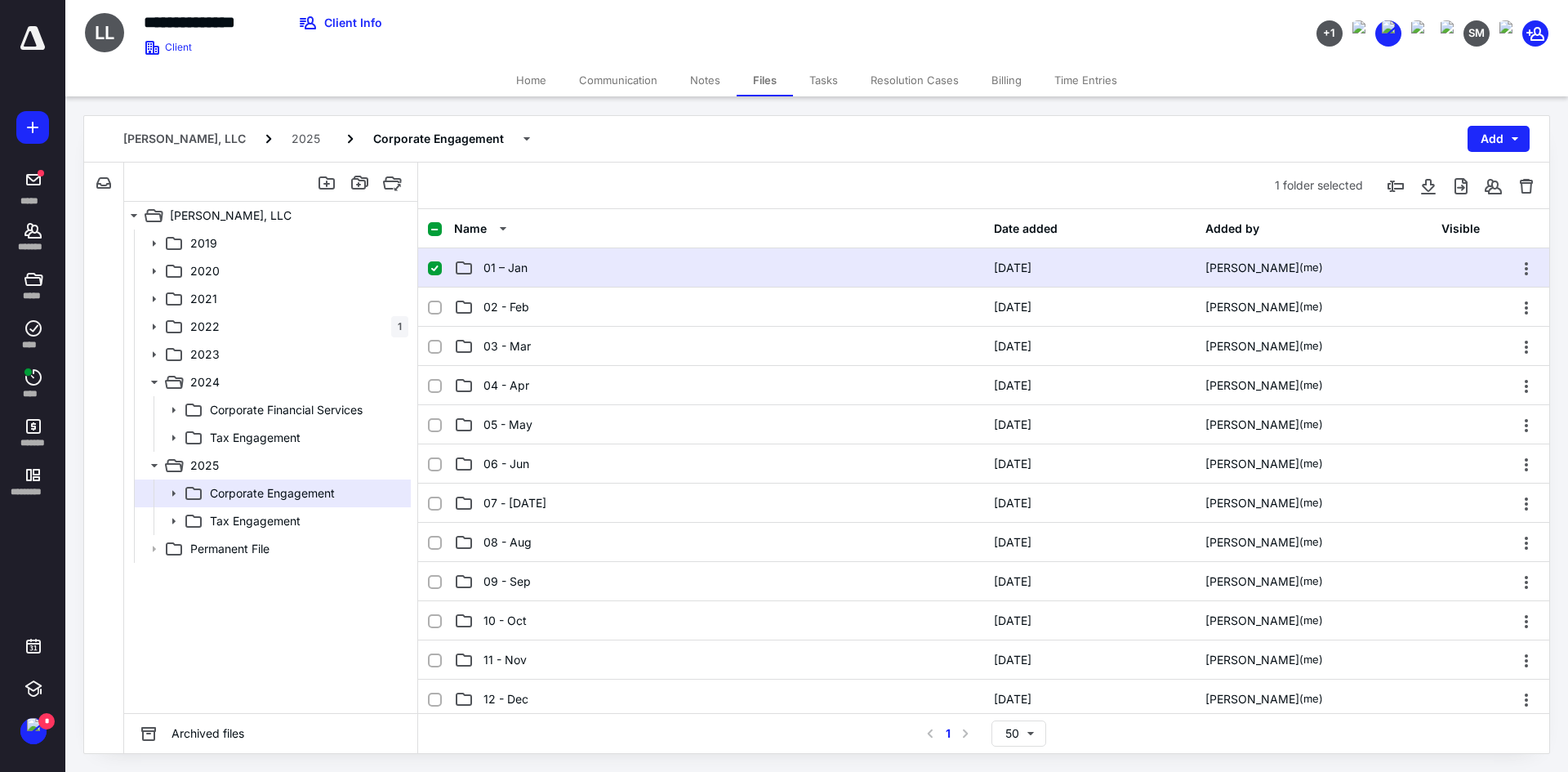checkbox on "true" 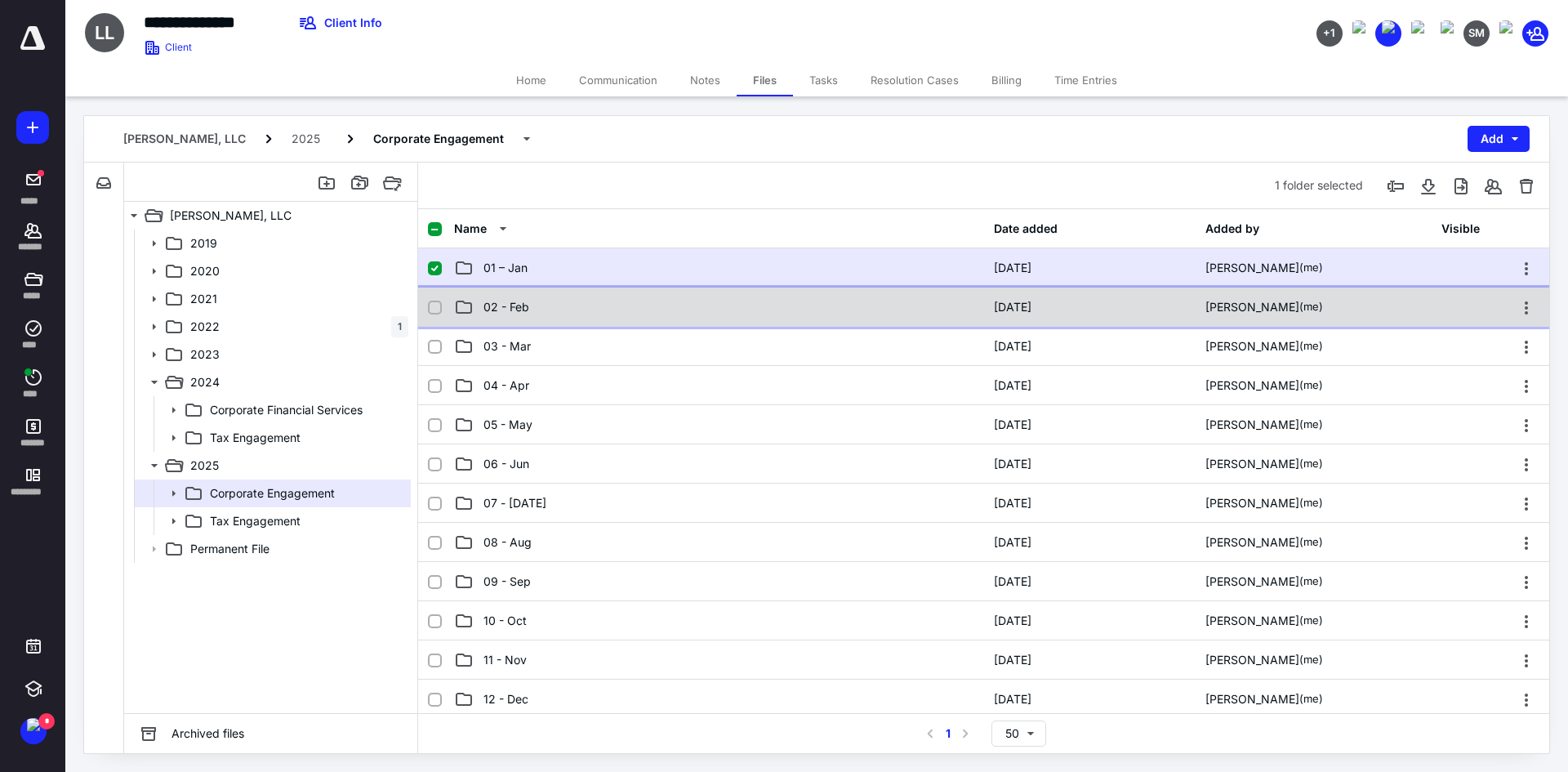 click on "02 - Feb 7/10/2025 Blake Schaeffer  (me)" at bounding box center (983, 307) 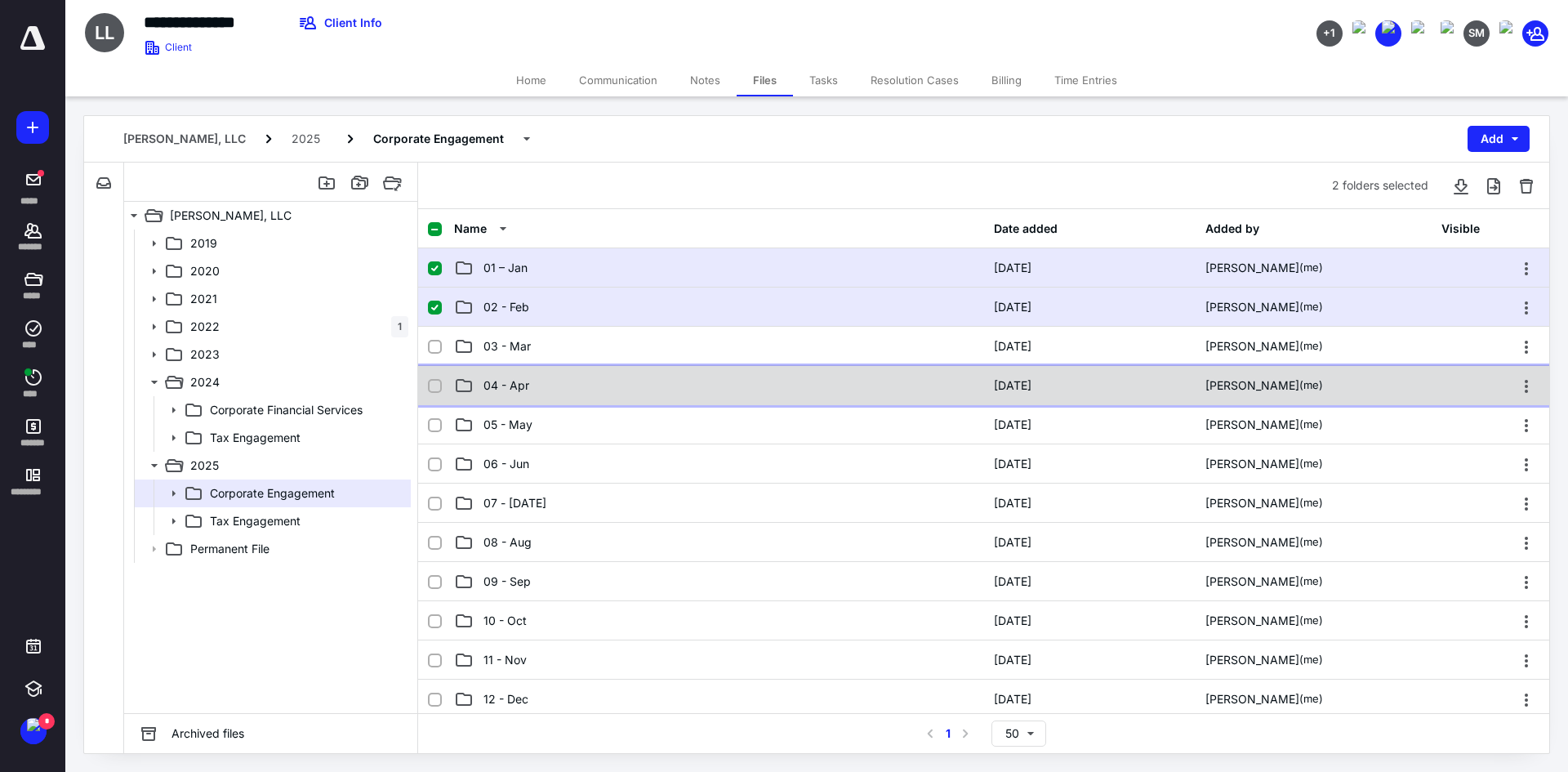 click on "04 - Apr 7/10/2025 Blake Schaeffer  (me)" at bounding box center [983, 386] 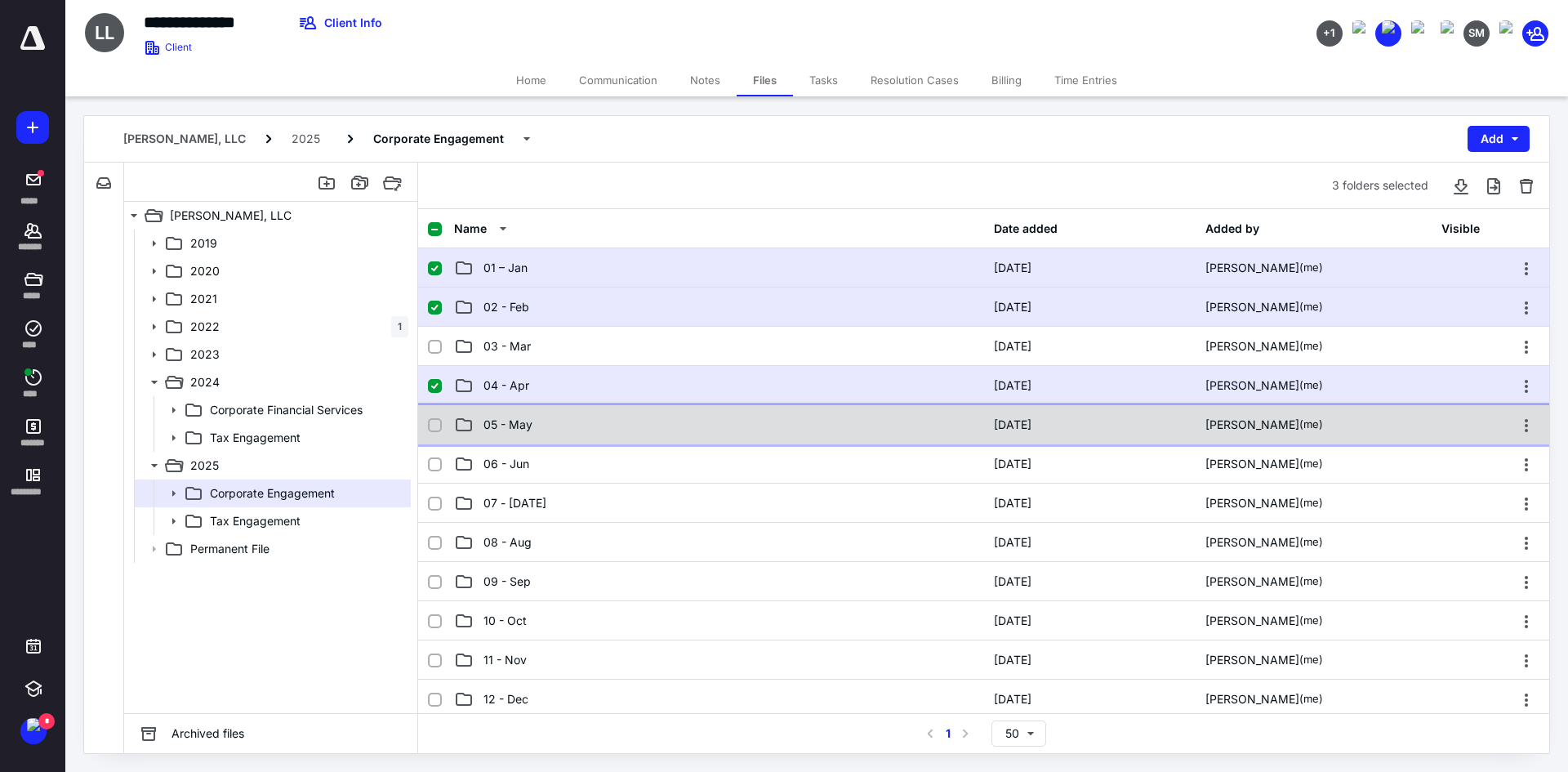 click on "05 - May" at bounding box center [719, 425] 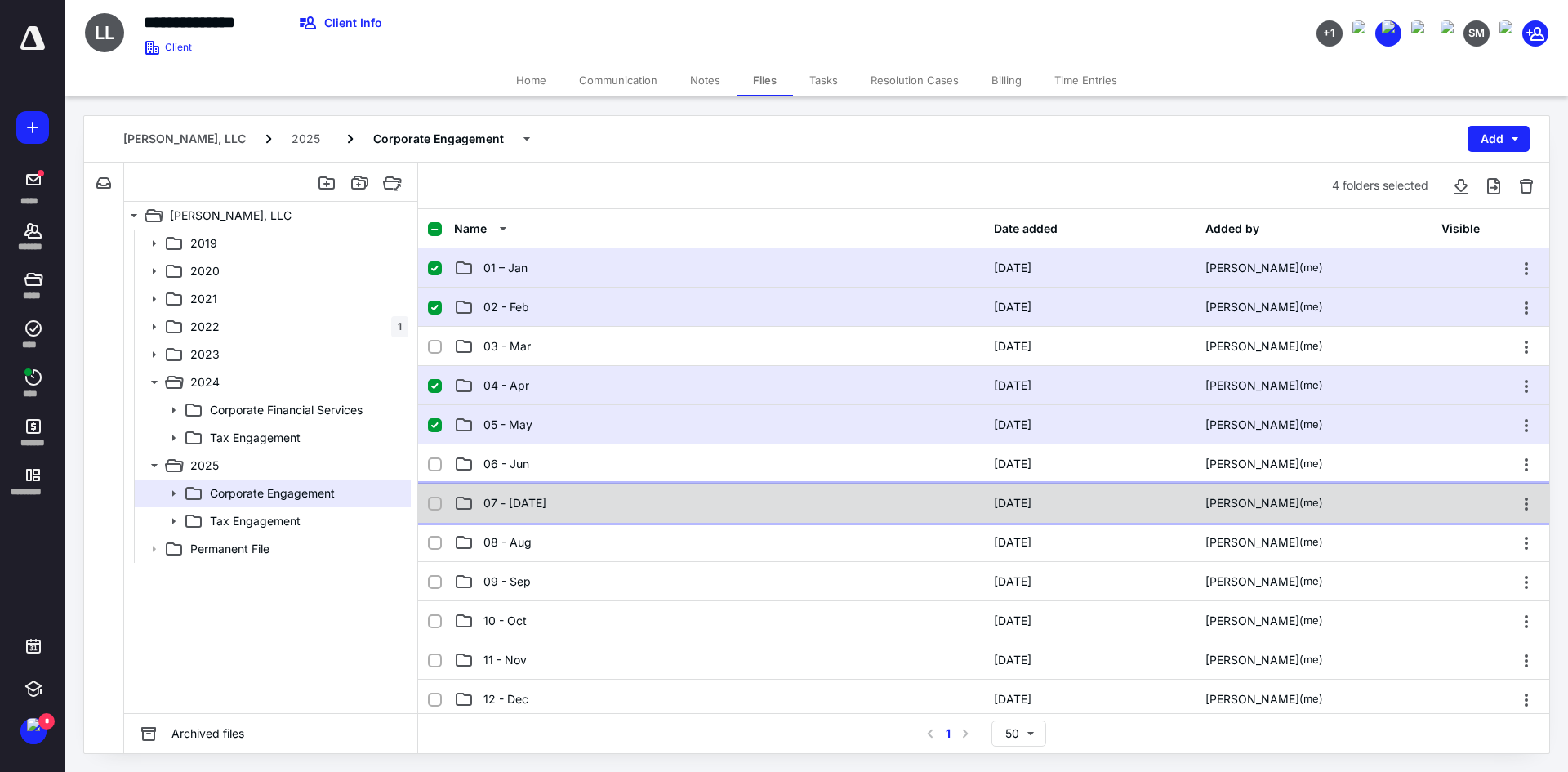 click on "07 - Jul 7/10/2025 Blake Schaeffer  (me)" at bounding box center [983, 503] 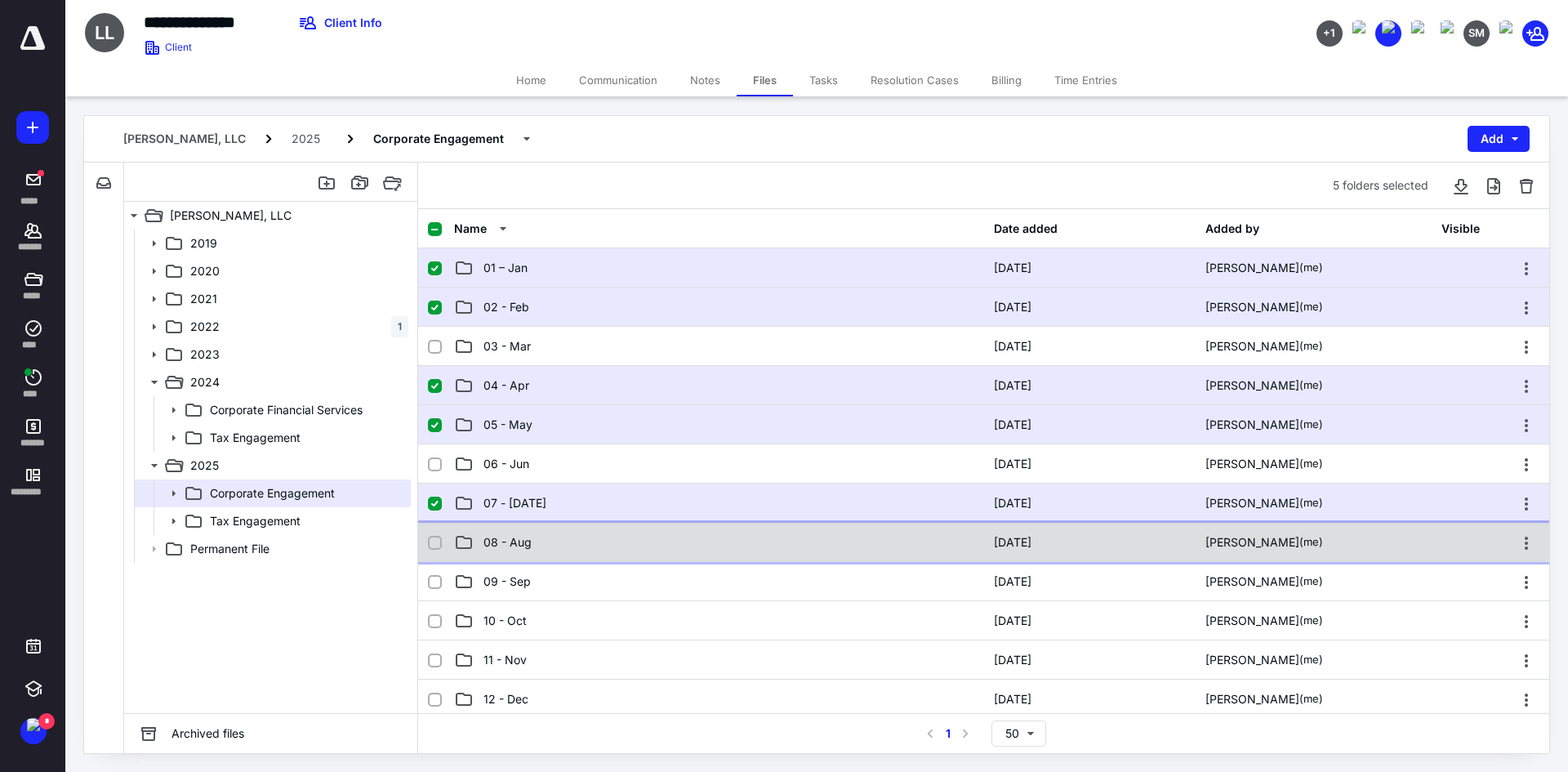 drag, startPoint x: 570, startPoint y: 533, endPoint x: 669, endPoint y: 609, distance: 124.80785 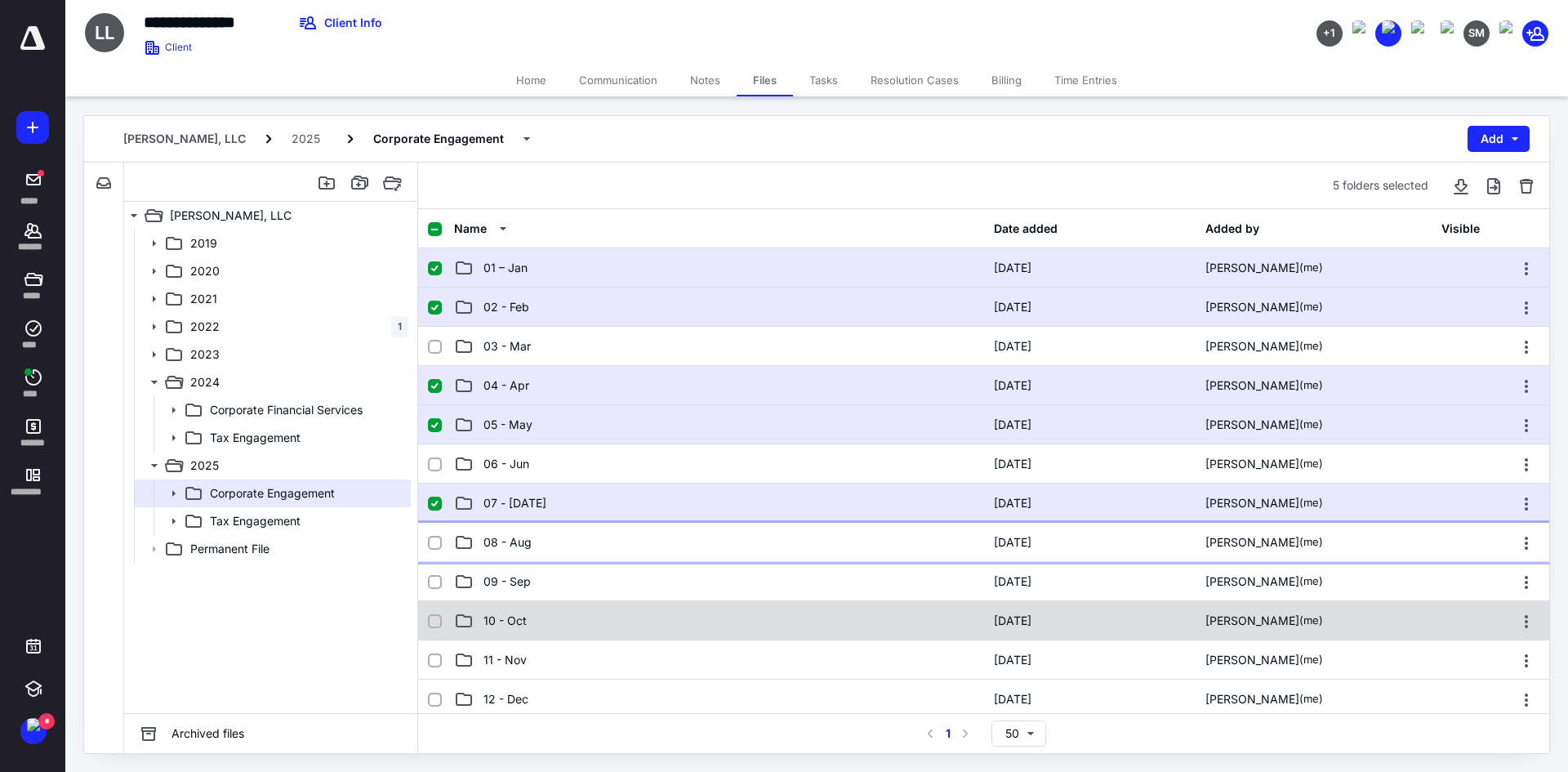 checkbox on "true" 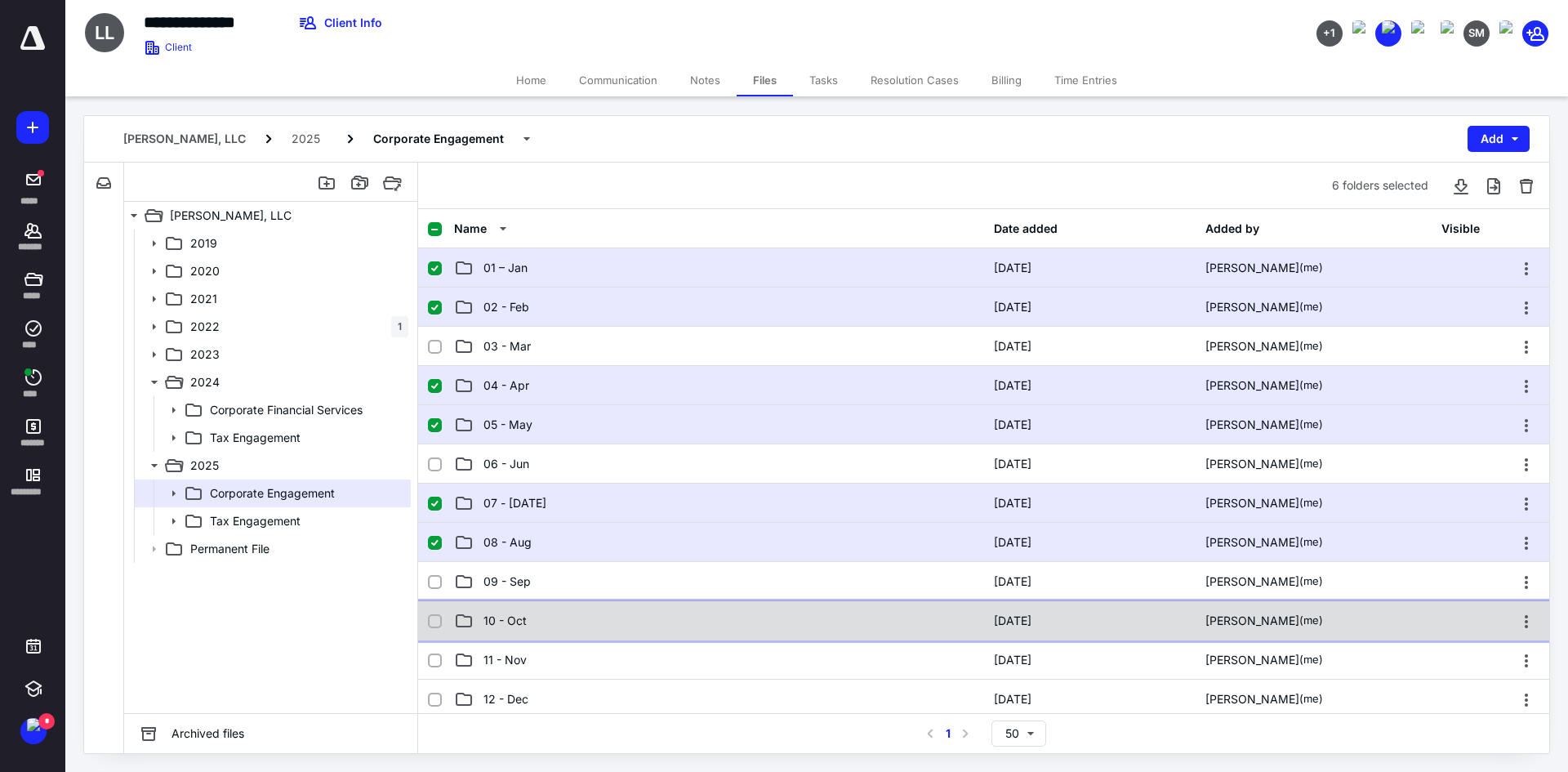 click on "10 - Oct" at bounding box center [719, 621] 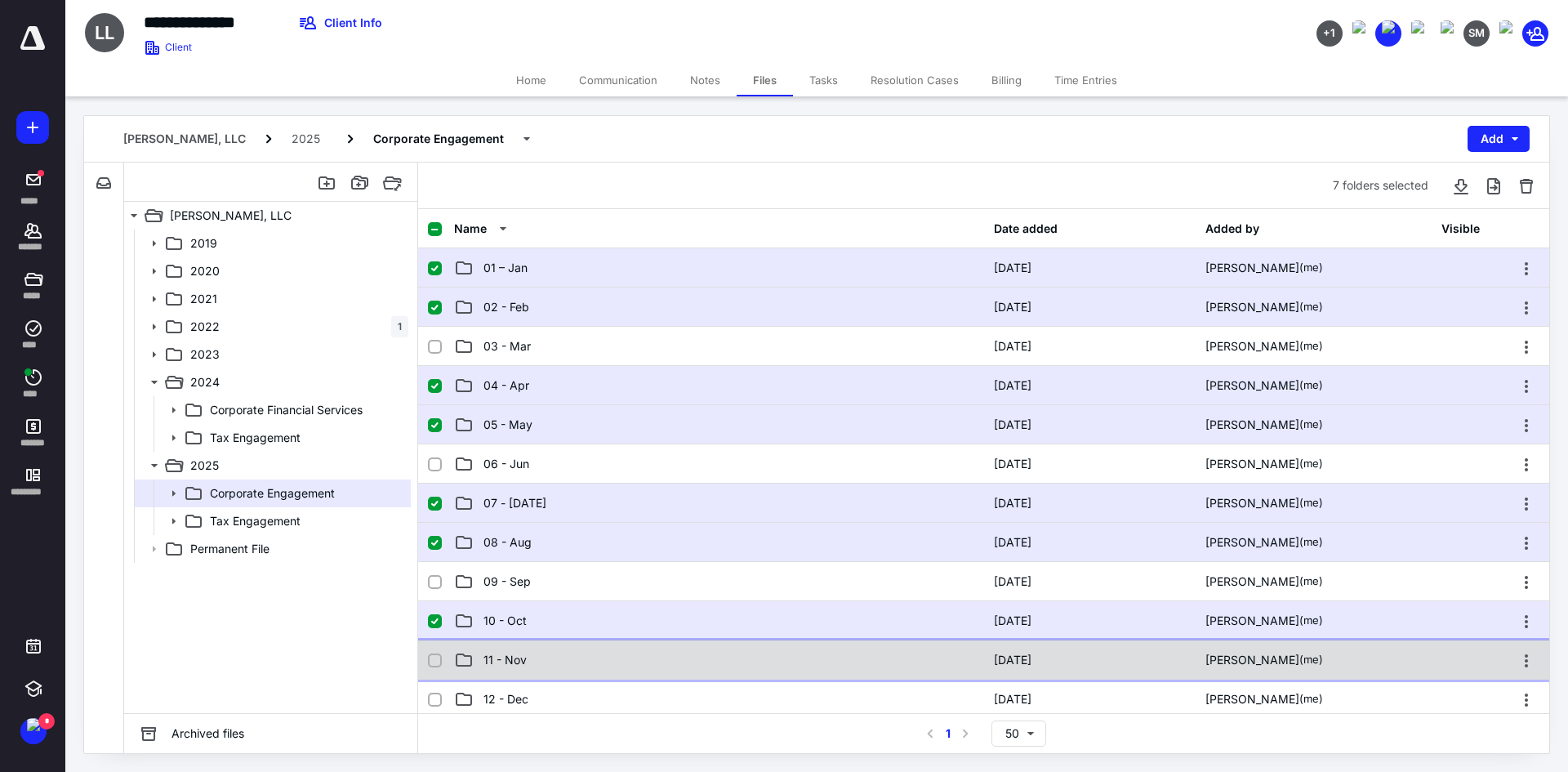 drag, startPoint x: 630, startPoint y: 654, endPoint x: 639, endPoint y: 653, distance: 9.055385 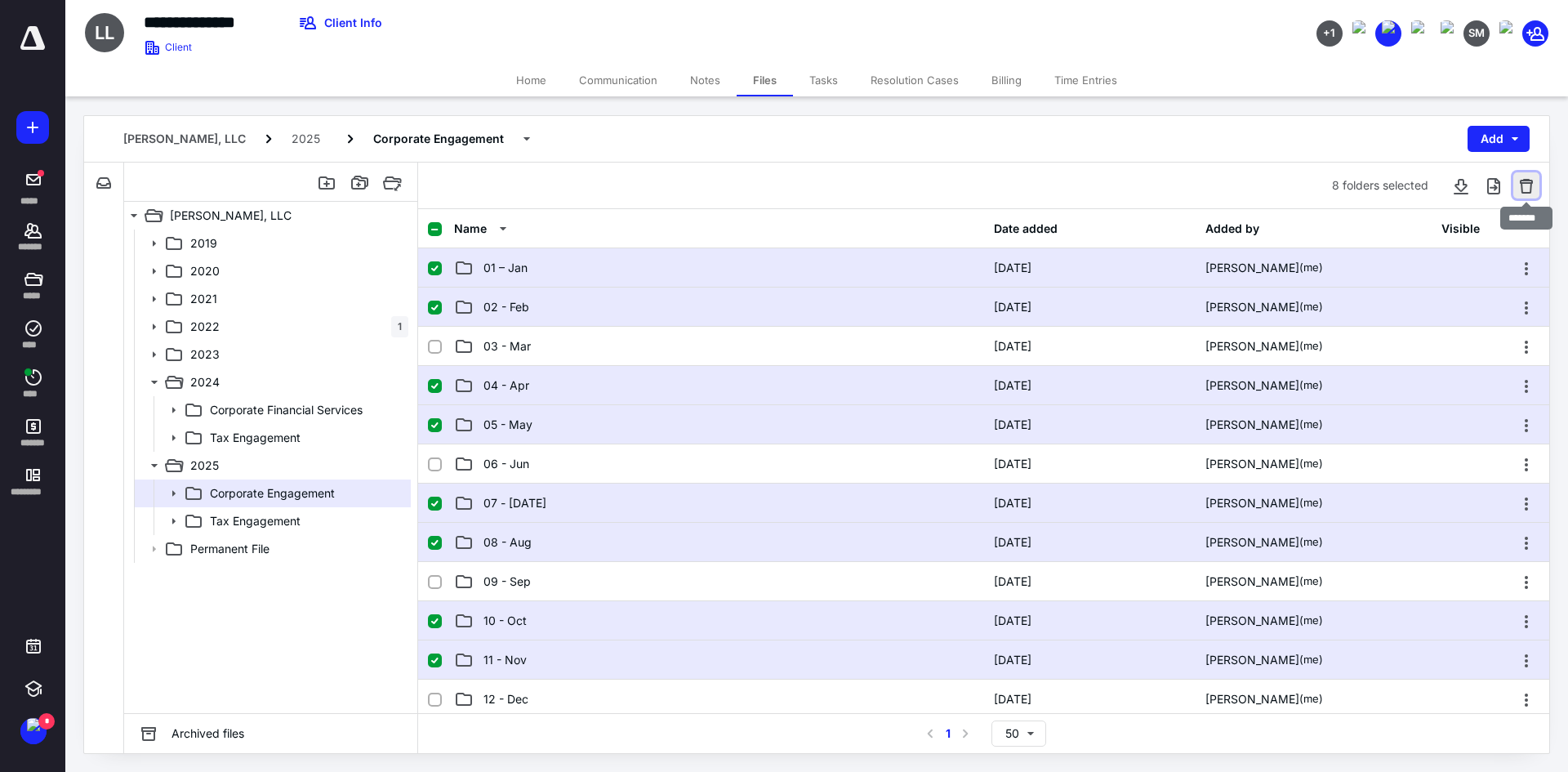 click at bounding box center [1526, 185] 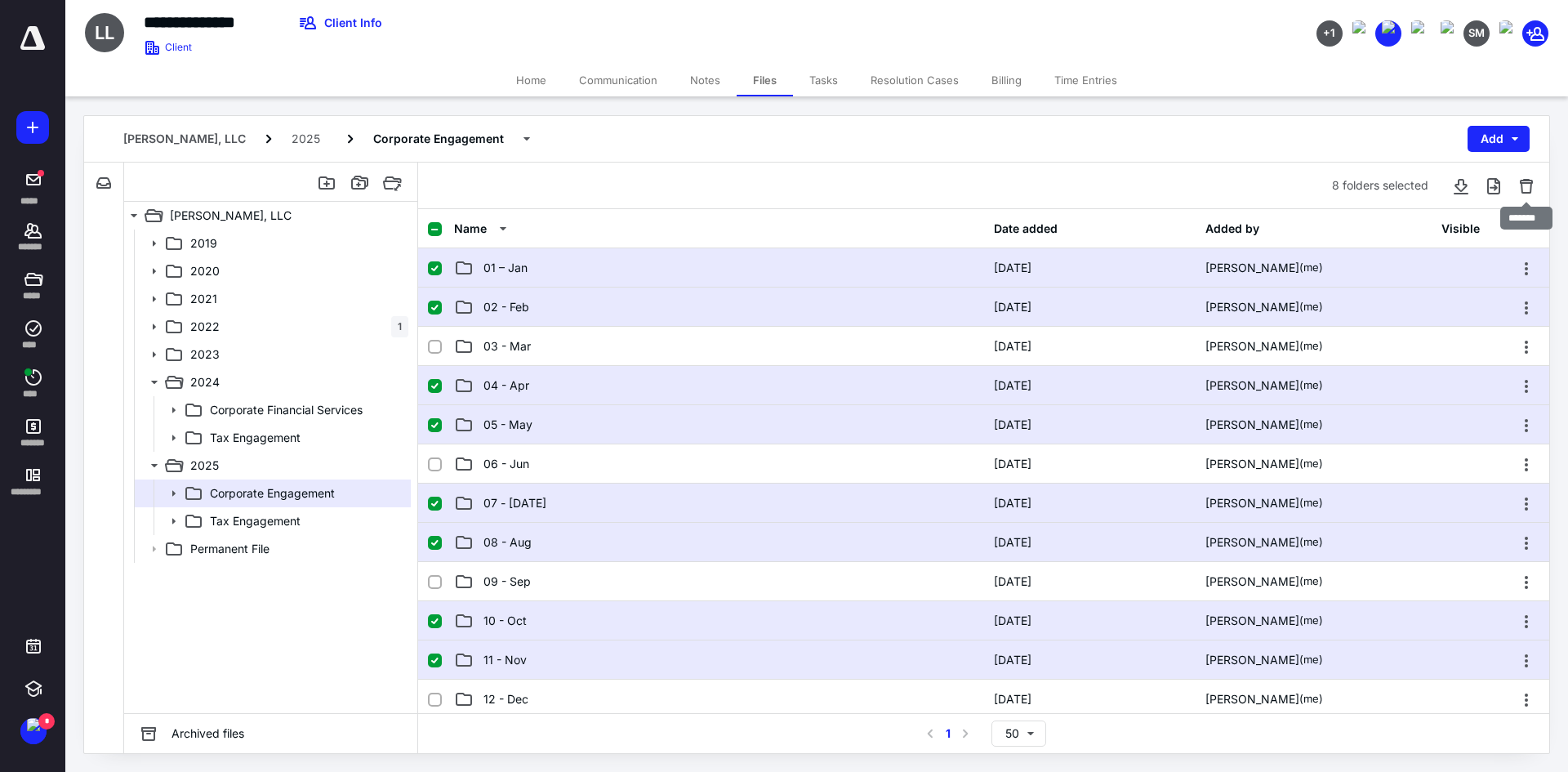 checkbox on "false" 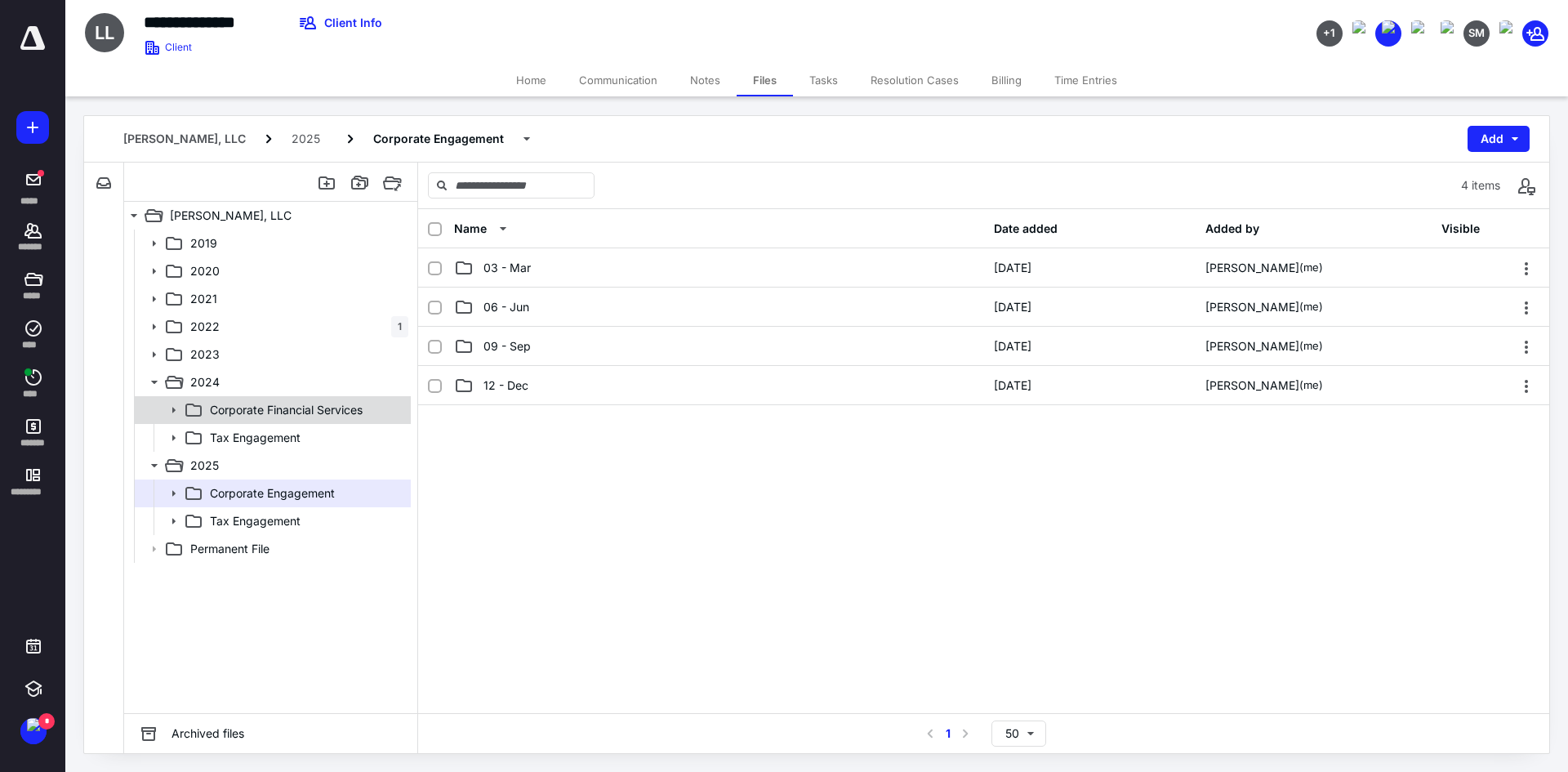 click on "Corporate Financial Services" at bounding box center (271, 410) 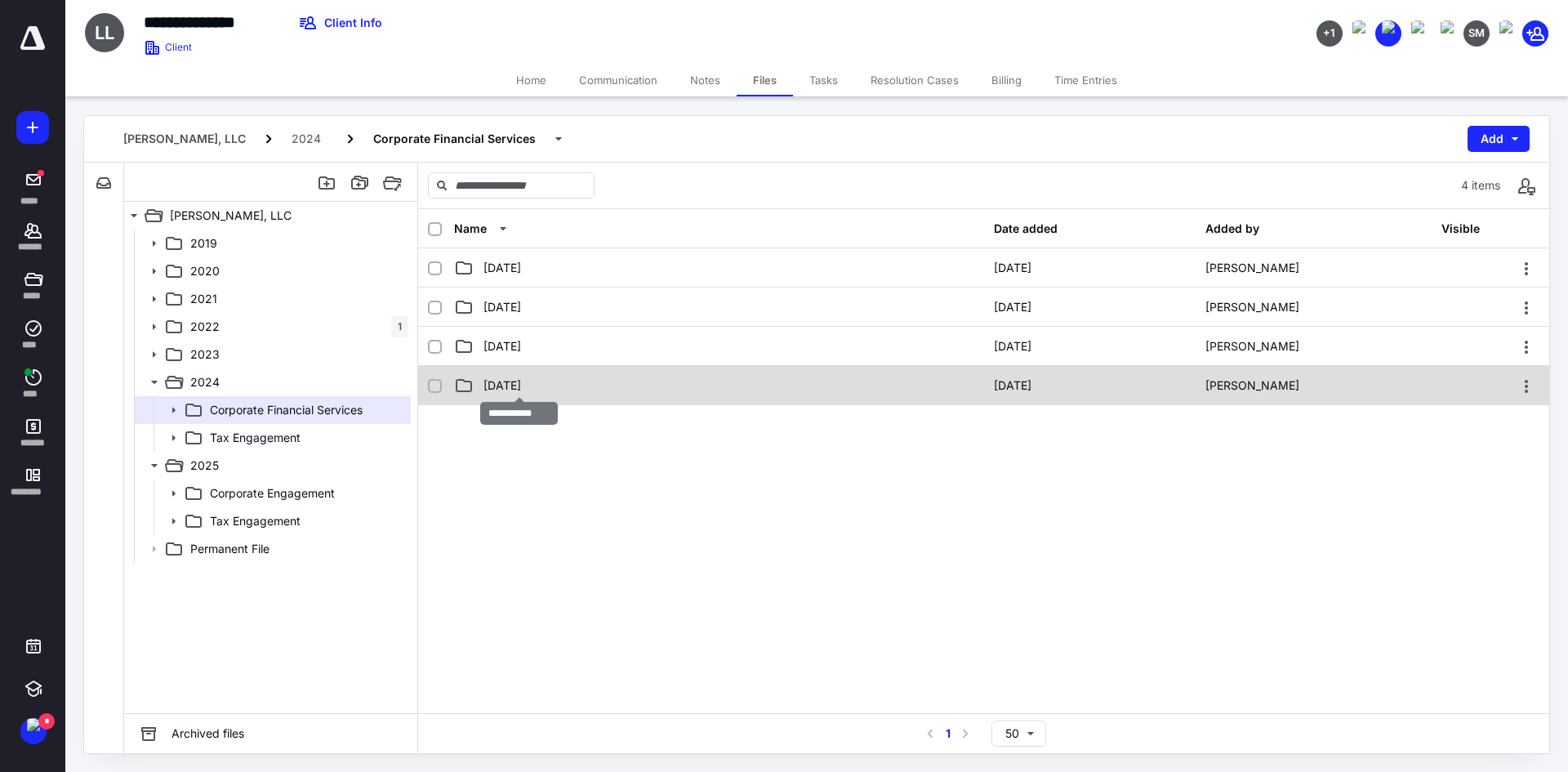 click on "12 December" at bounding box center (502, 386) 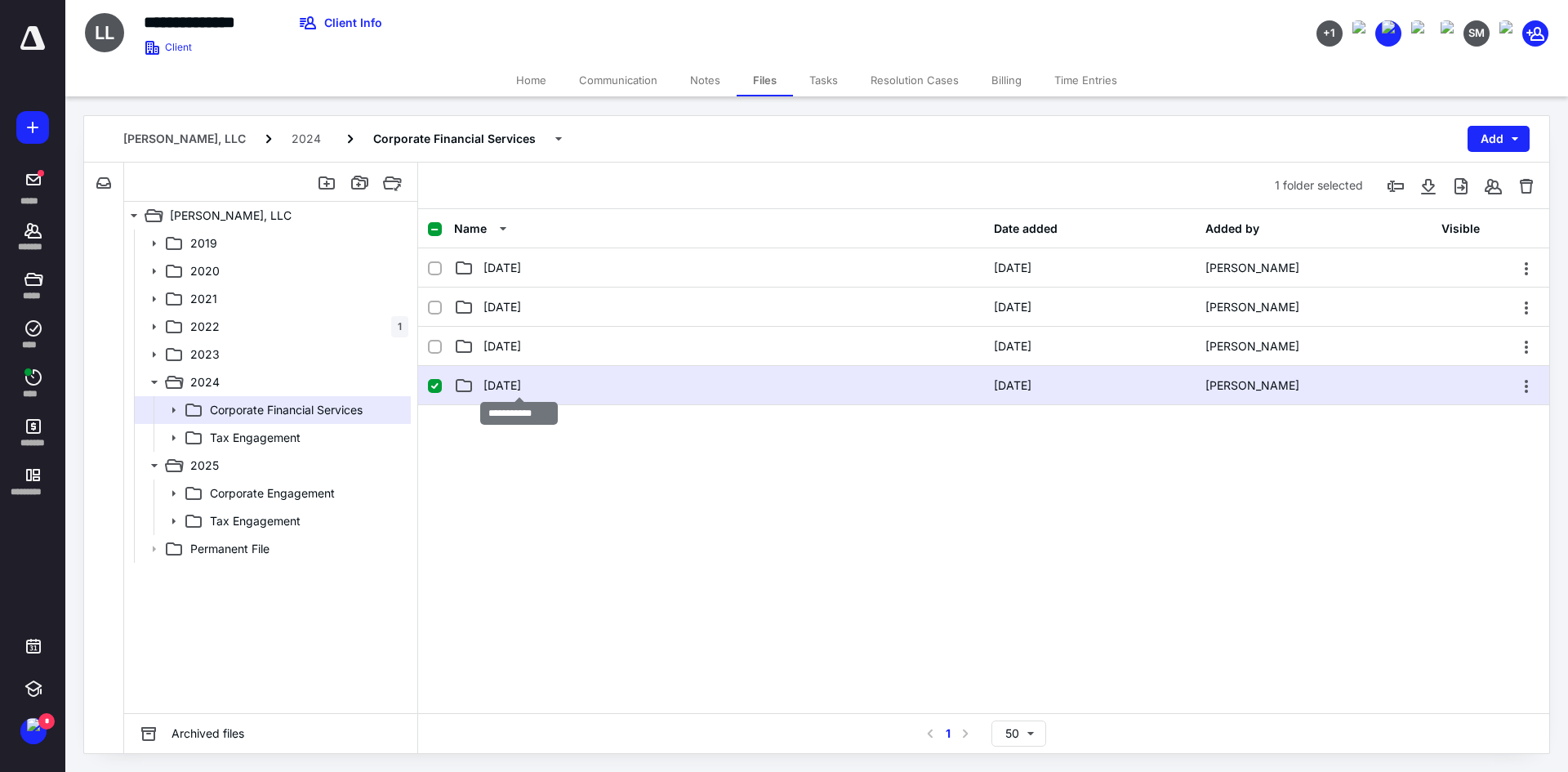 click on "12 December" at bounding box center (502, 386) 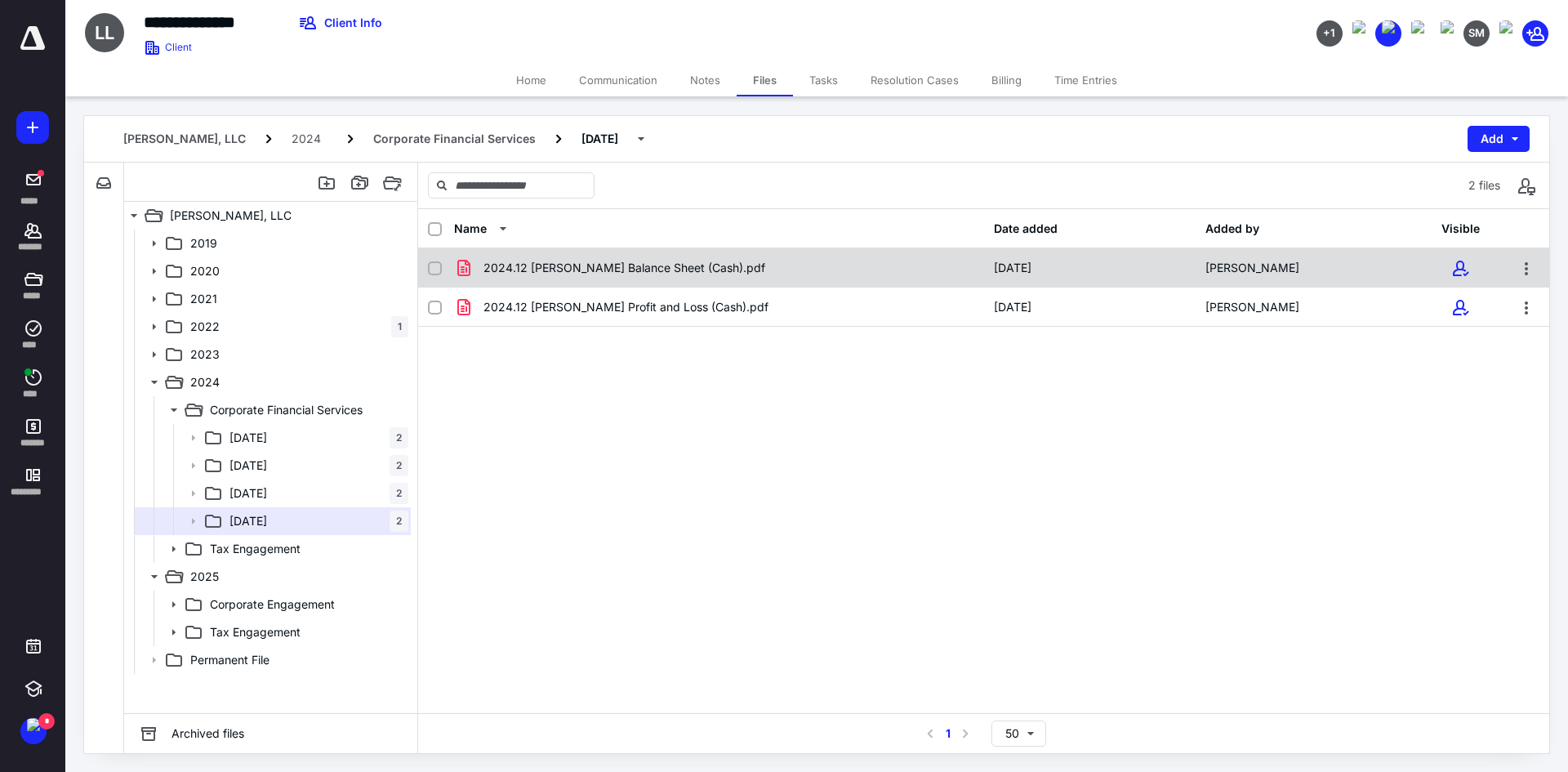 click on "2024.12 Lummus AG Balance Sheet (Cash).pdf" at bounding box center (624, 268) 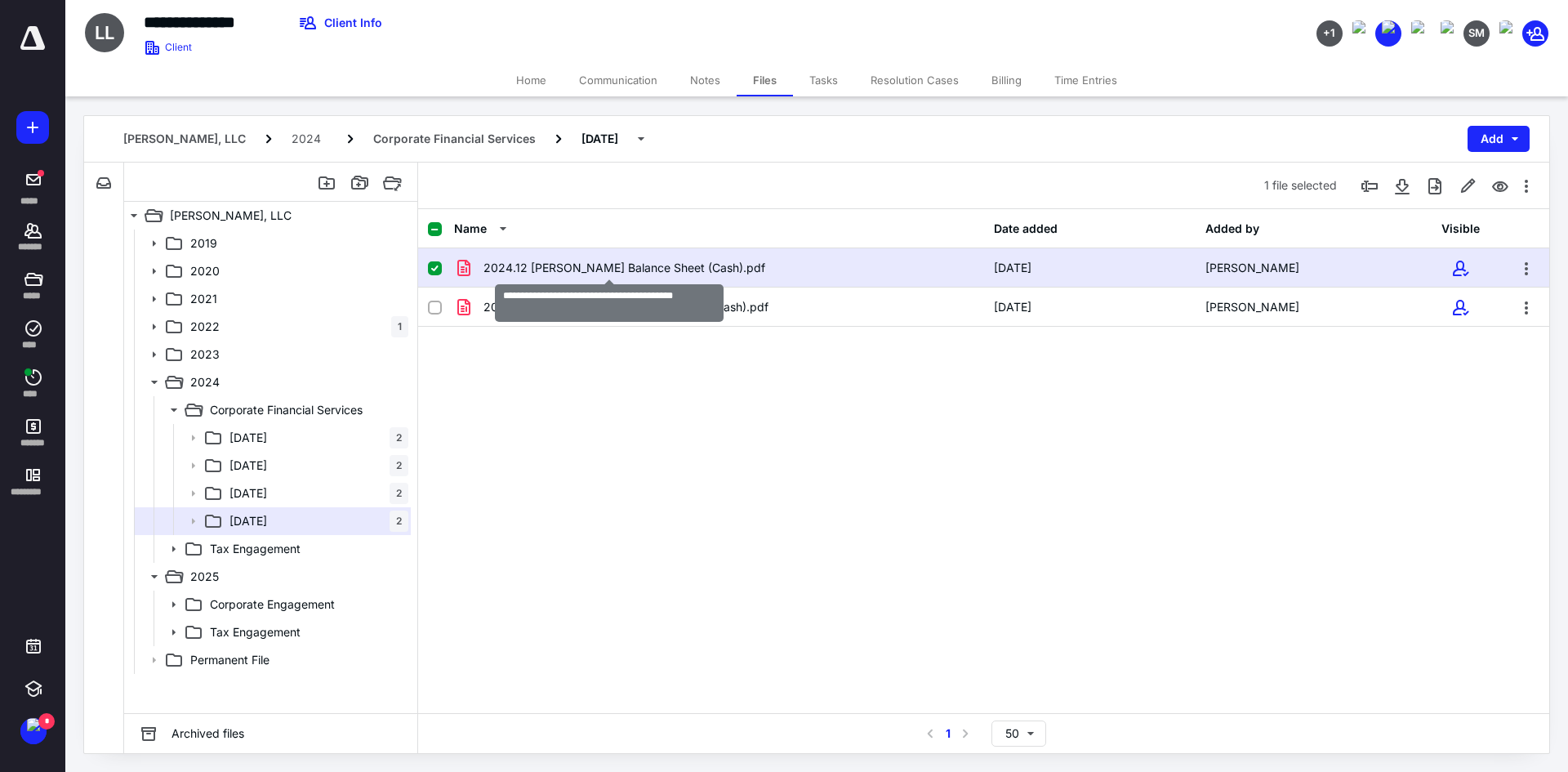 click on "2024.12 Lummus AG Balance Sheet (Cash).pdf" at bounding box center (624, 268) 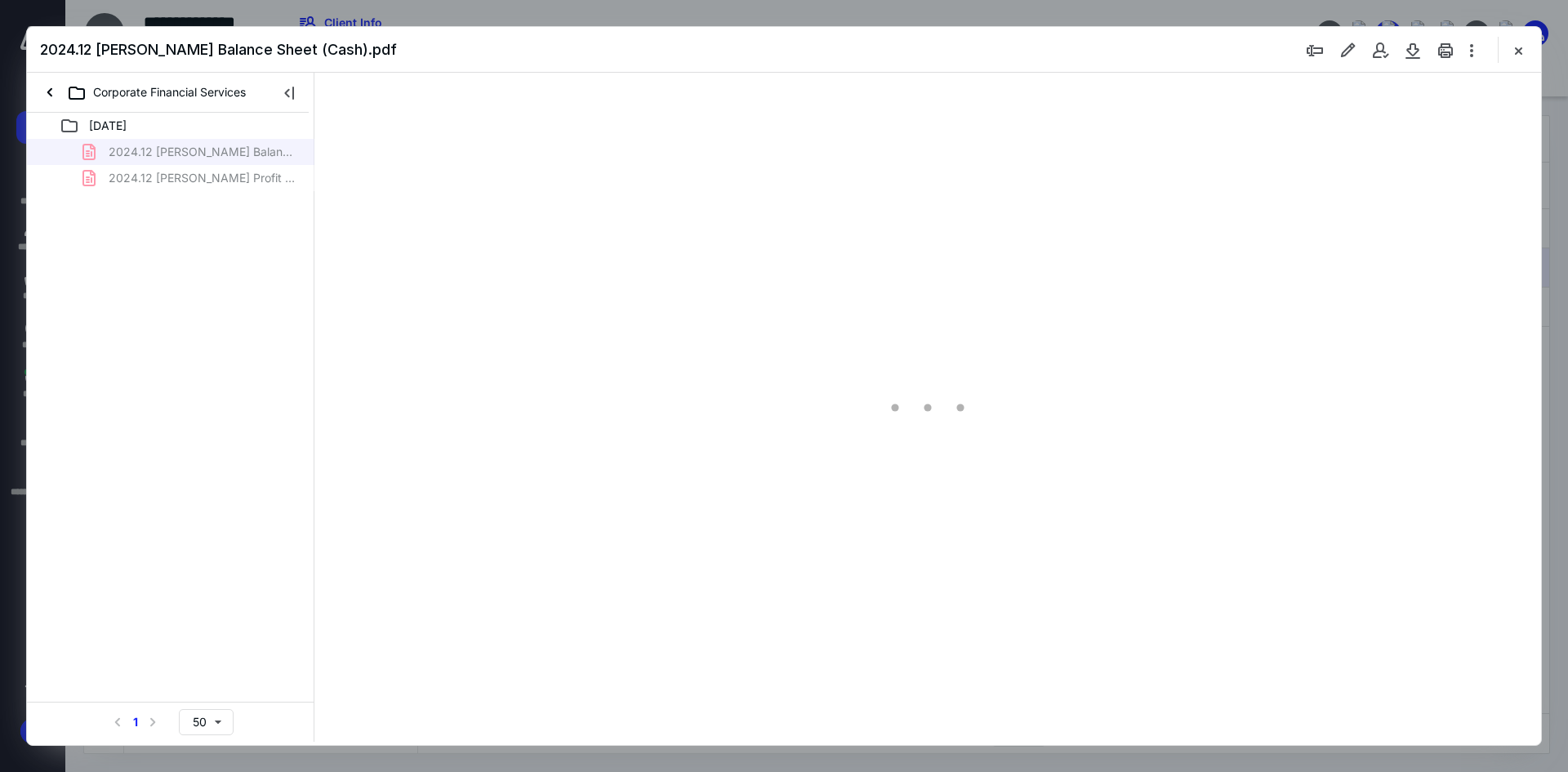 scroll, scrollTop: 0, scrollLeft: 0, axis: both 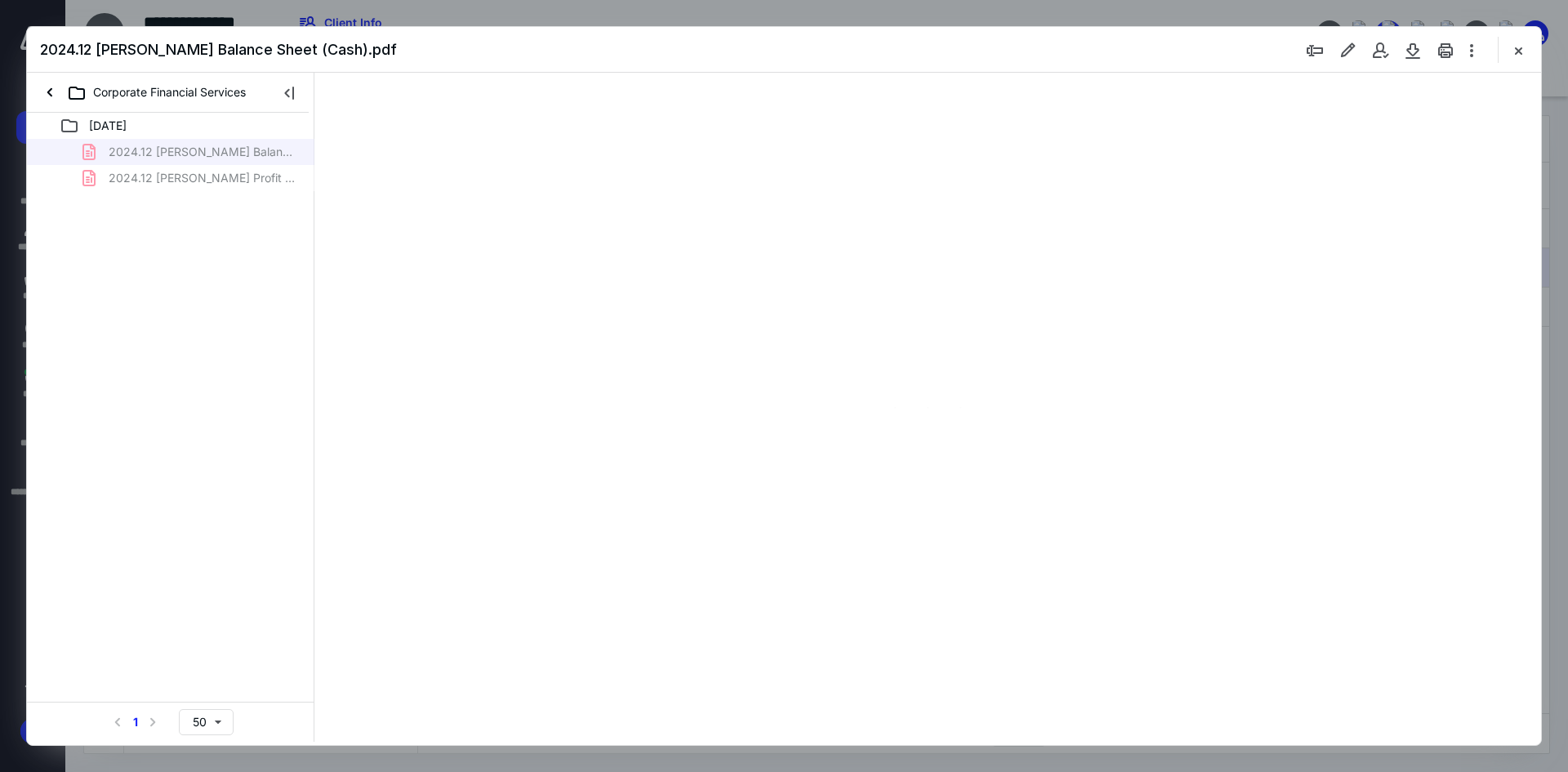 type on "241" 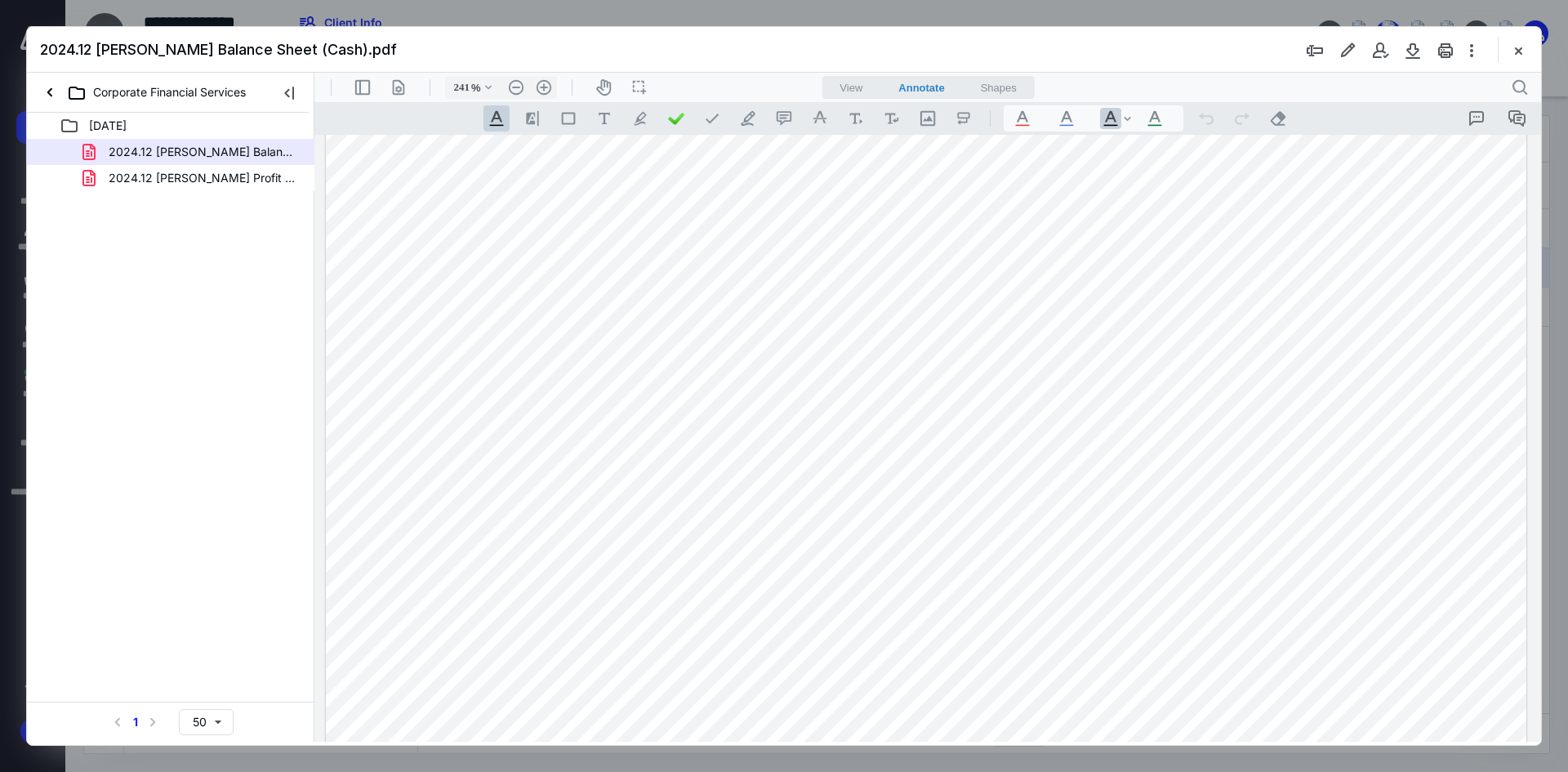 scroll, scrollTop: 82, scrollLeft: 0, axis: vertical 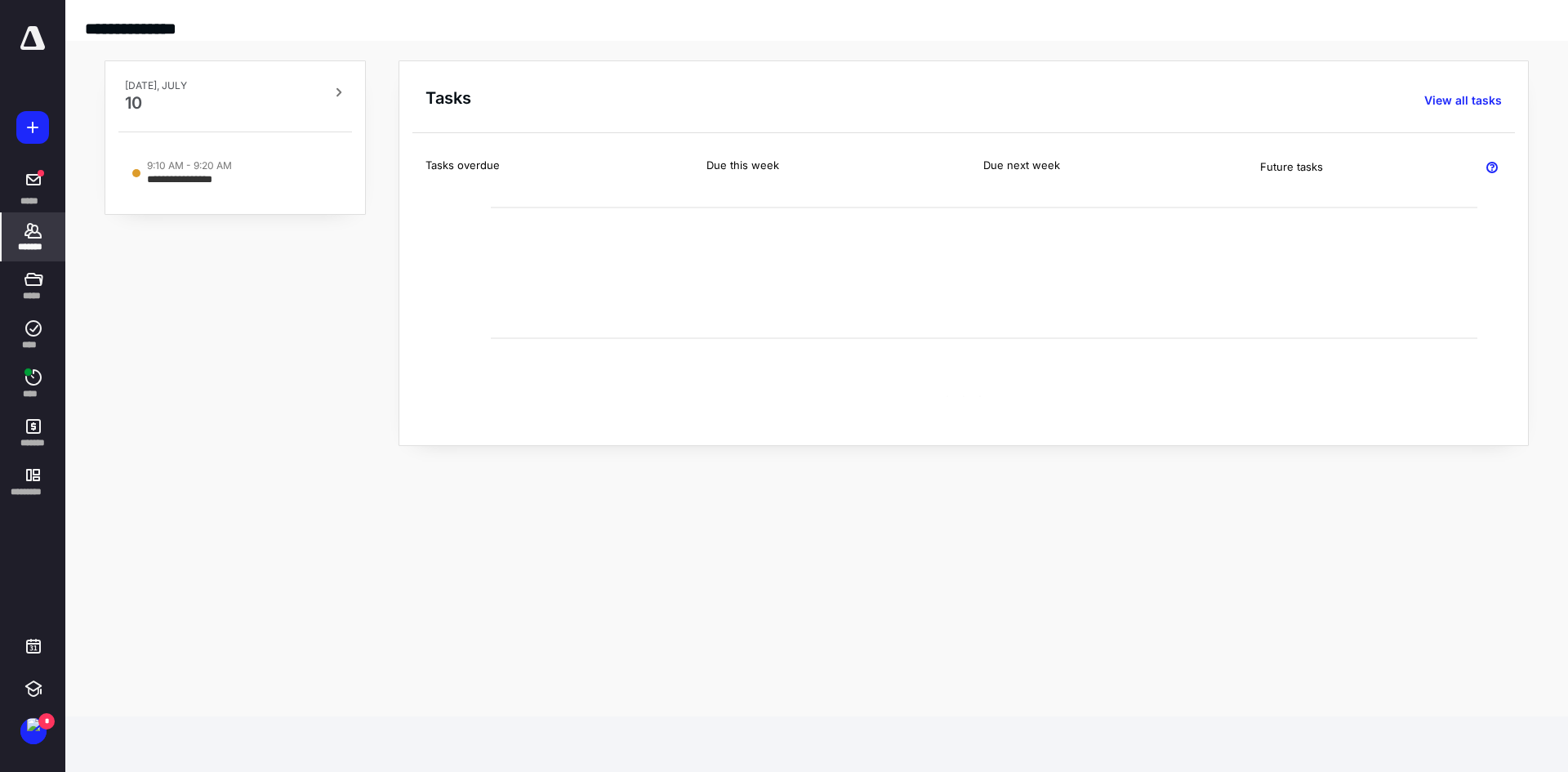 click 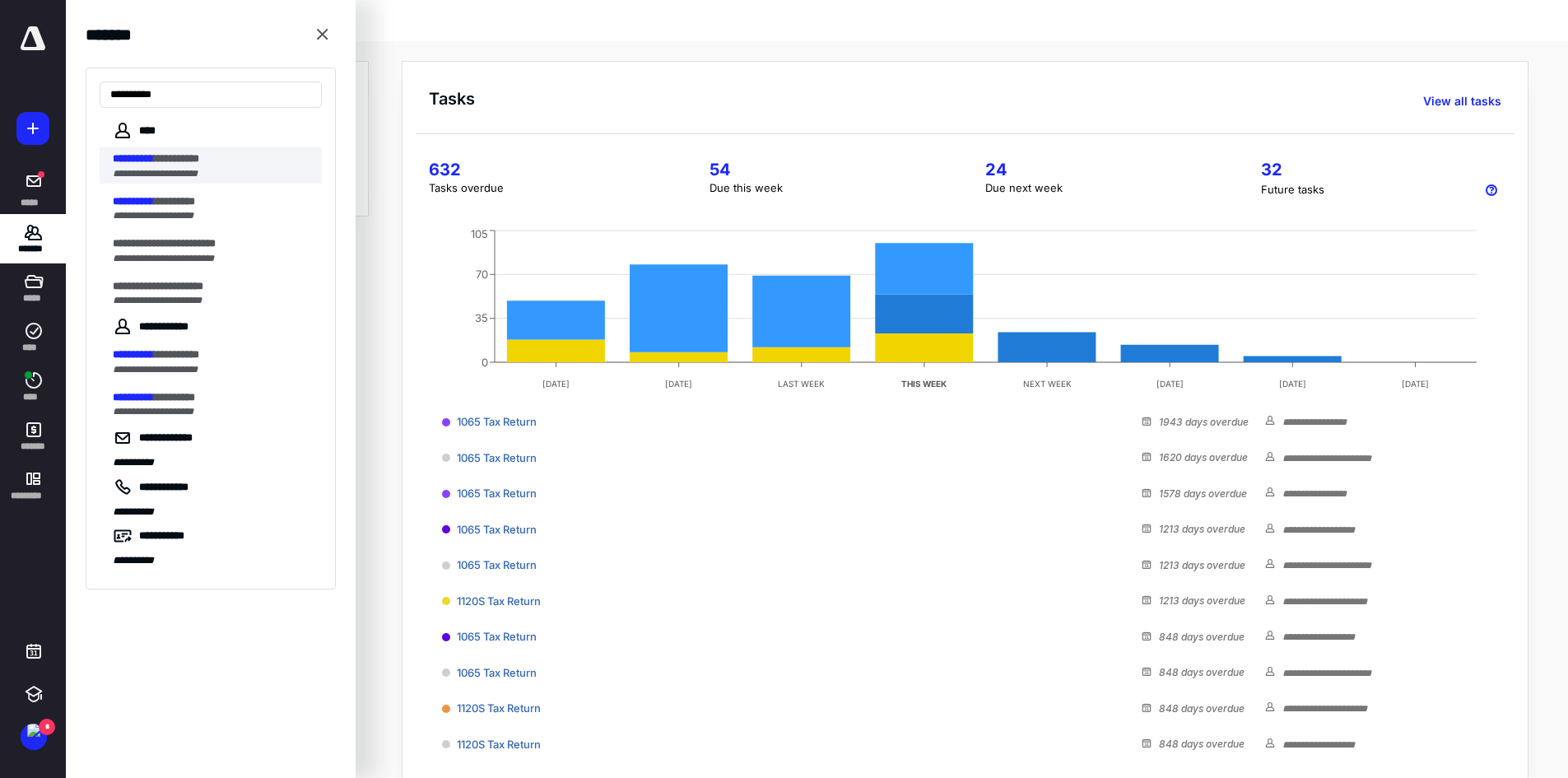 type on "**********" 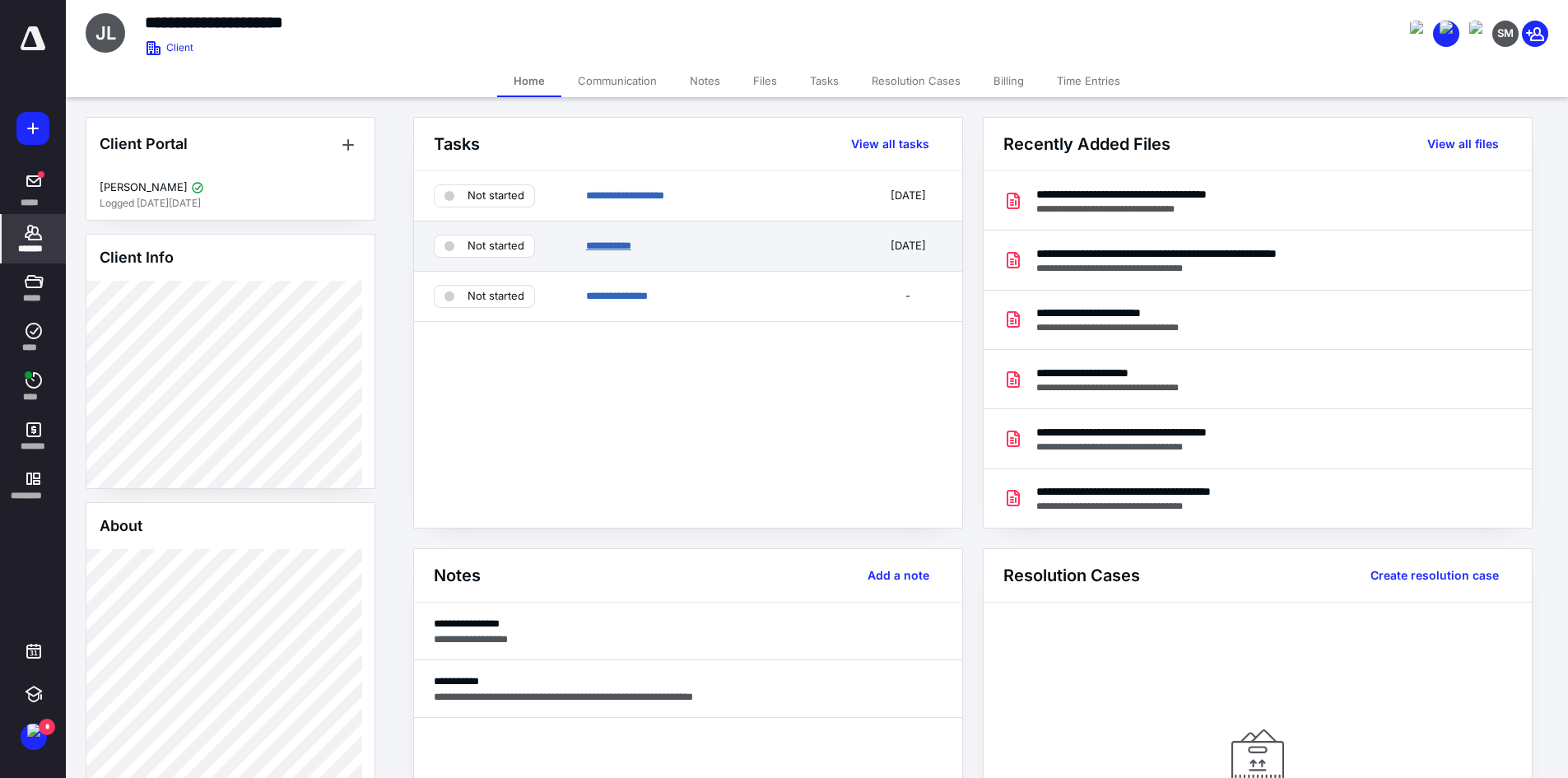 click on "**********" at bounding box center (608, 245) 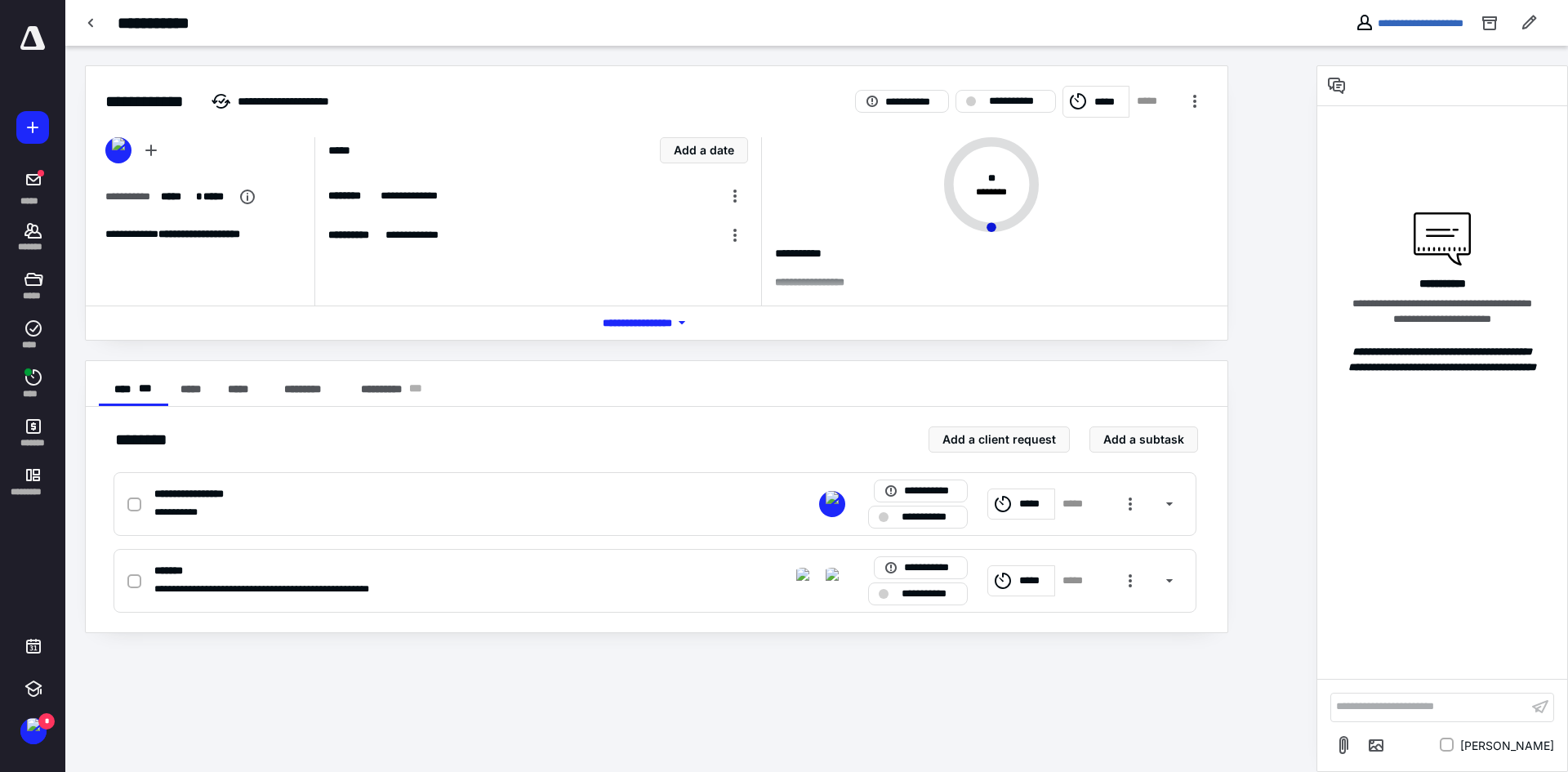 drag, startPoint x: 87, startPoint y: 25, endPoint x: 172, endPoint y: 48, distance: 88.0568 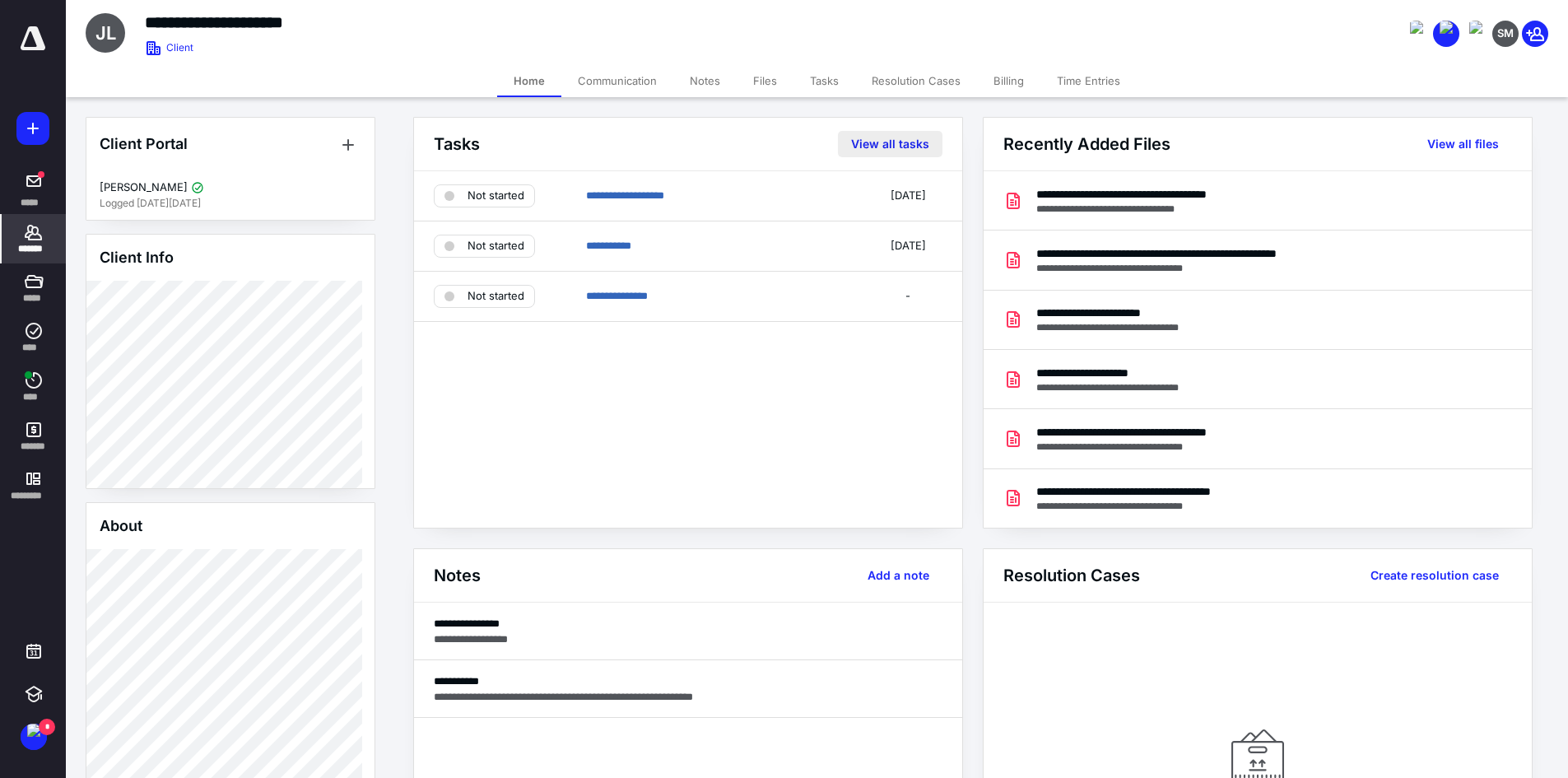 click on "View all tasks" at bounding box center [890, 144] 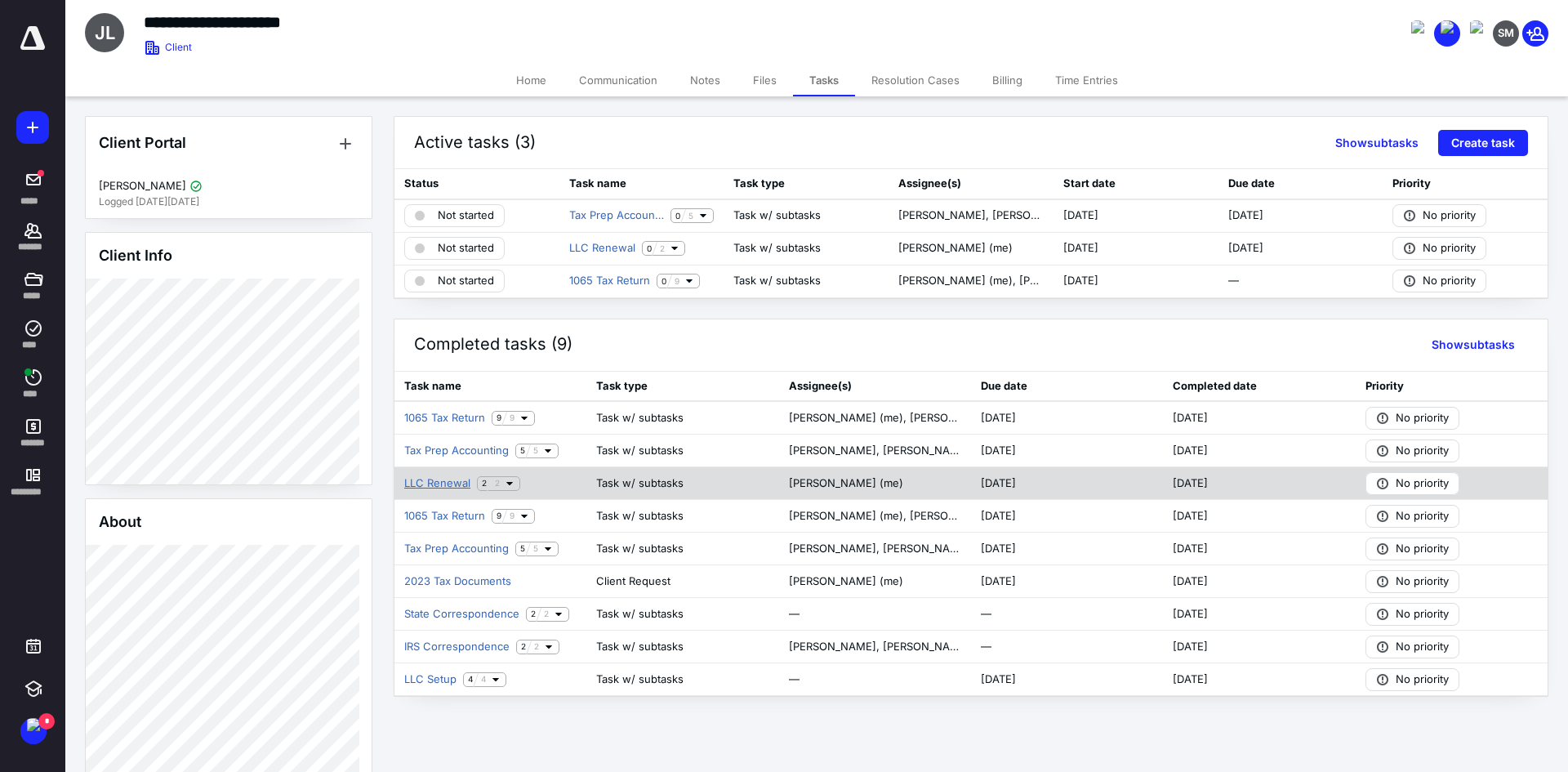 click on "LLC Renewal" at bounding box center [437, 484] 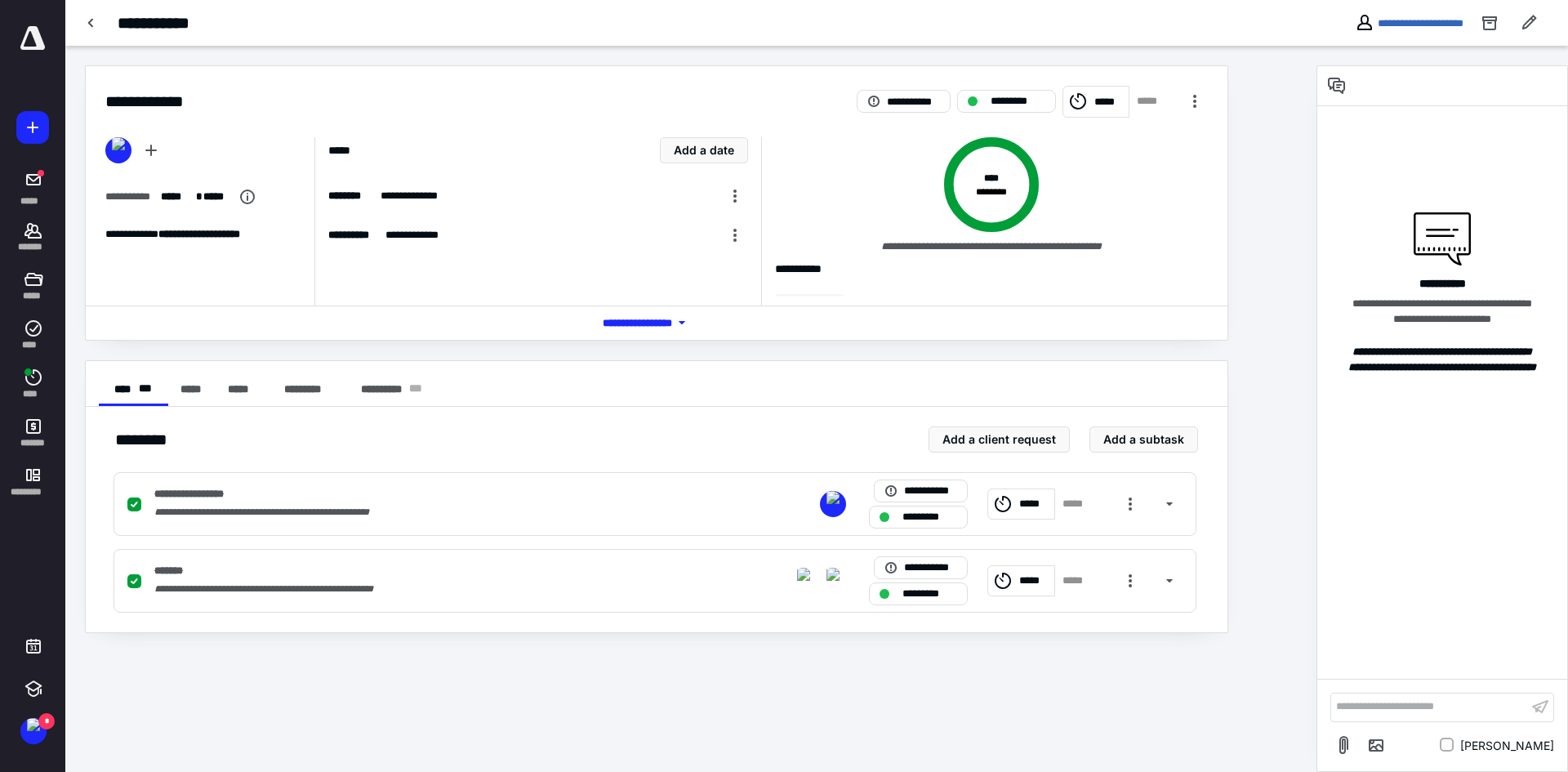 click 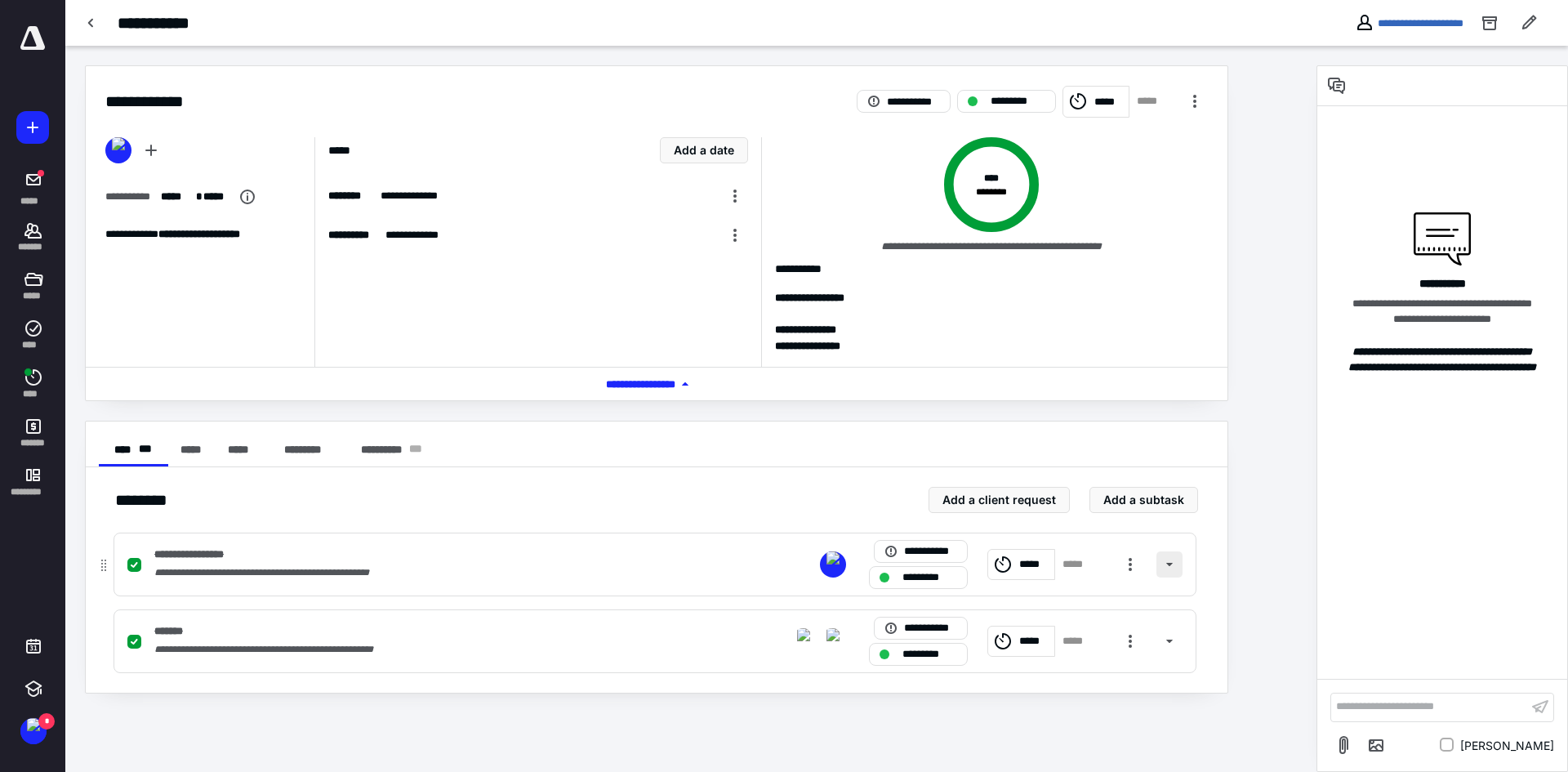 click at bounding box center [1169, 564] 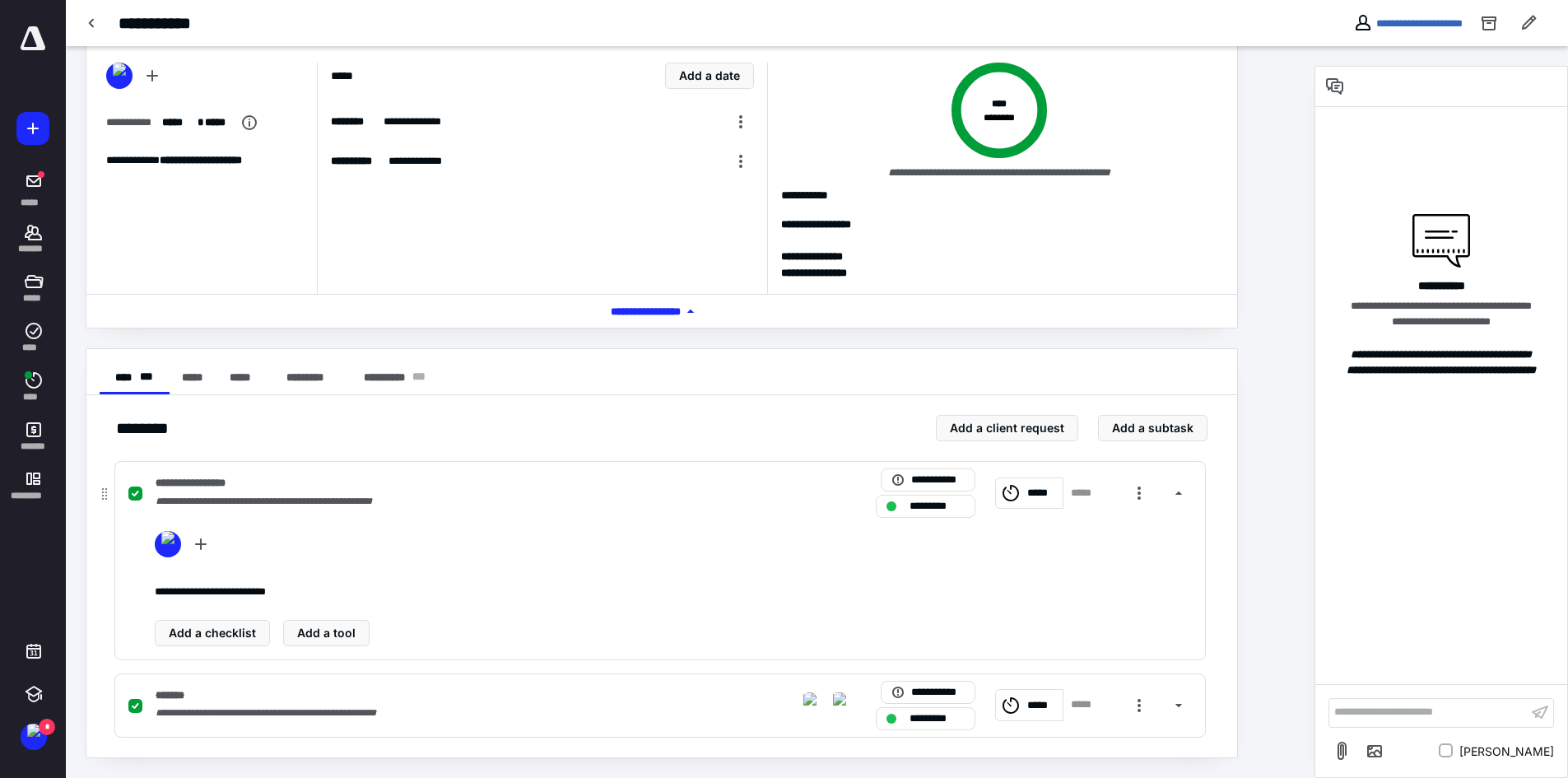 scroll, scrollTop: 0, scrollLeft: 0, axis: both 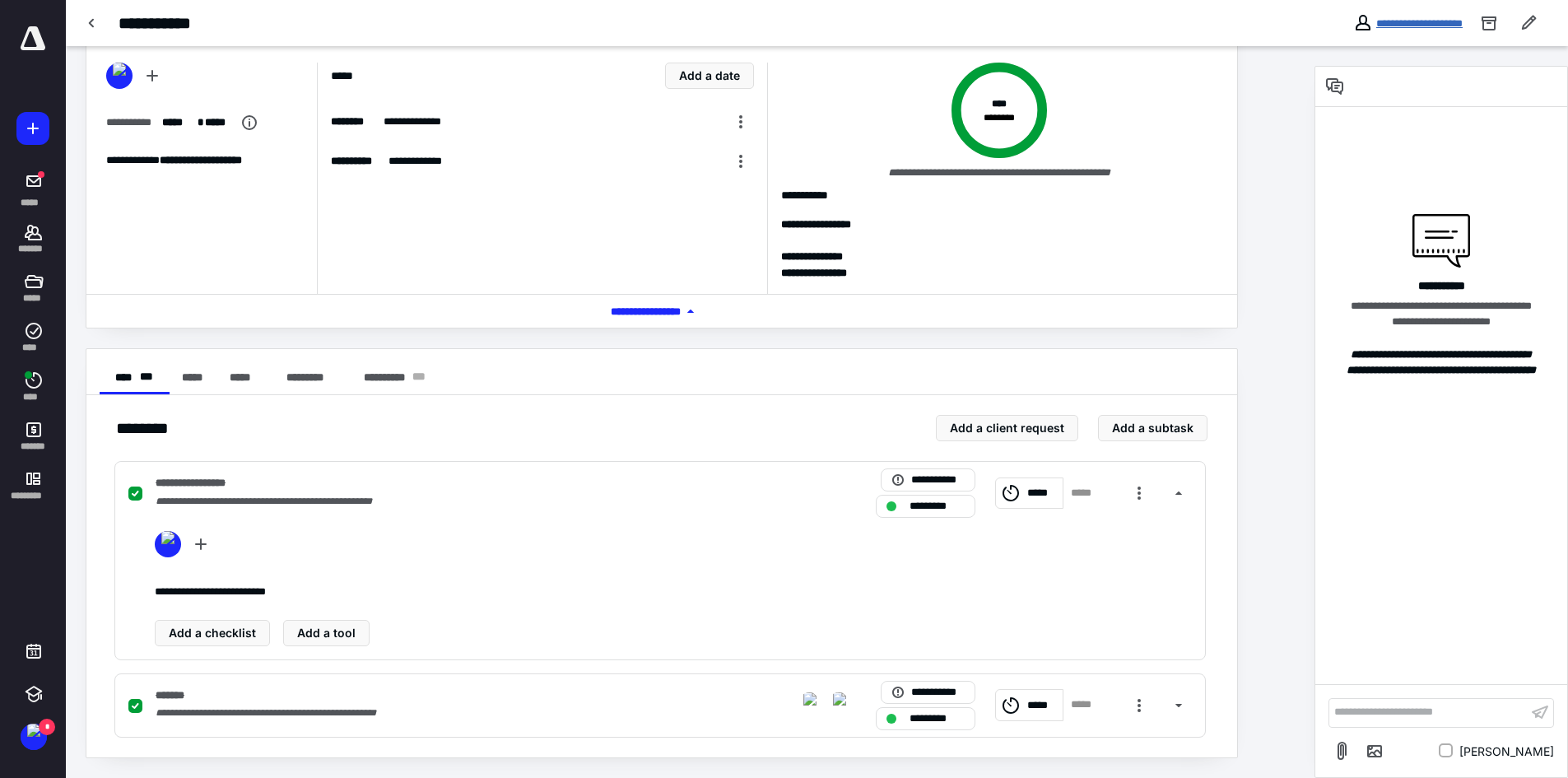 click on "**********" at bounding box center (1419, 23) 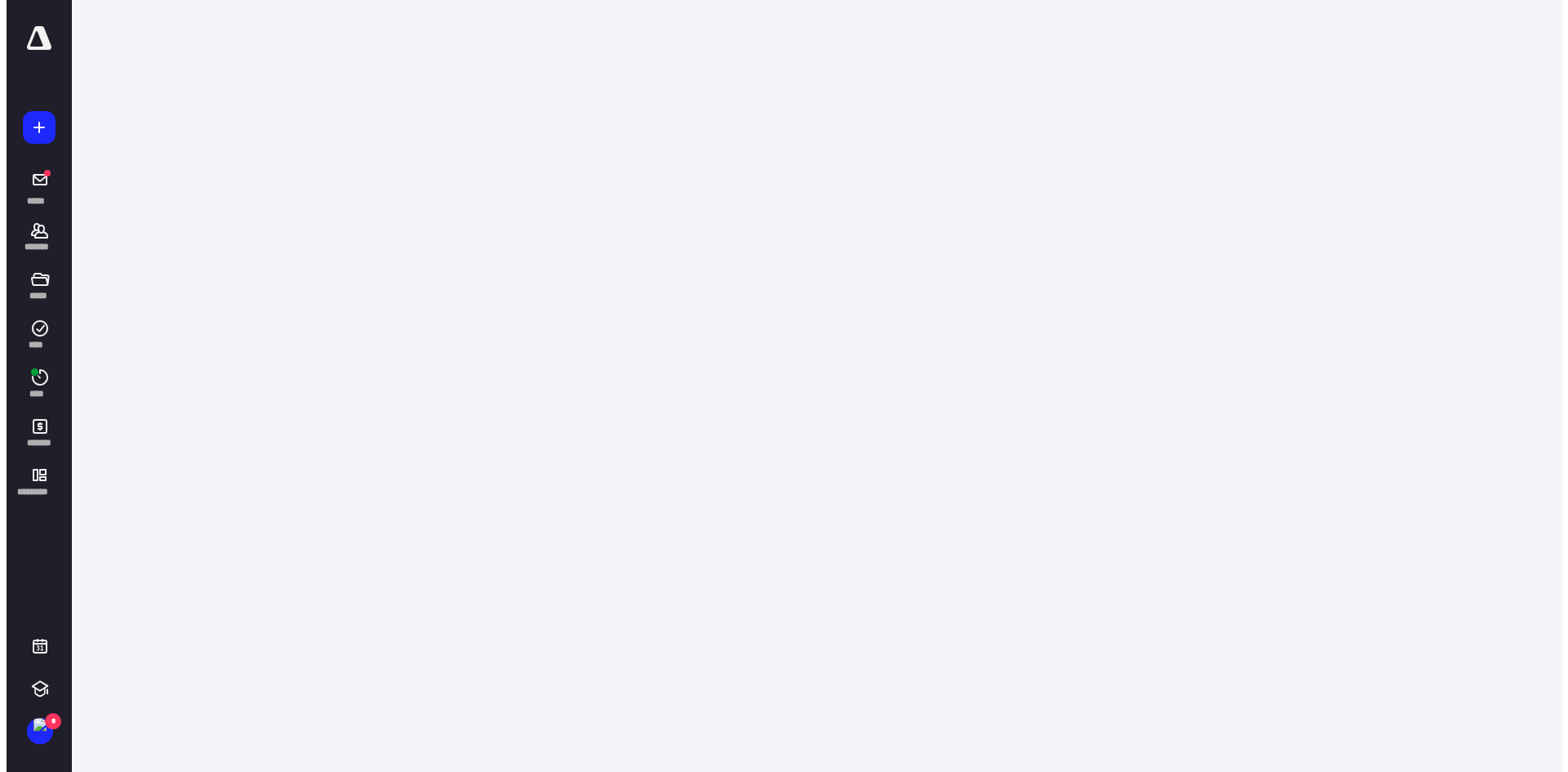 scroll, scrollTop: 0, scrollLeft: 0, axis: both 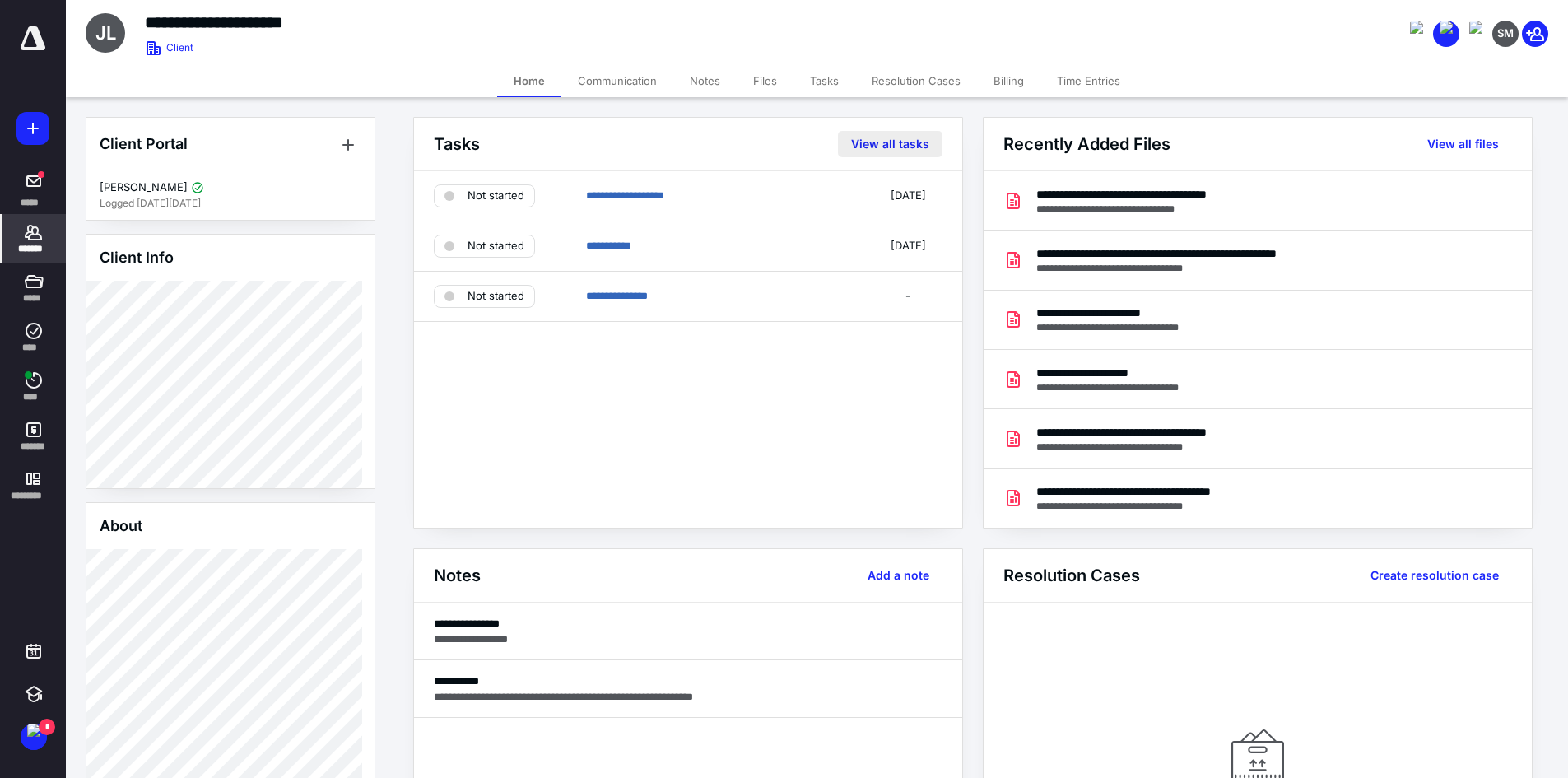 click on "View all tasks" at bounding box center [890, 144] 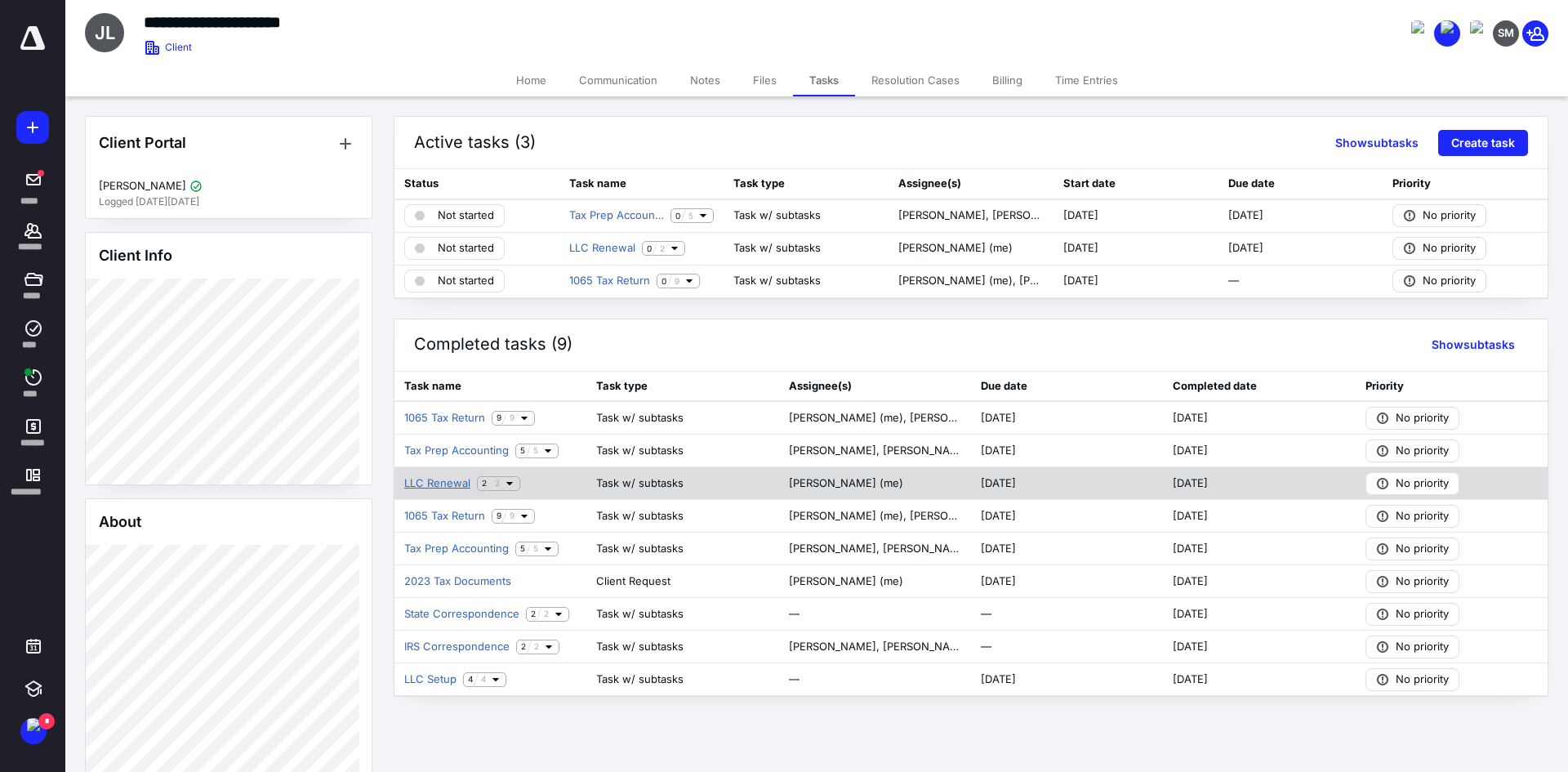 click on "LLC Renewal" at bounding box center (437, 484) 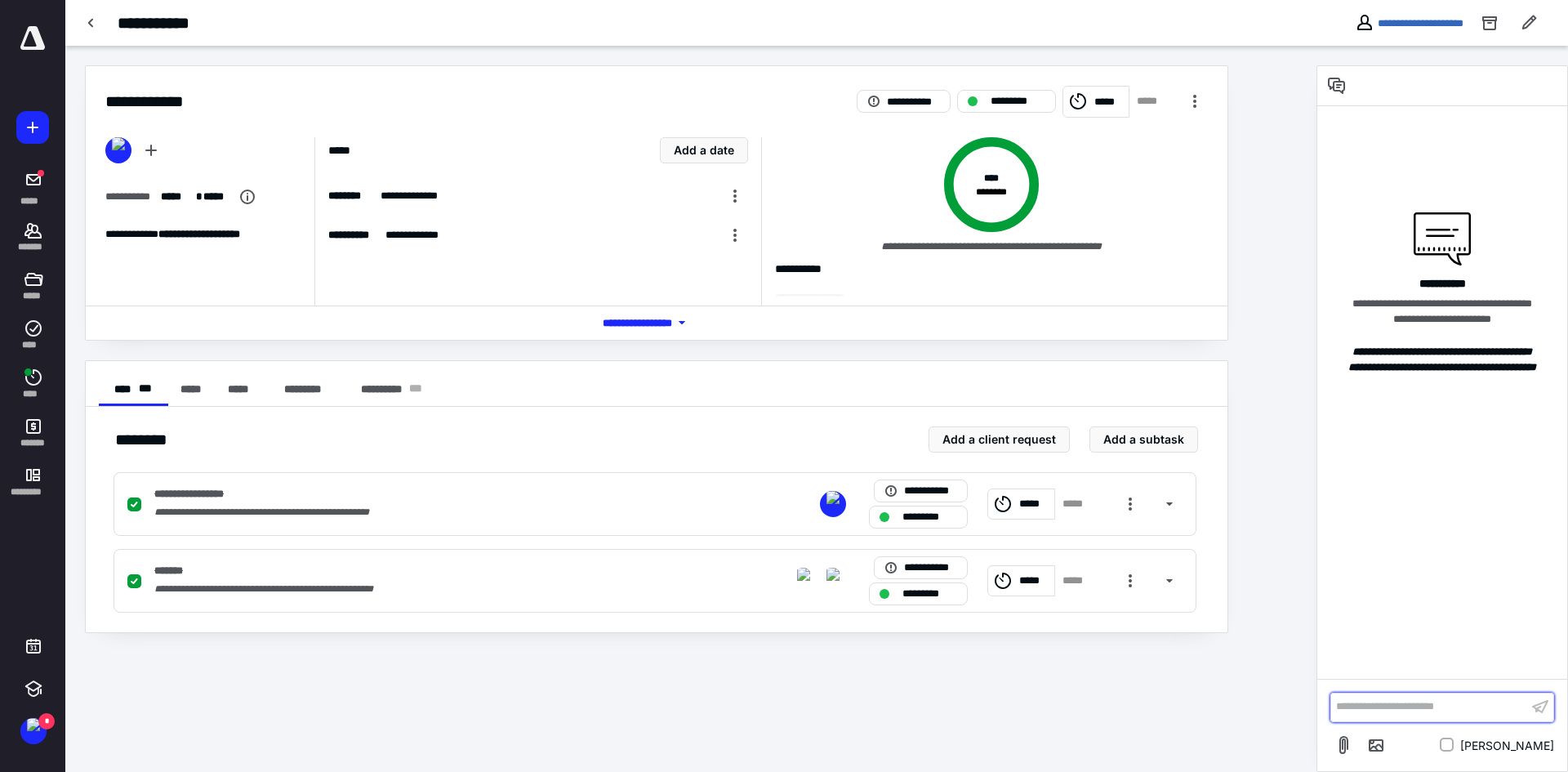 click on "**********" at bounding box center (1429, 707) 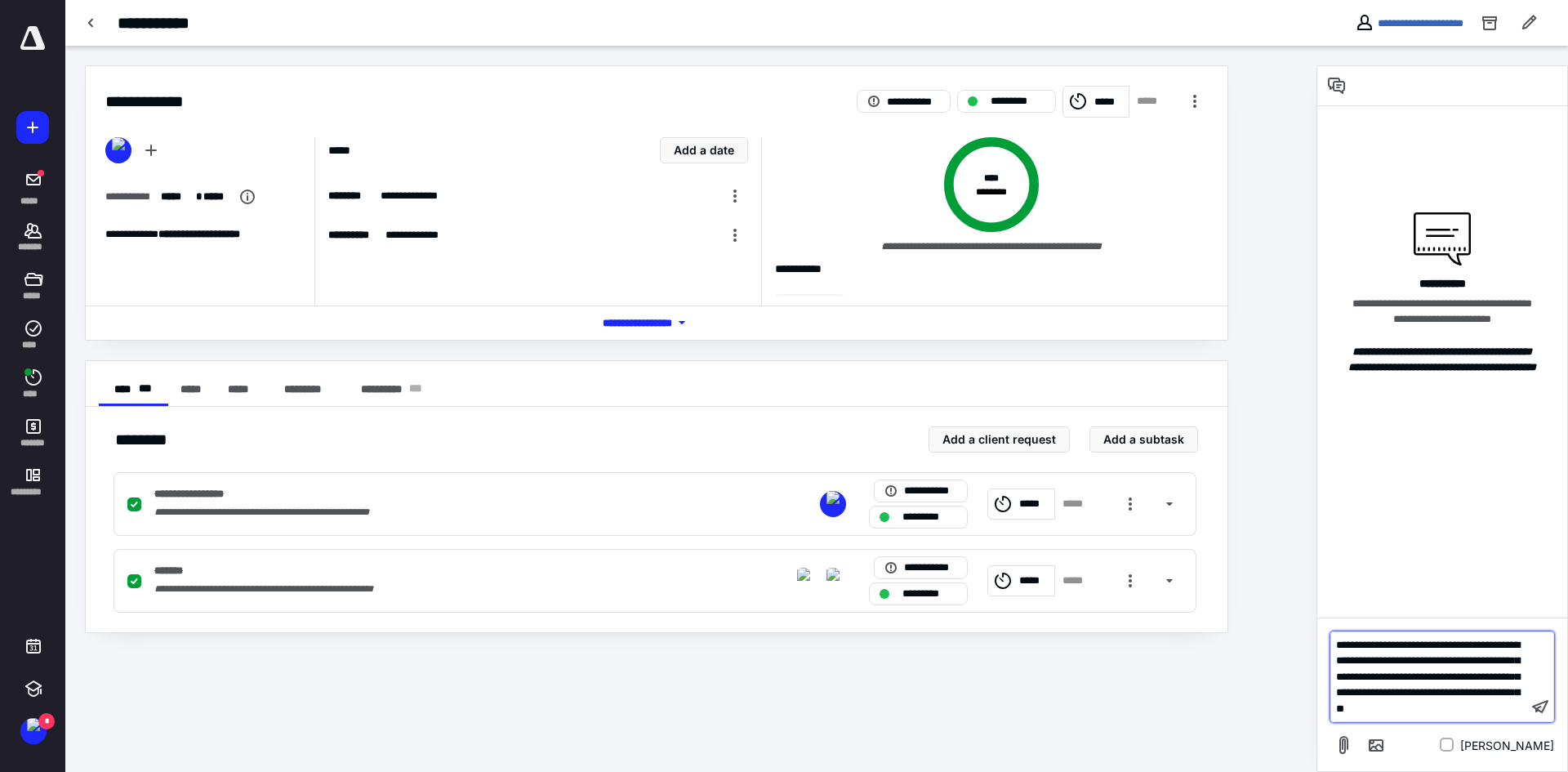 click on "**********" at bounding box center (1428, 676) 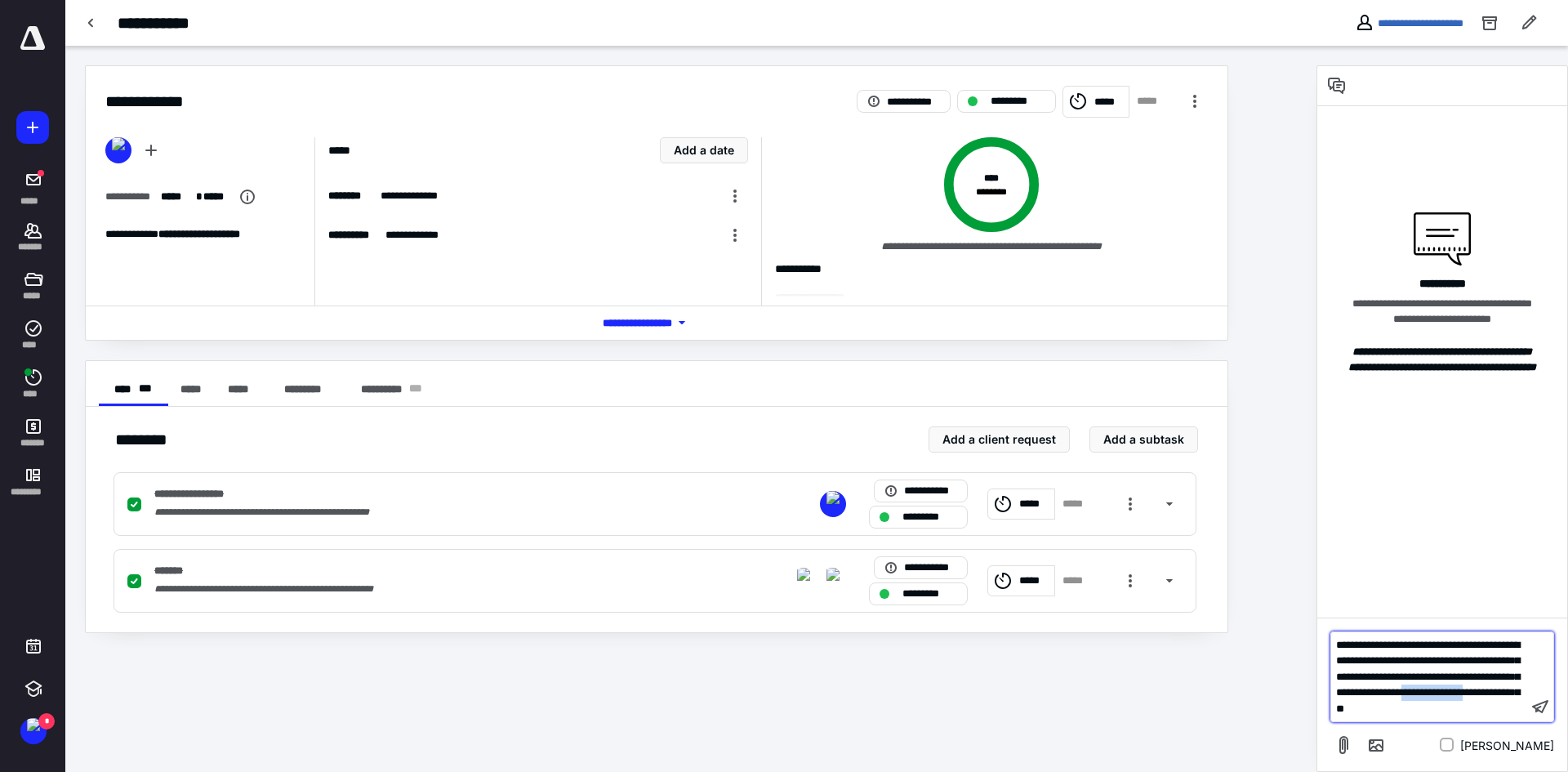 click on "**********" at bounding box center (1428, 676) 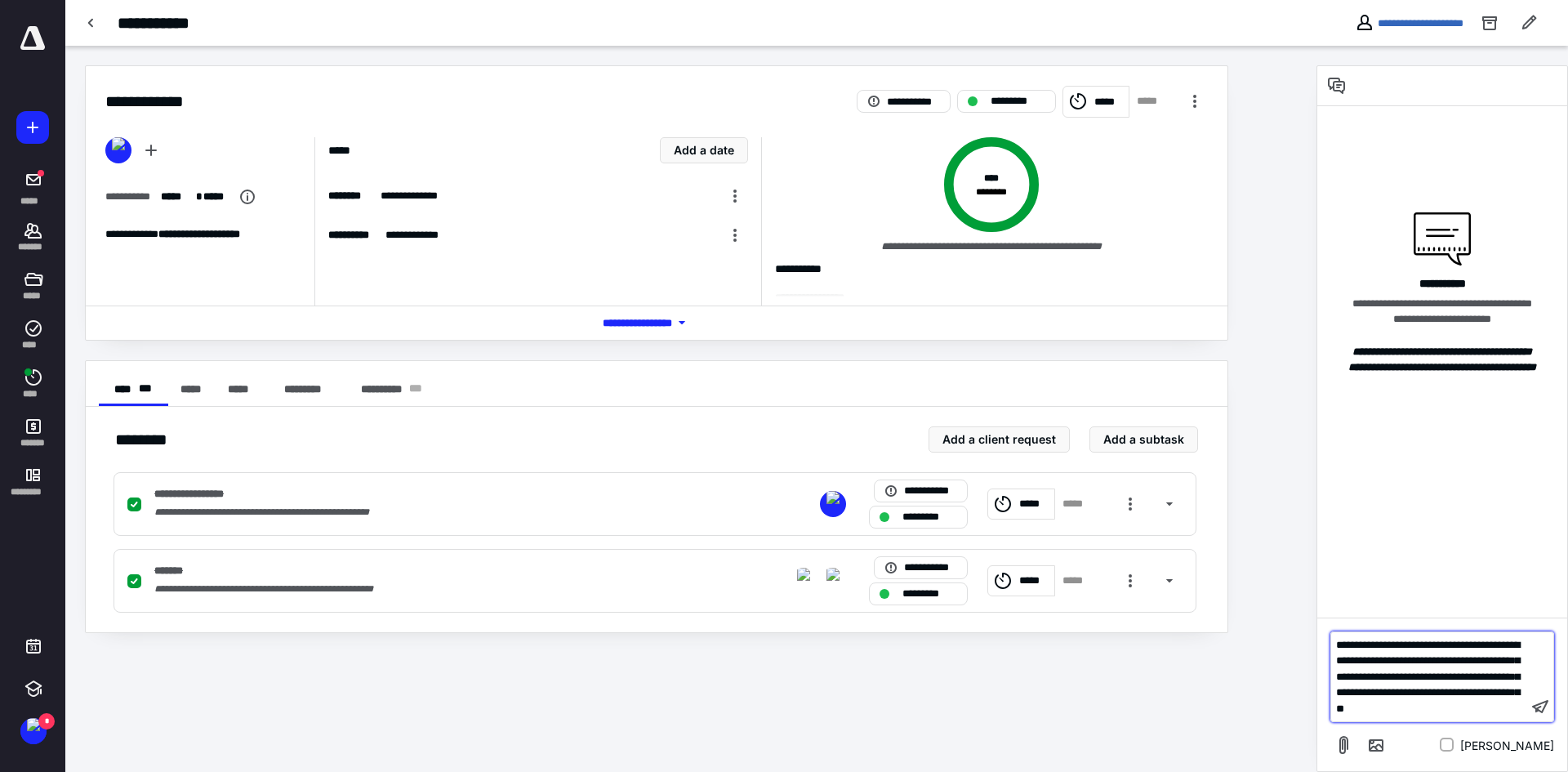 click on "**********" at bounding box center (1428, 676) 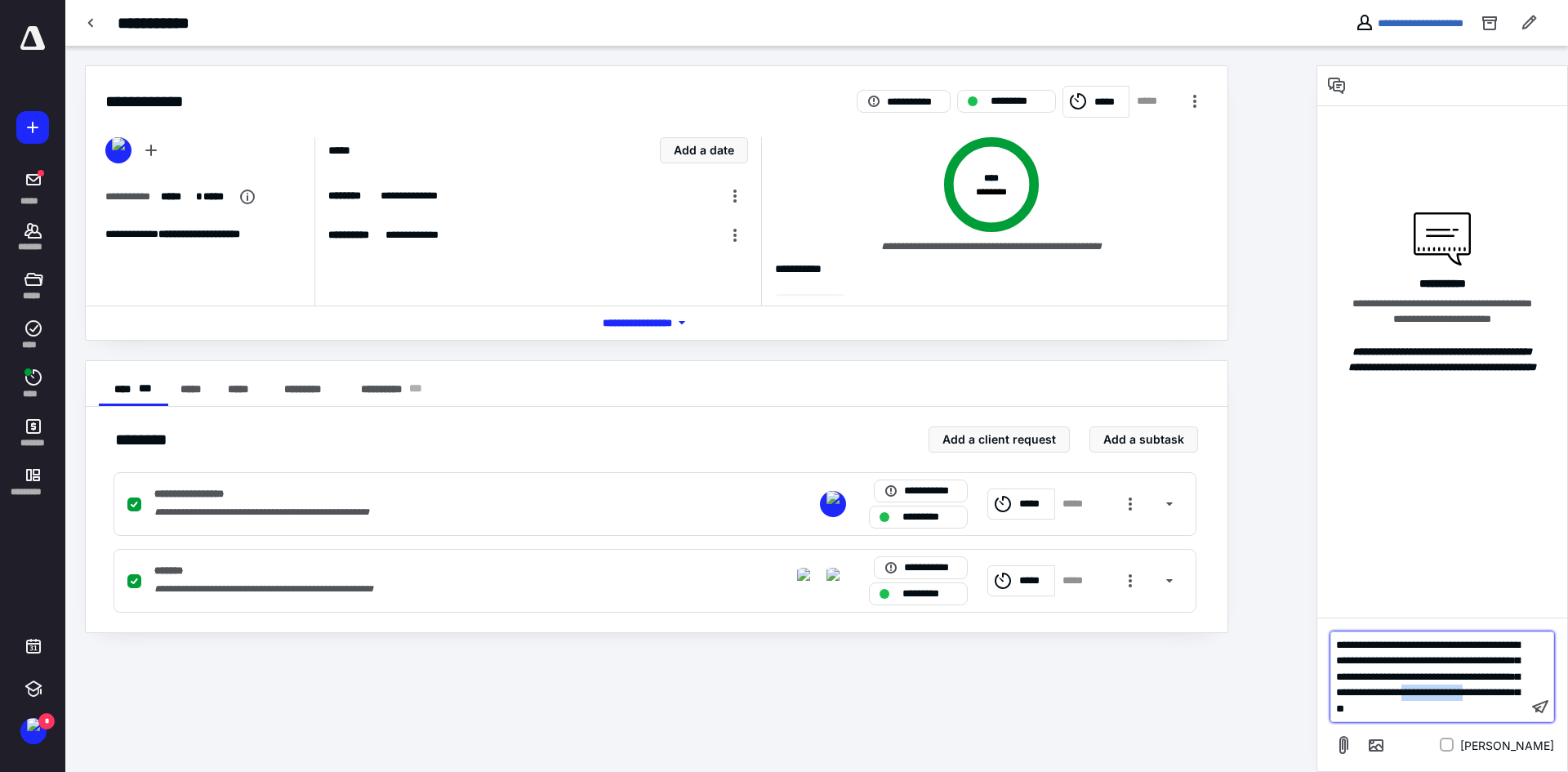 click on "**********" at bounding box center [1428, 676] 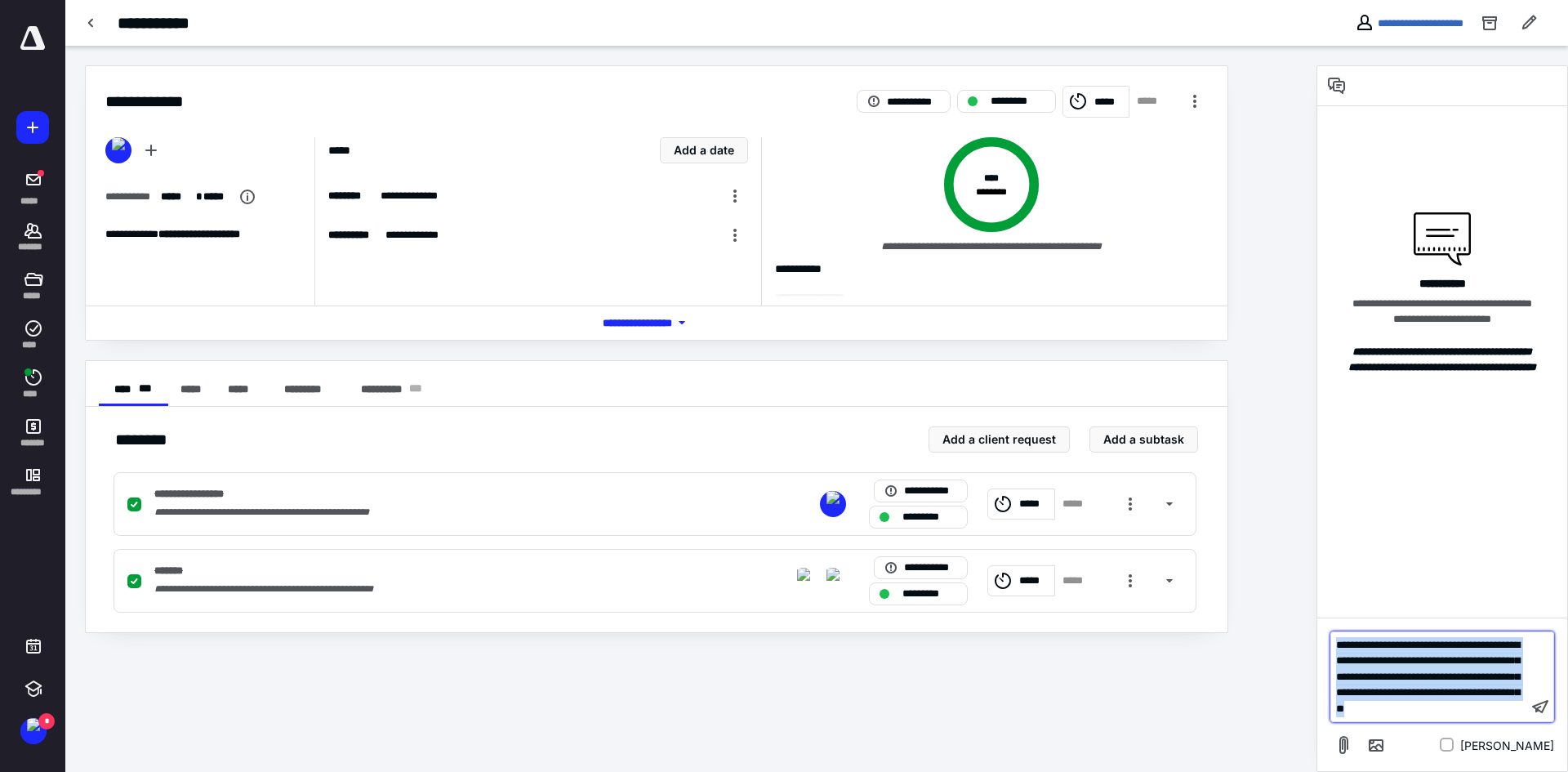 click on "**********" at bounding box center [1428, 676] 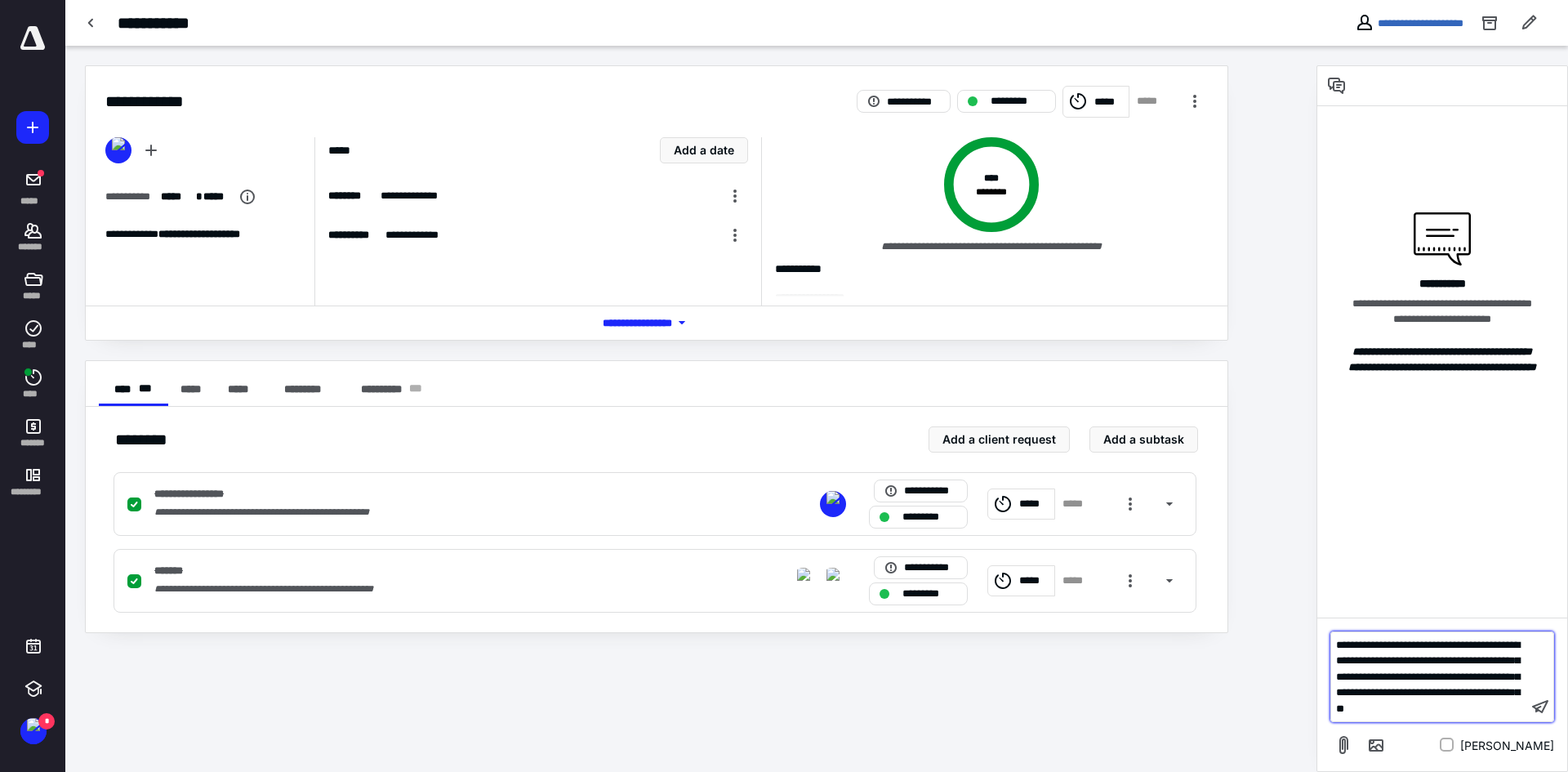click on "**********" at bounding box center [1428, 676] 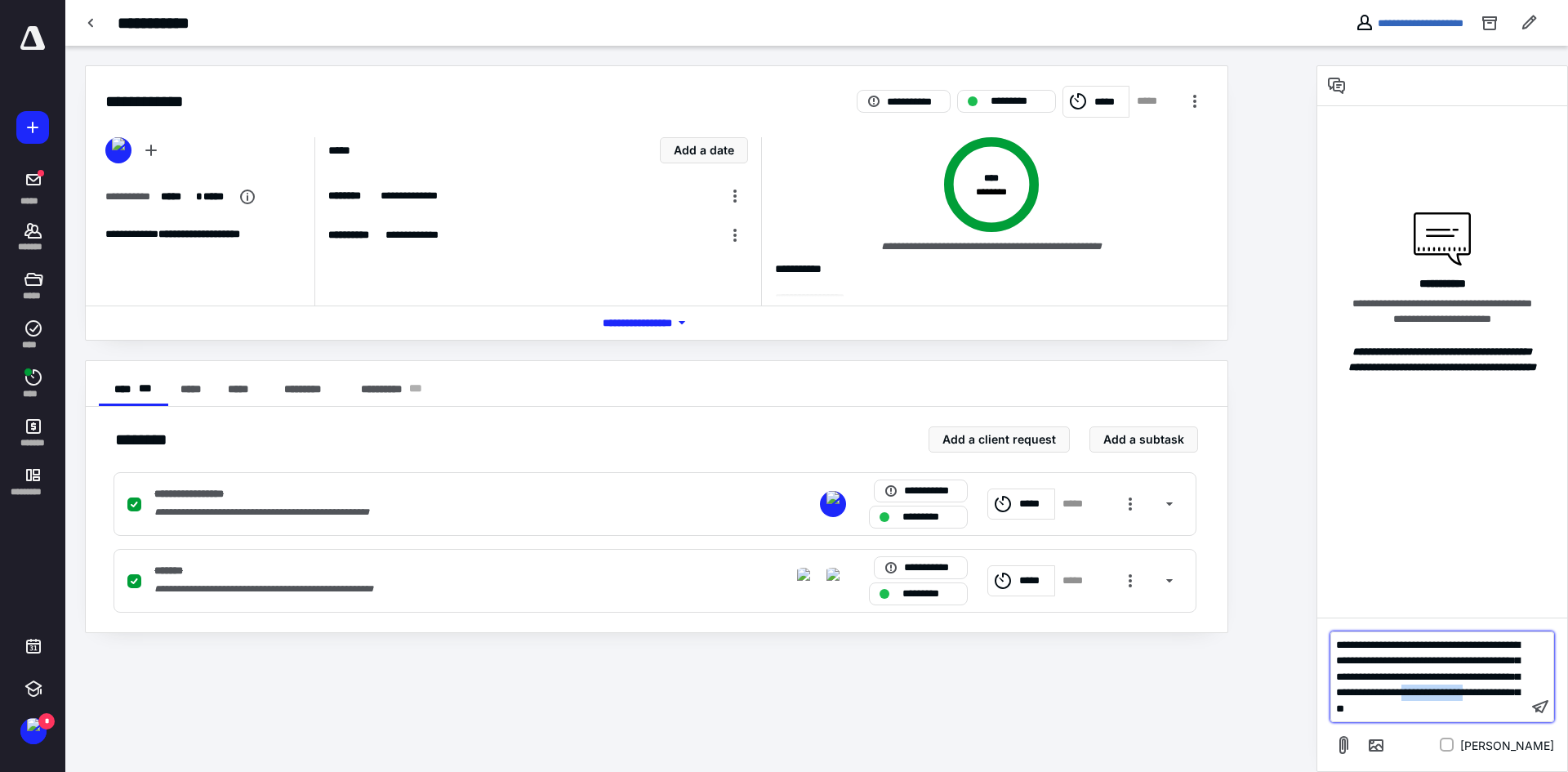 click on "**********" at bounding box center (1428, 676) 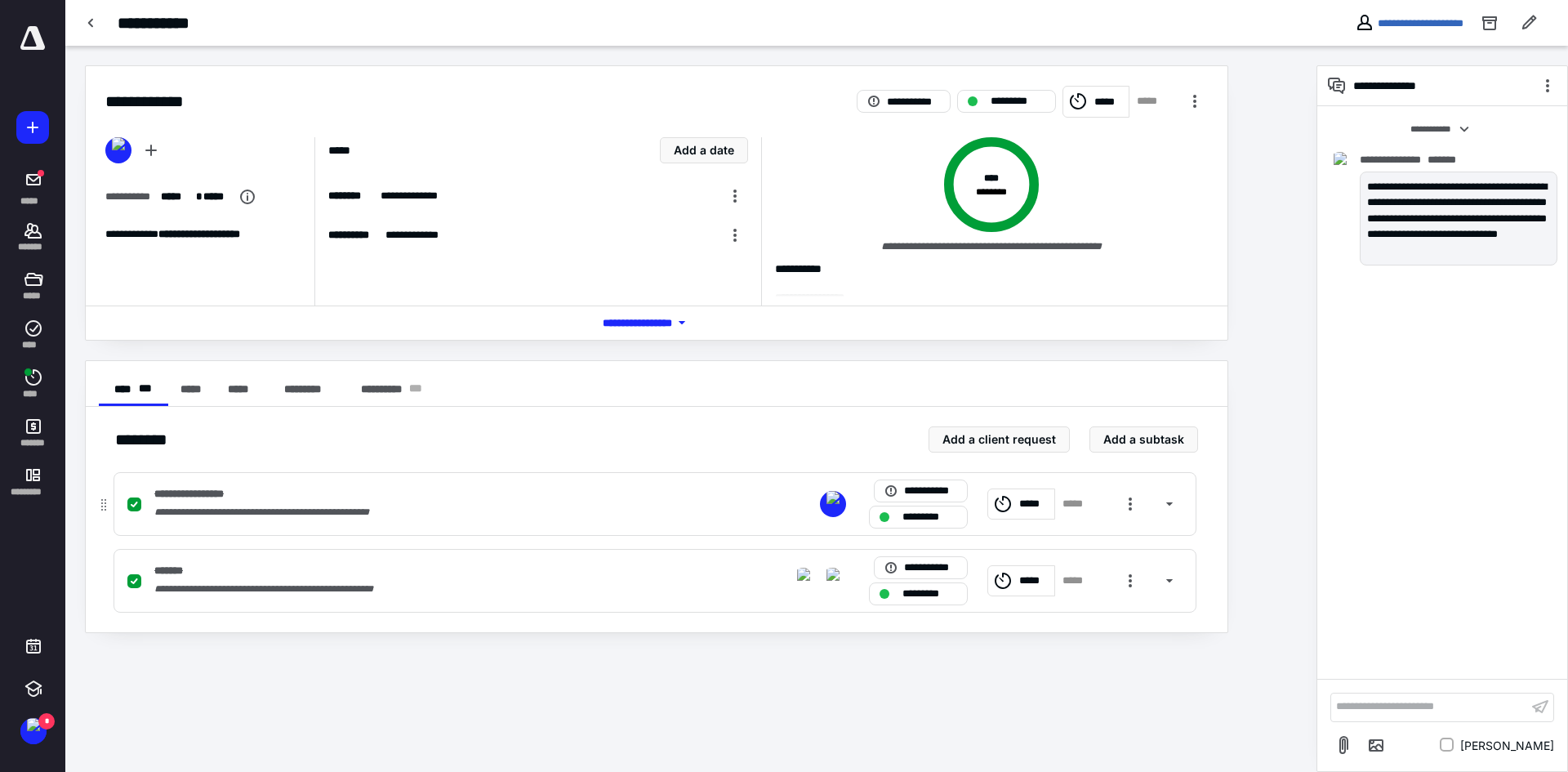 click 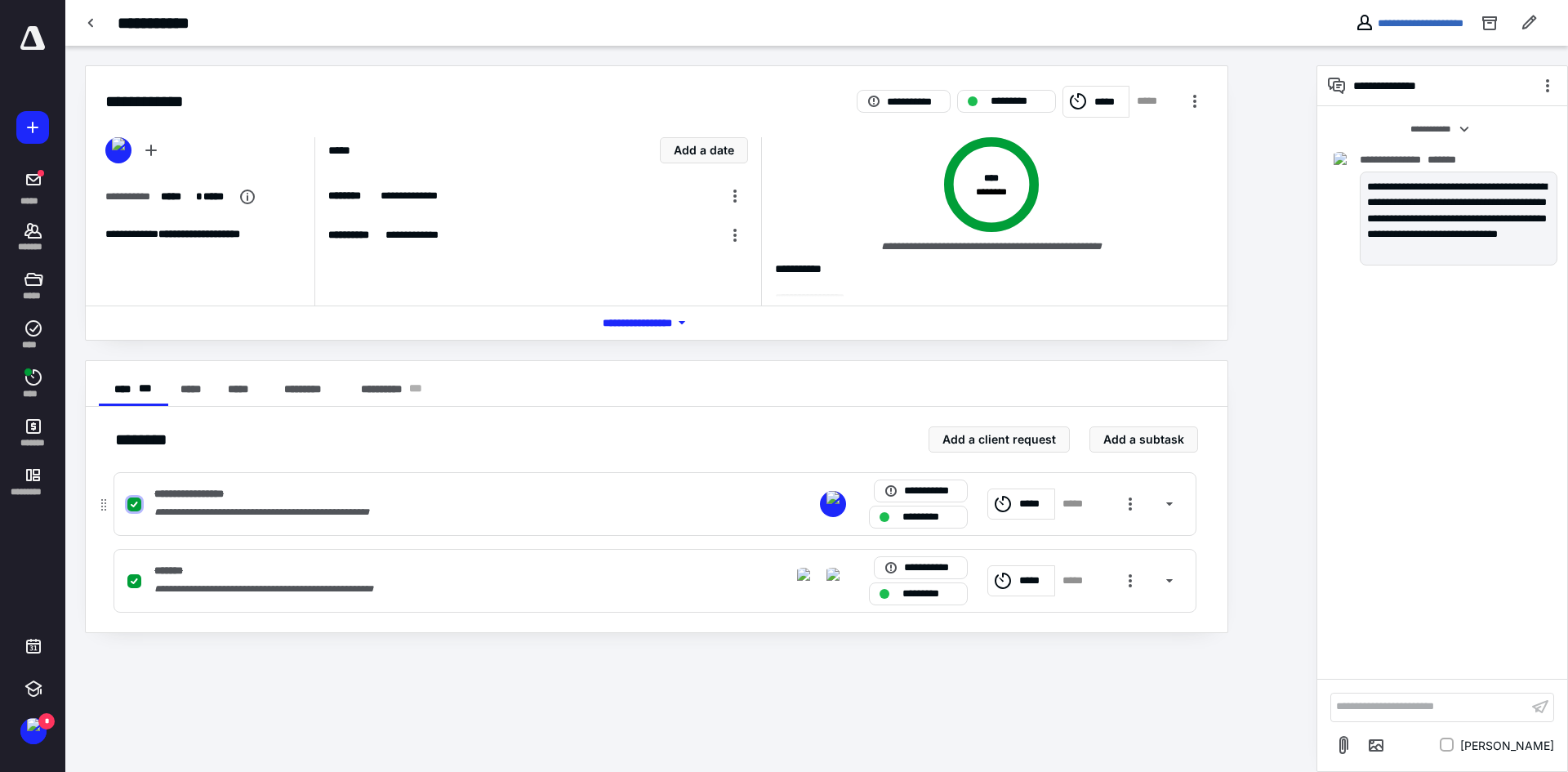 click at bounding box center [134, 505] 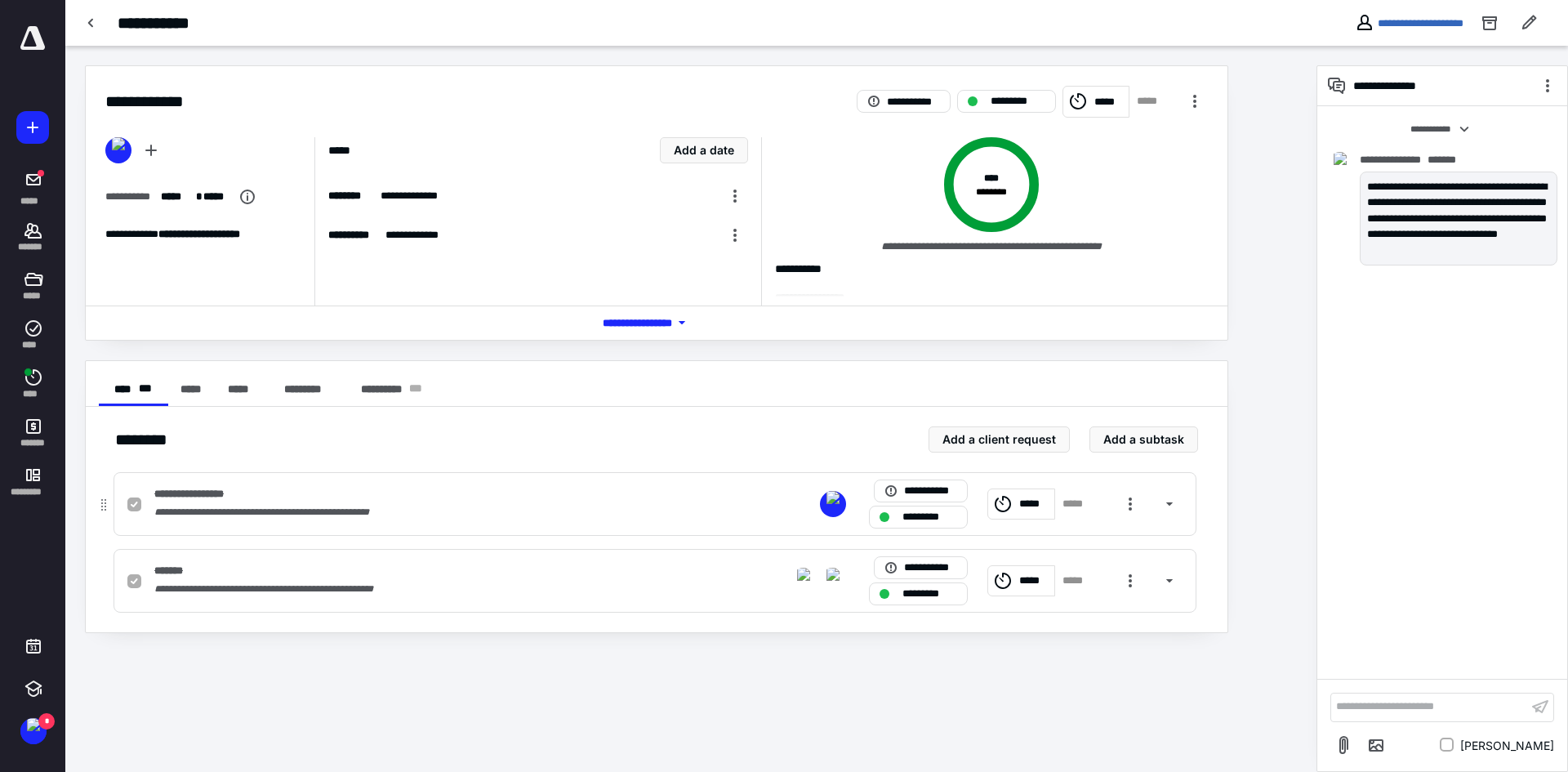 checkbox on "false" 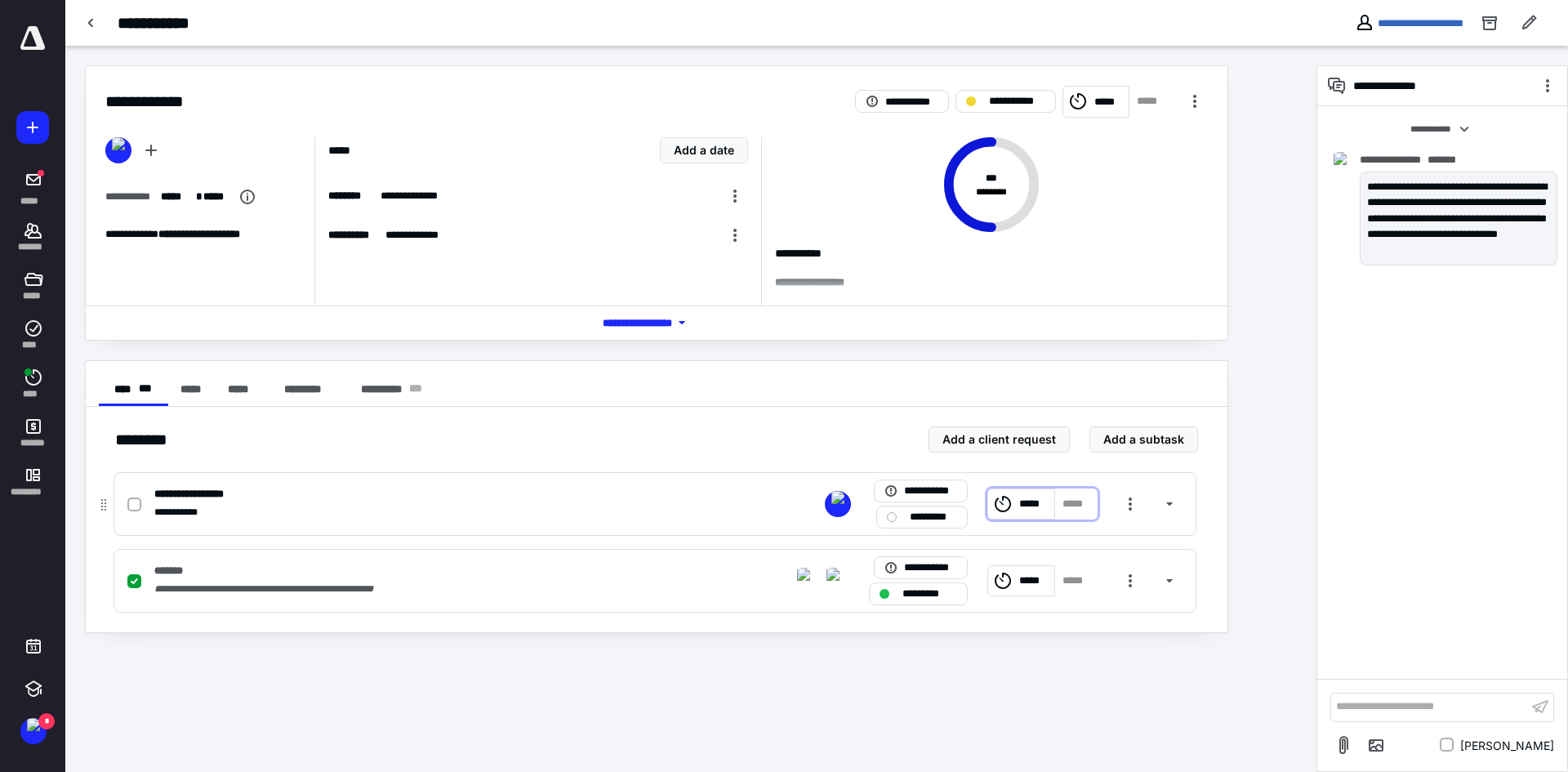 click 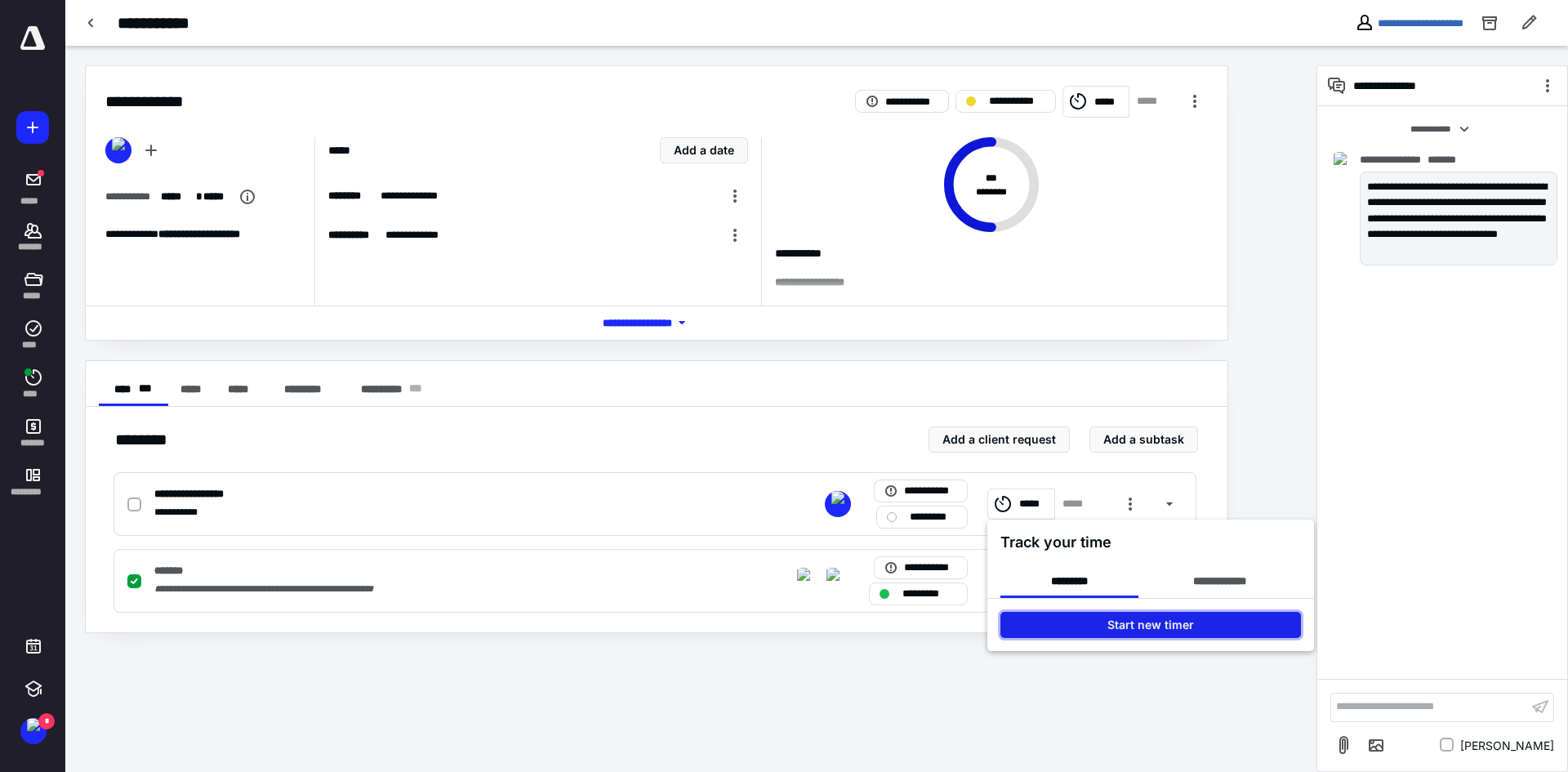 click on "Start new timer" at bounding box center [1151, 625] 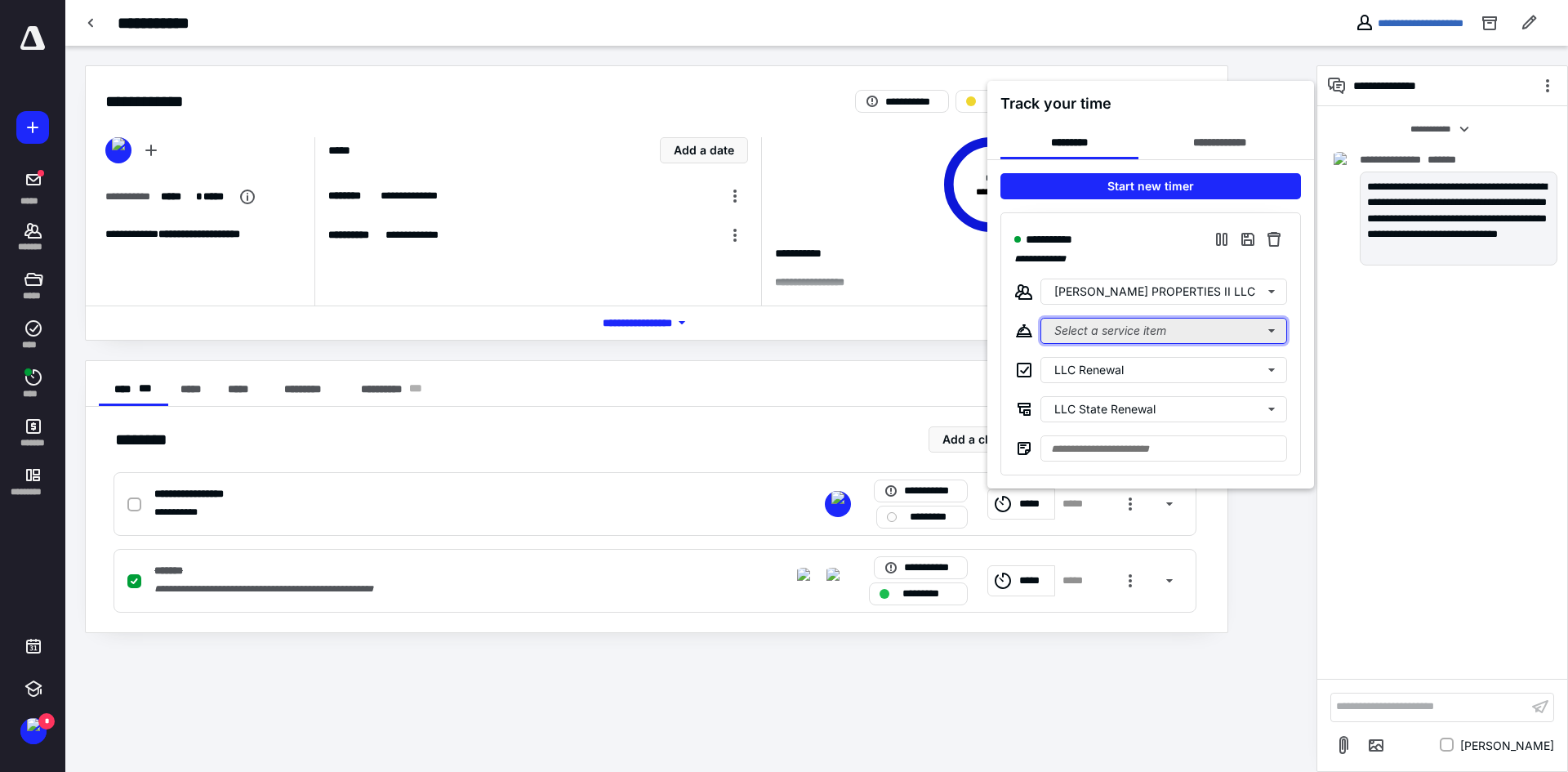 click on "Select a service item" at bounding box center [1164, 331] 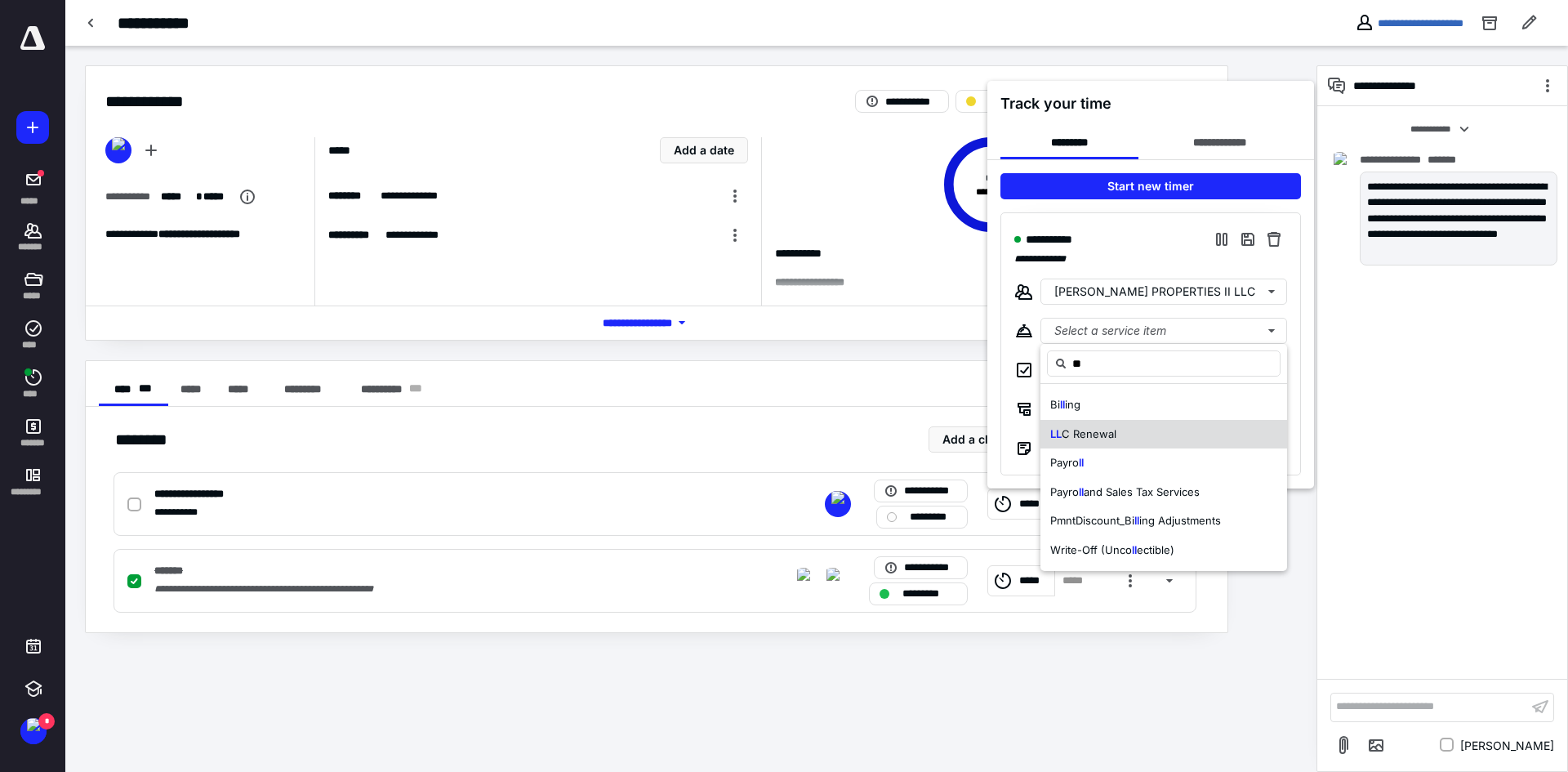 click on "C Renewal" at bounding box center [1089, 434] 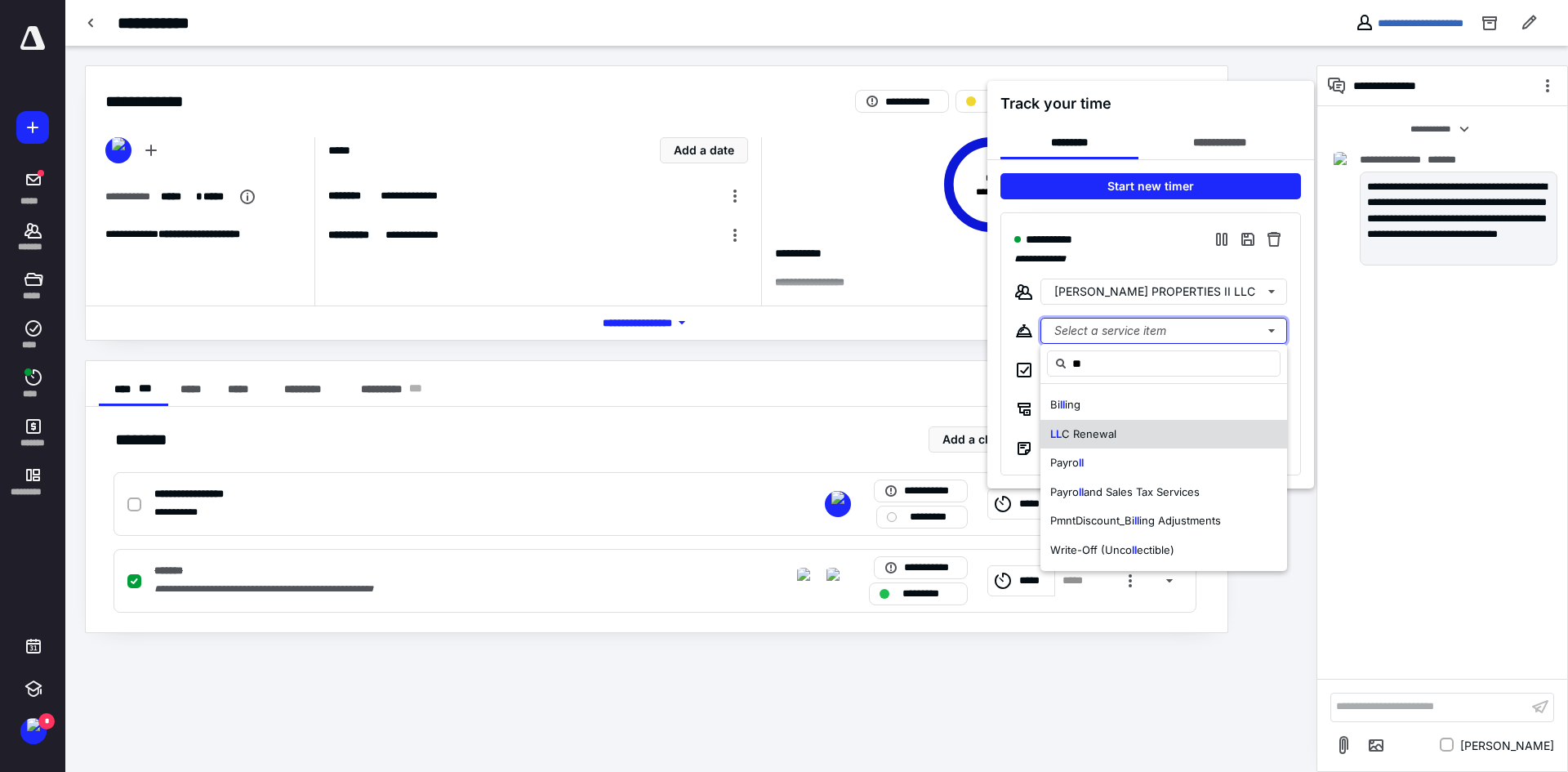 type 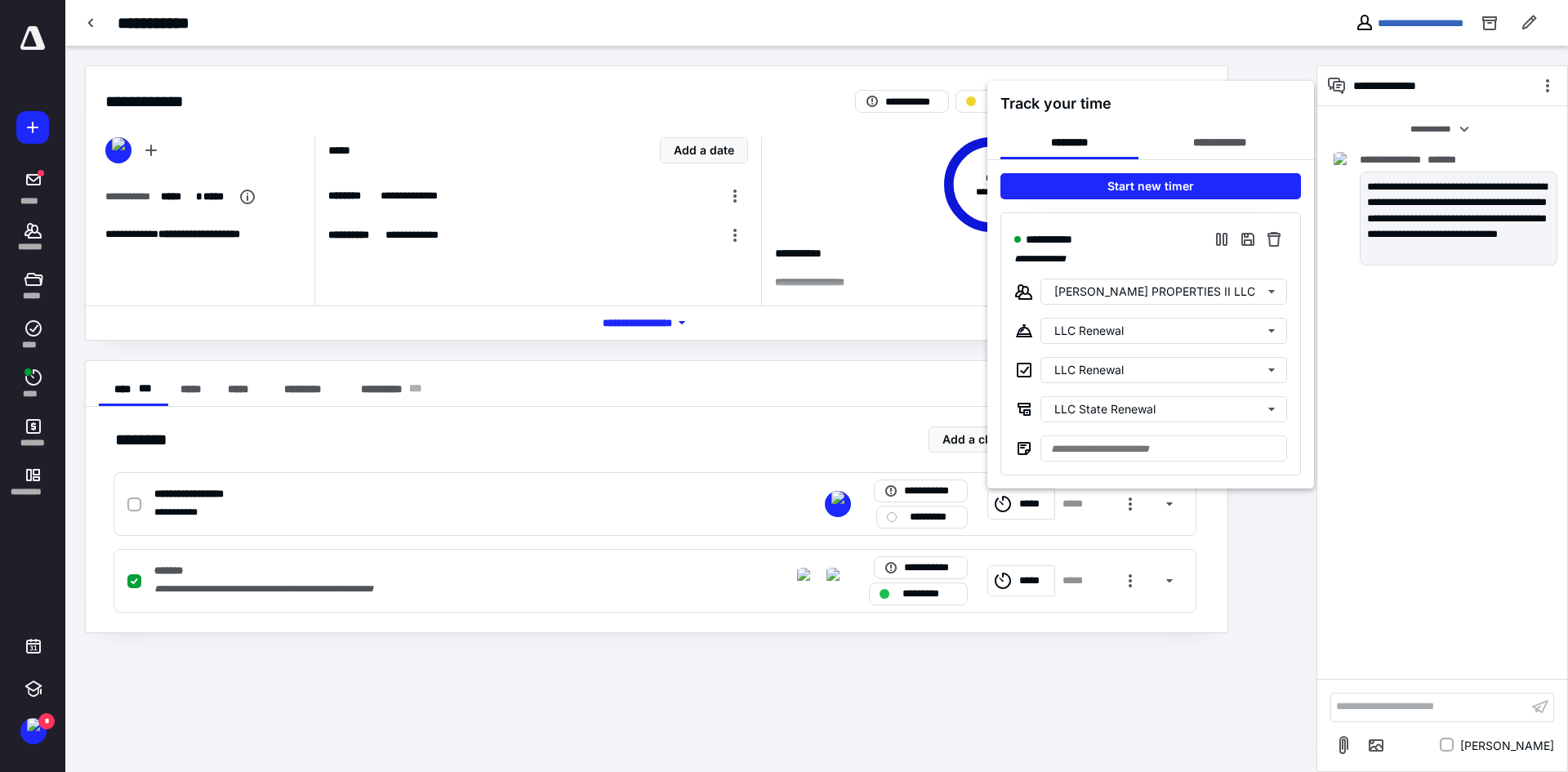 click at bounding box center (784, 386) 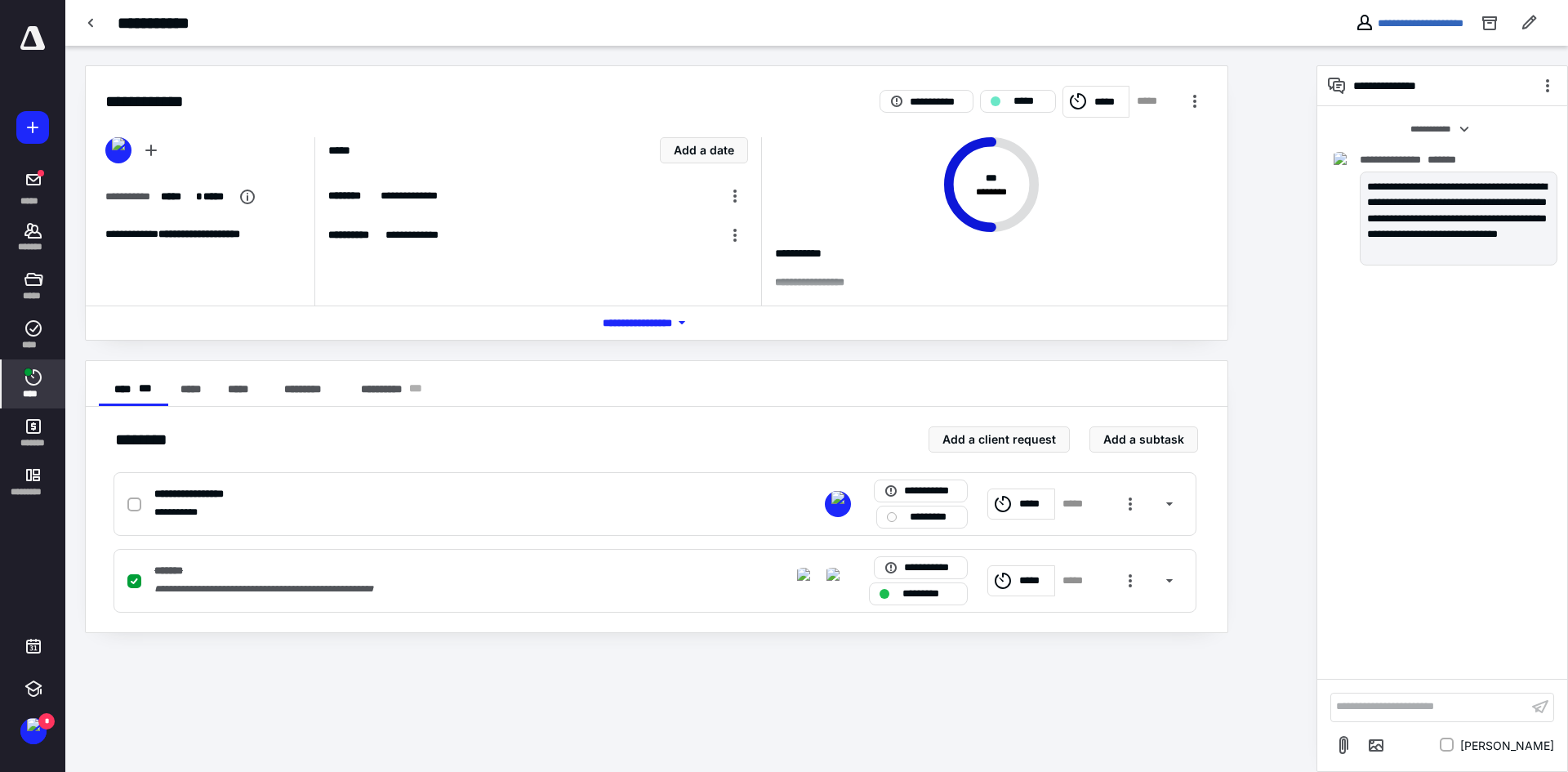 click 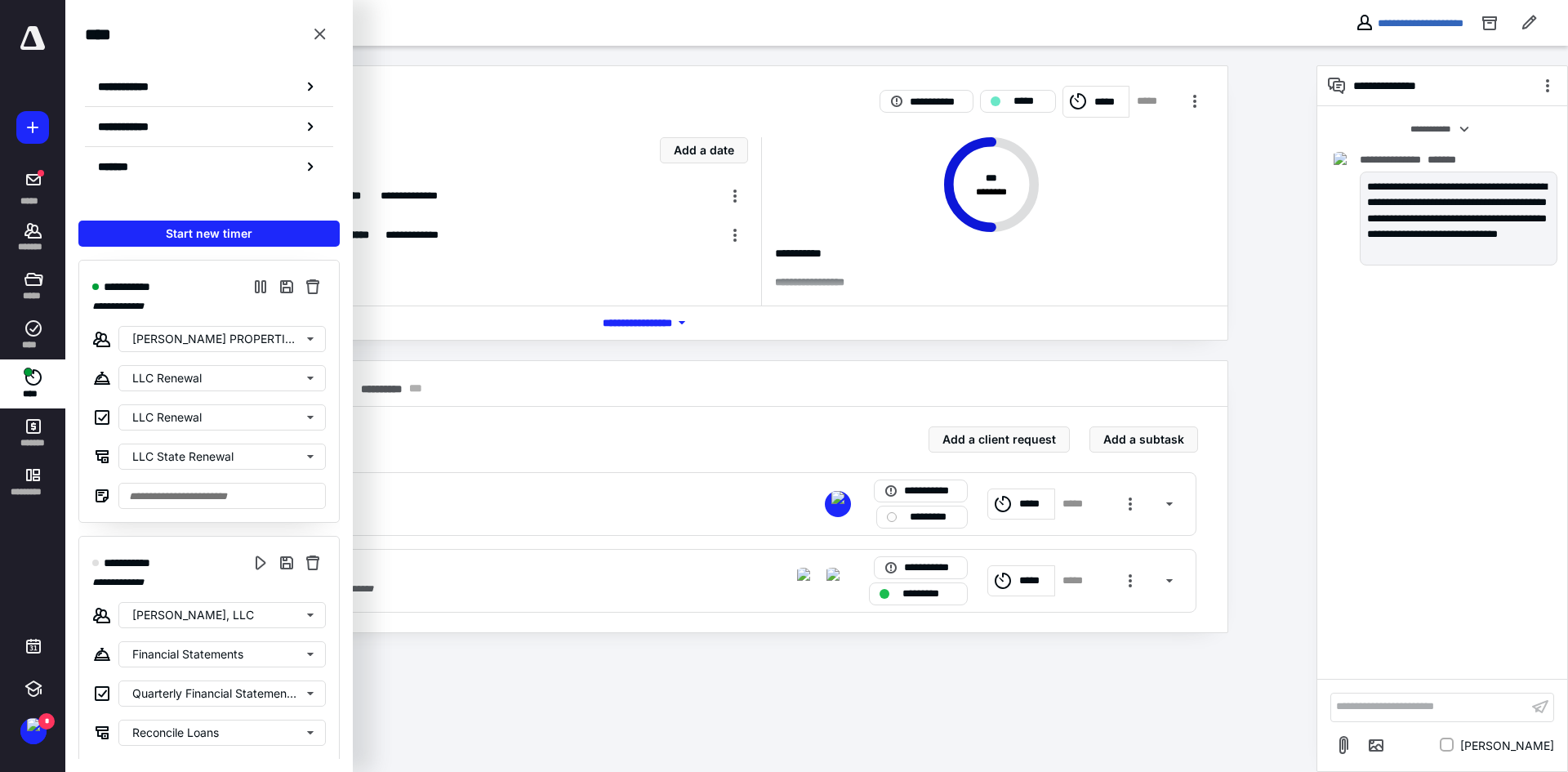 click on "**********" at bounding box center [691, 408] 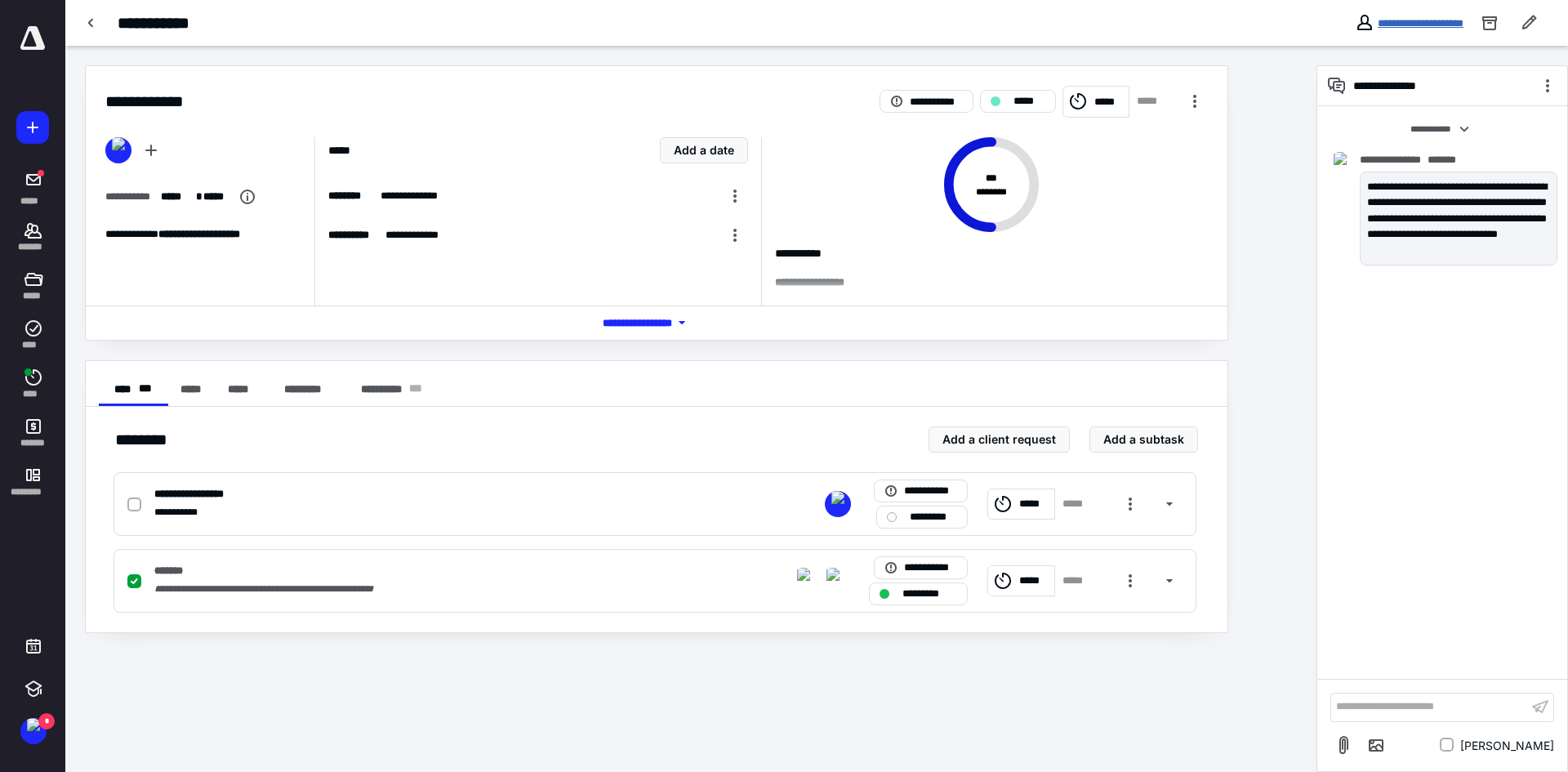 click on "**********" at bounding box center (1420, 23) 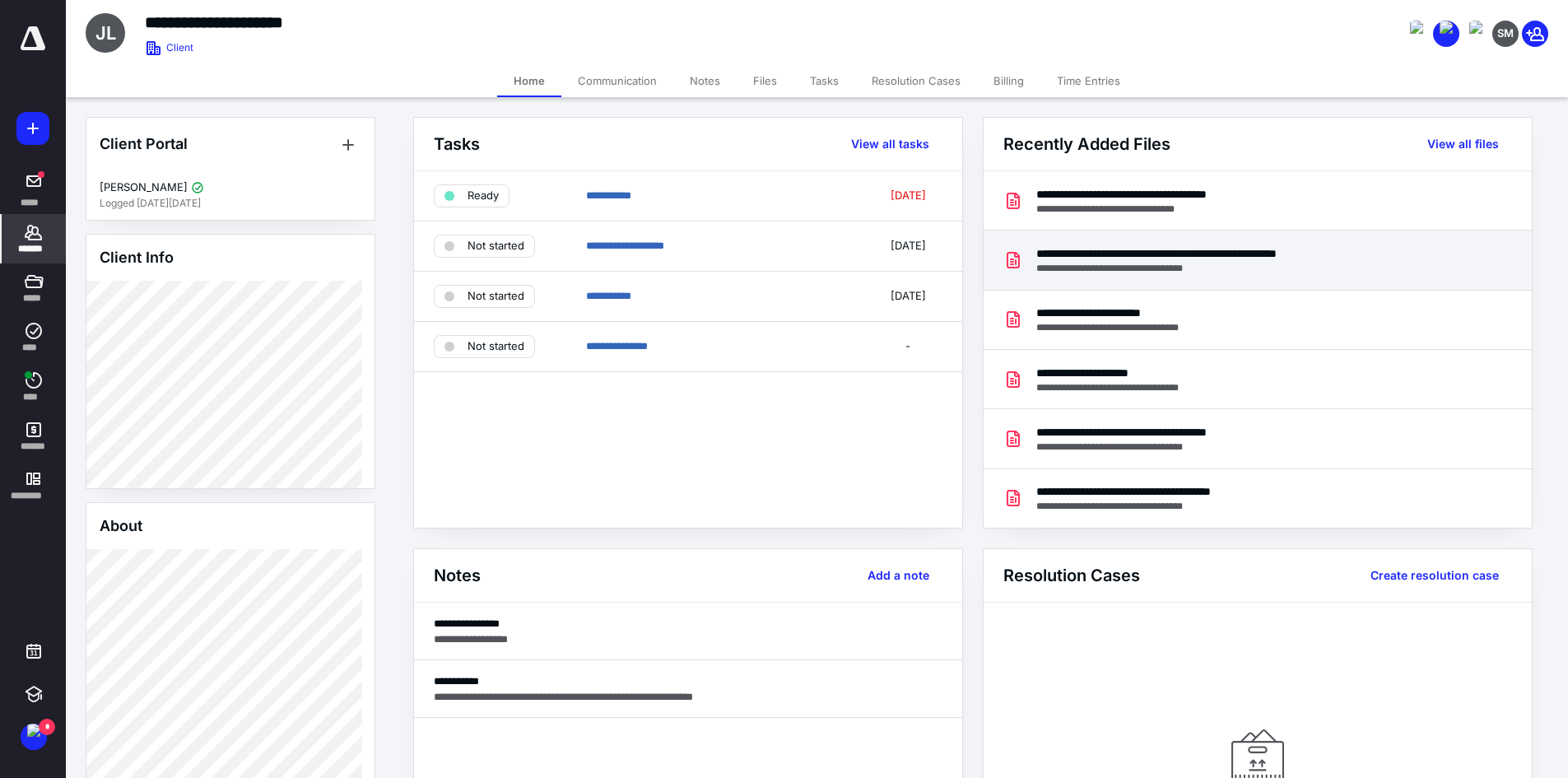 click on "**********" at bounding box center [1207, 268] 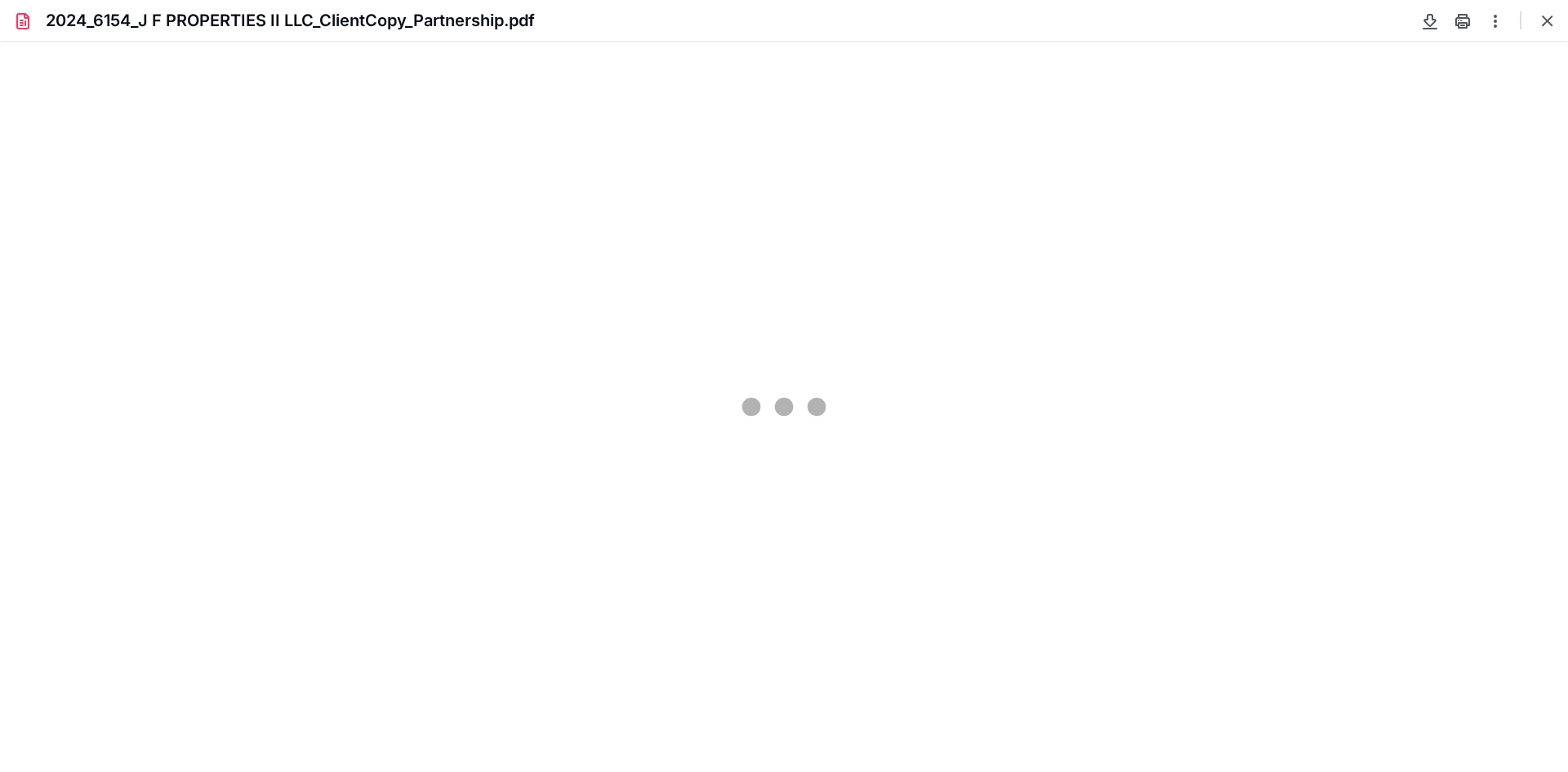 scroll, scrollTop: 0, scrollLeft: 0, axis: both 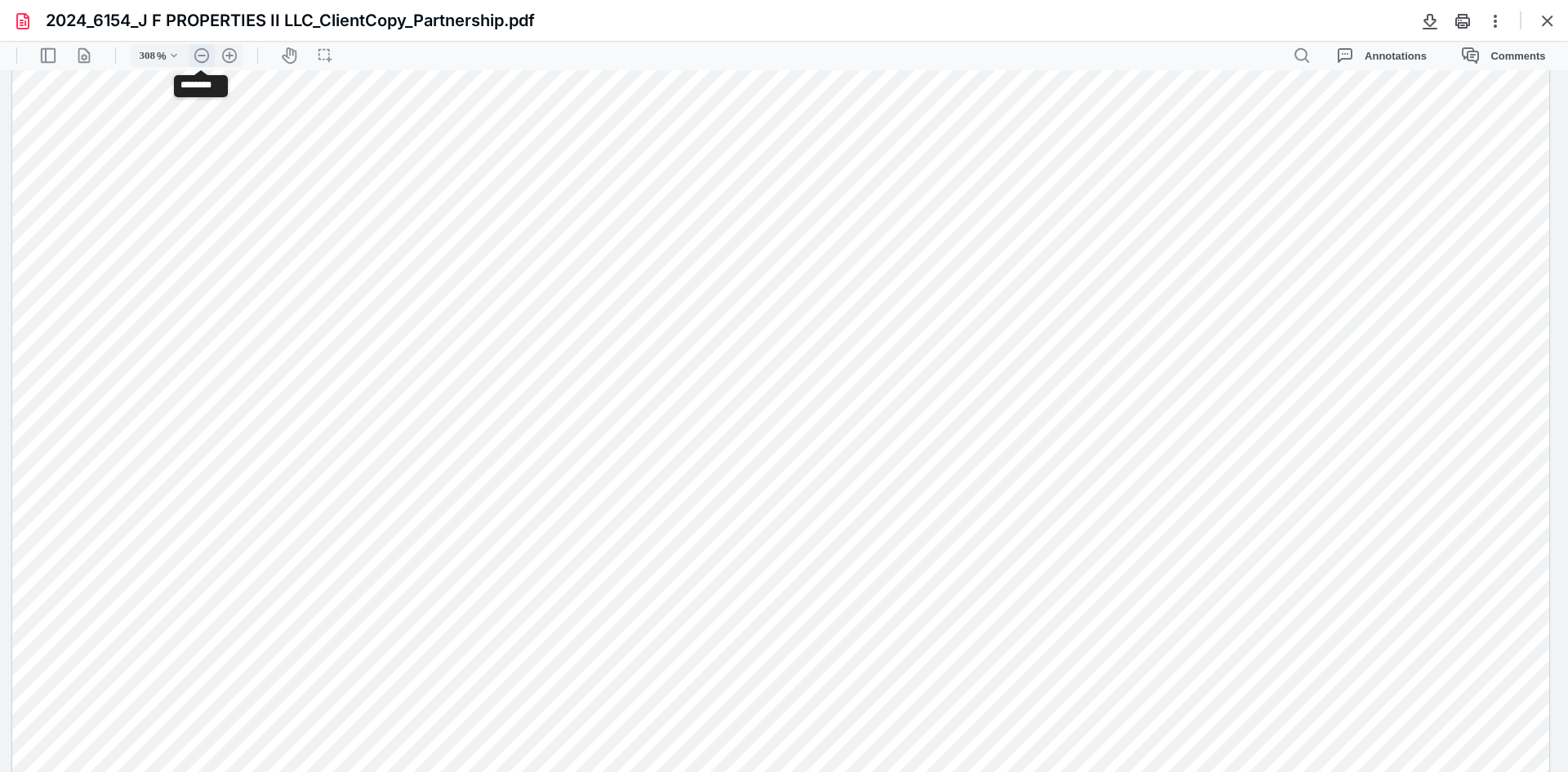 click on ".cls-1{fill:#abb0c4;} icon - header - zoom - out - line" at bounding box center (202, 56) 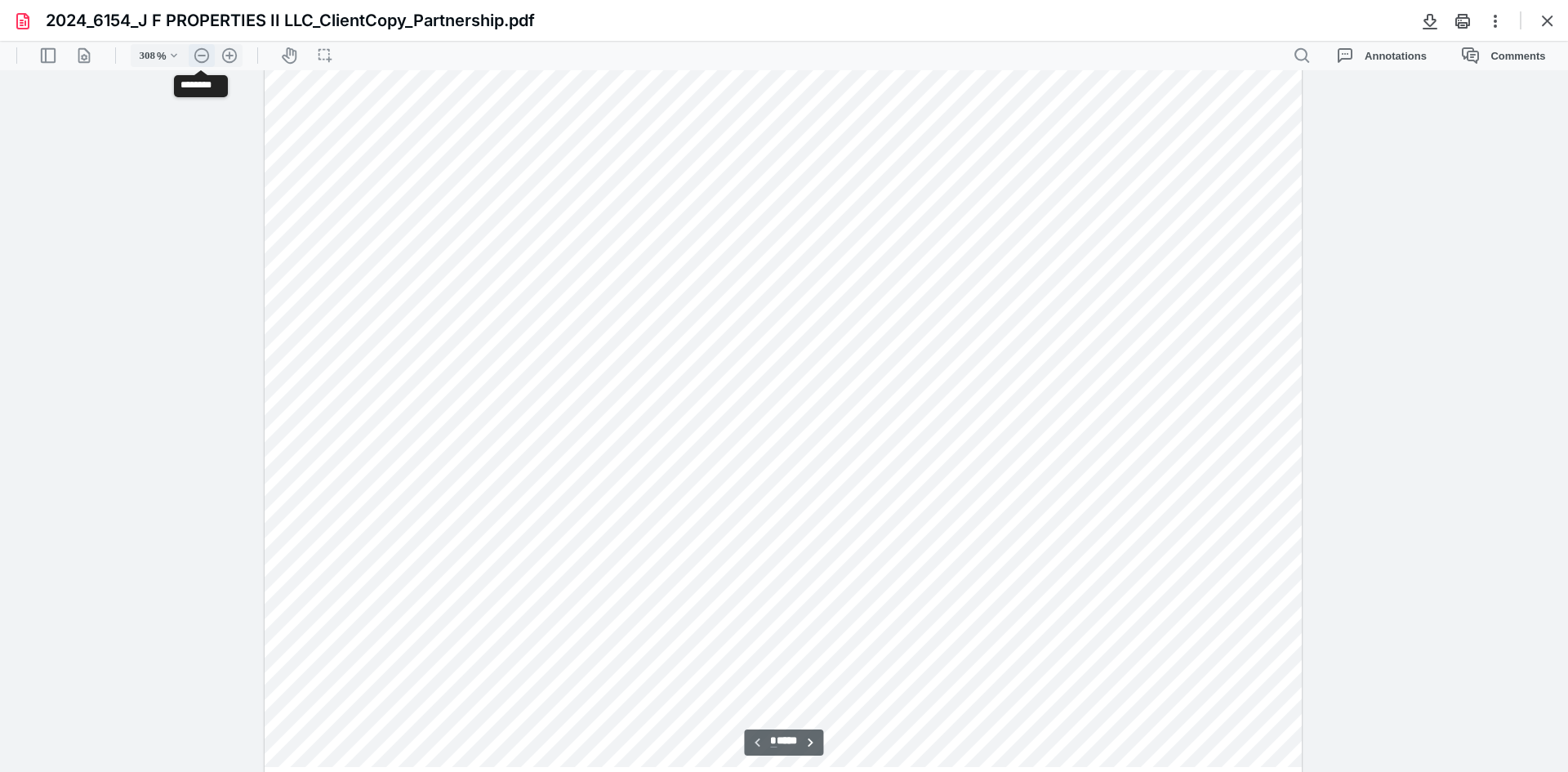type on "208" 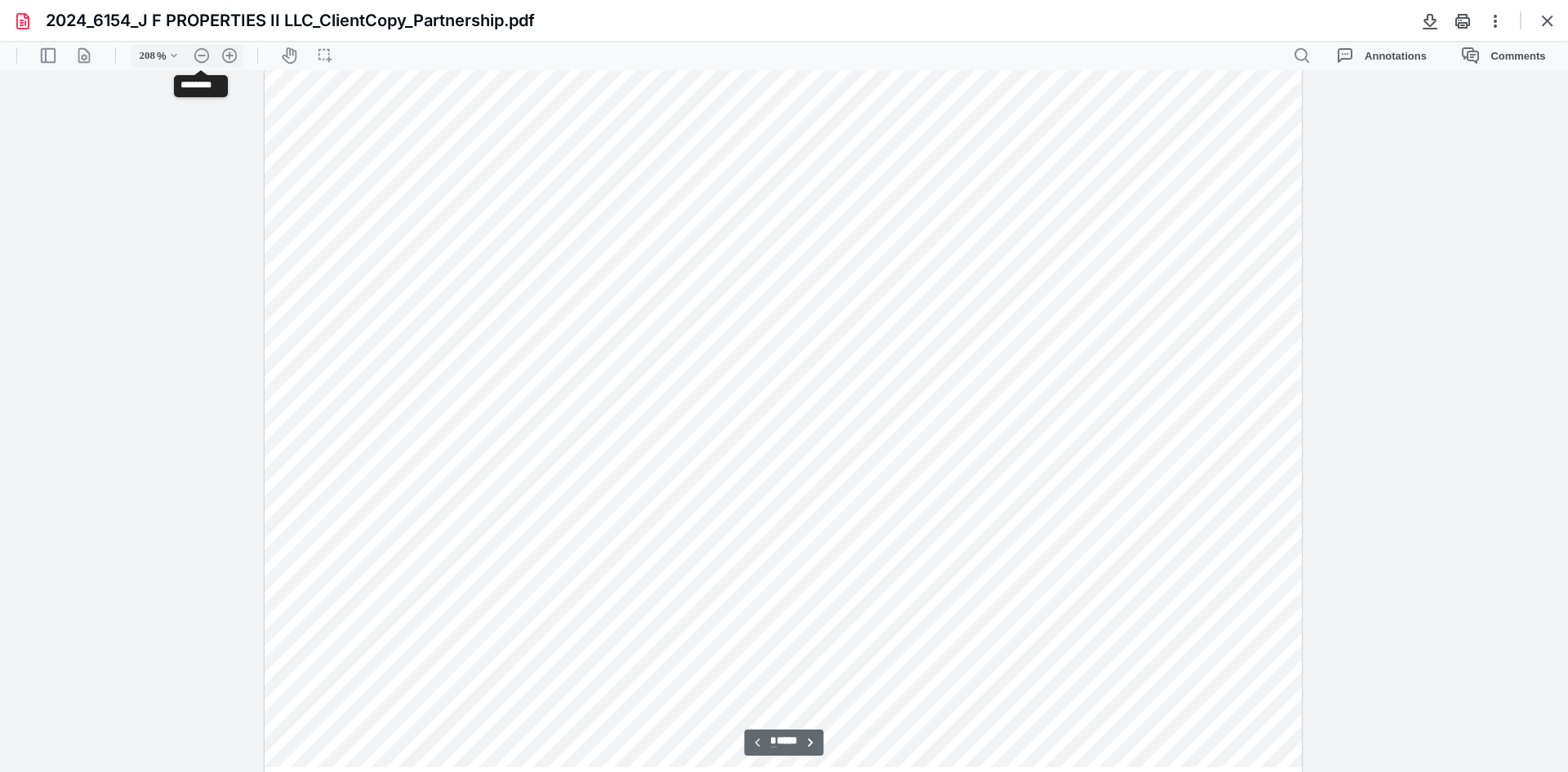 scroll, scrollTop: 0, scrollLeft: 0, axis: both 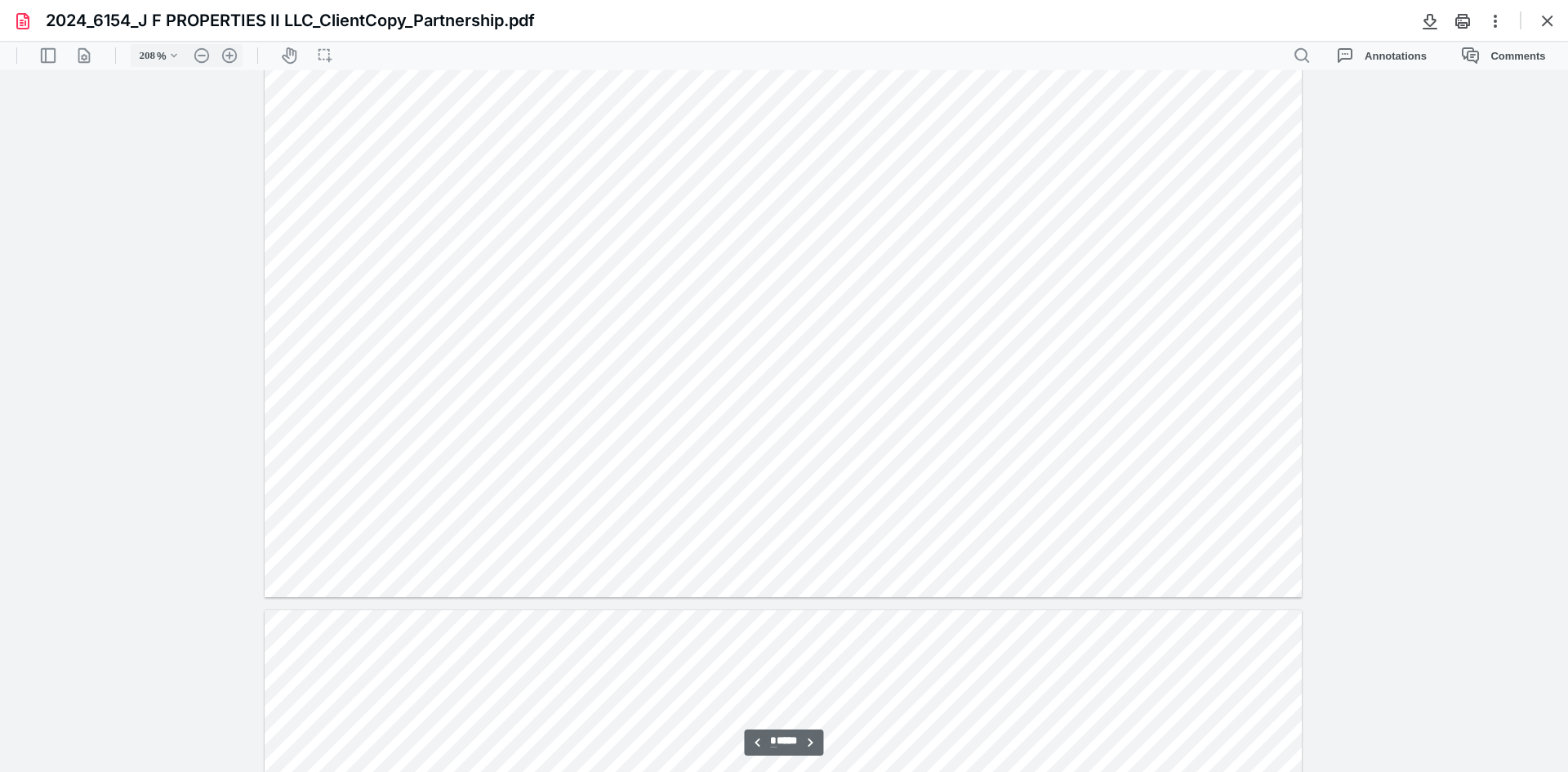 type on "*" 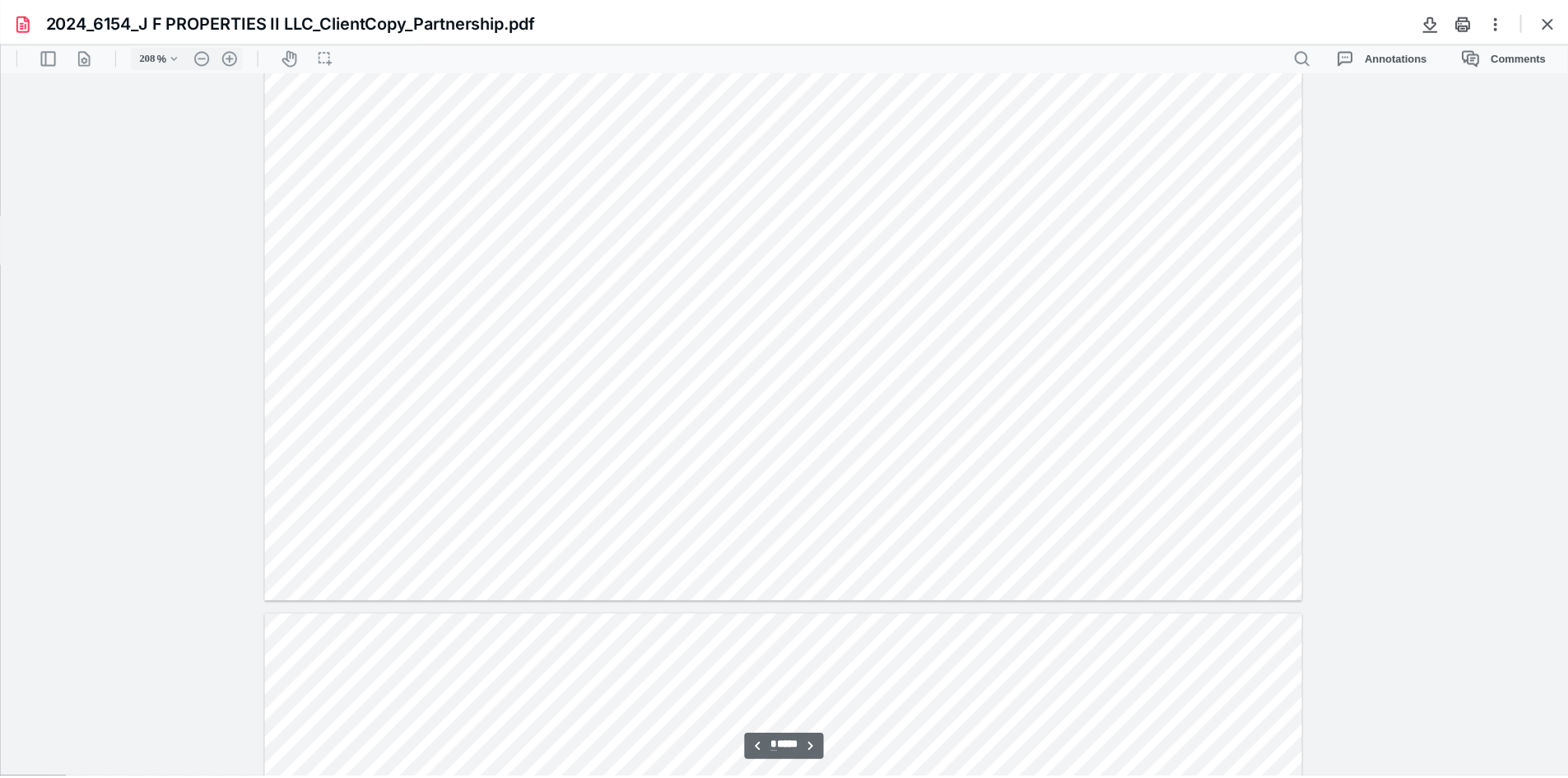 scroll, scrollTop: 5269, scrollLeft: 0, axis: vertical 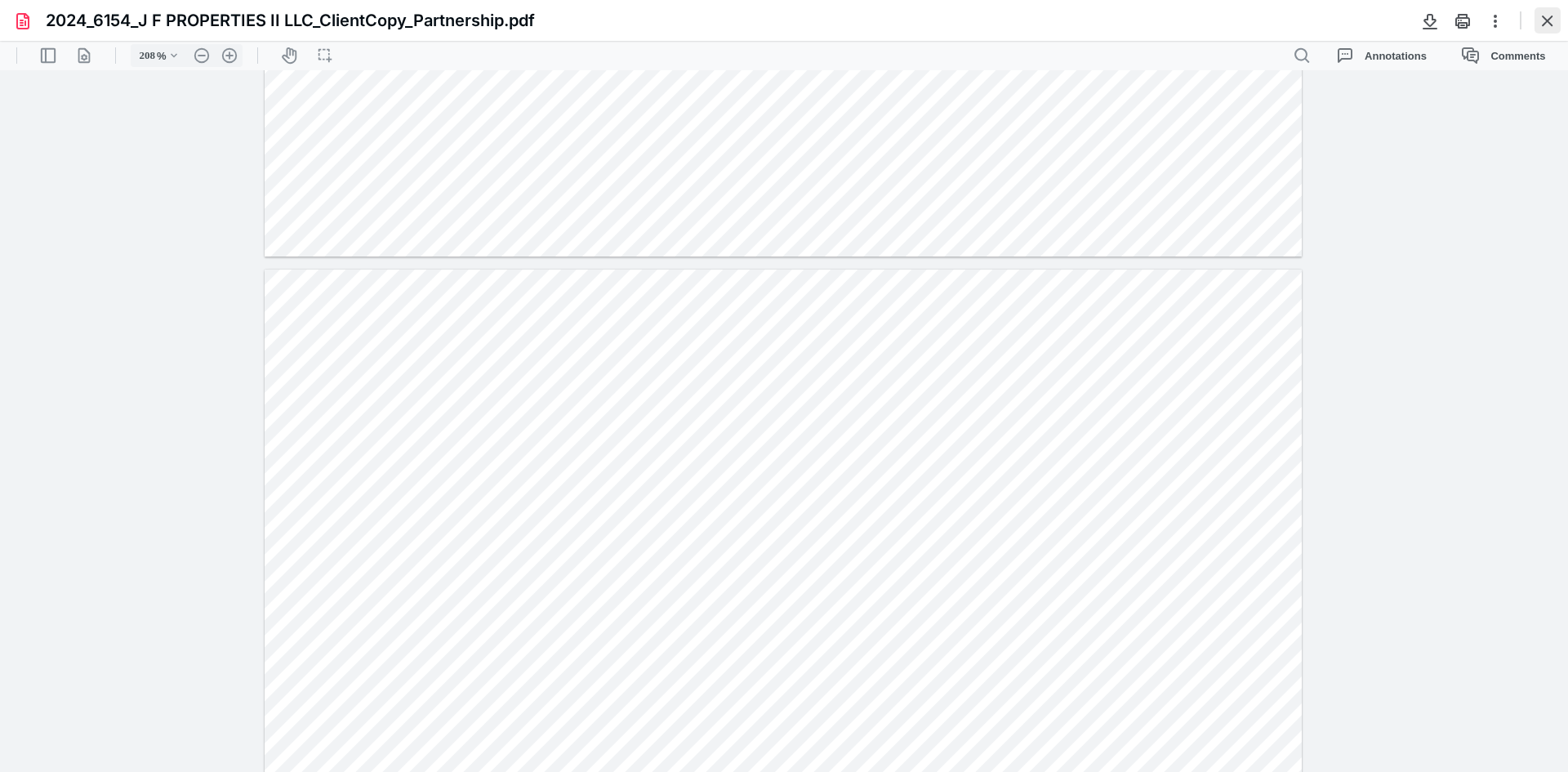 click at bounding box center (1548, 20) 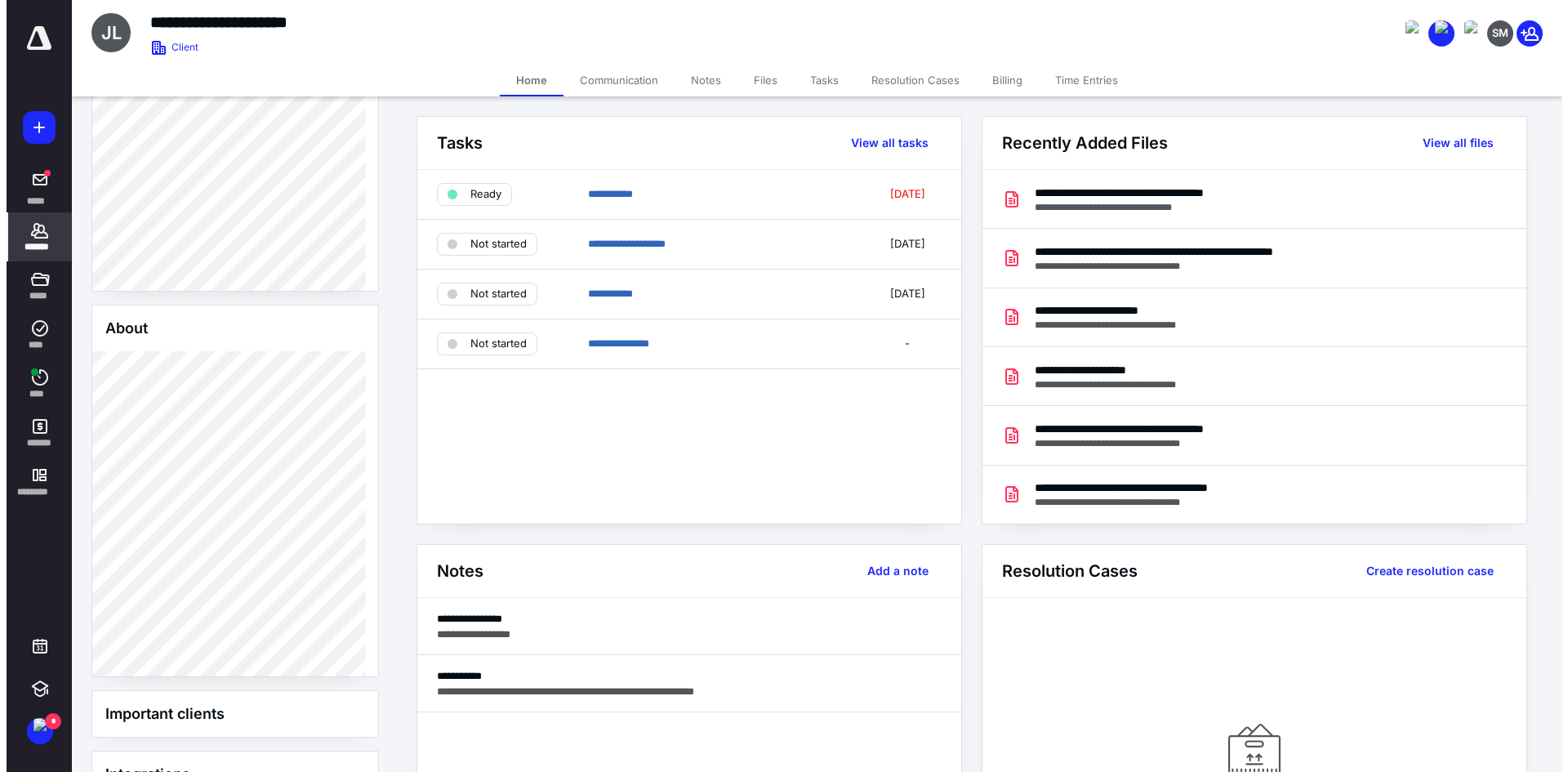 scroll, scrollTop: 0, scrollLeft: 0, axis: both 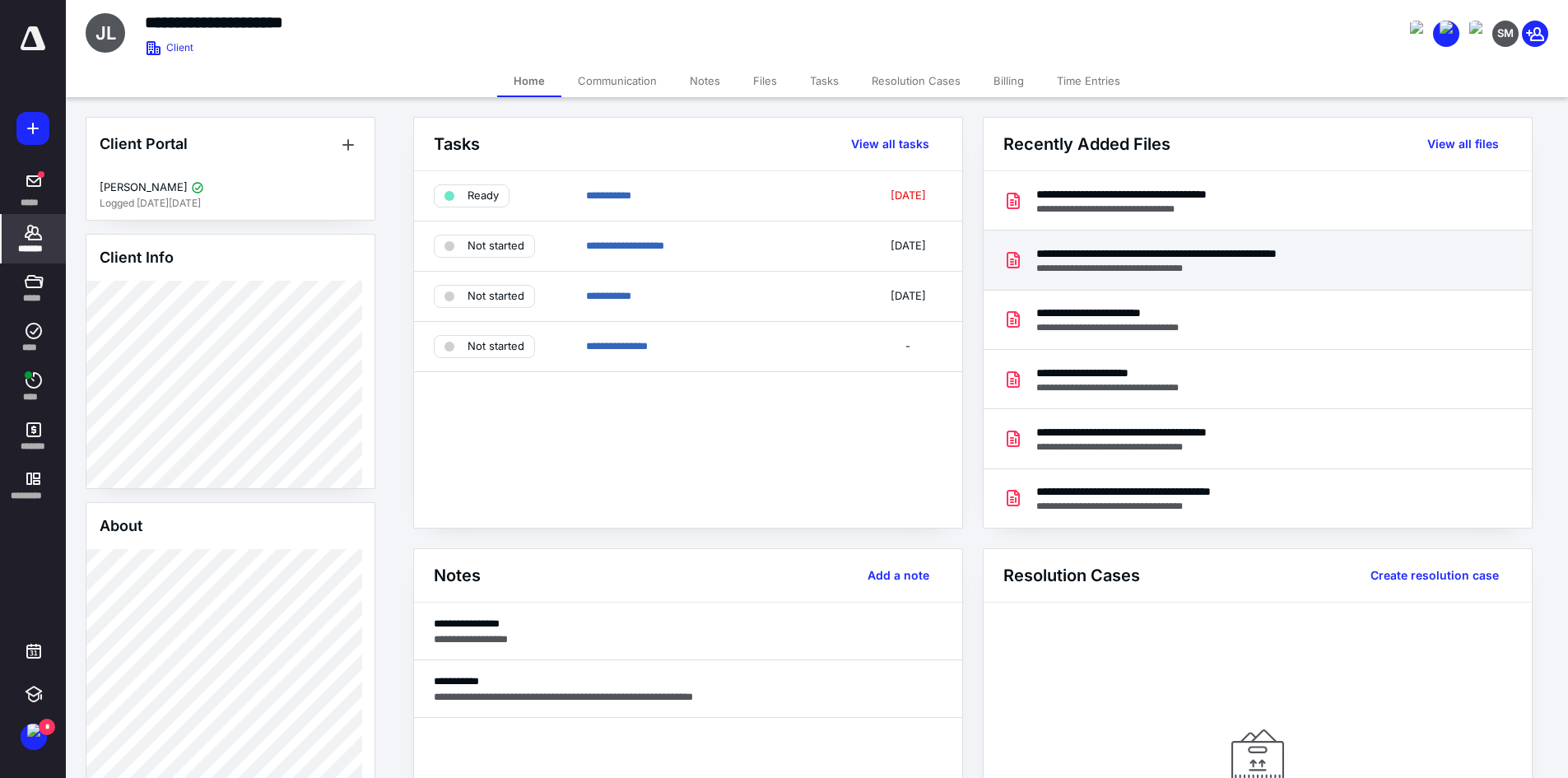 click on "**********" at bounding box center [1207, 268] 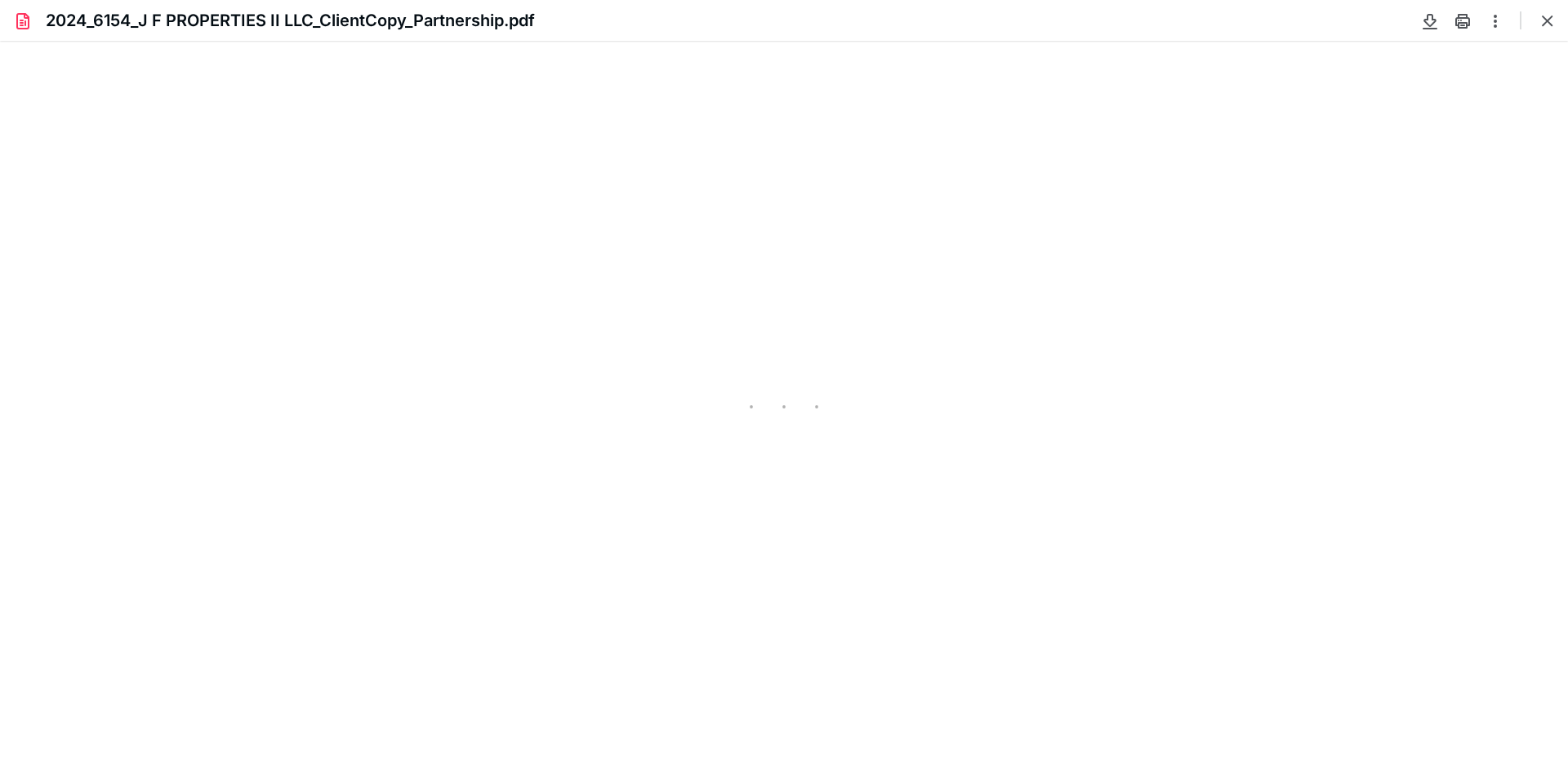 scroll, scrollTop: 0, scrollLeft: 0, axis: both 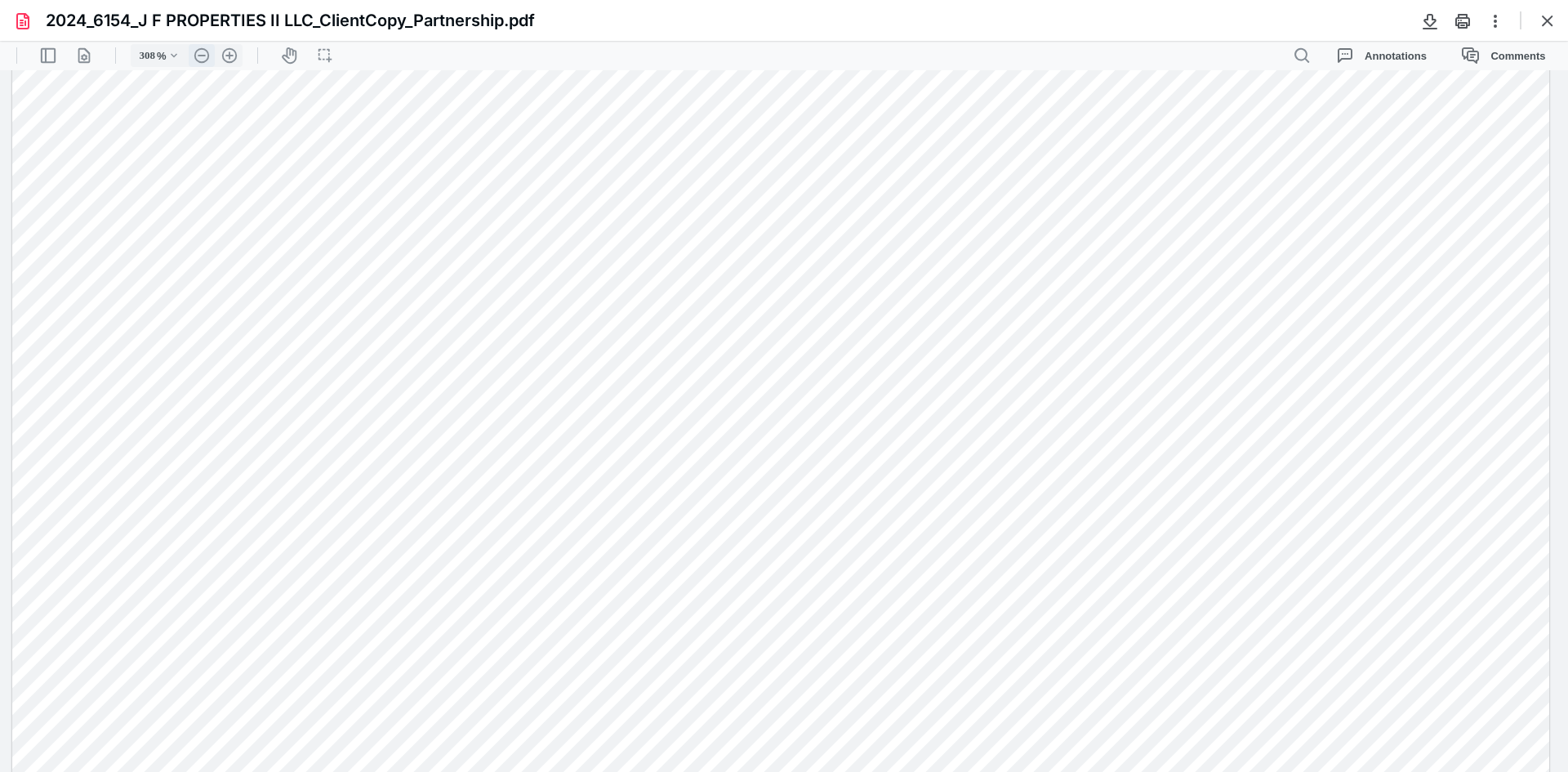click on ".cls-1{fill:#abb0c4;} icon - header - zoom - out - line" at bounding box center (202, 56) 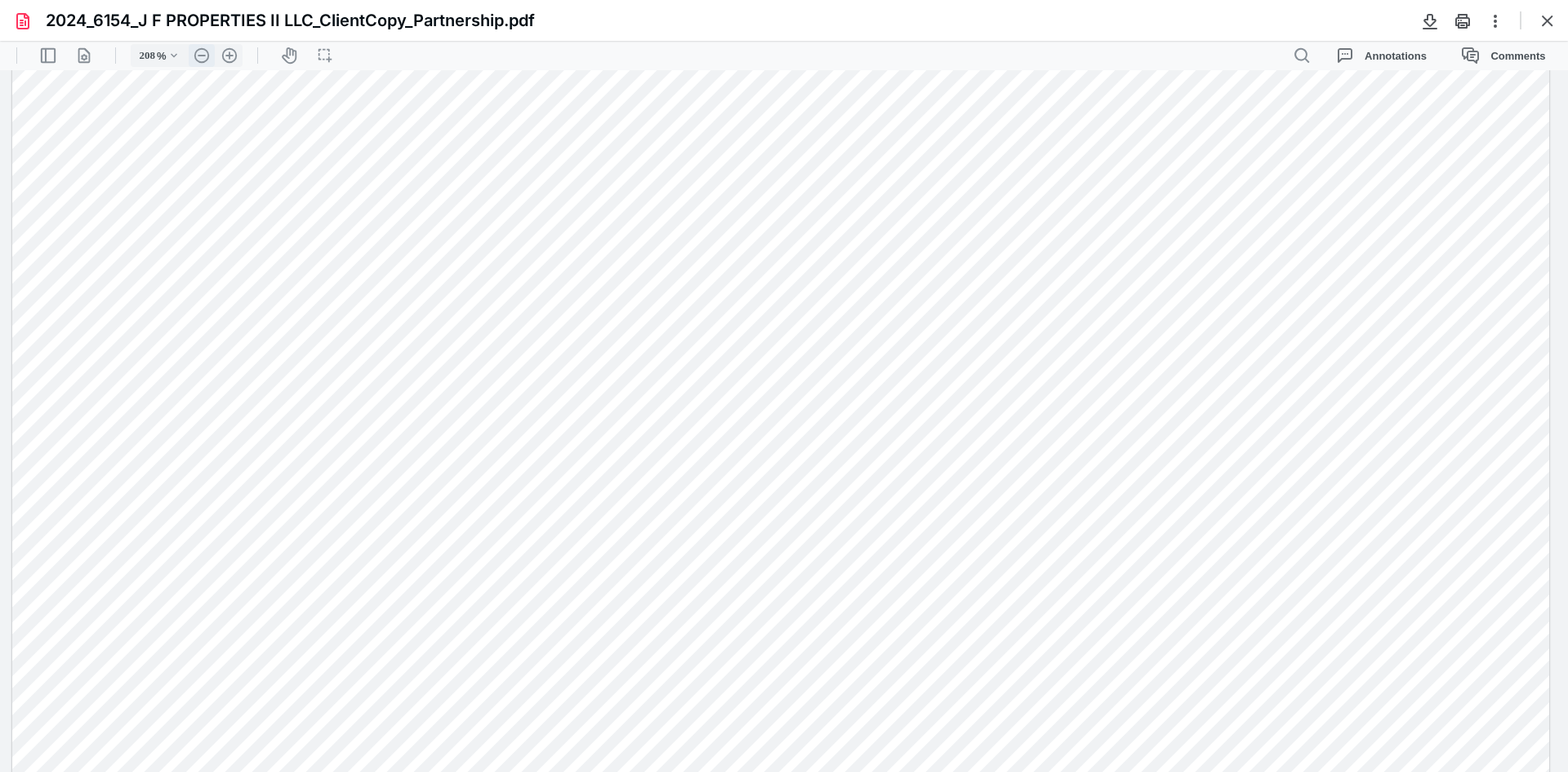 scroll, scrollTop: 0, scrollLeft: 0, axis: both 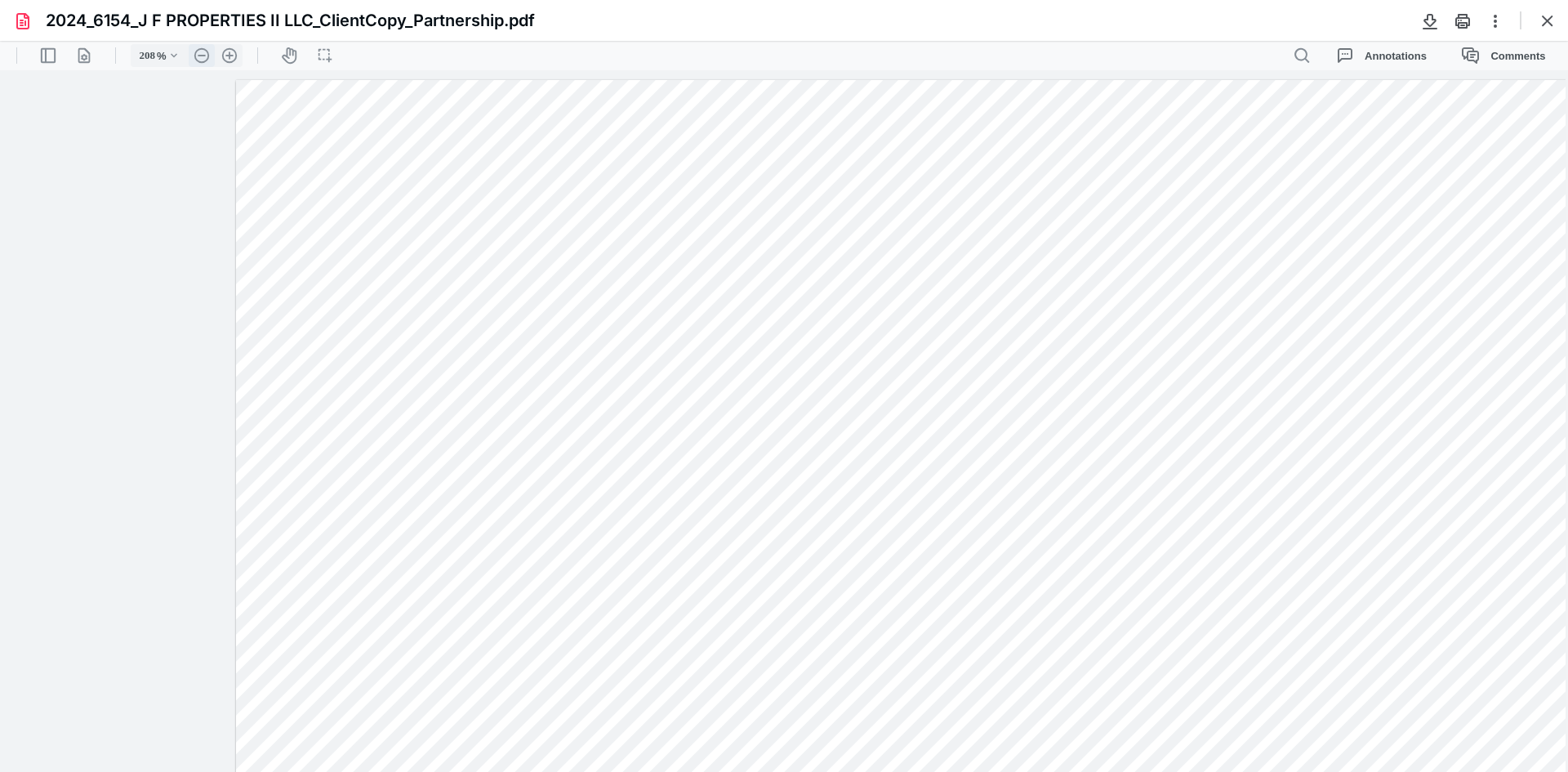click on ".cls-1{fill:#abb0c4;} icon - header - zoom - out - line" at bounding box center [202, 56] 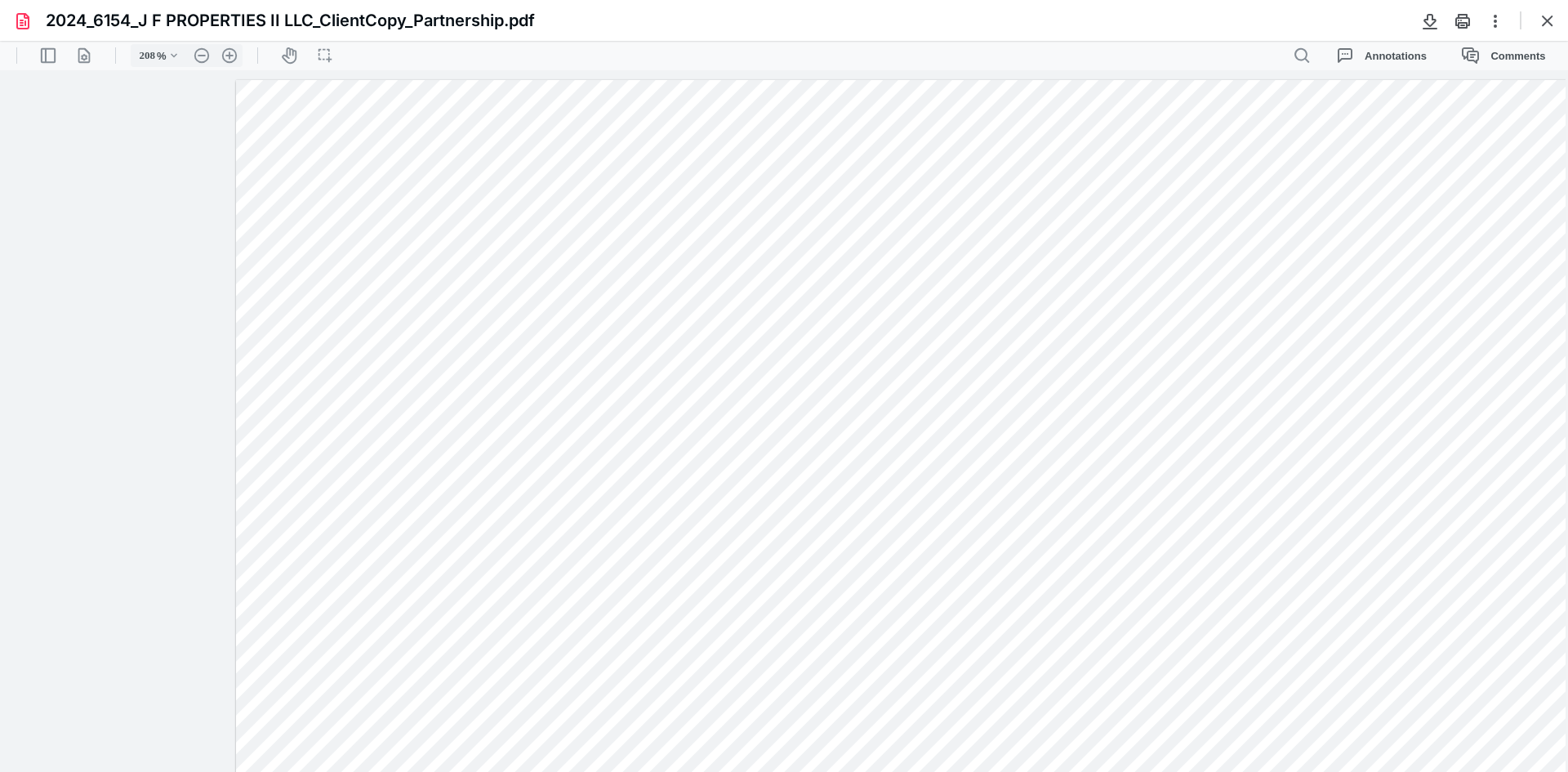 type on "158" 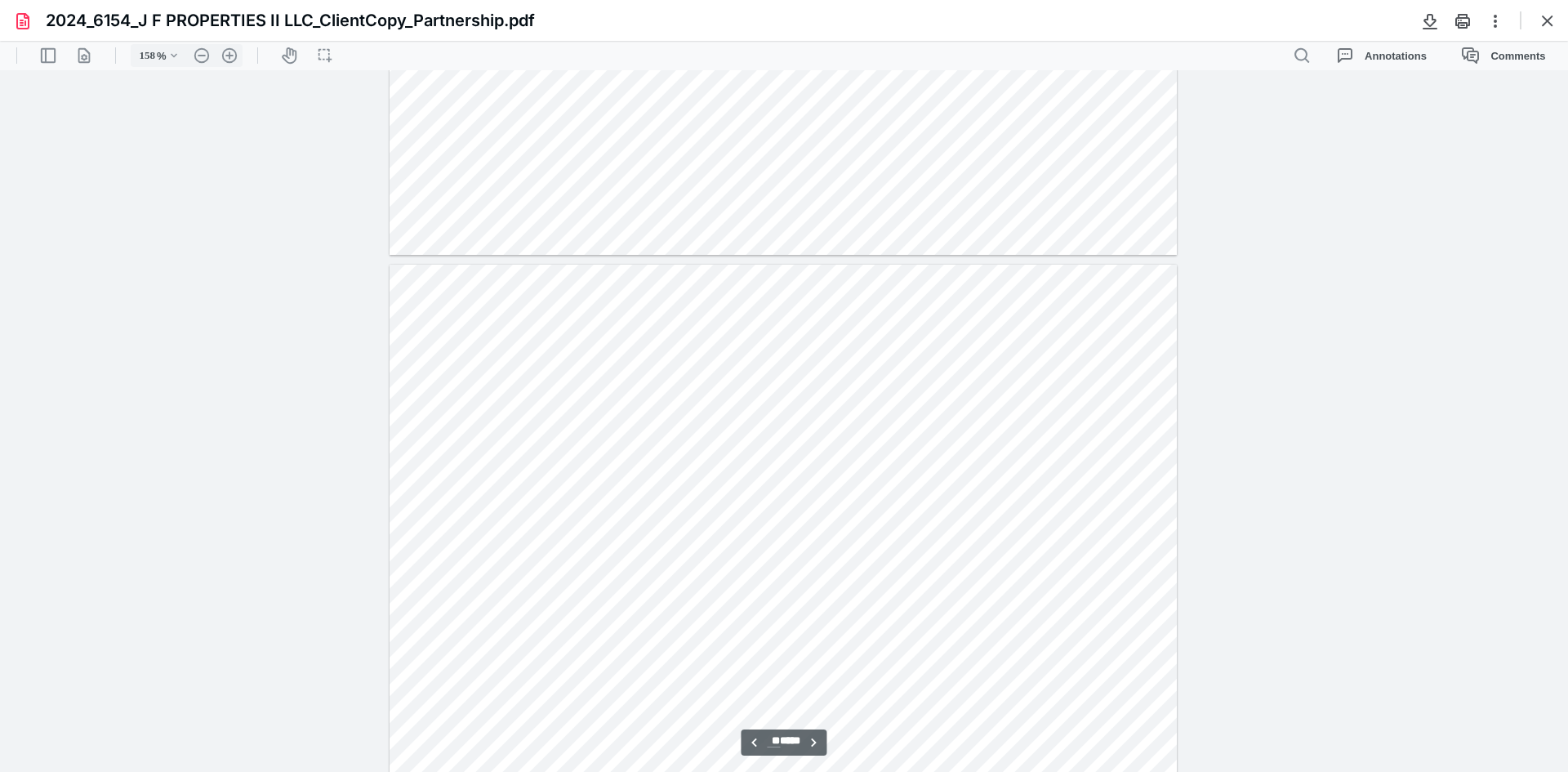 scroll, scrollTop: 25570, scrollLeft: 0, axis: vertical 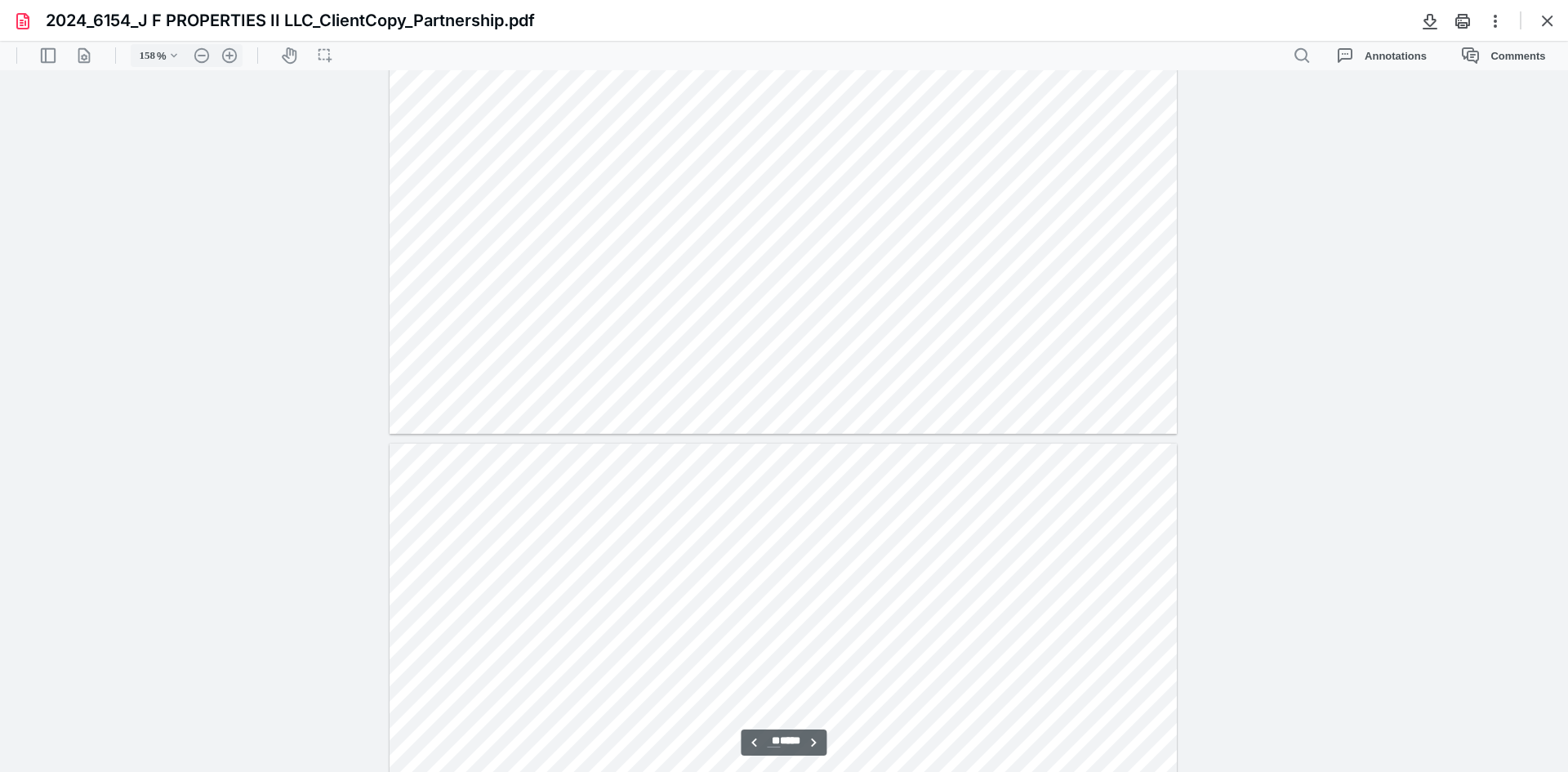 type on "**" 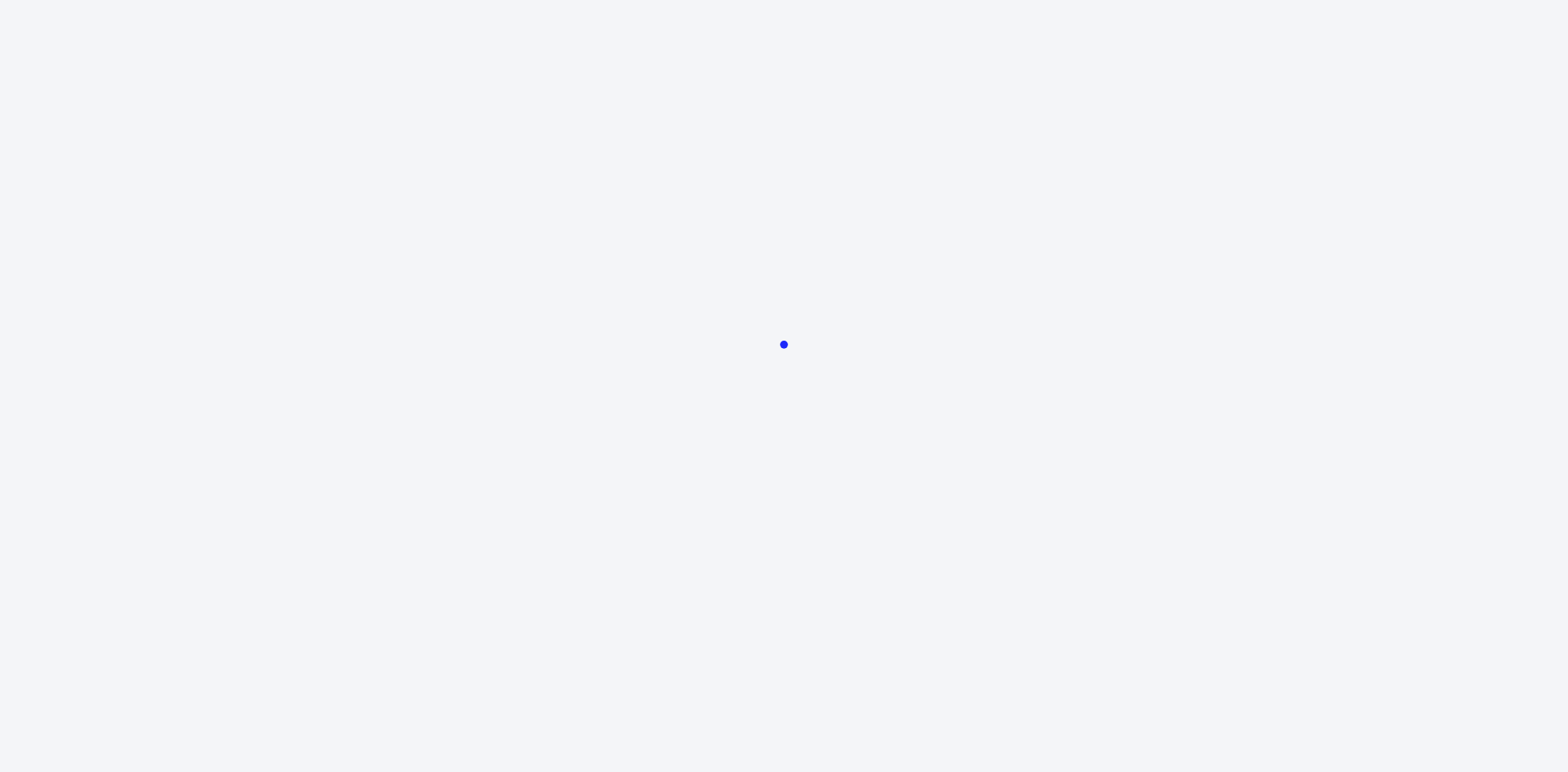 scroll, scrollTop: 0, scrollLeft: 0, axis: both 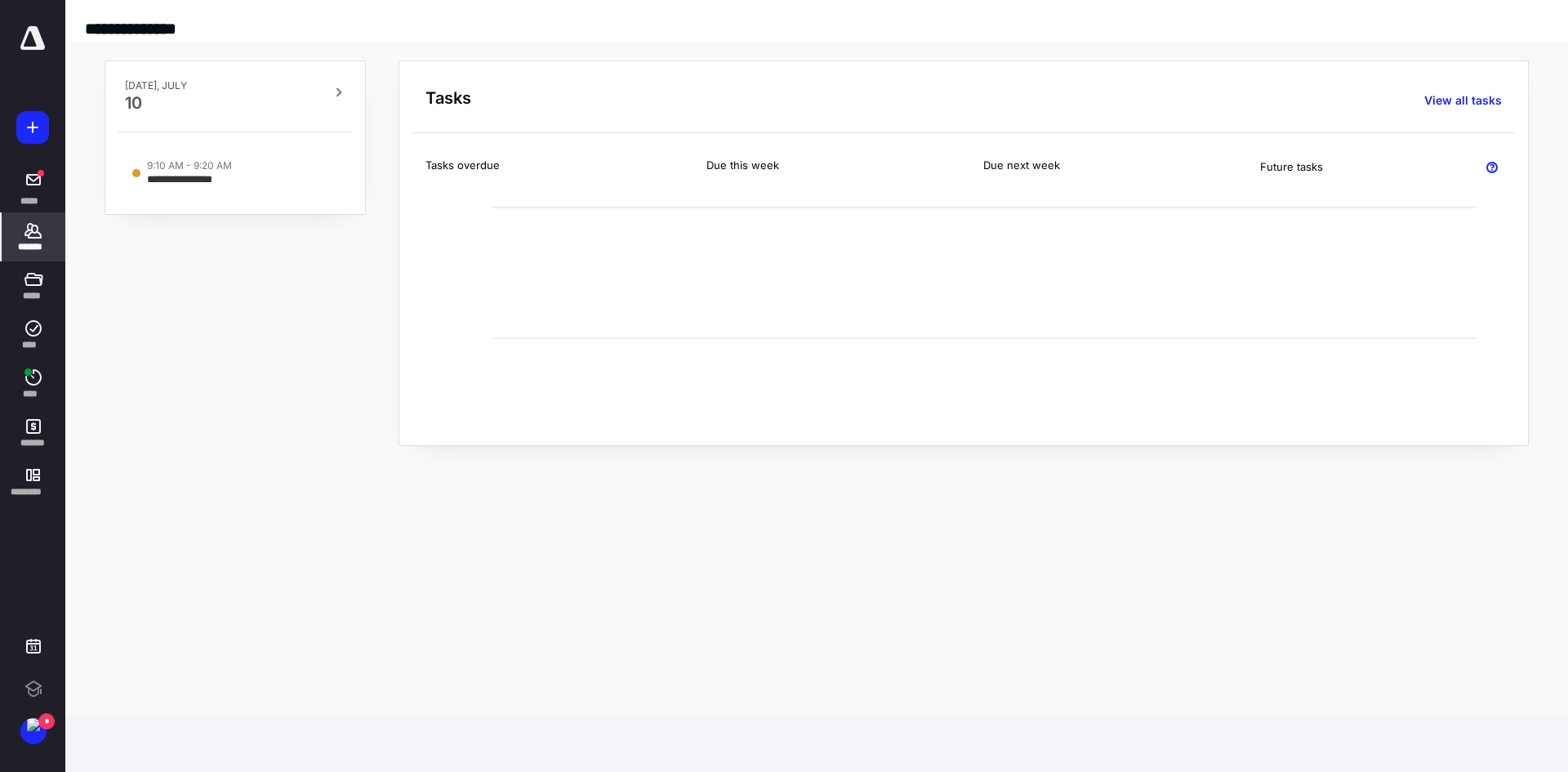 click on "*******" at bounding box center [33, 237] 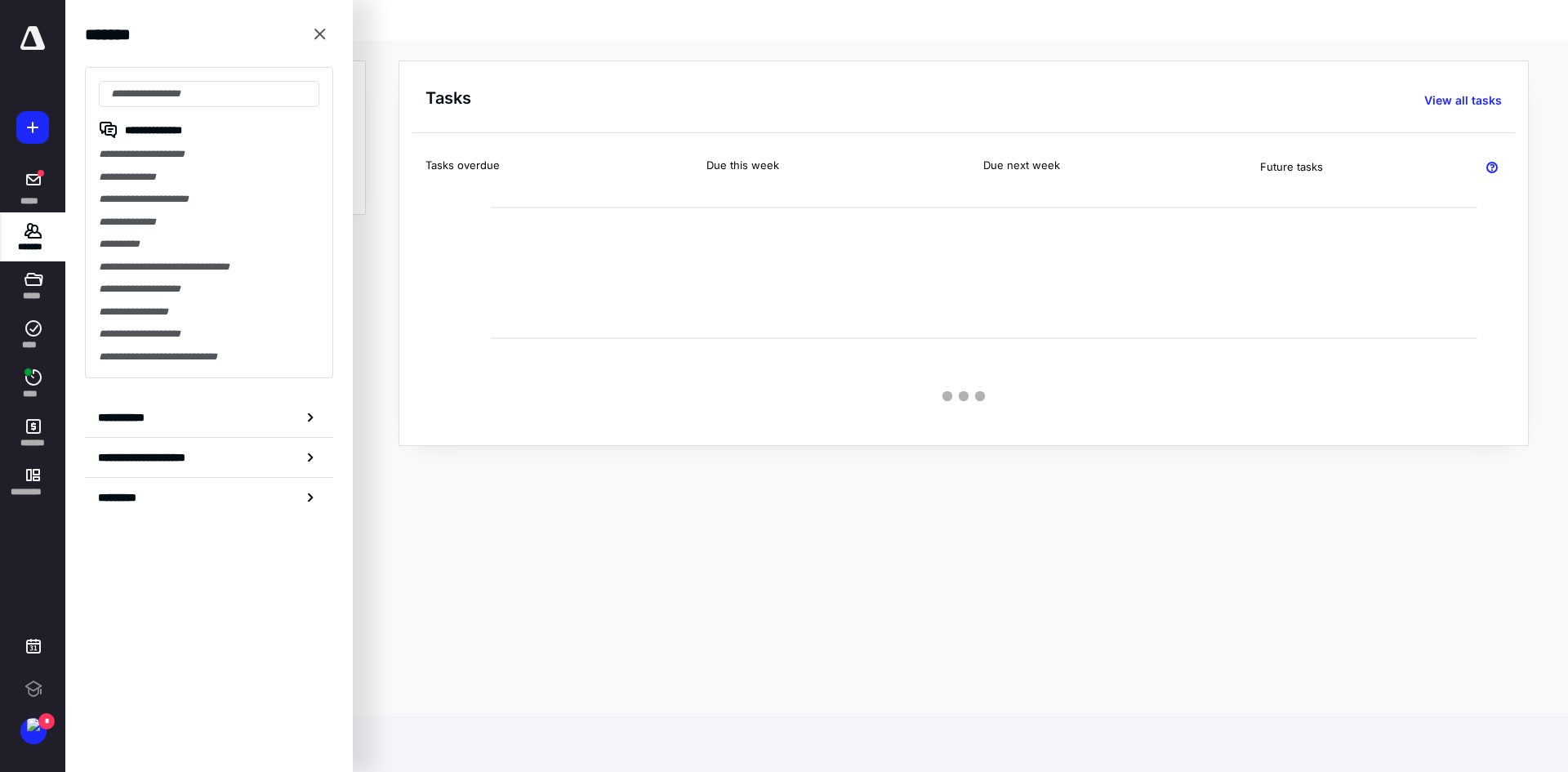 scroll, scrollTop: 0, scrollLeft: 0, axis: both 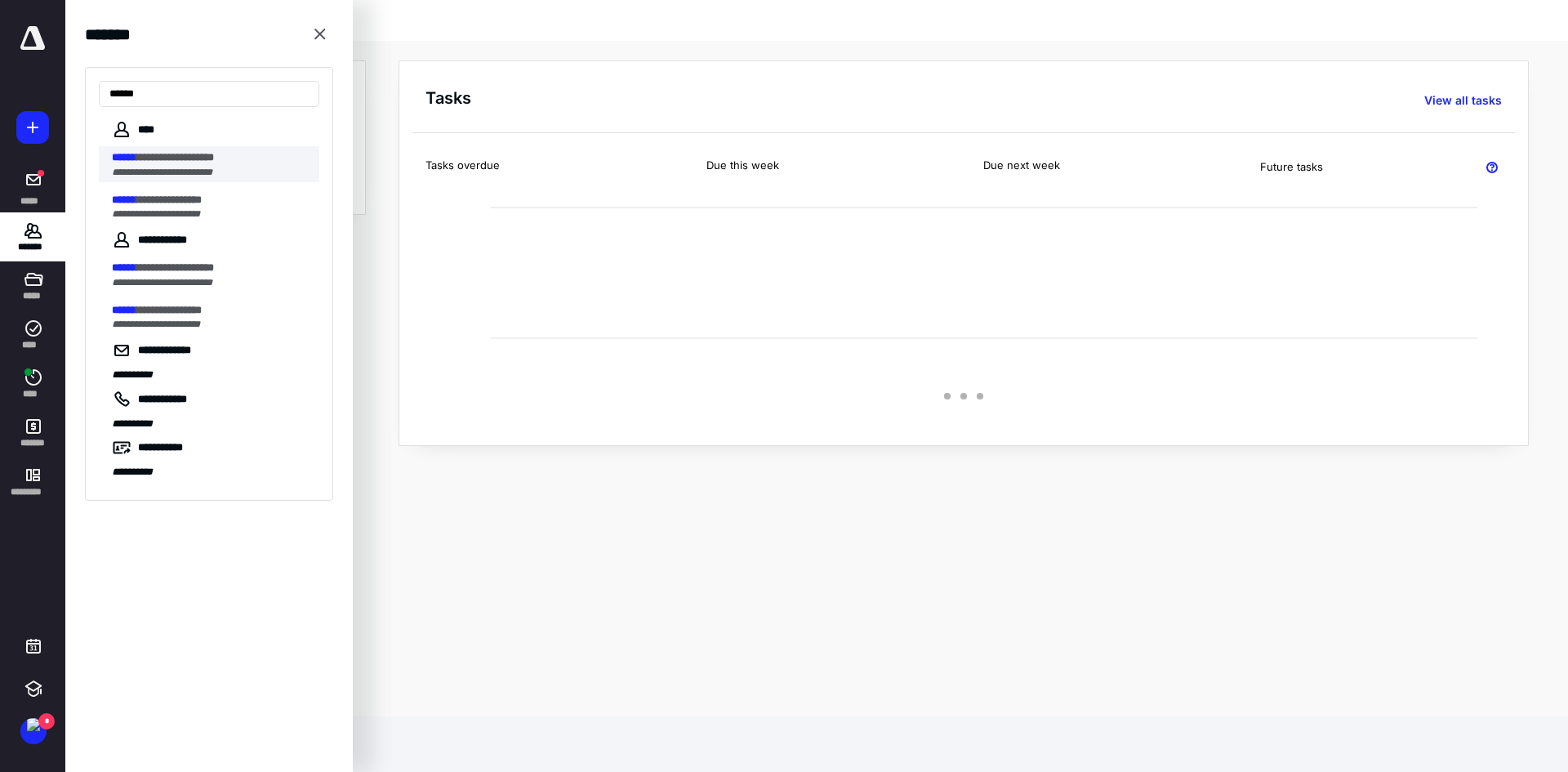 type on "******" 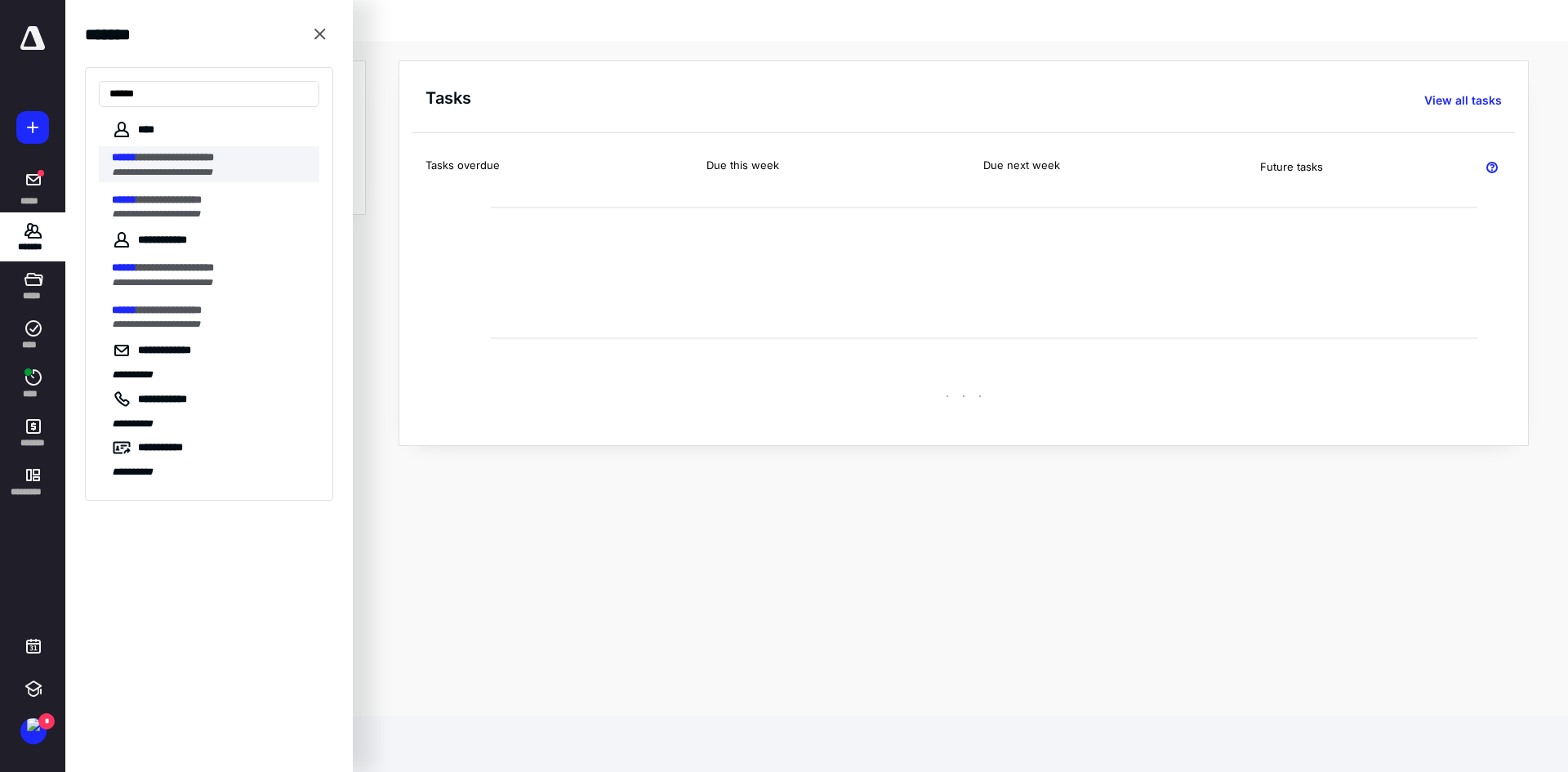 click on "**********" at bounding box center (175, 157) 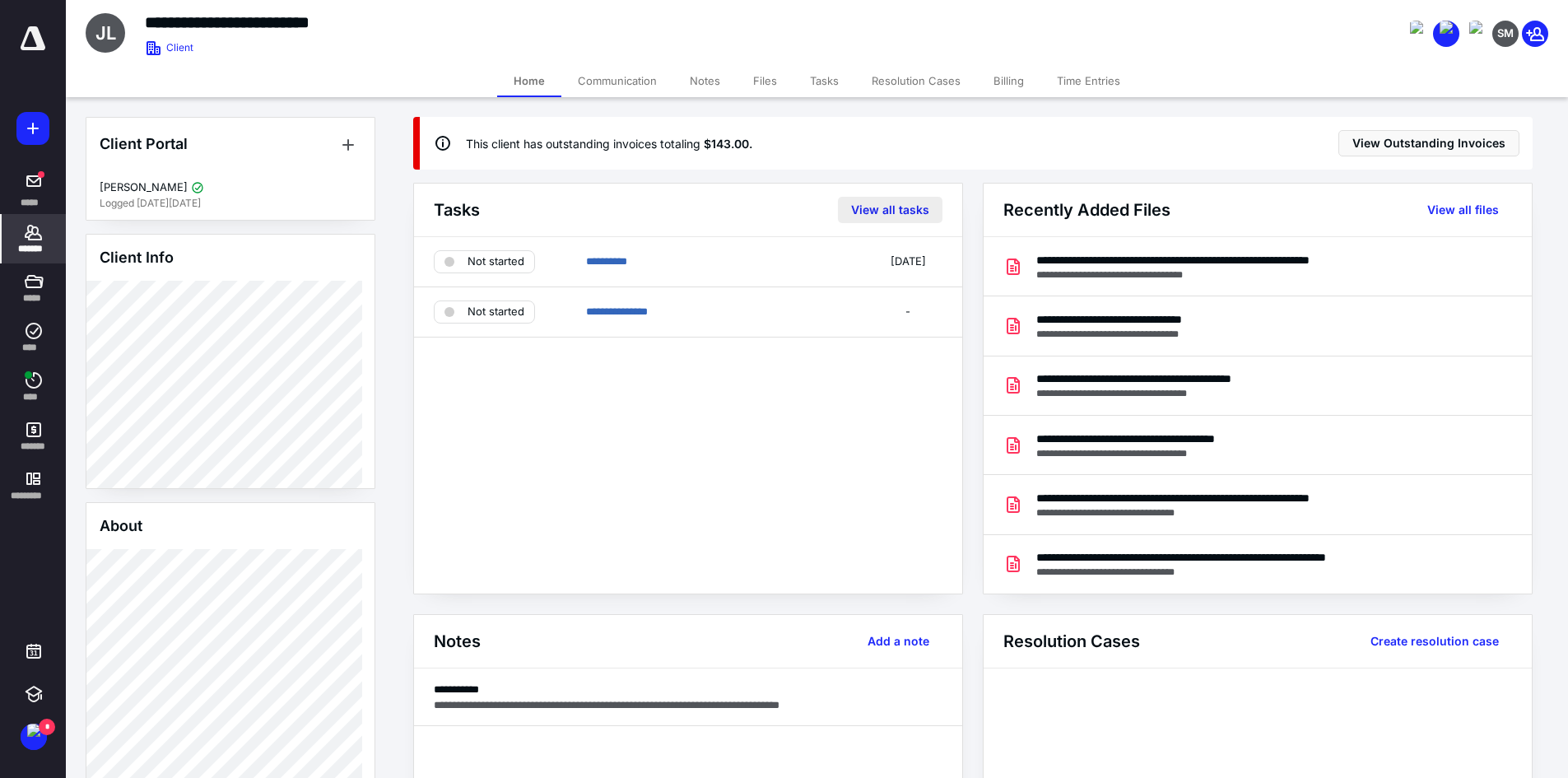 click on "View all tasks" at bounding box center [890, 210] 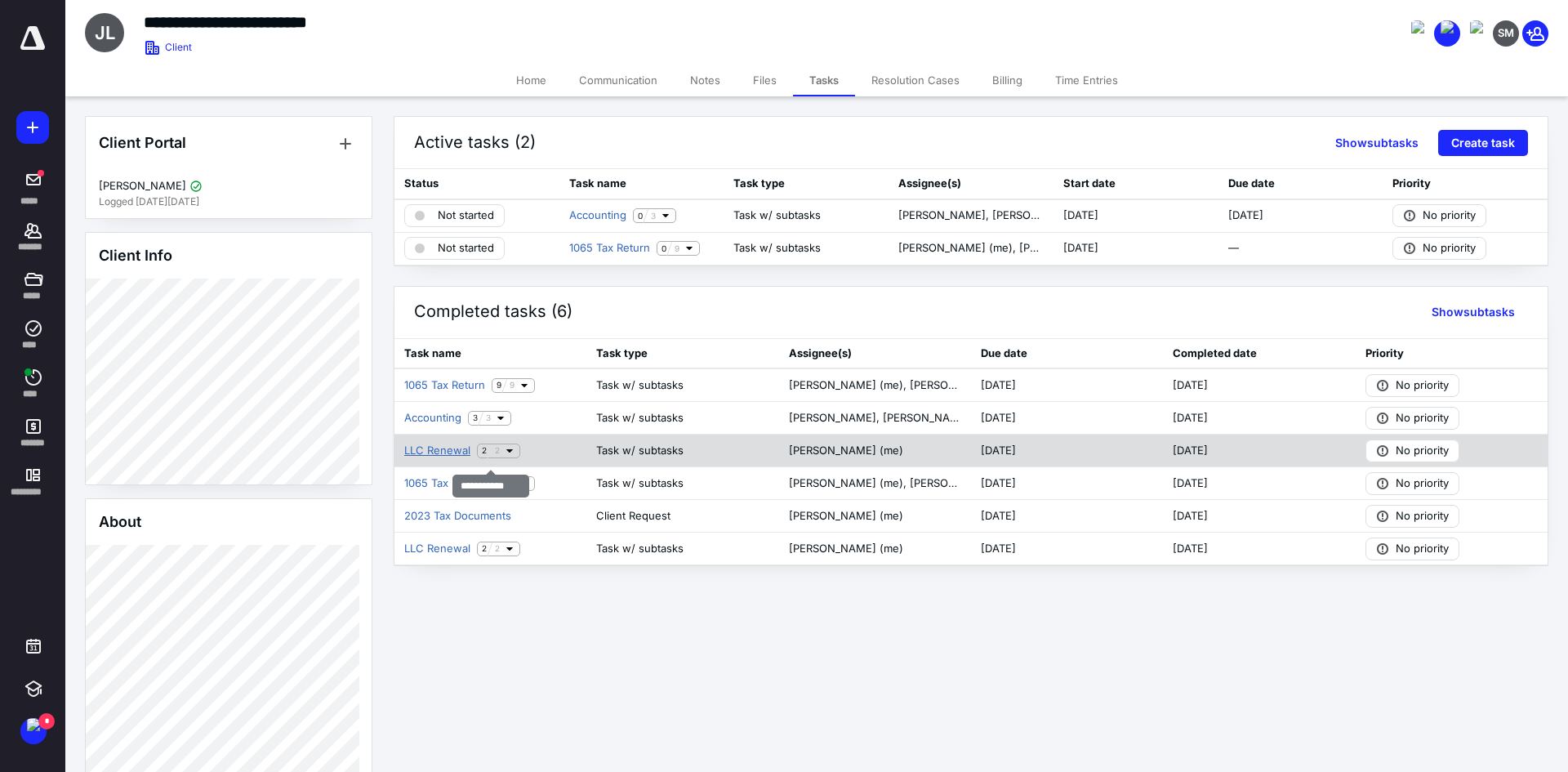 click on "LLC Renewal" at bounding box center [437, 451] 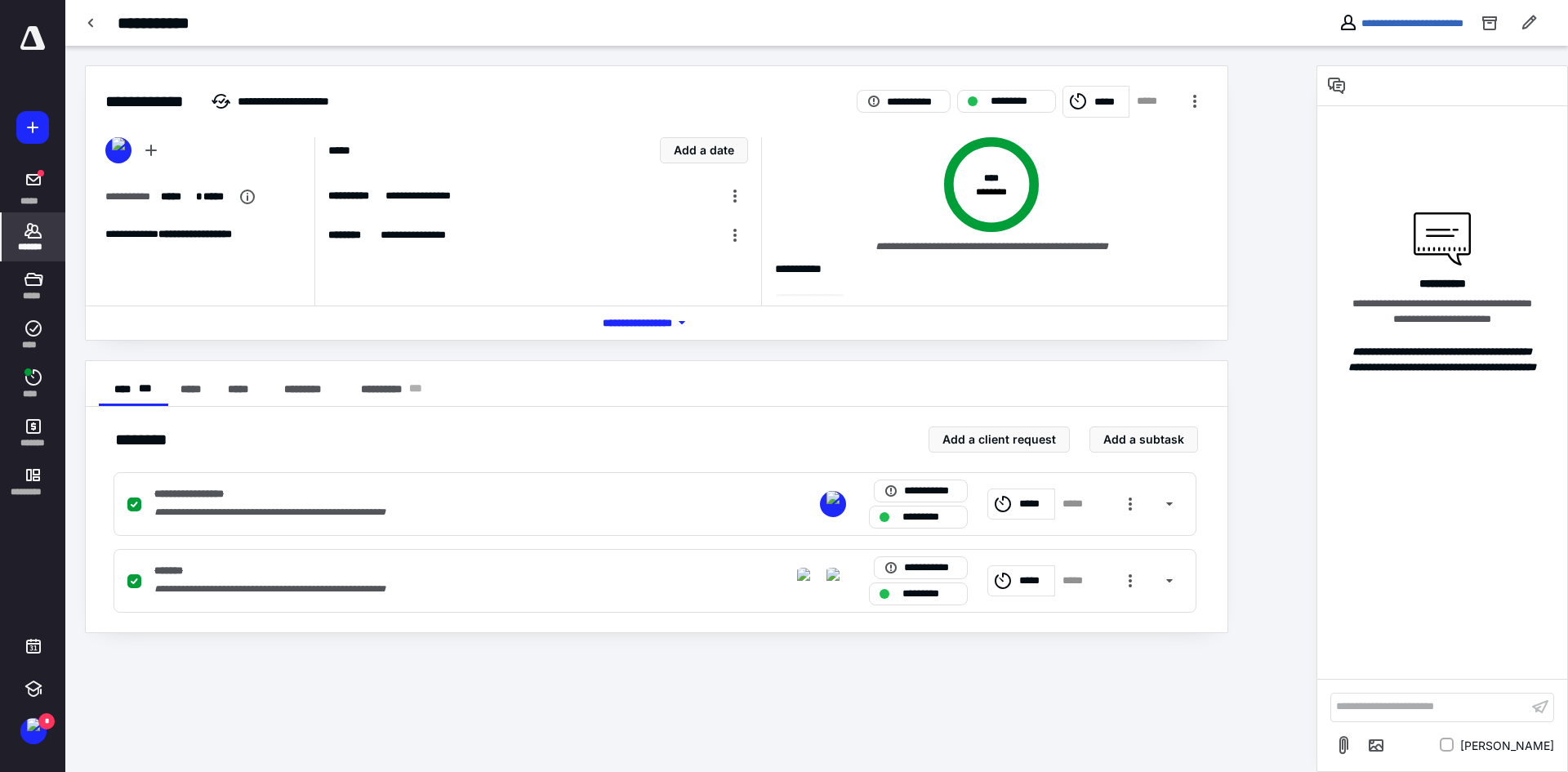 click on "*******" at bounding box center [33, 247] 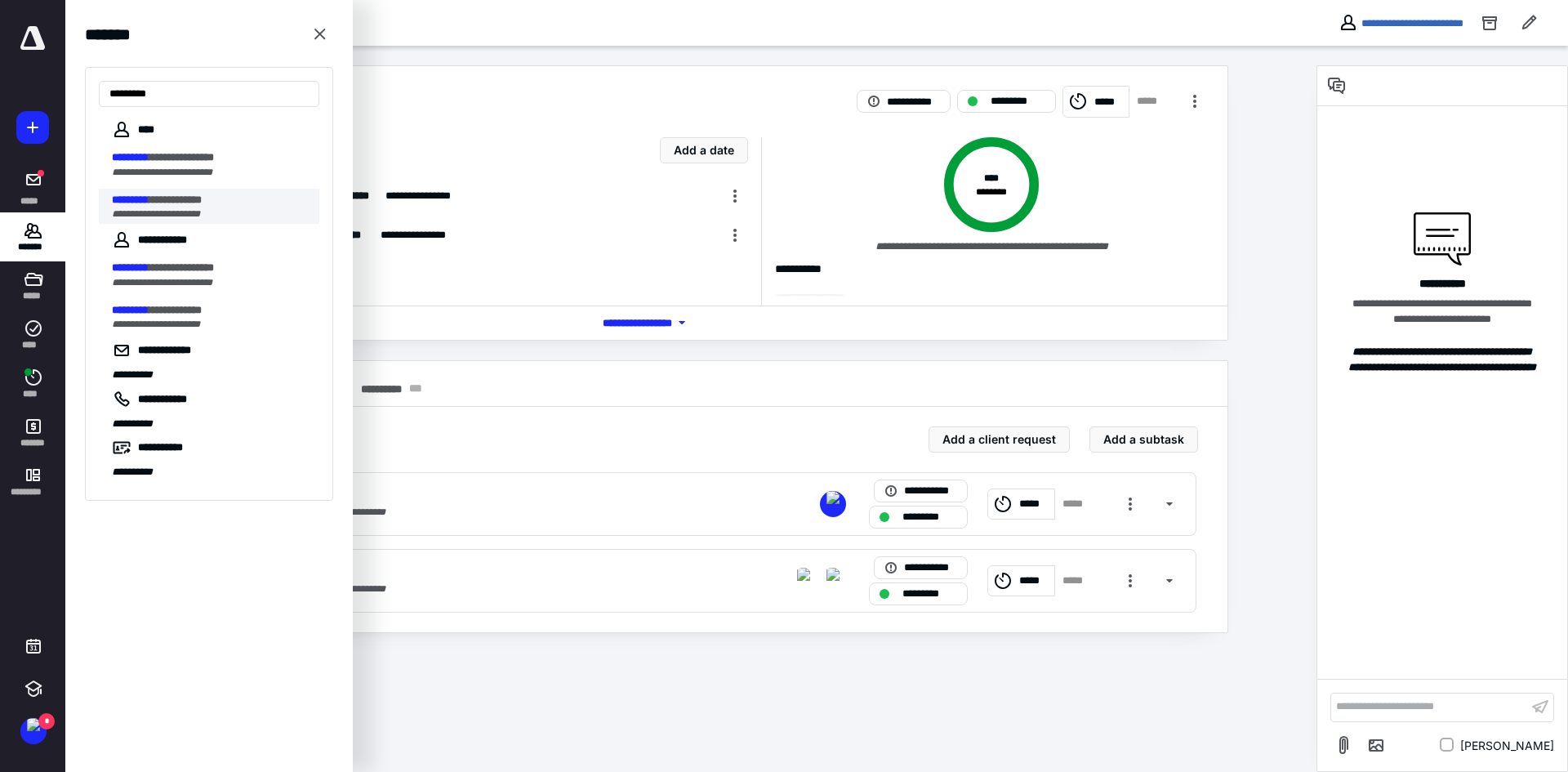 type on "*********" 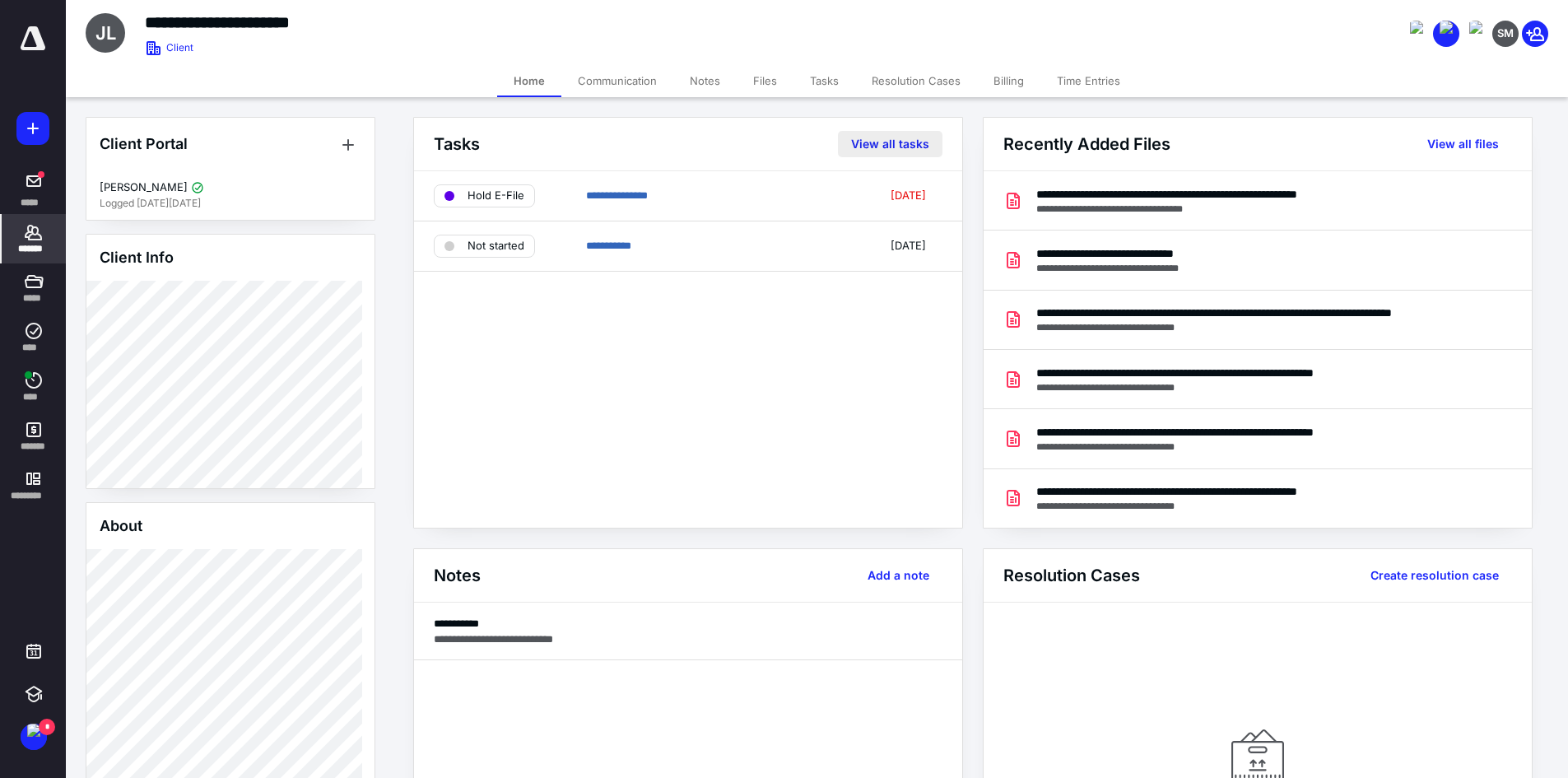 click on "View all tasks" at bounding box center (890, 144) 